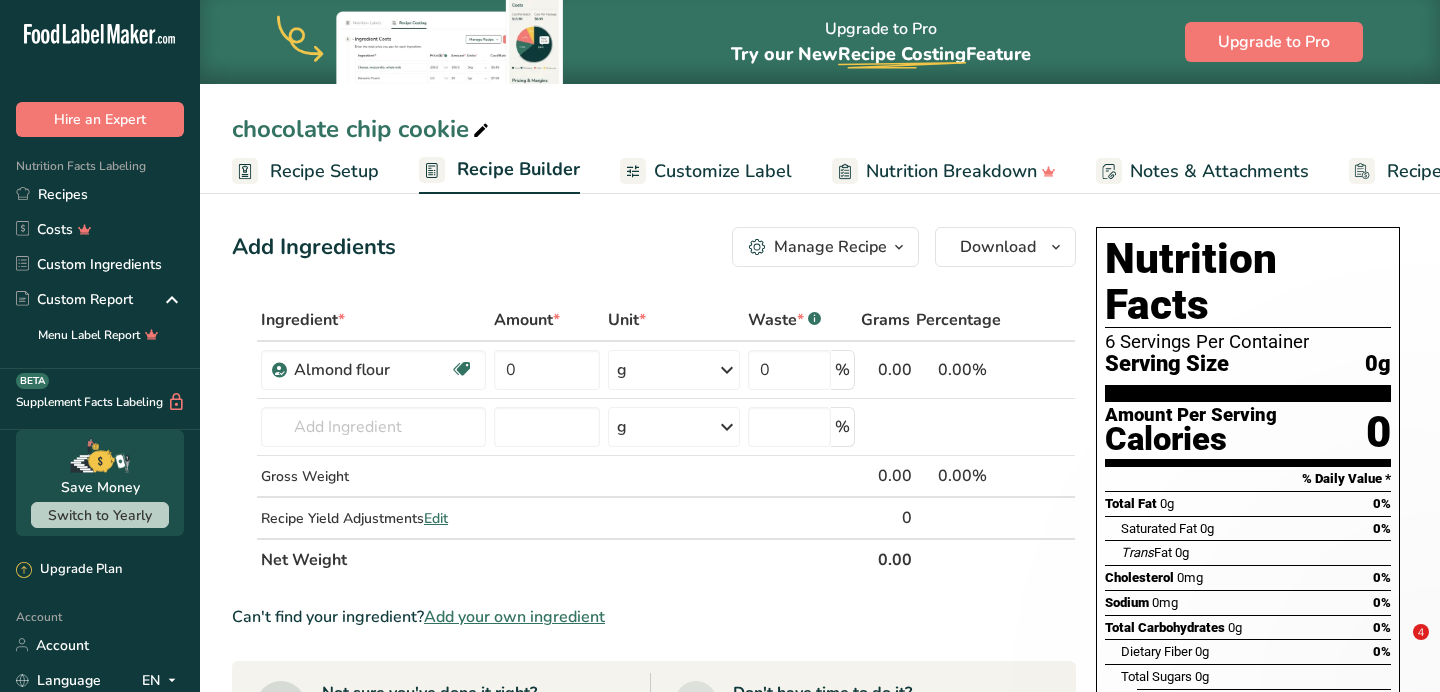 scroll, scrollTop: 80, scrollLeft: 0, axis: vertical 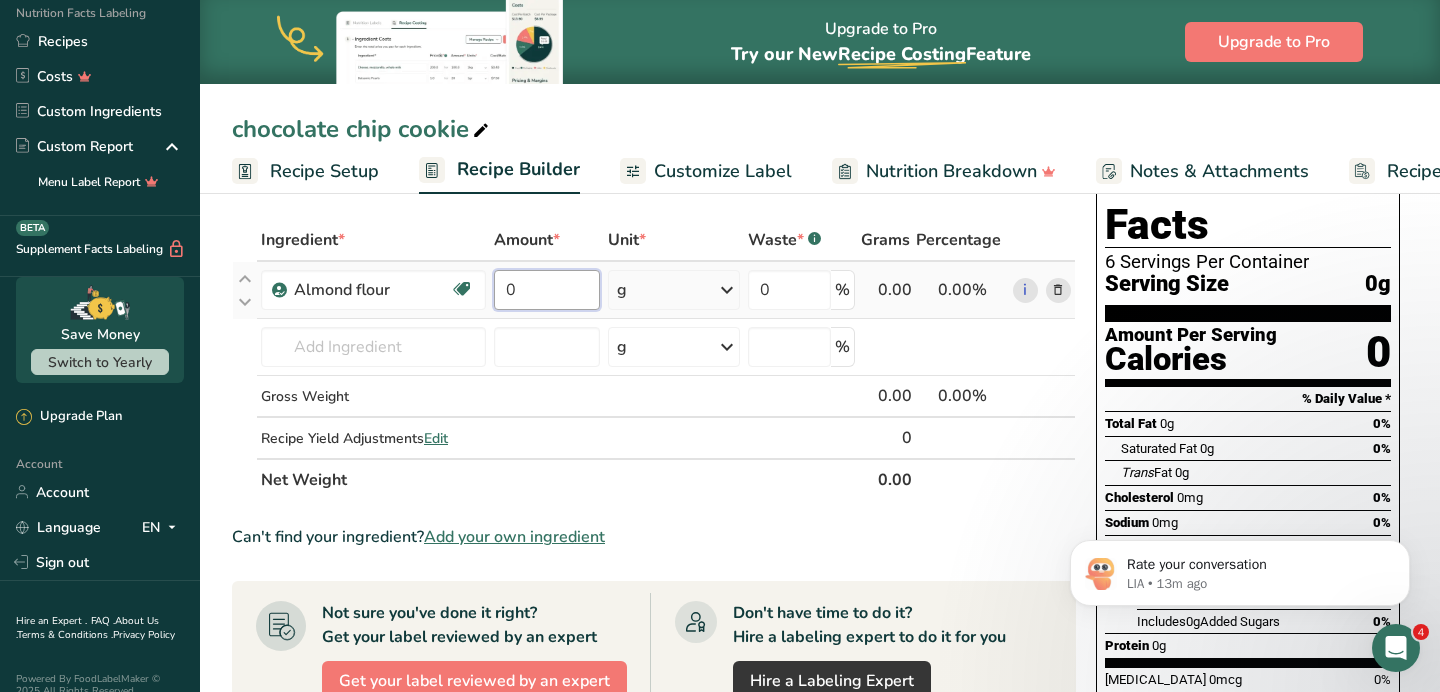 click on "0" at bounding box center [547, 290] 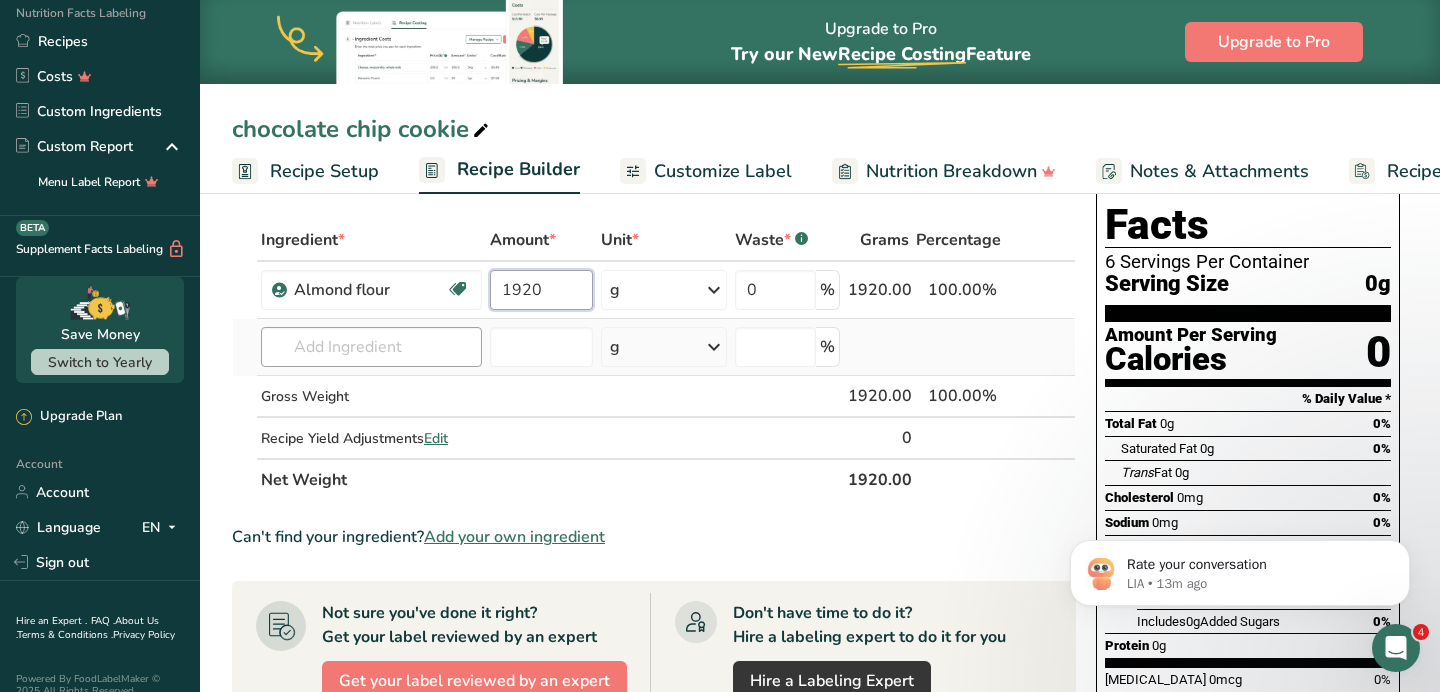 type on "1920" 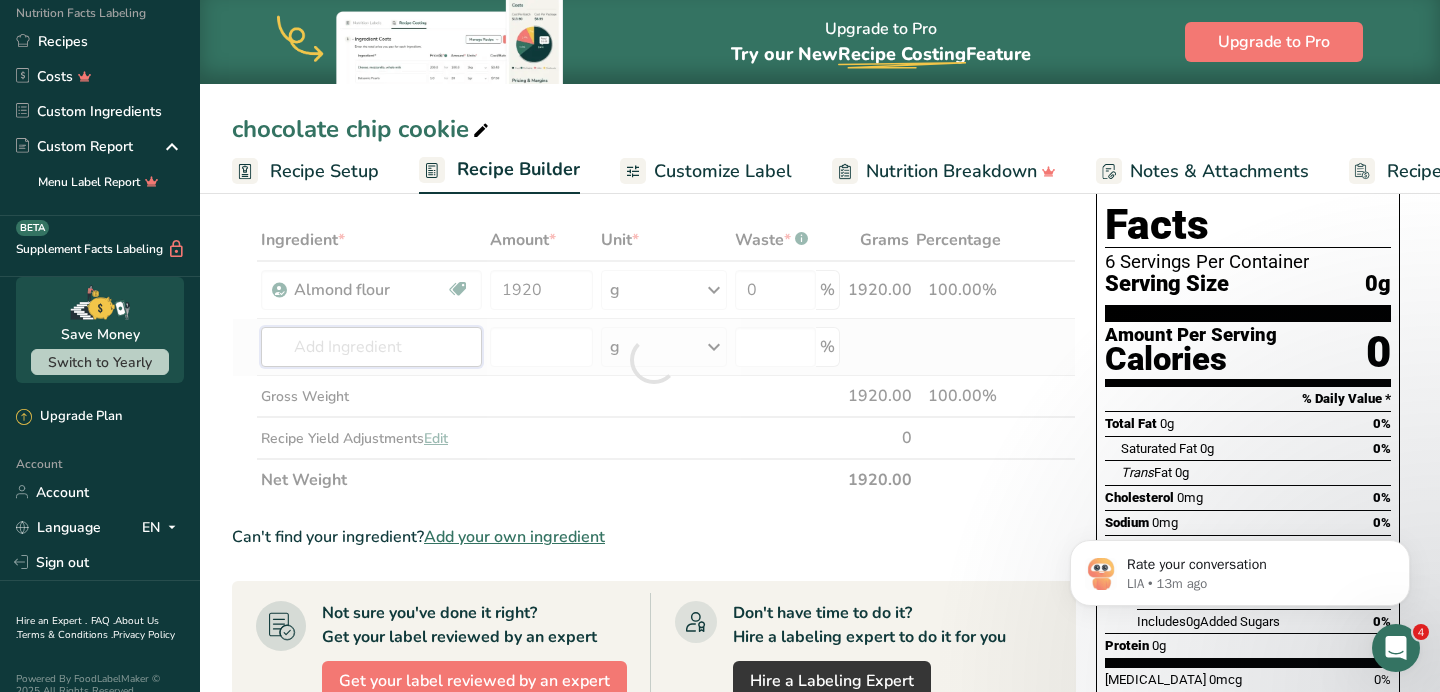 click on "Ingredient *
Amount *
Unit *
Waste *   .a-a{fill:#347362;}.b-a{fill:#fff;}          Grams
Percentage
[GEOGRAPHIC_DATA] flour
Vegan
Vegetarian
Organic
Organic Certified
Non-GMO
Kosher Pareve
Kosher Dairy
Halal
Clean Label
Bio-Engineered
Keto Friendly
1920
g
Weight Units
g
kg
mg
See more
Volume Units
l
Volume units require a density conversion. If you know your ingredient's density enter it below. Otherwise, click on "RIA" our AI Regulatory bot - she will be able to help you
lb/ft3
g/cm3
mL" at bounding box center [654, 360] 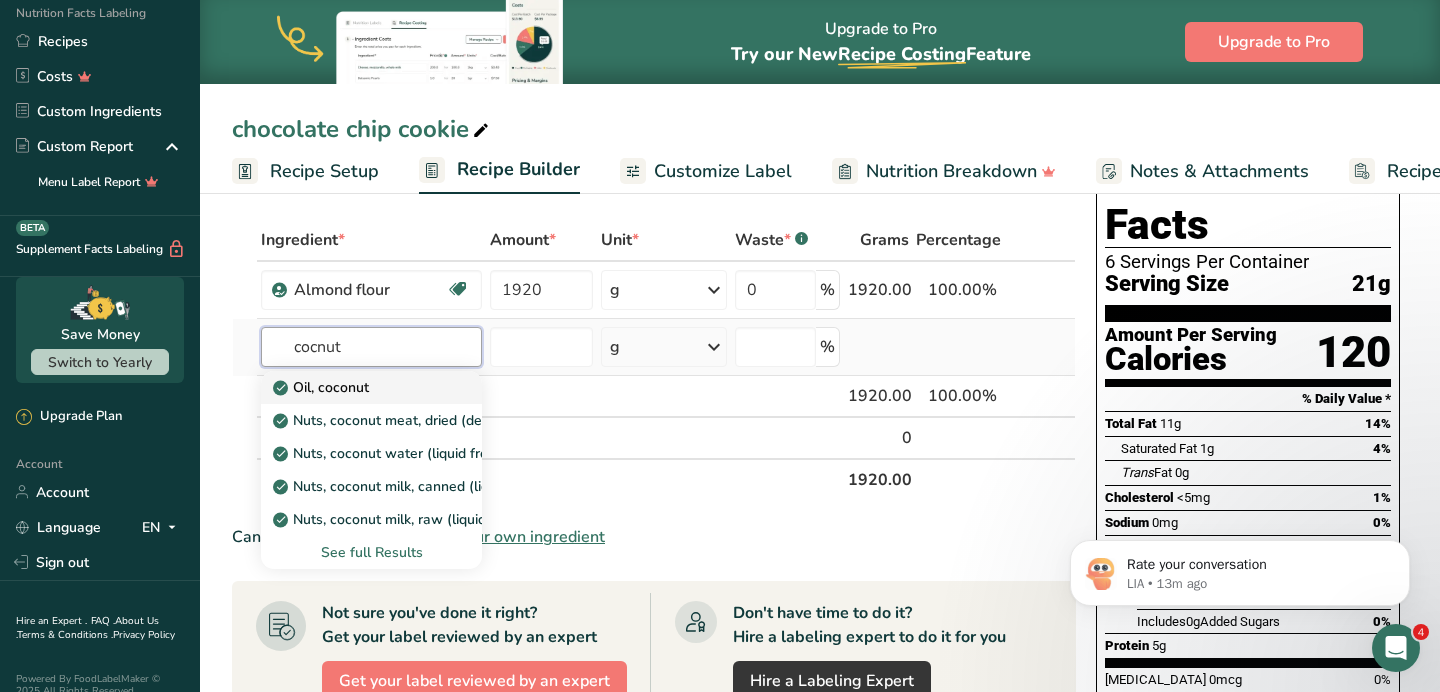 type on "cocnut" 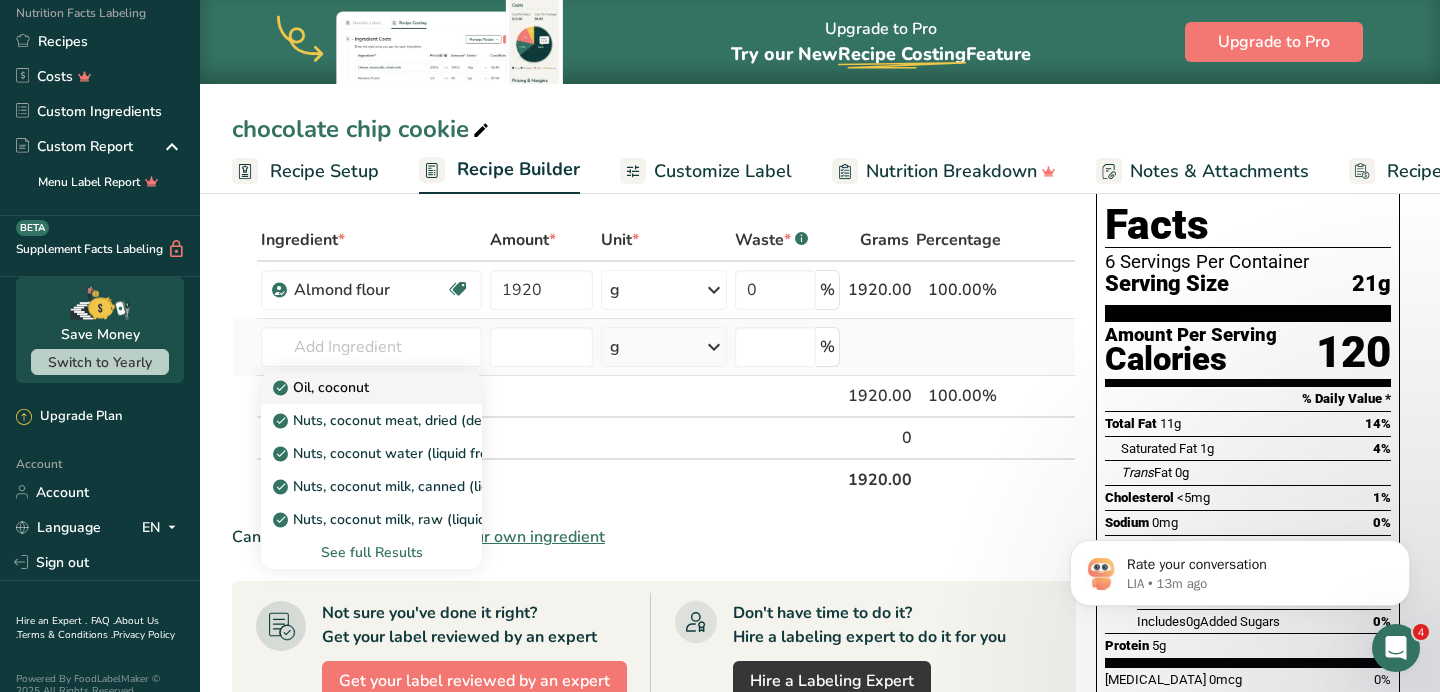 click on "Oil, coconut" at bounding box center [355, 387] 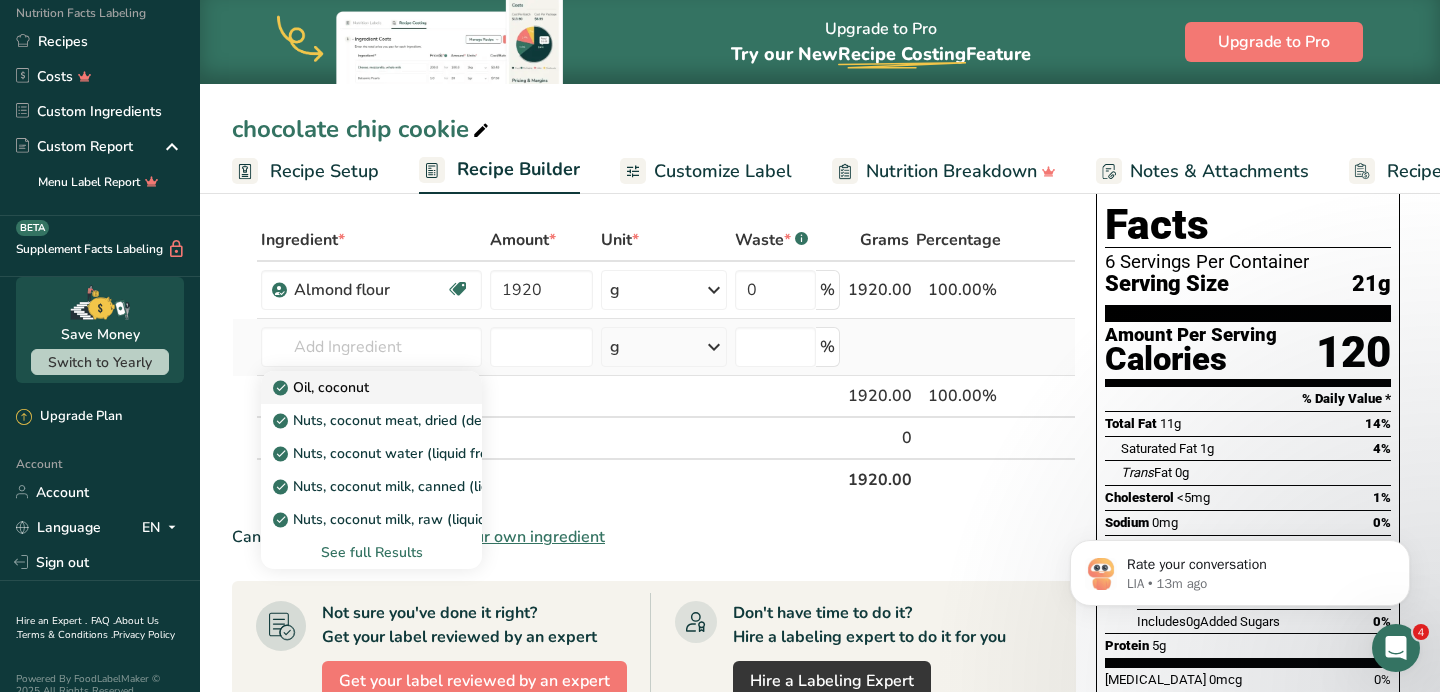type on "Oil, coconut" 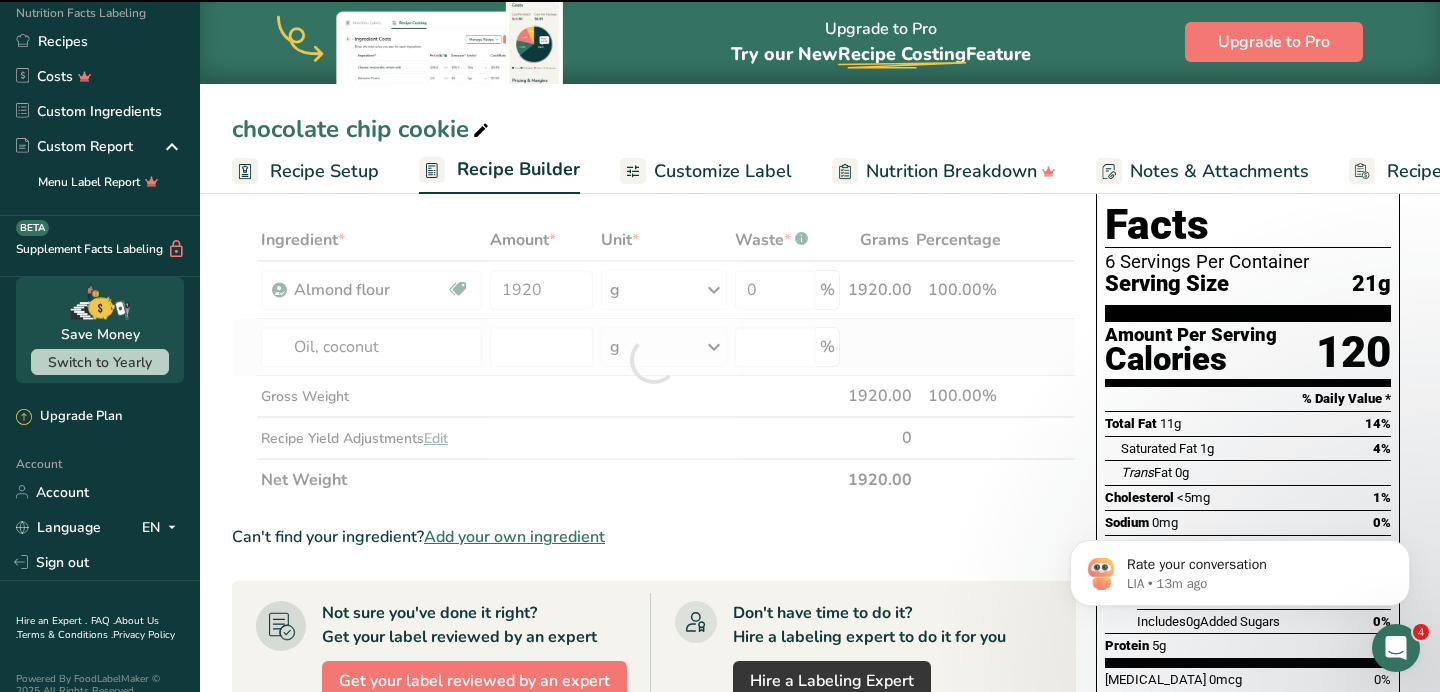 type on "0" 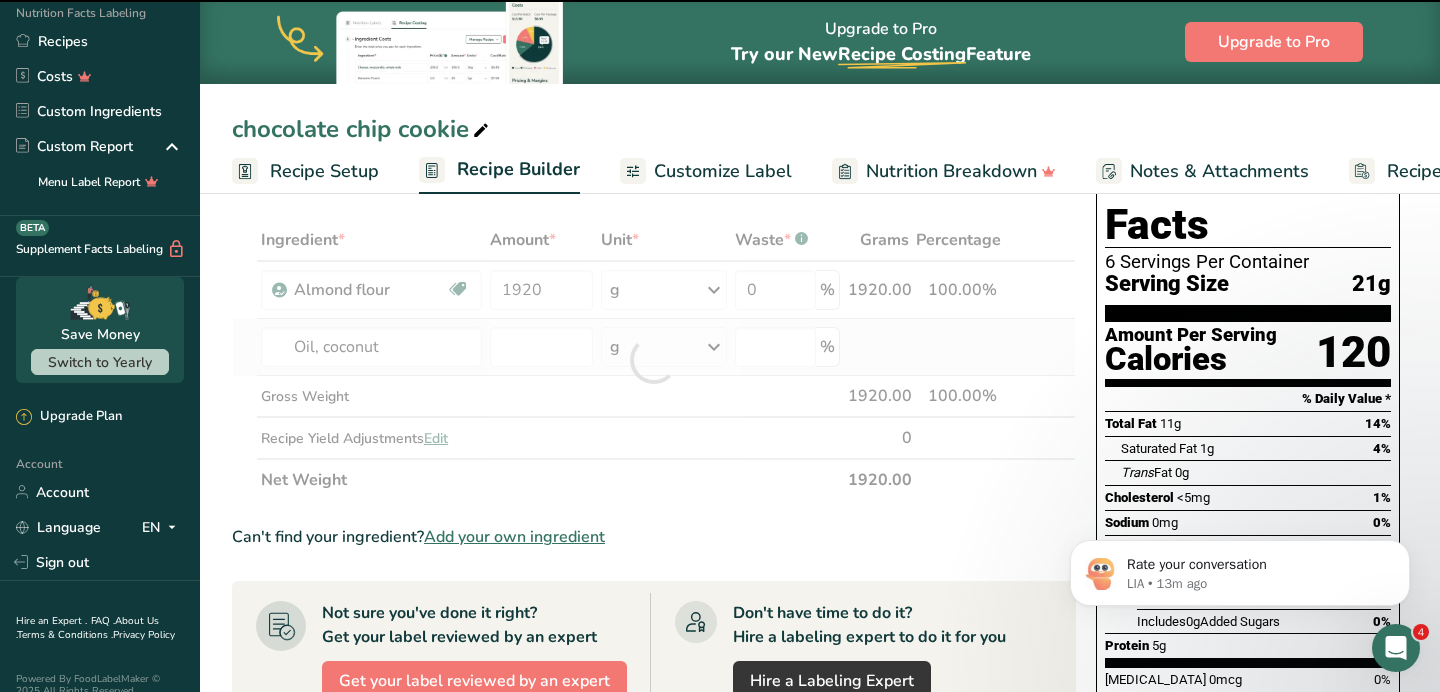 type on "0" 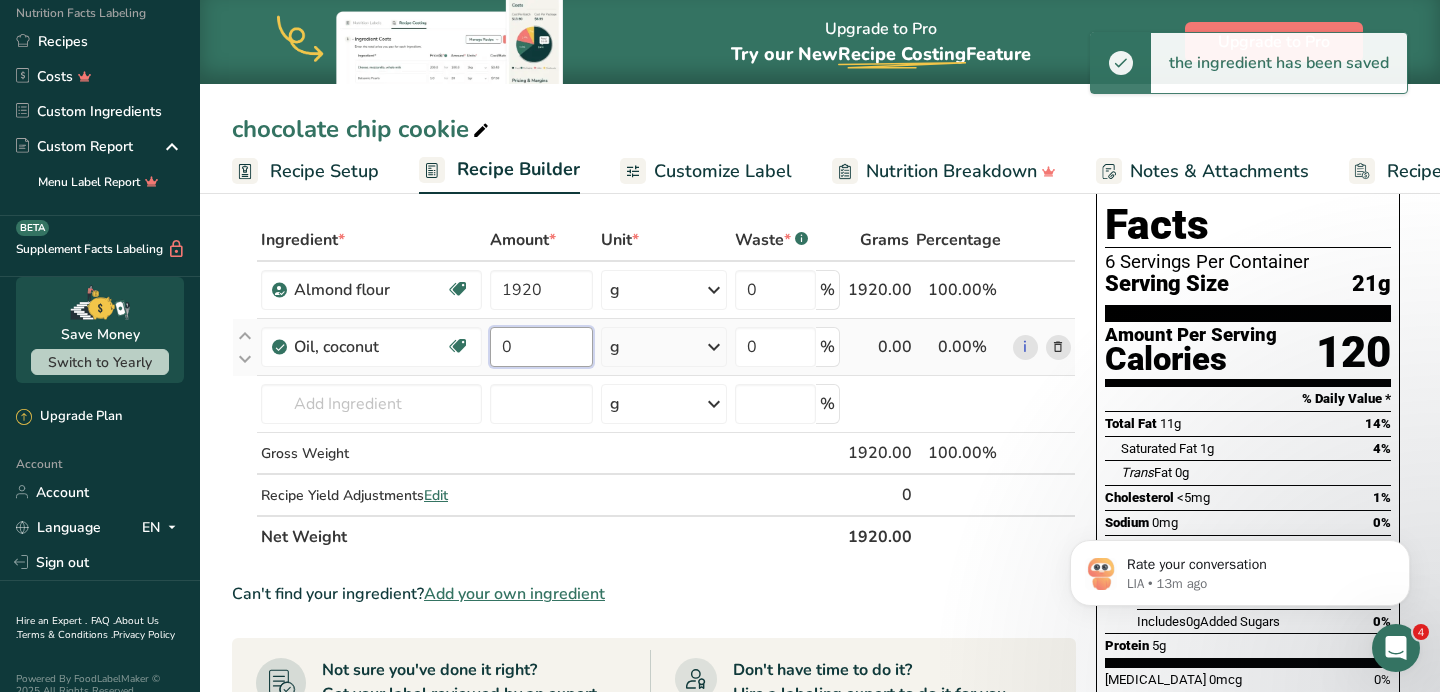 click on "0" at bounding box center [541, 347] 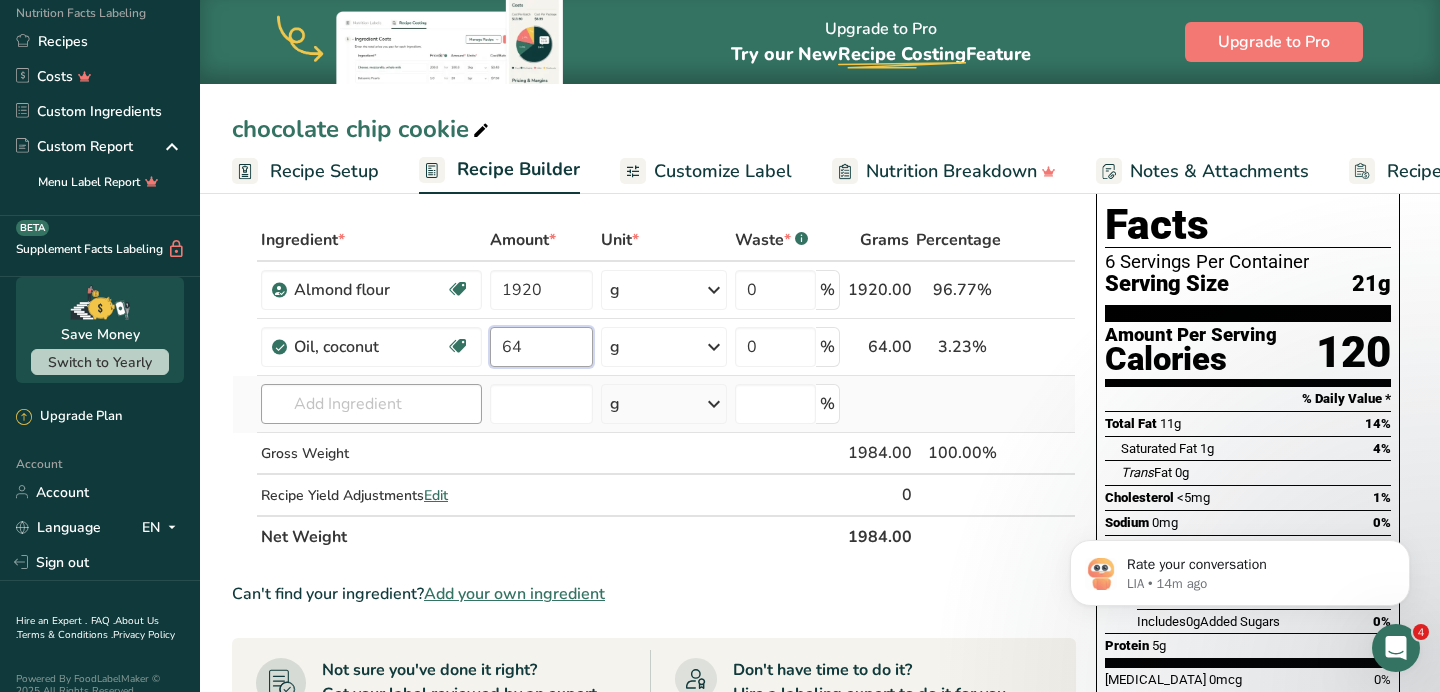 type on "64" 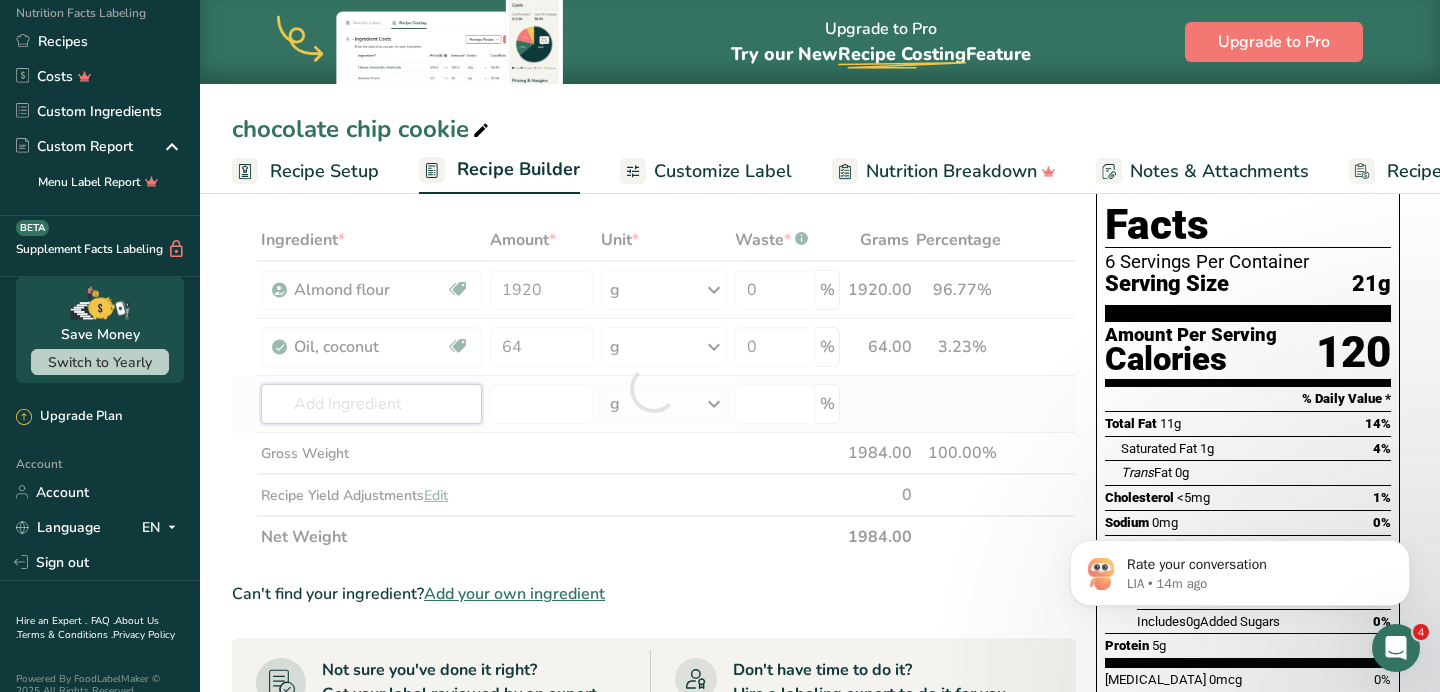 click on "Ingredient *
Amount *
Unit *
Waste *   .a-a{fill:#347362;}.b-a{fill:#fff;}          Grams
Percentage
[GEOGRAPHIC_DATA] flour
Vegan
Vegetarian
Organic
Organic Certified
Non-GMO
Kosher Pareve
Kosher Dairy
Halal
Clean Label
Bio-Engineered
Keto Friendly
1920
g
Weight Units
g
kg
mg
See more
Volume Units
l
Volume units require a density conversion. If you know your ingredient's density enter it below. Otherwise, click on "RIA" our AI Regulatory bot - she will be able to help you
lb/ft3
g/cm3
mL" at bounding box center (654, 388) 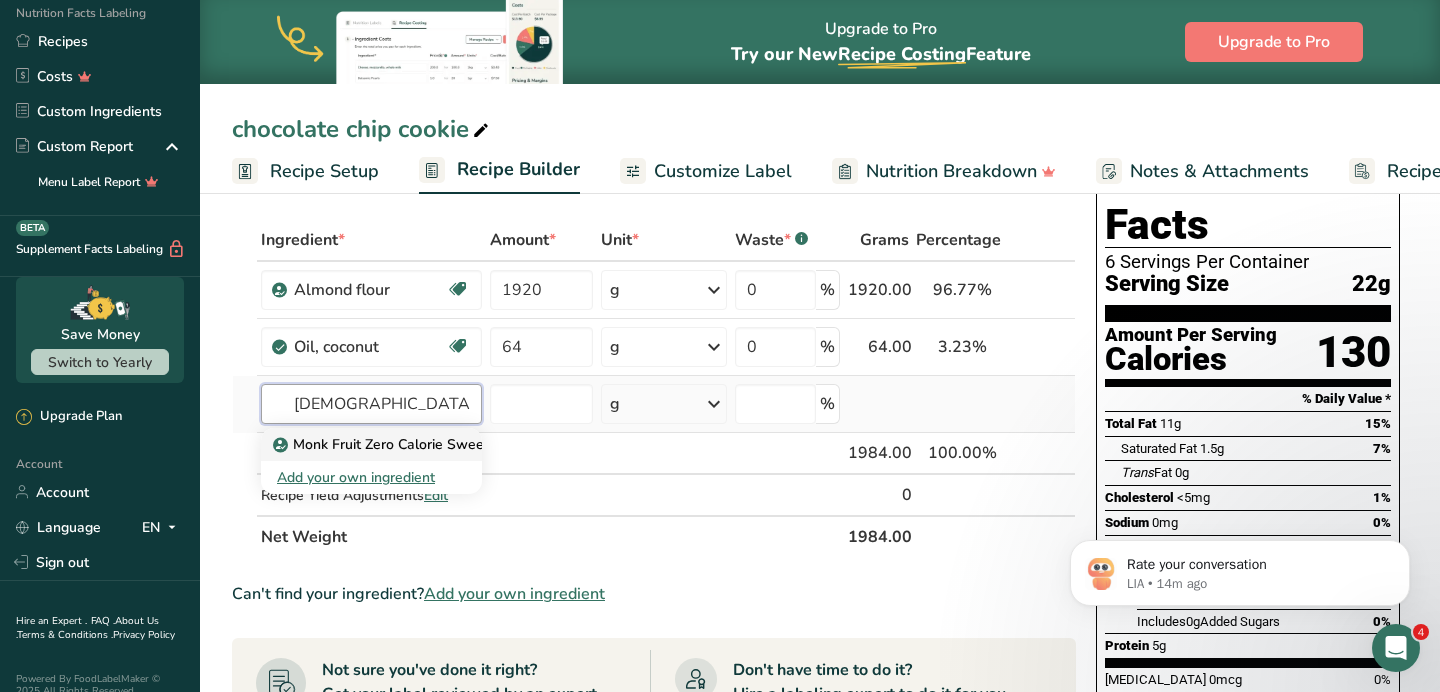 type on "[DEMOGRAPHIC_DATA]" 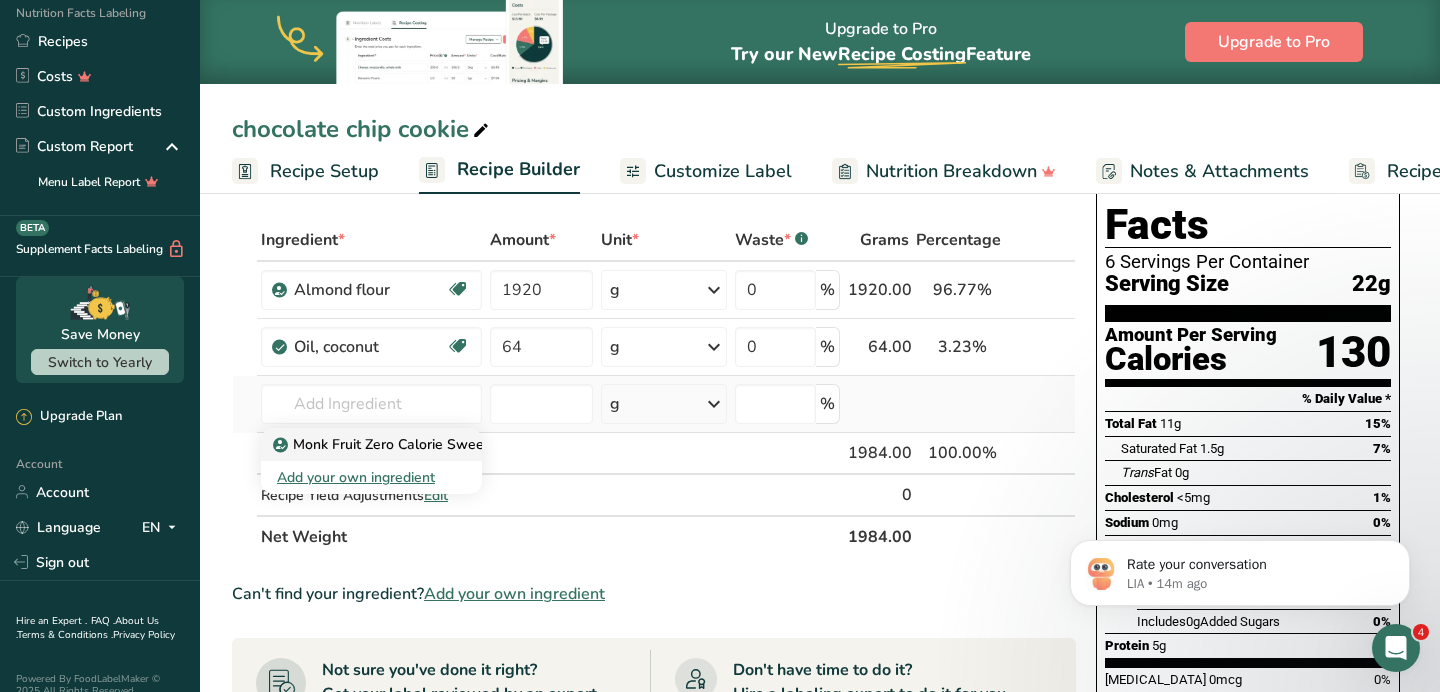 click on "Monk Fruit Zero Calorie Sweetener" at bounding box center (397, 444) 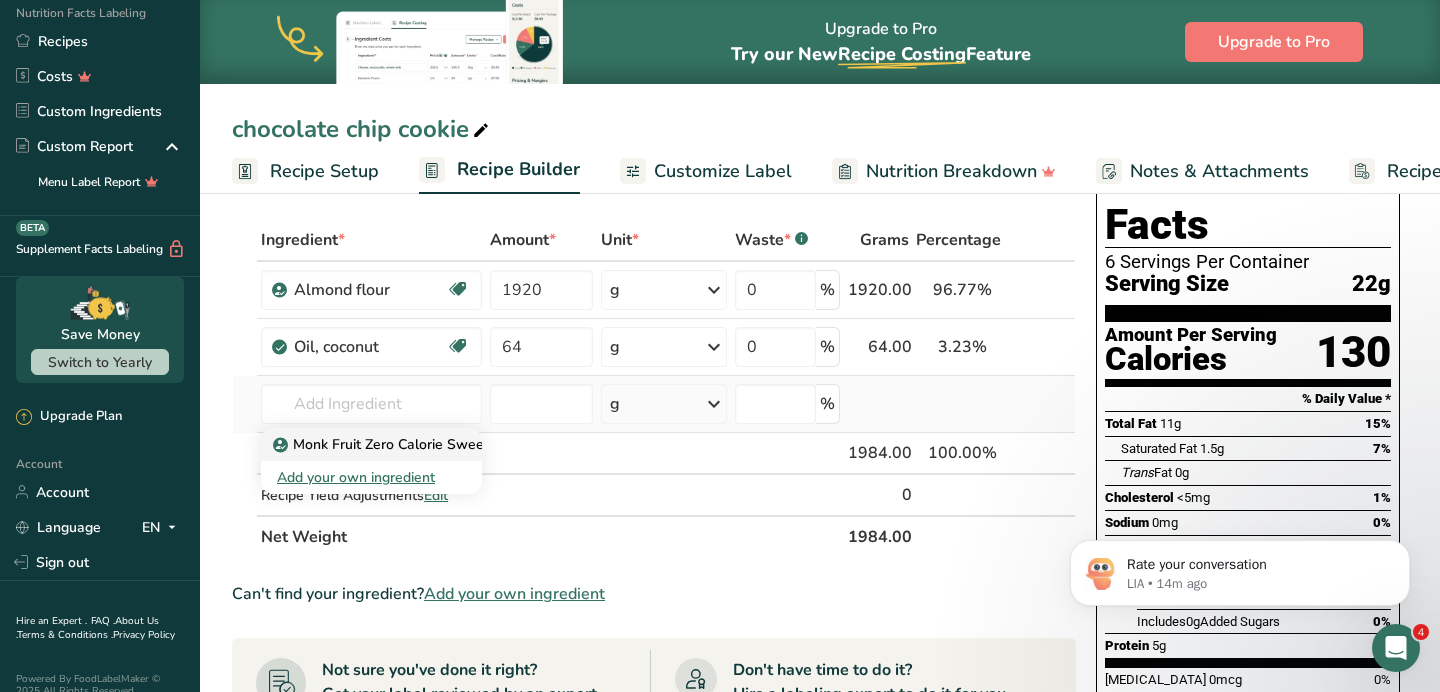 type on "Monk Fruit Zero Calorie Sweetener" 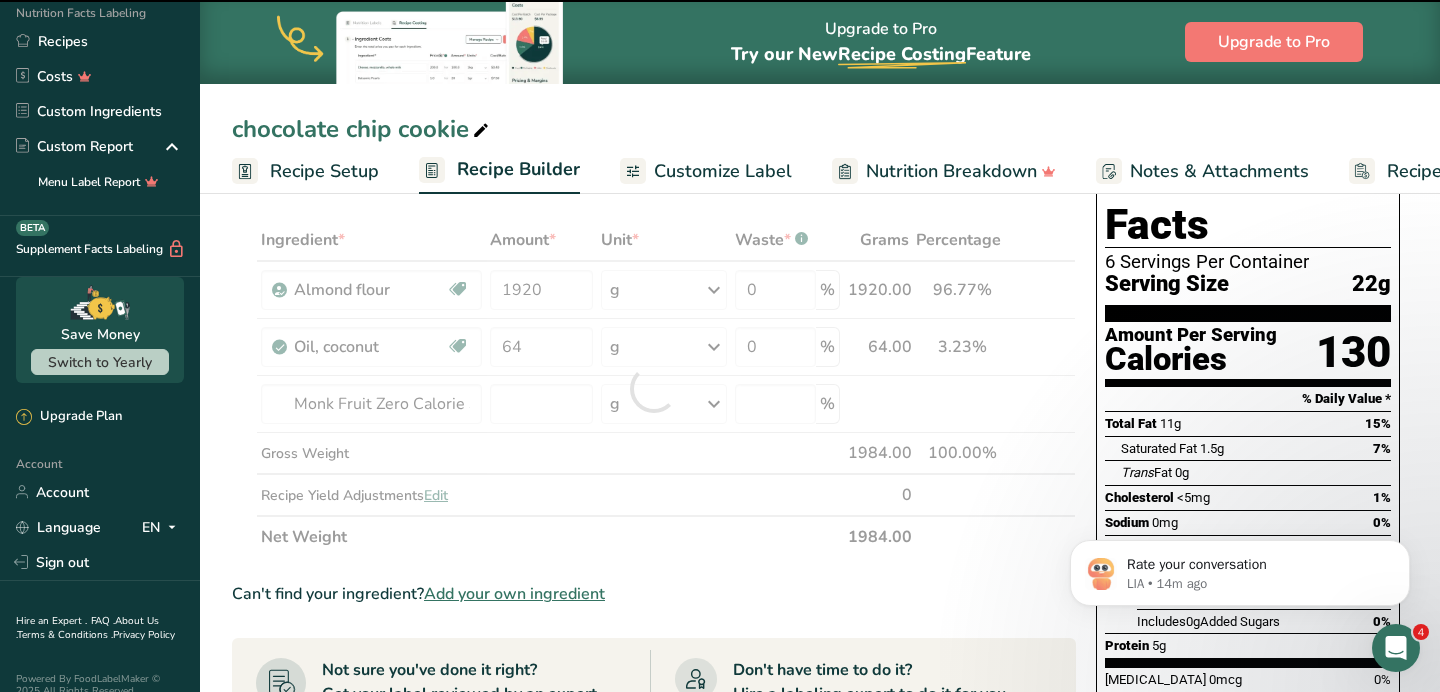 type on "0" 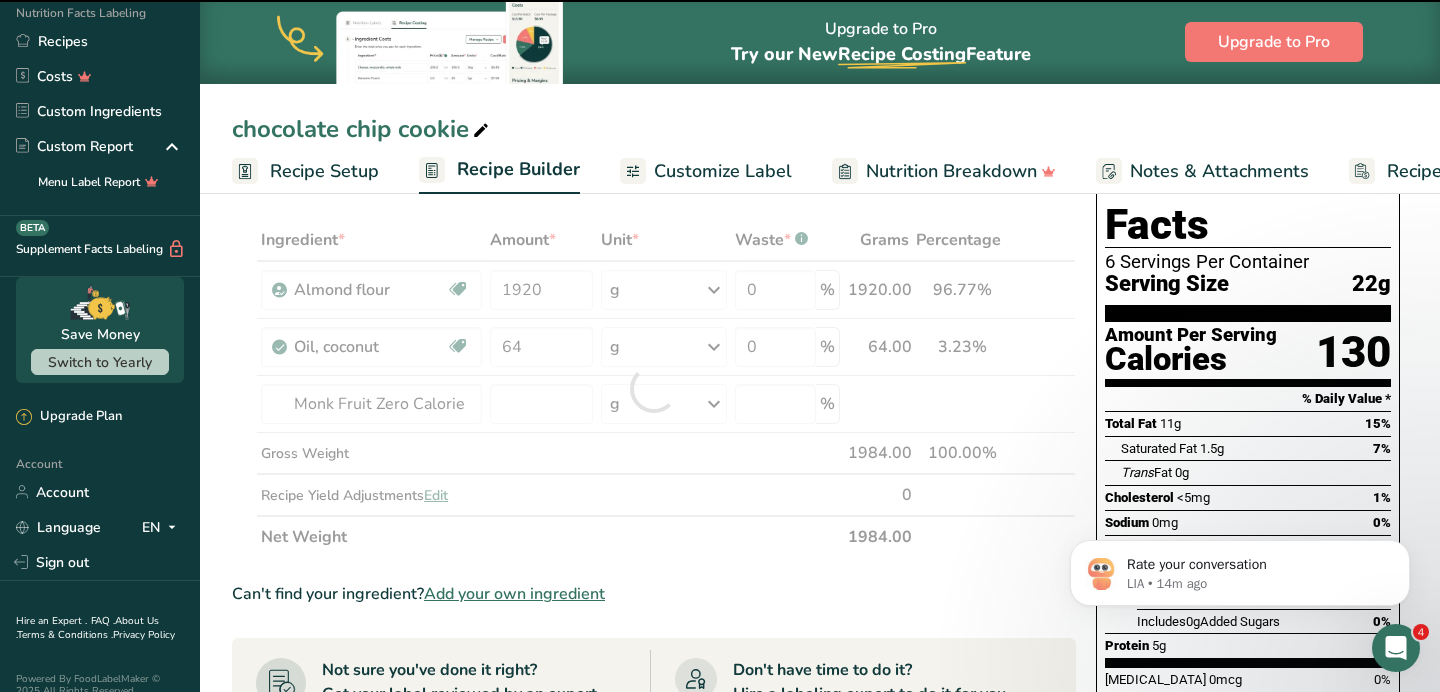 type on "0" 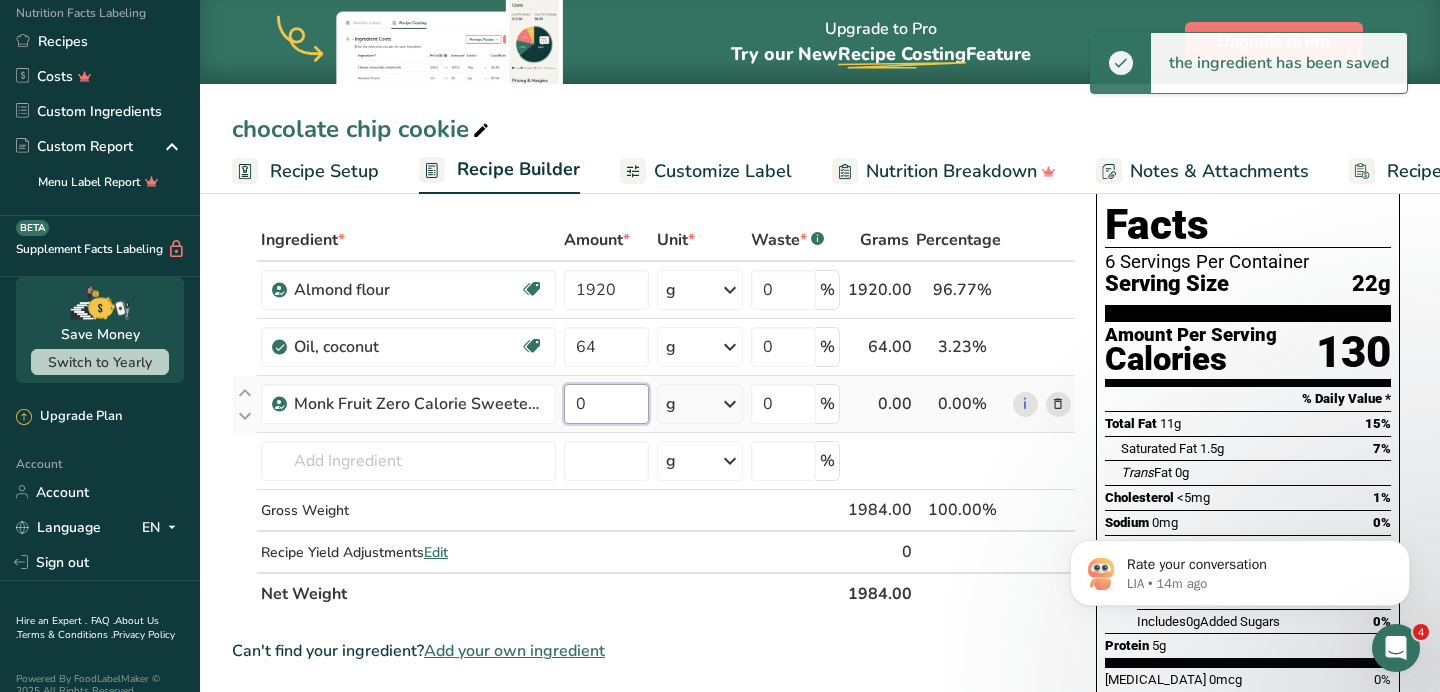 click on "0" at bounding box center [606, 404] 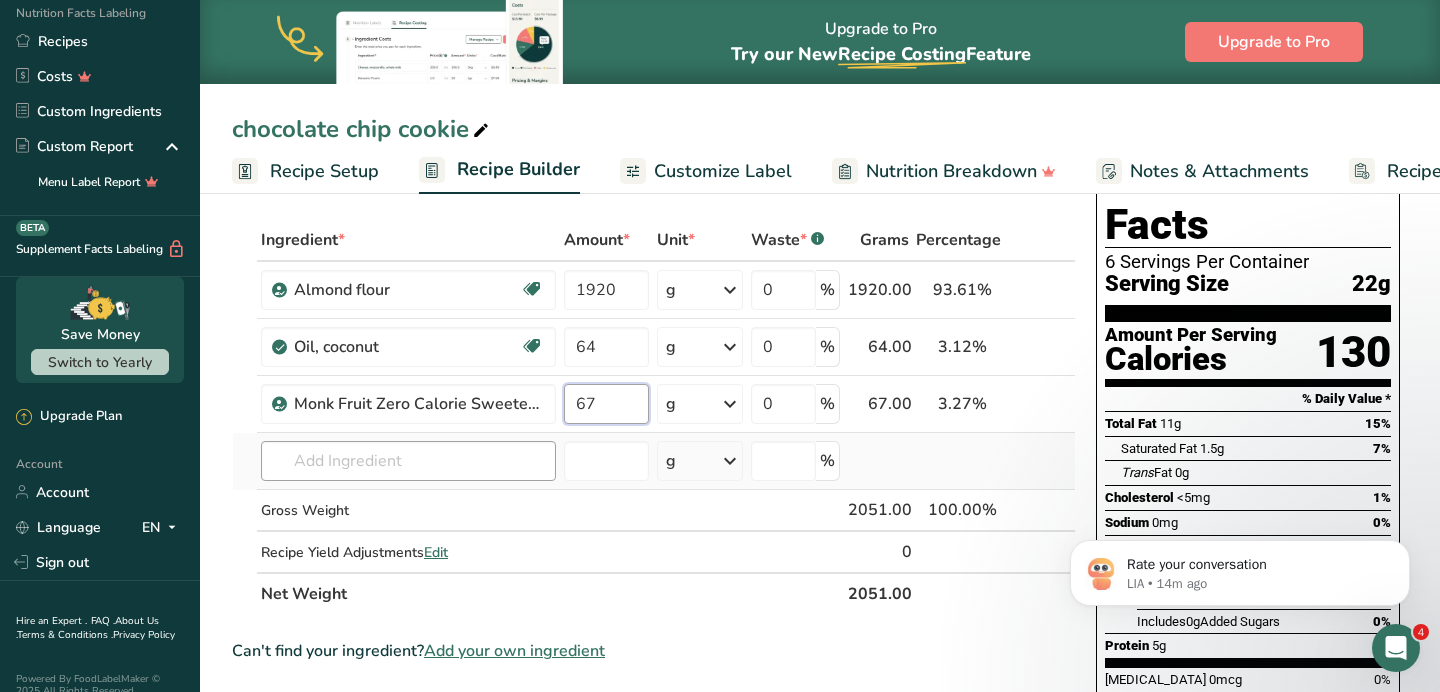 type on "67" 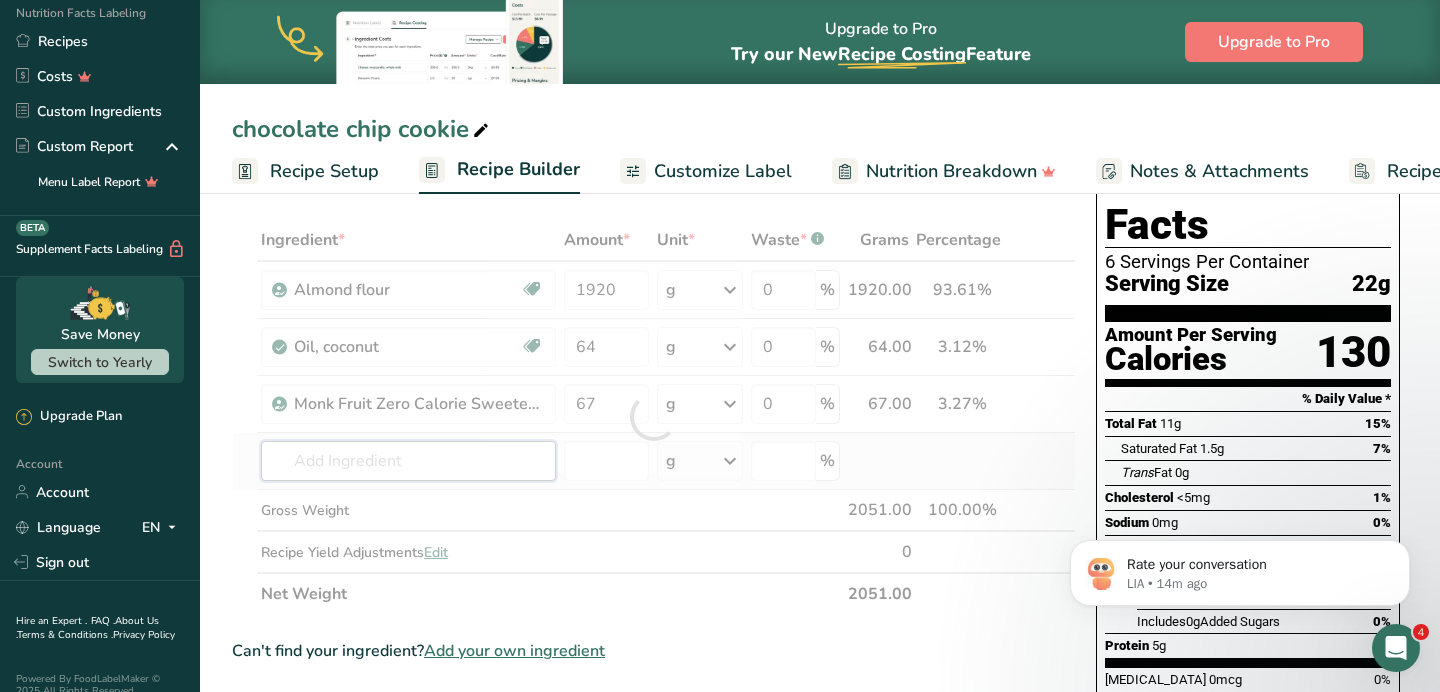 click on "Ingredient *
Amount *
Unit *
Waste *   .a-a{fill:#347362;}.b-a{fill:#fff;}          Grams
Percentage
[GEOGRAPHIC_DATA] flour
Vegan
Vegetarian
Organic
Organic Certified
Non-GMO
Kosher Pareve
Kosher Dairy
Halal
Clean Label
Bio-Engineered
Keto Friendly
1920
g
Weight Units
g
kg
mg
See more
Volume Units
l
Volume units require a density conversion. If you know your ingredient's density enter it below. Otherwise, click on "RIA" our AI Regulatory bot - she will be able to help you
lb/ft3
g/cm3
mL" at bounding box center [654, 417] 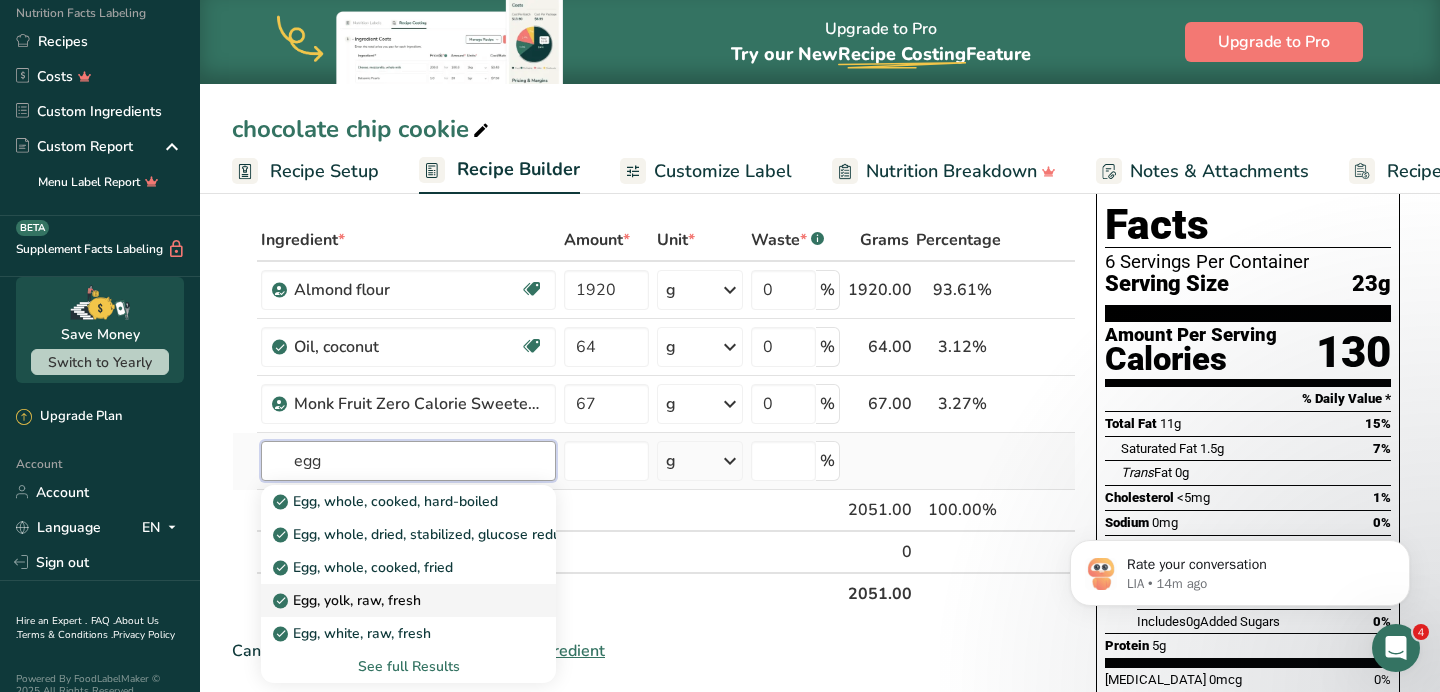 type on "egg" 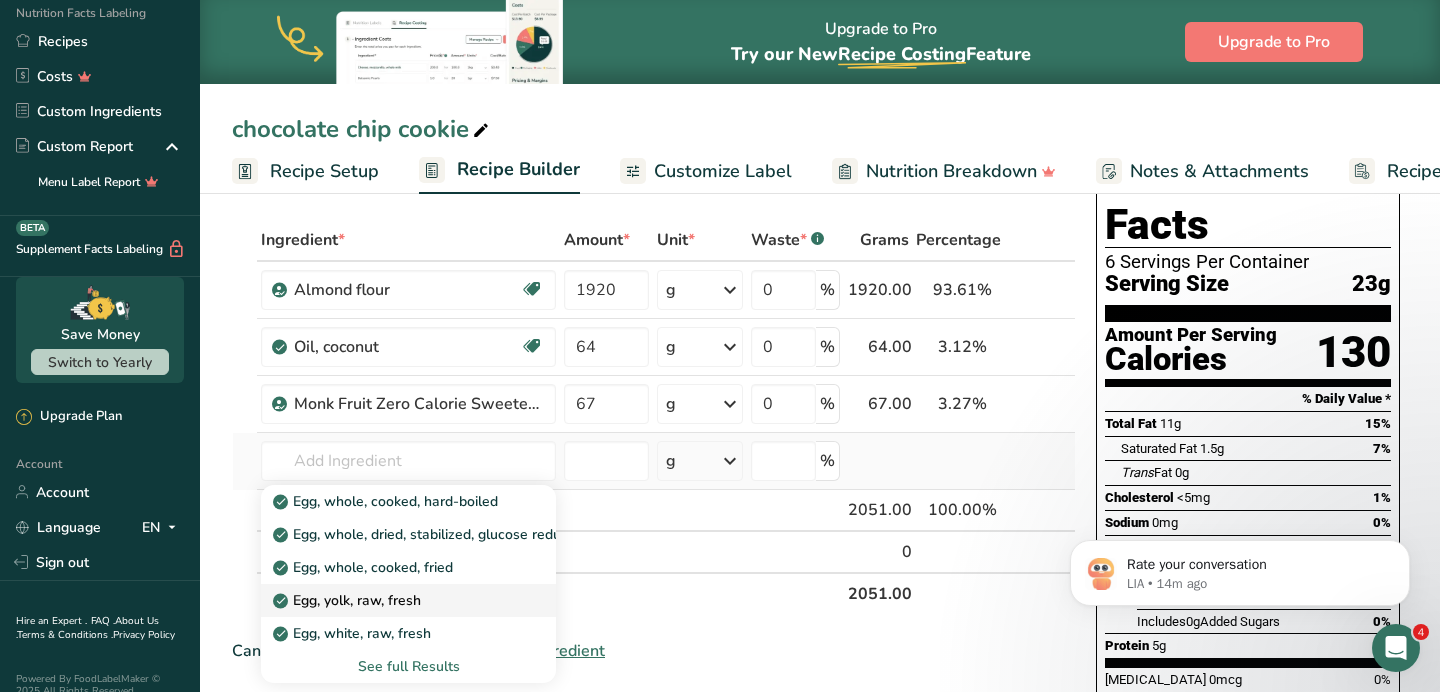 click on "Egg, yolk, raw, fresh" at bounding box center [349, 600] 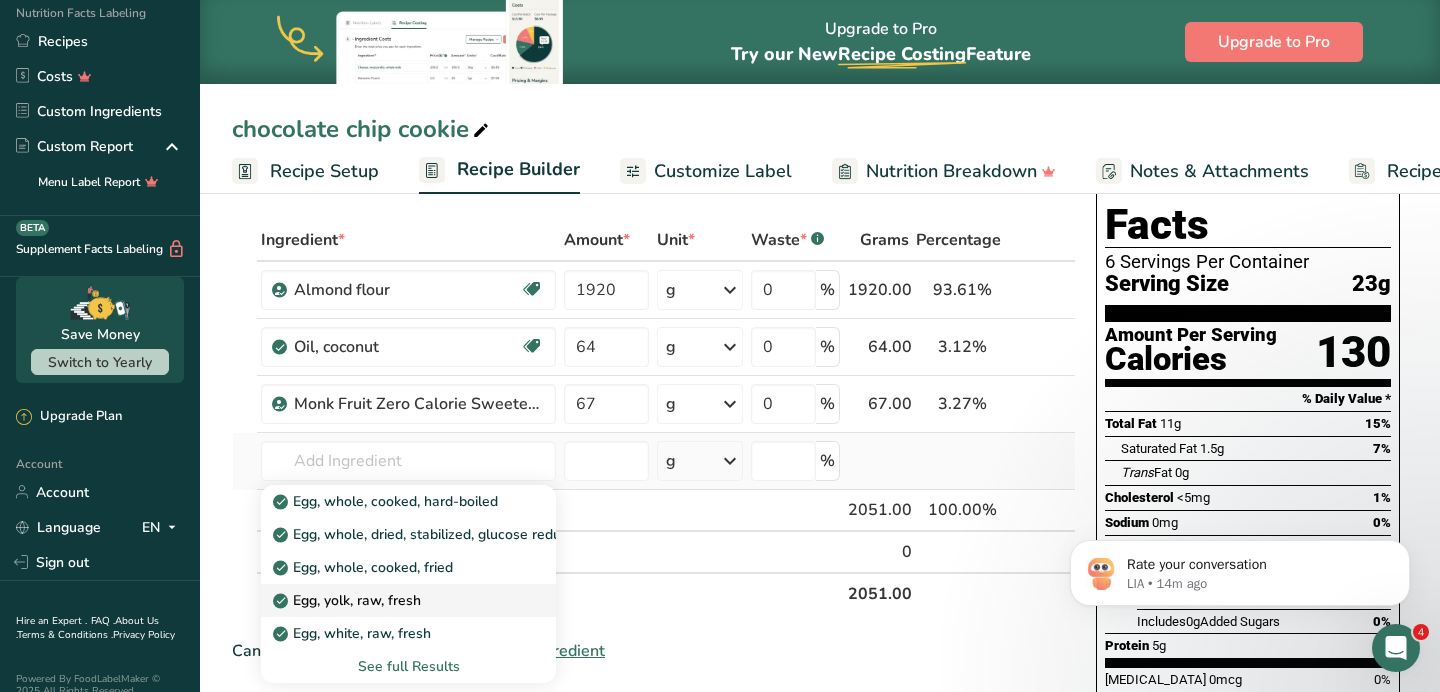 type on "Egg, yolk, raw, fresh" 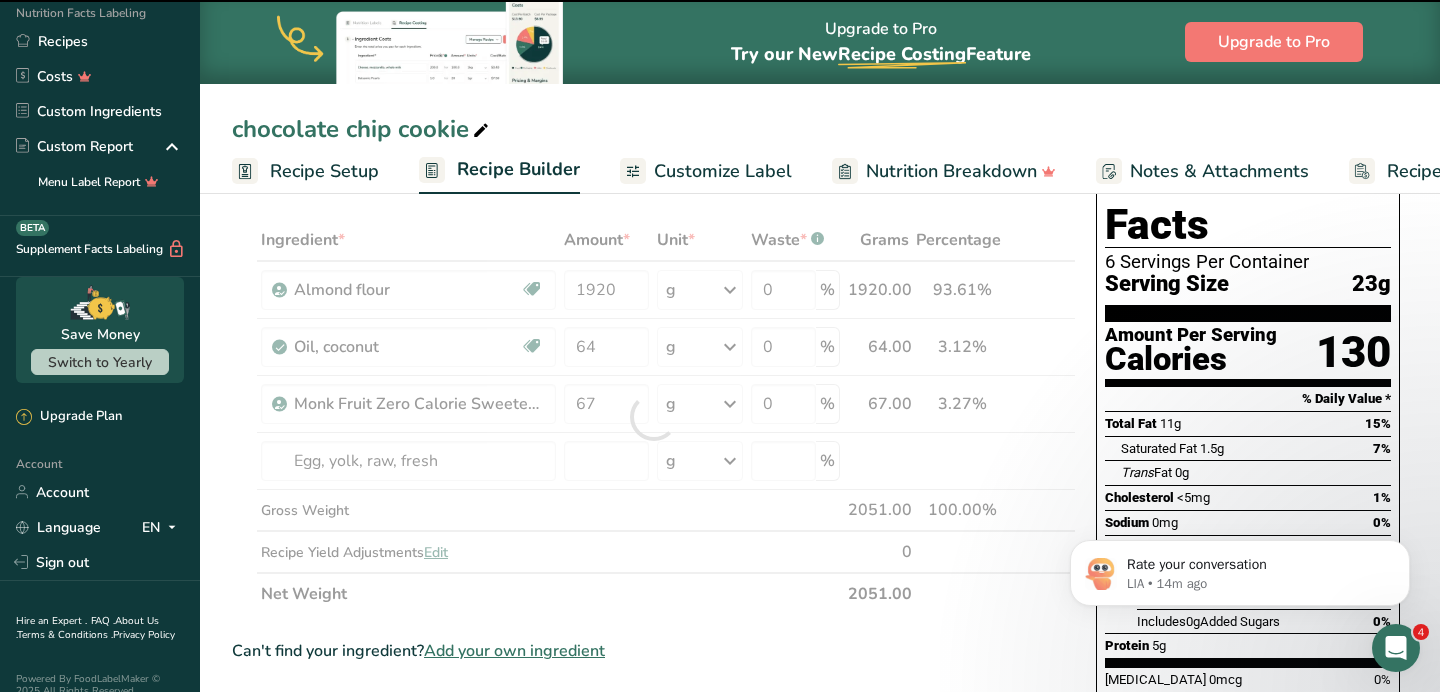 type on "0" 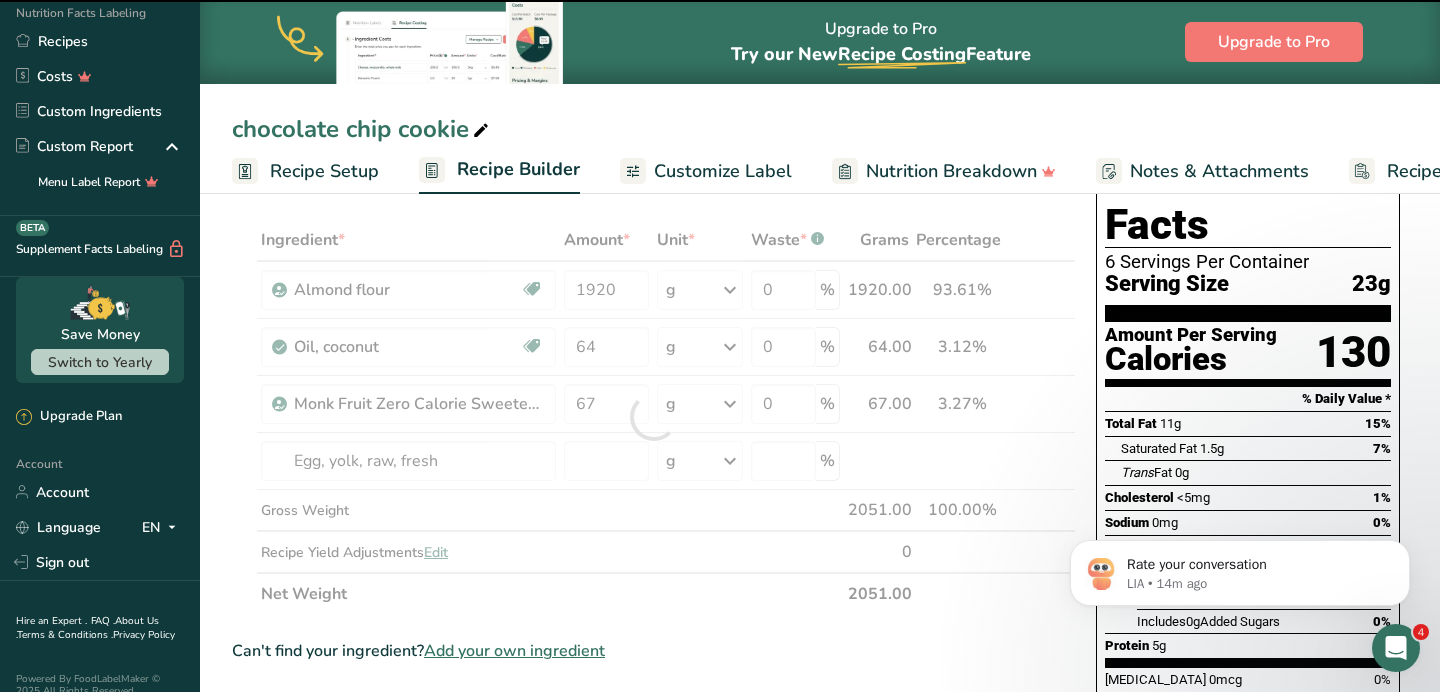 type on "0" 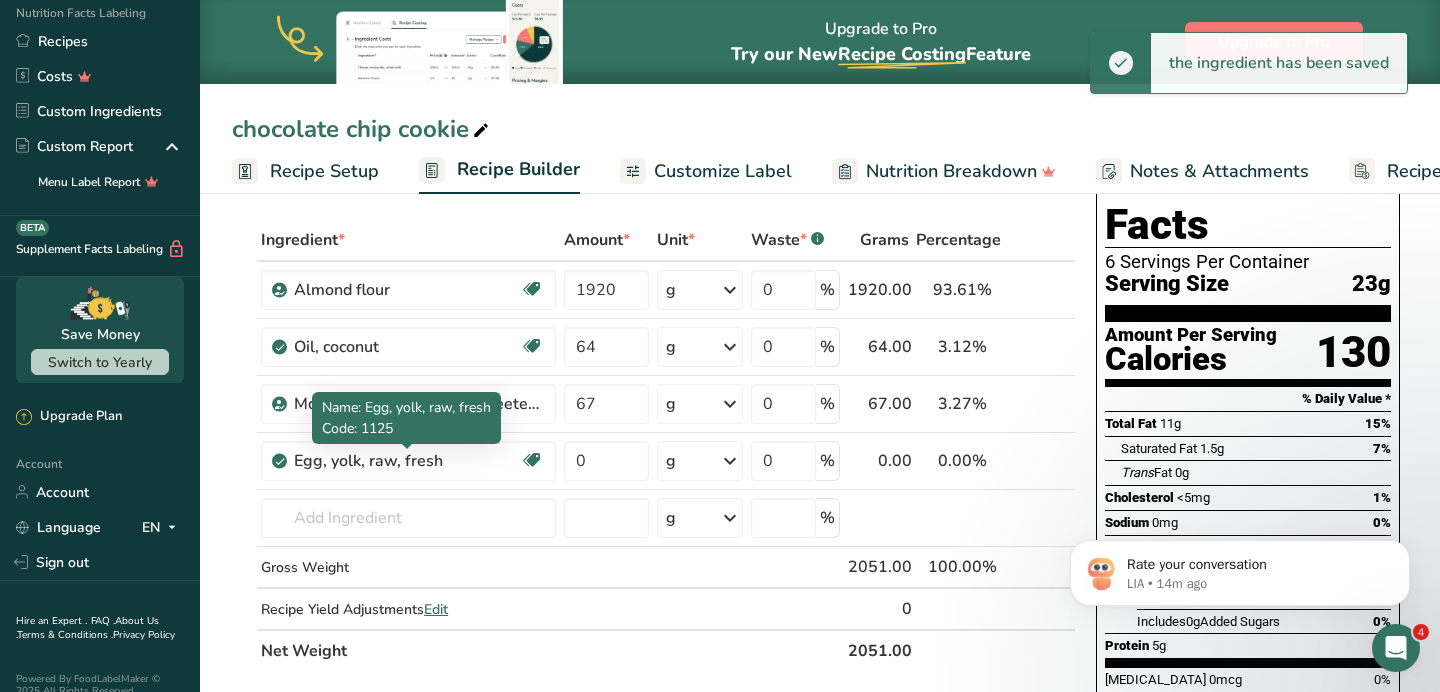 click on "Egg, yolk, raw, fresh" at bounding box center (407, 461) 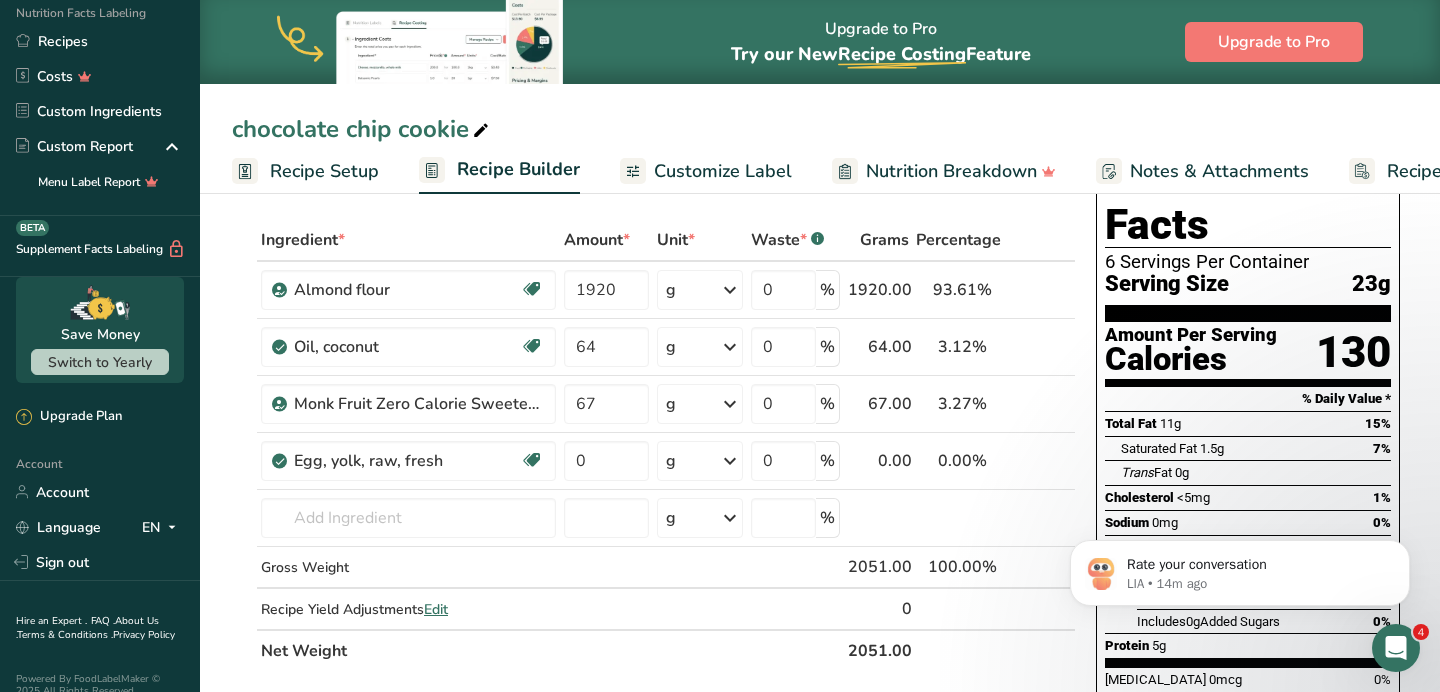 click on "Egg, yolk, raw, fresh" at bounding box center (407, 461) 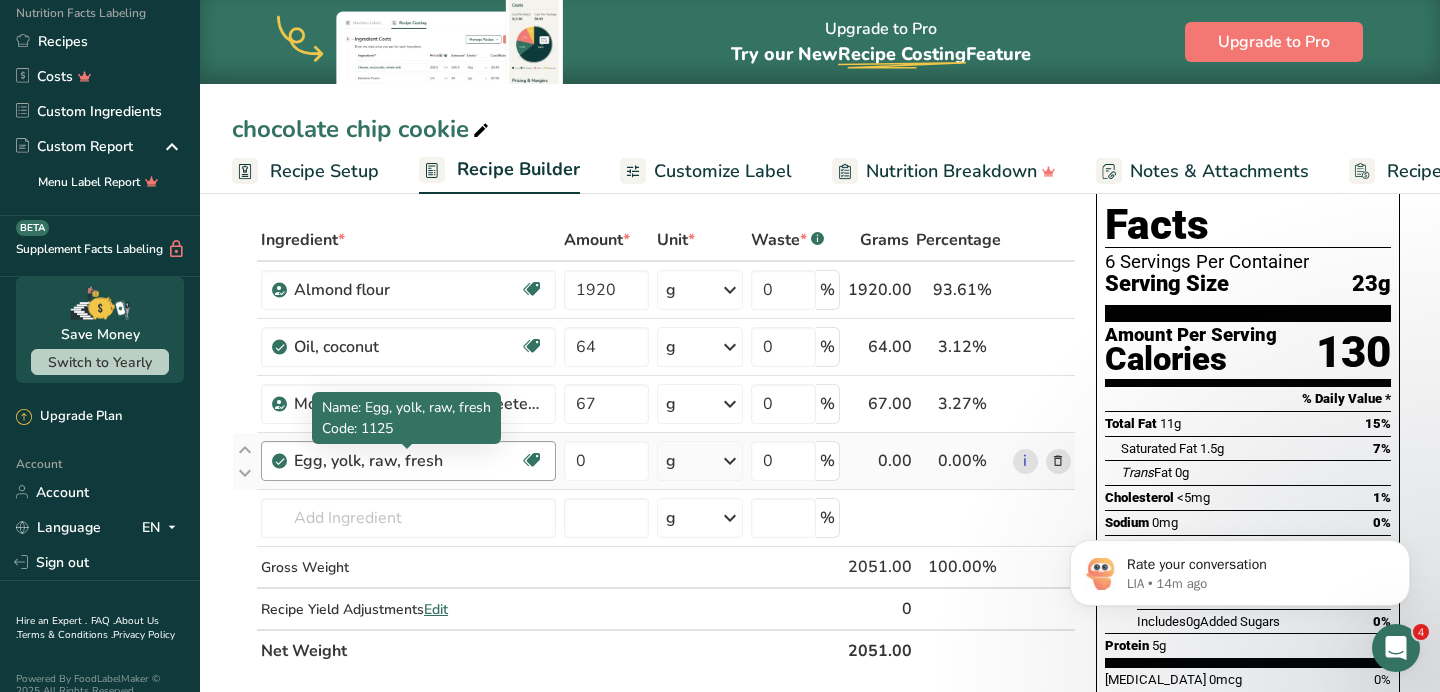 drag, startPoint x: 444, startPoint y: 467, endPoint x: 333, endPoint y: 455, distance: 111.64677 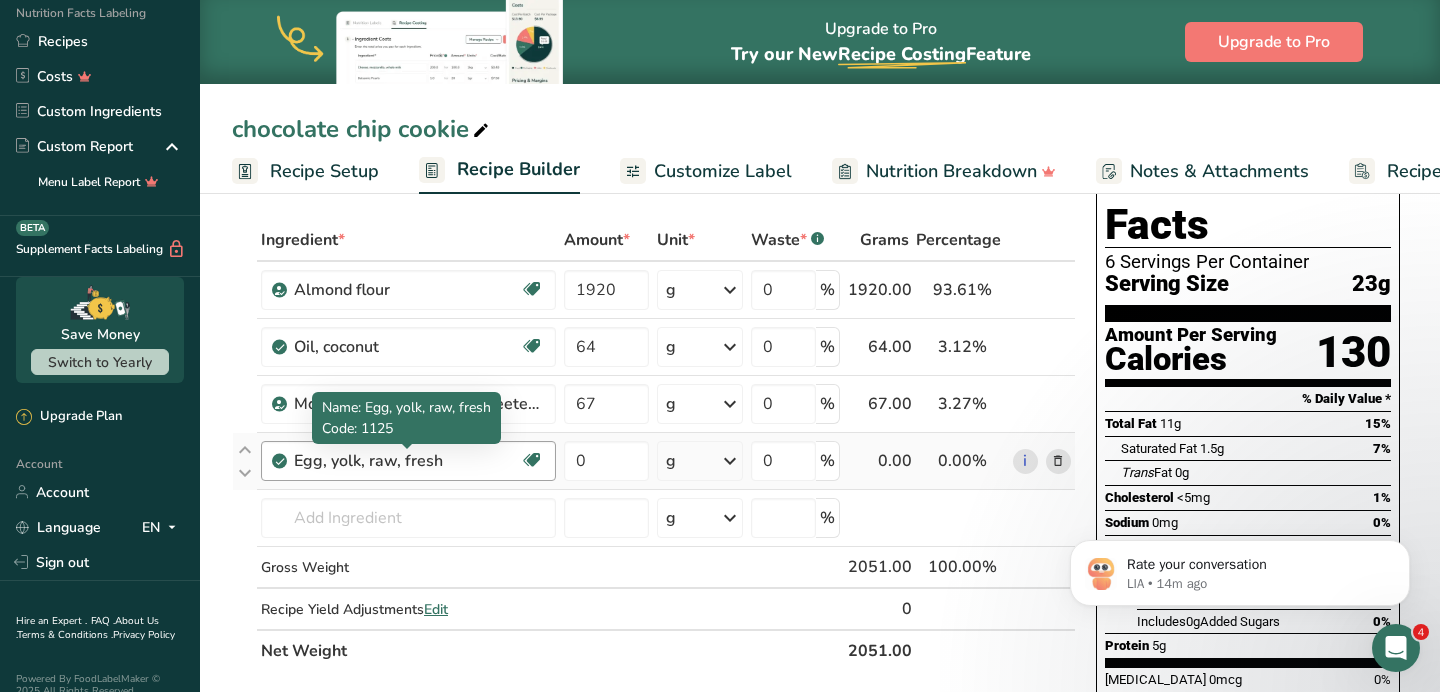 click on "Egg, yolk, raw, fresh" at bounding box center (407, 461) 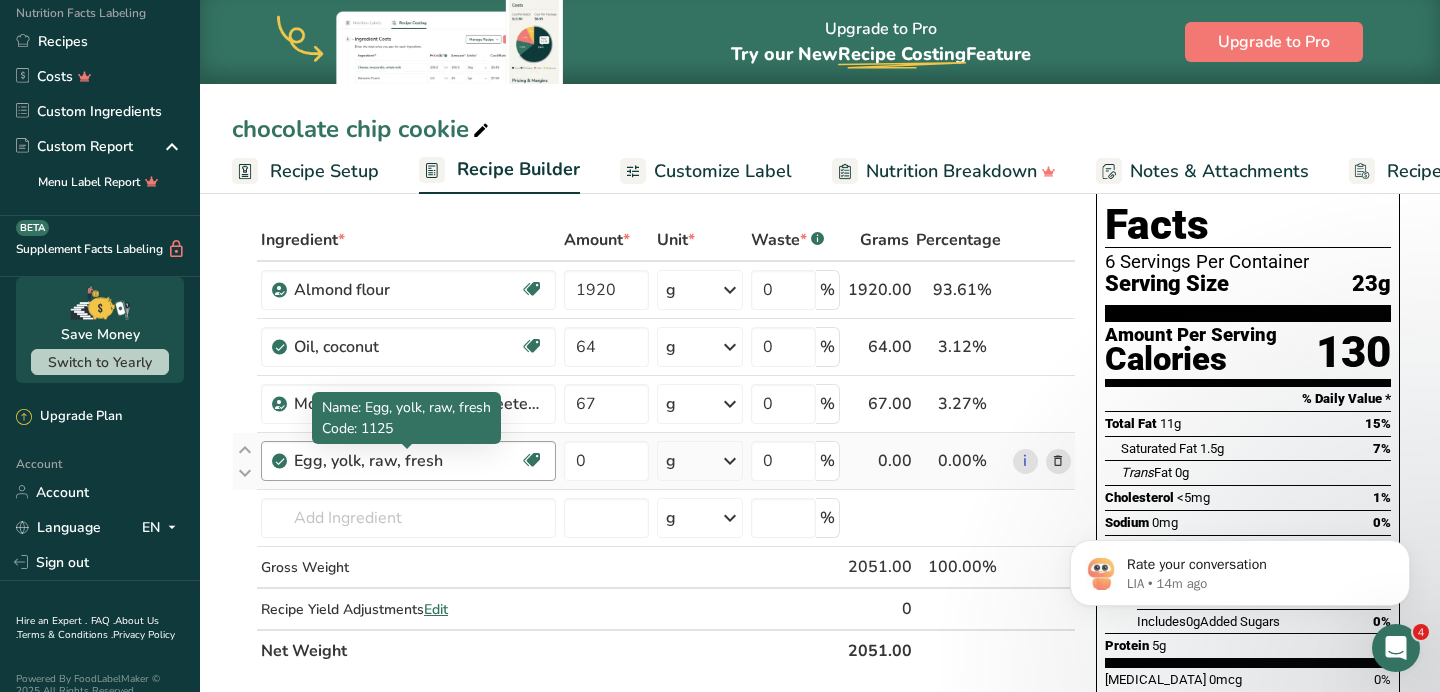 click on "Egg, yolk, raw, fresh" at bounding box center (407, 461) 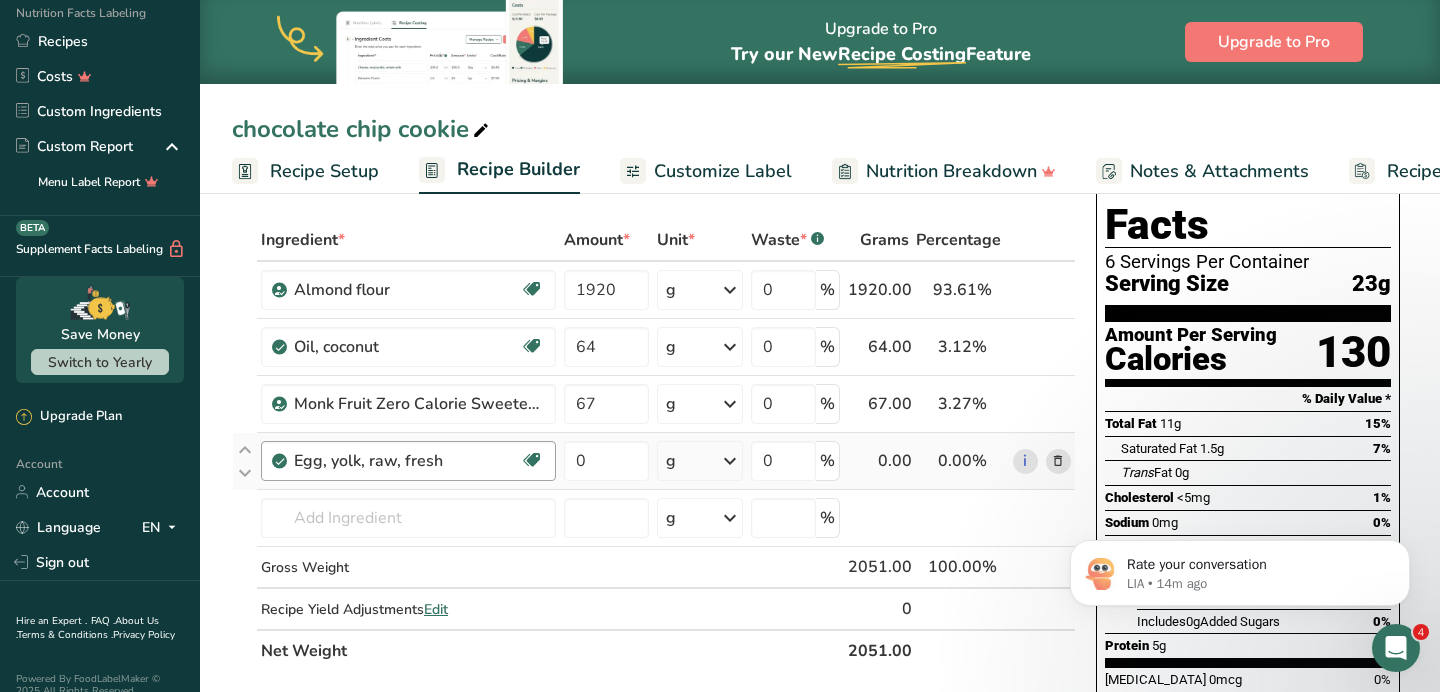 drag, startPoint x: 454, startPoint y: 469, endPoint x: 295, endPoint y: 457, distance: 159.4522 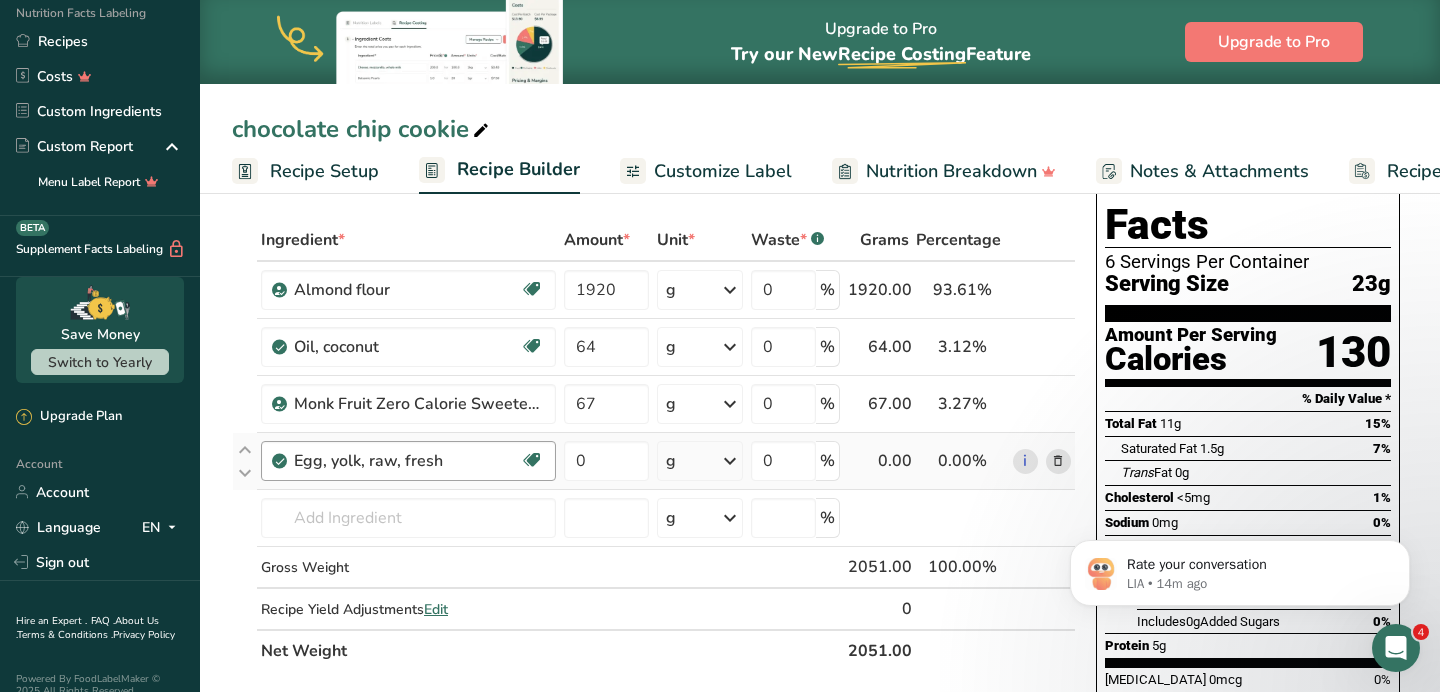 click on "Egg, yolk, raw, fresh" at bounding box center (407, 461) 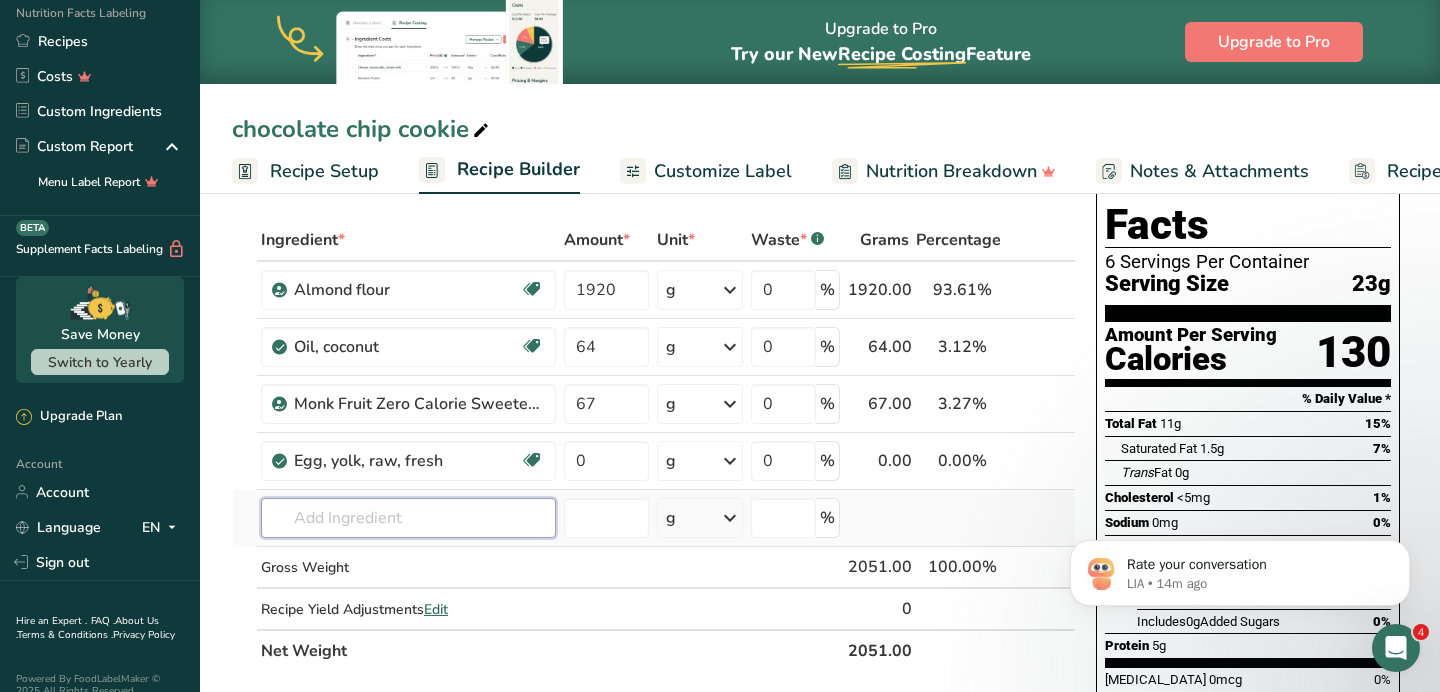 click at bounding box center (408, 518) 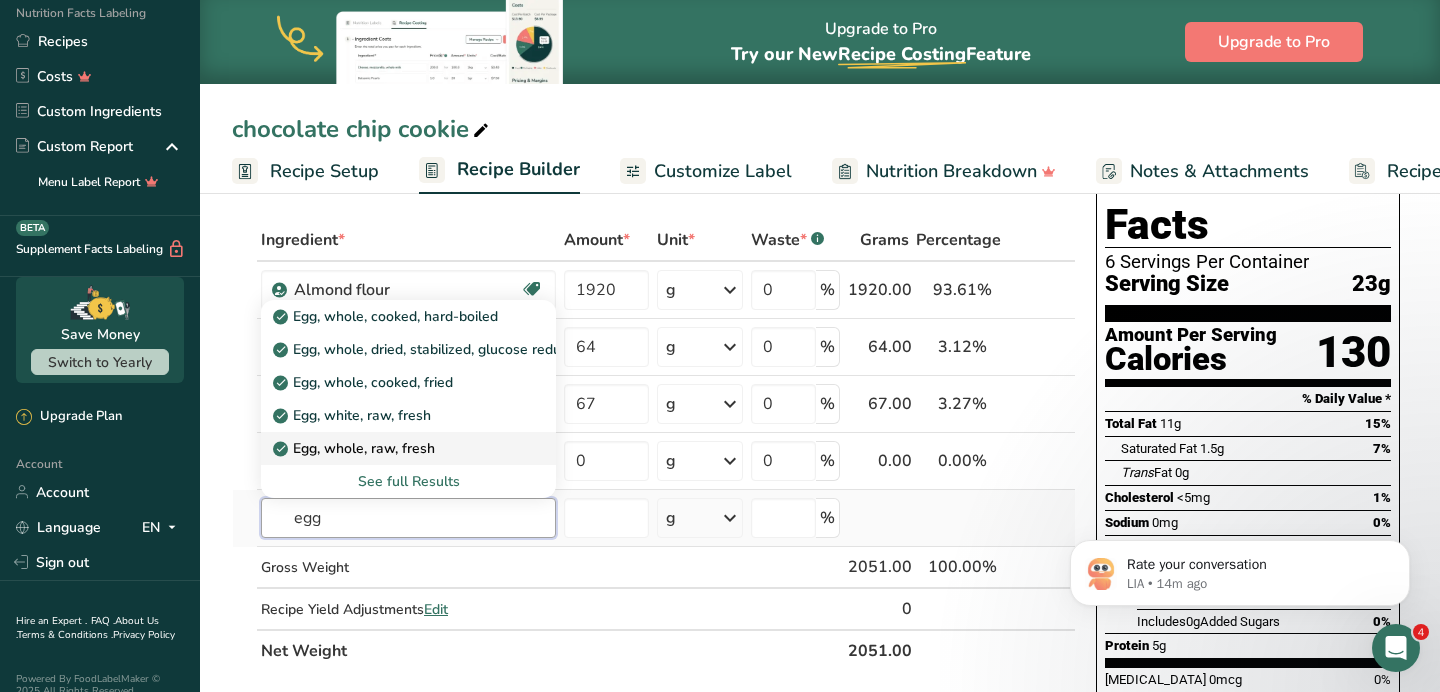 type on "egg" 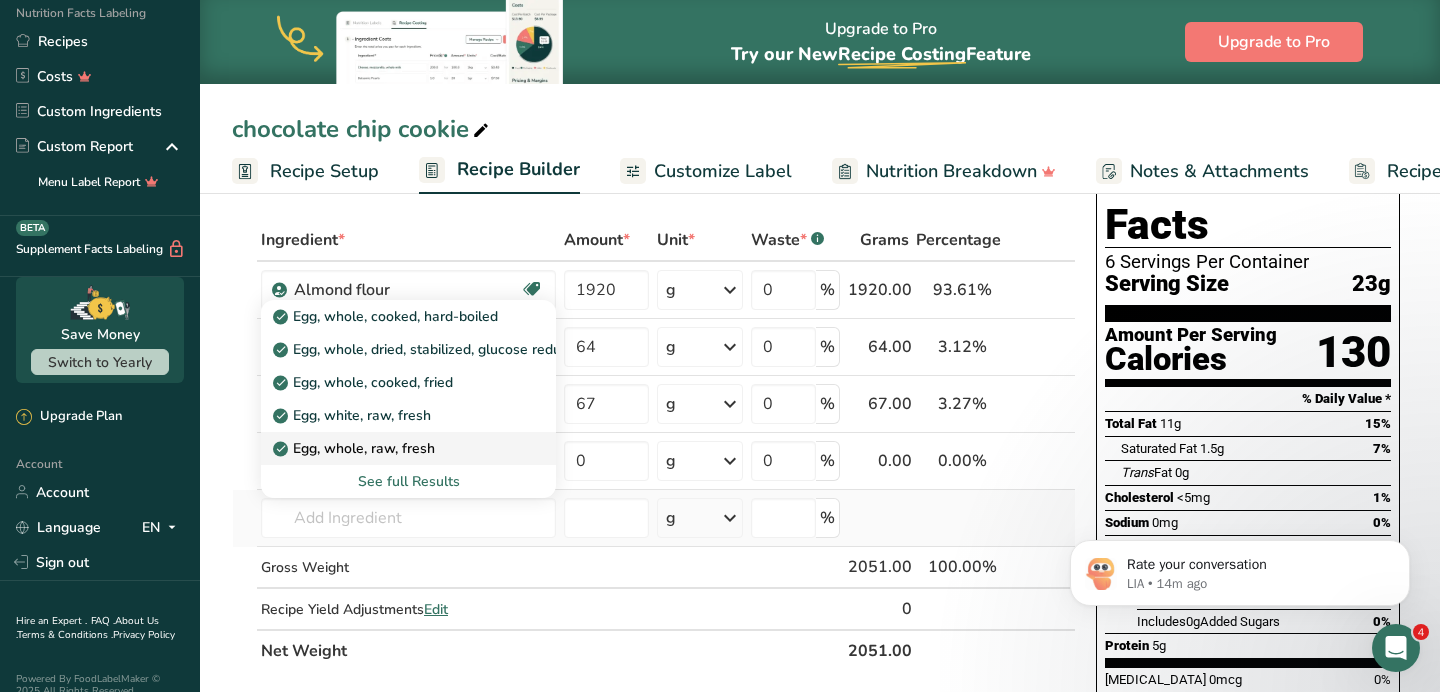 click on "Egg, whole, raw, fresh" at bounding box center (356, 448) 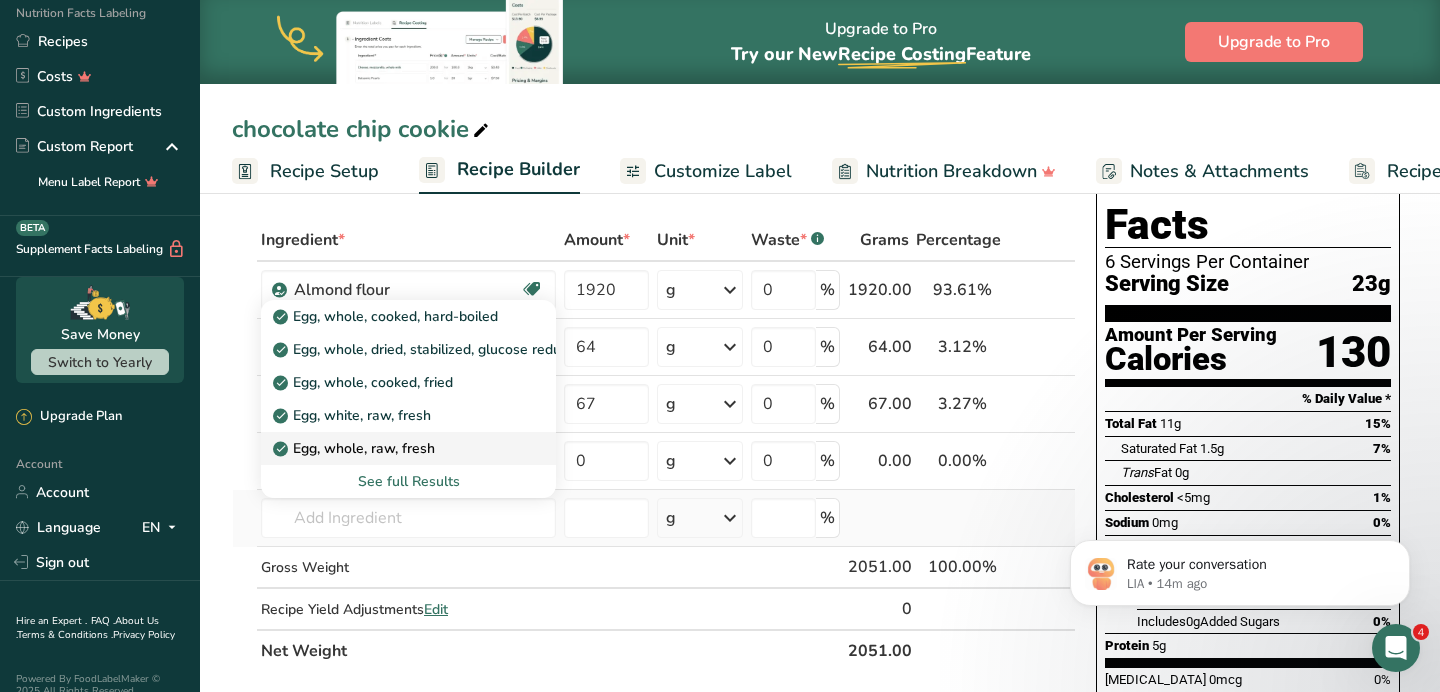 type on "Egg, whole, raw, fresh" 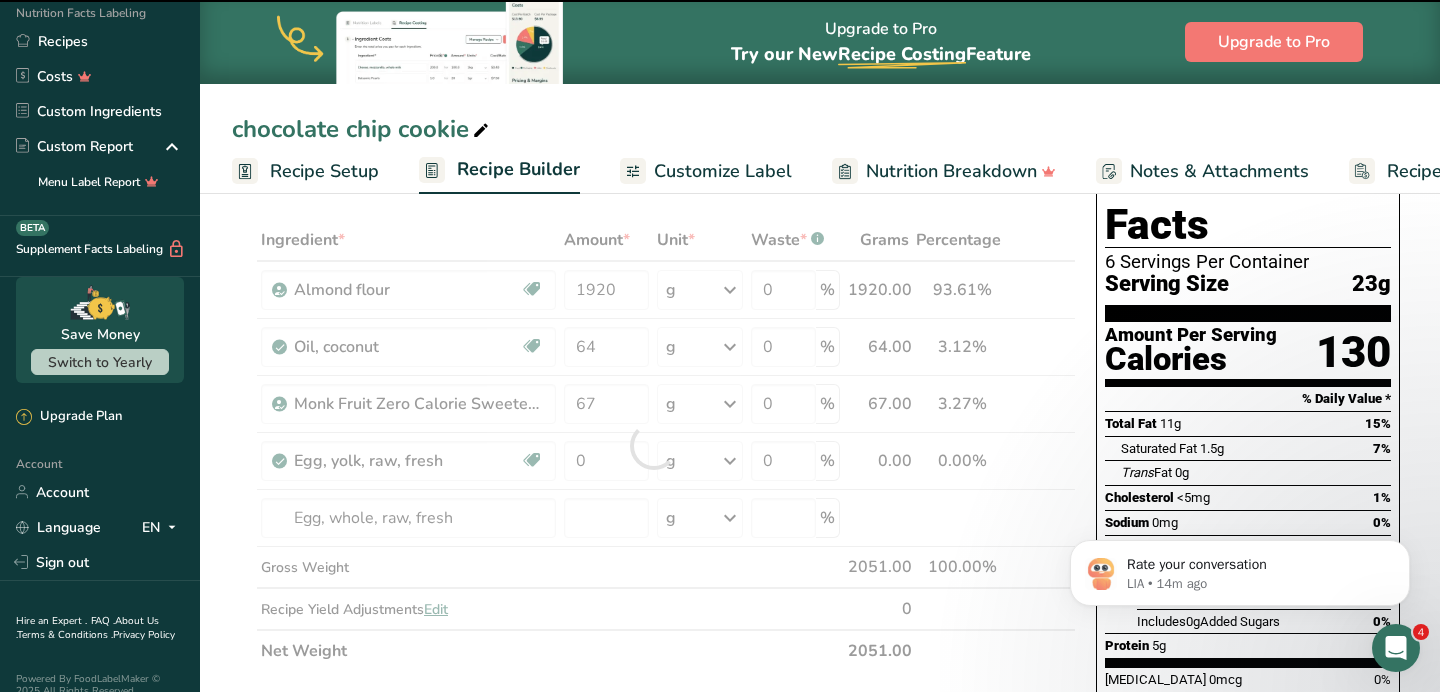 type on "0" 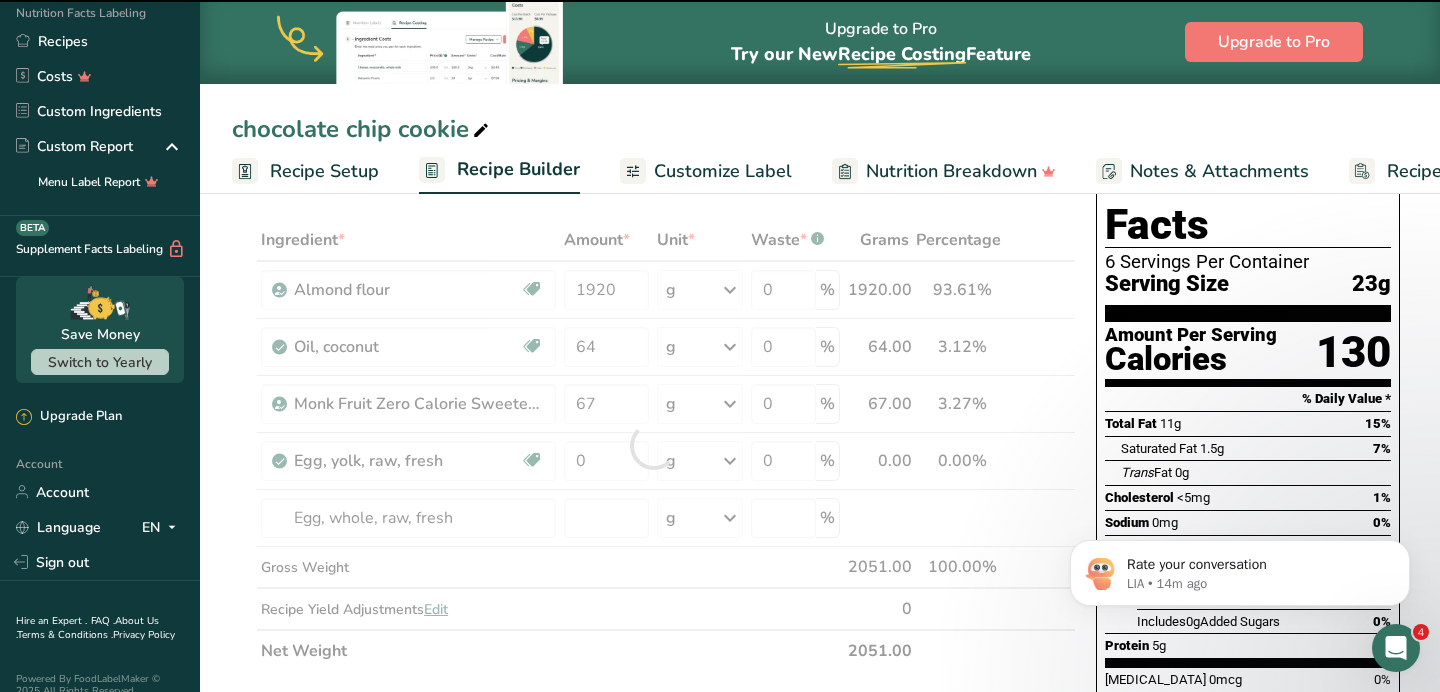 type on "0" 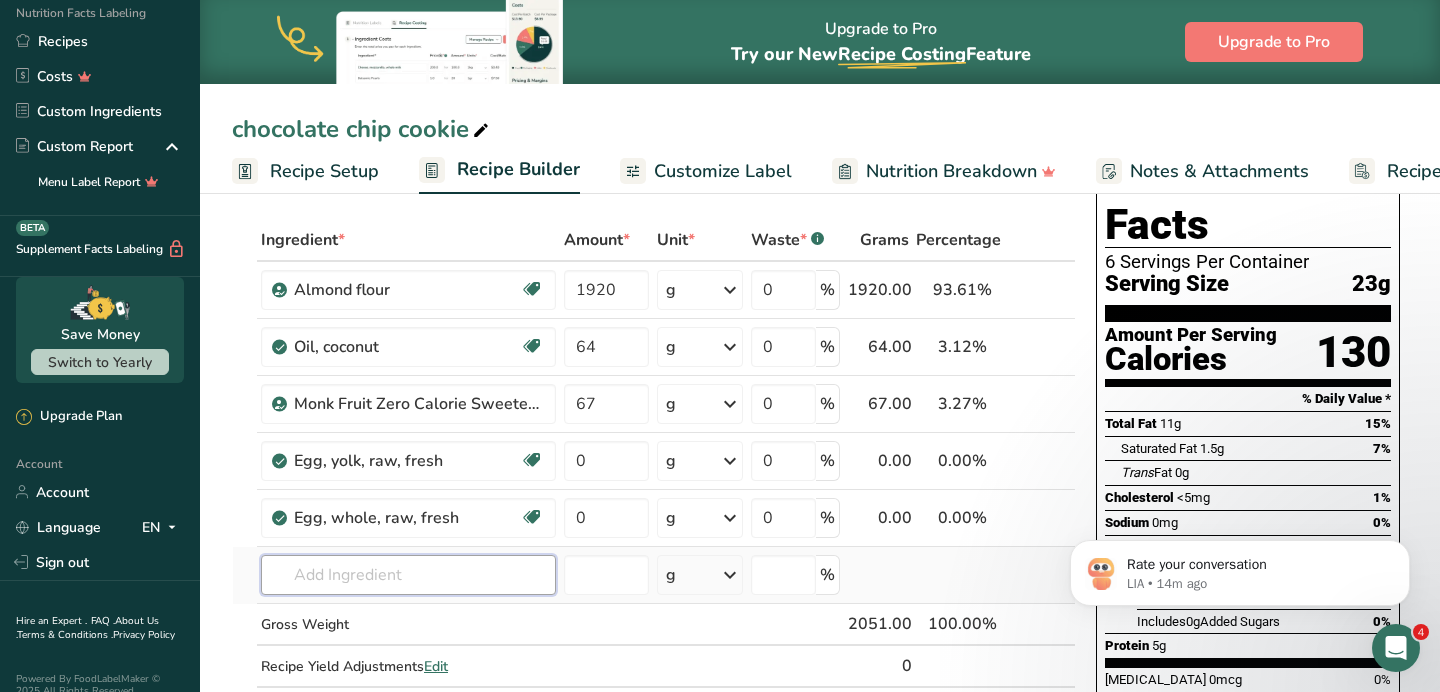 click at bounding box center [408, 575] 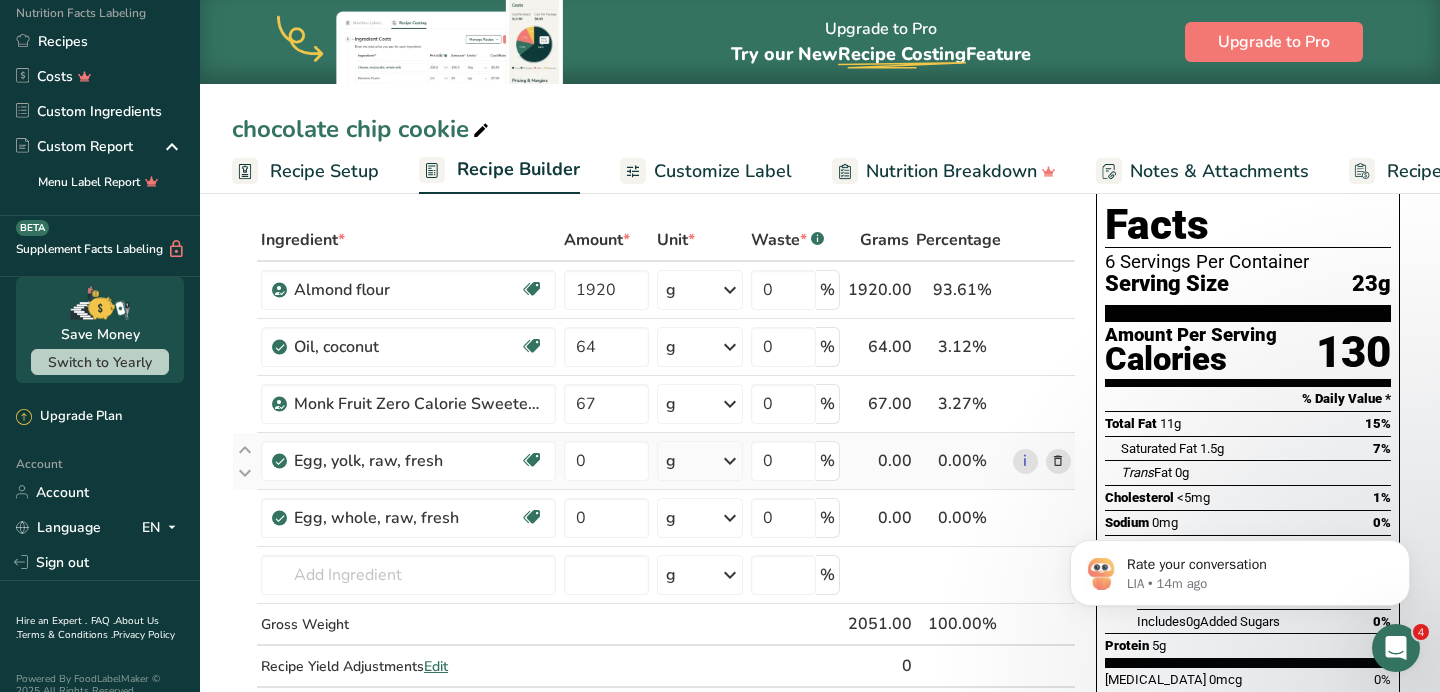 click at bounding box center [1058, 461] 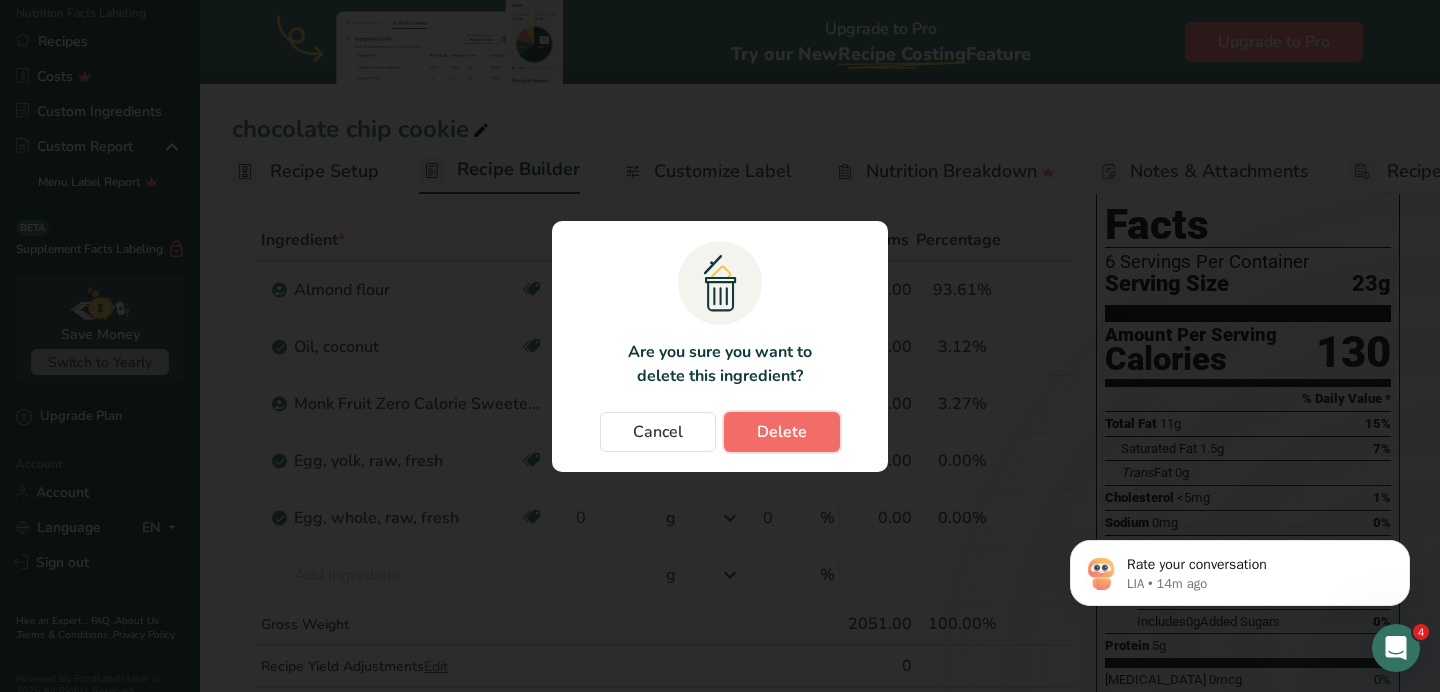 click on "Delete" at bounding box center [782, 432] 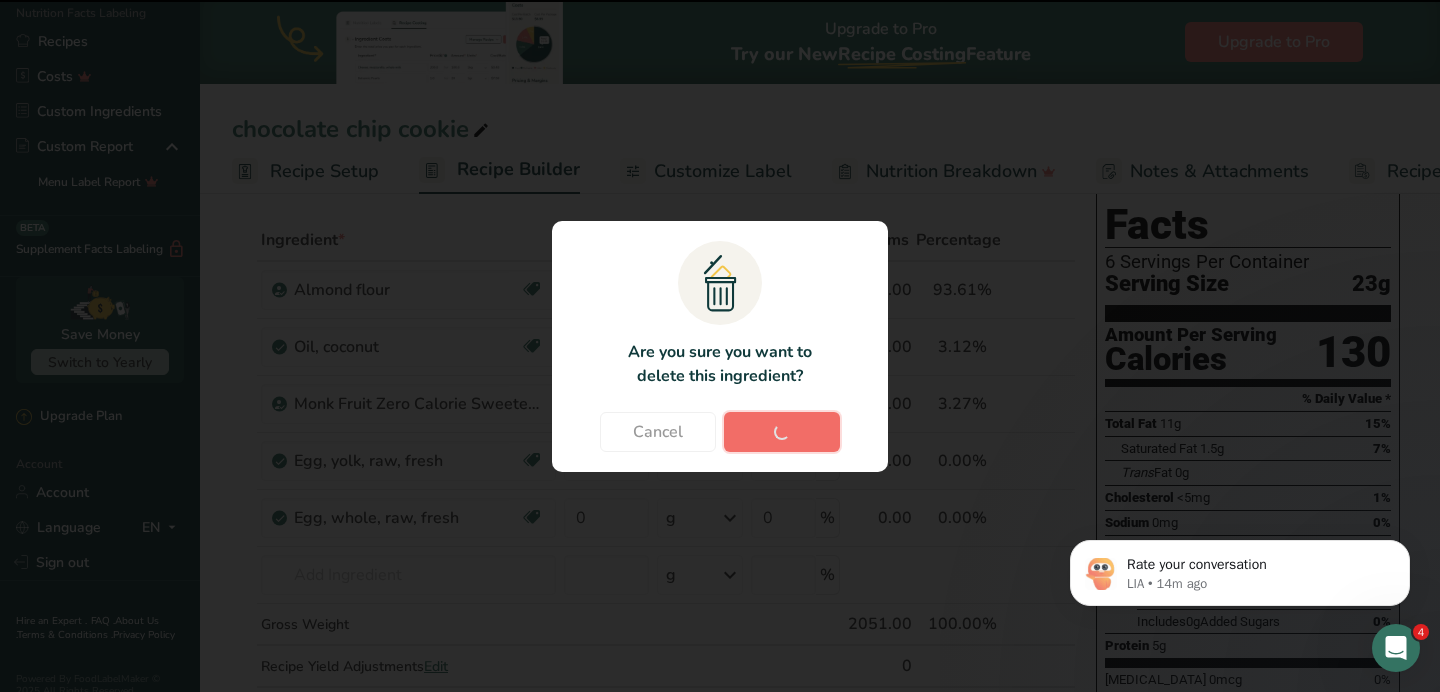 type 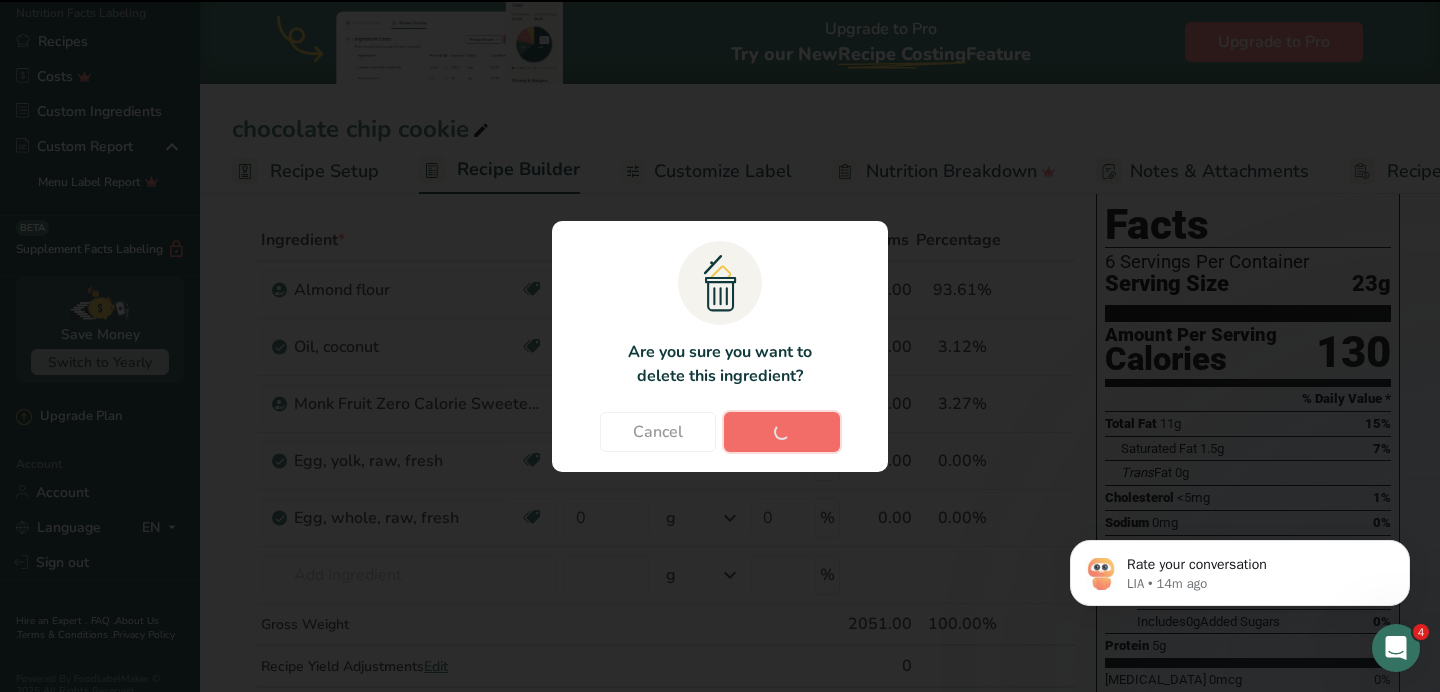 type 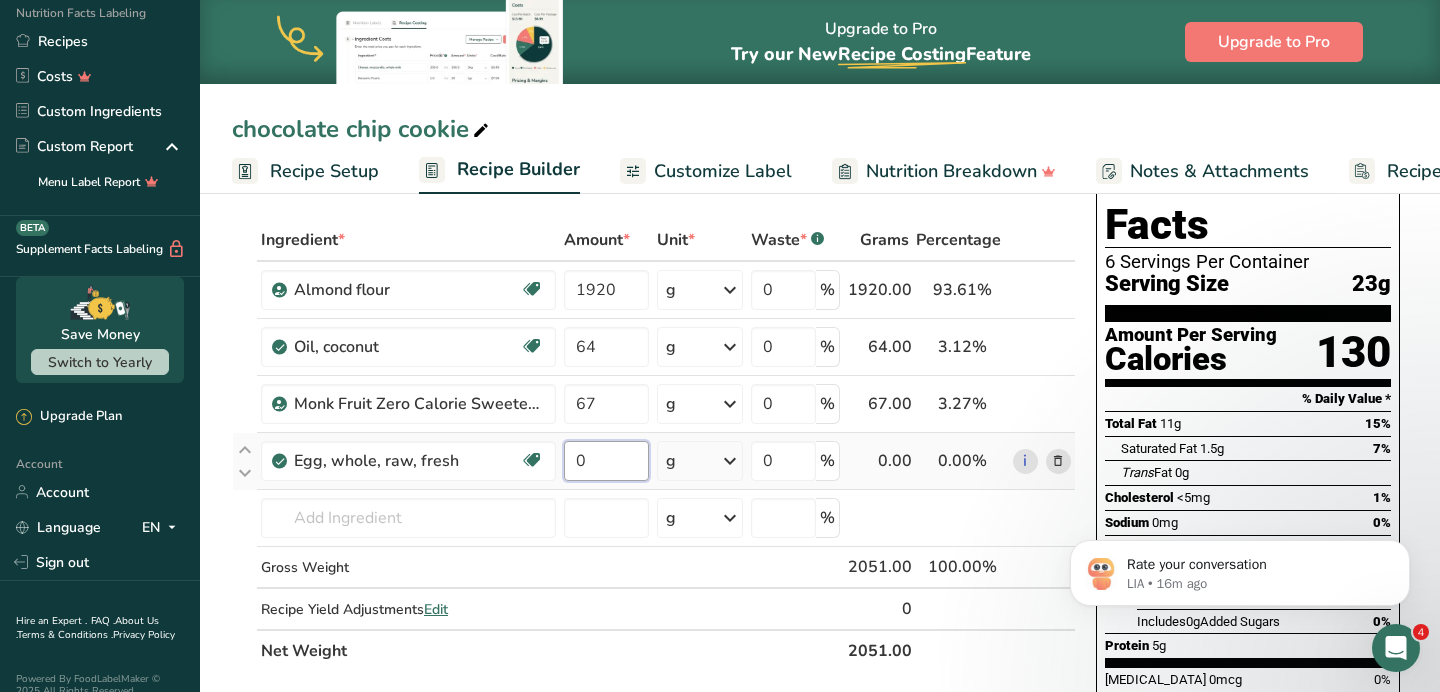 click on "0" at bounding box center [606, 461] 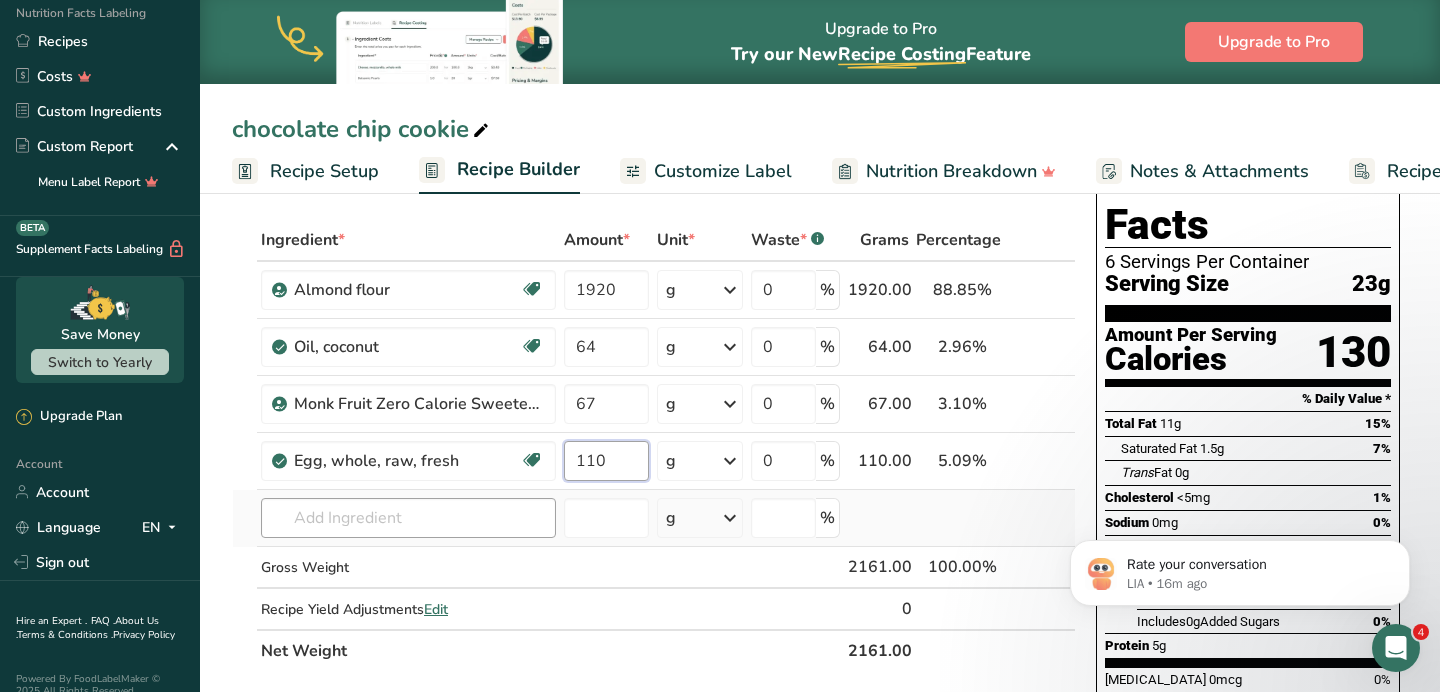 type on "110" 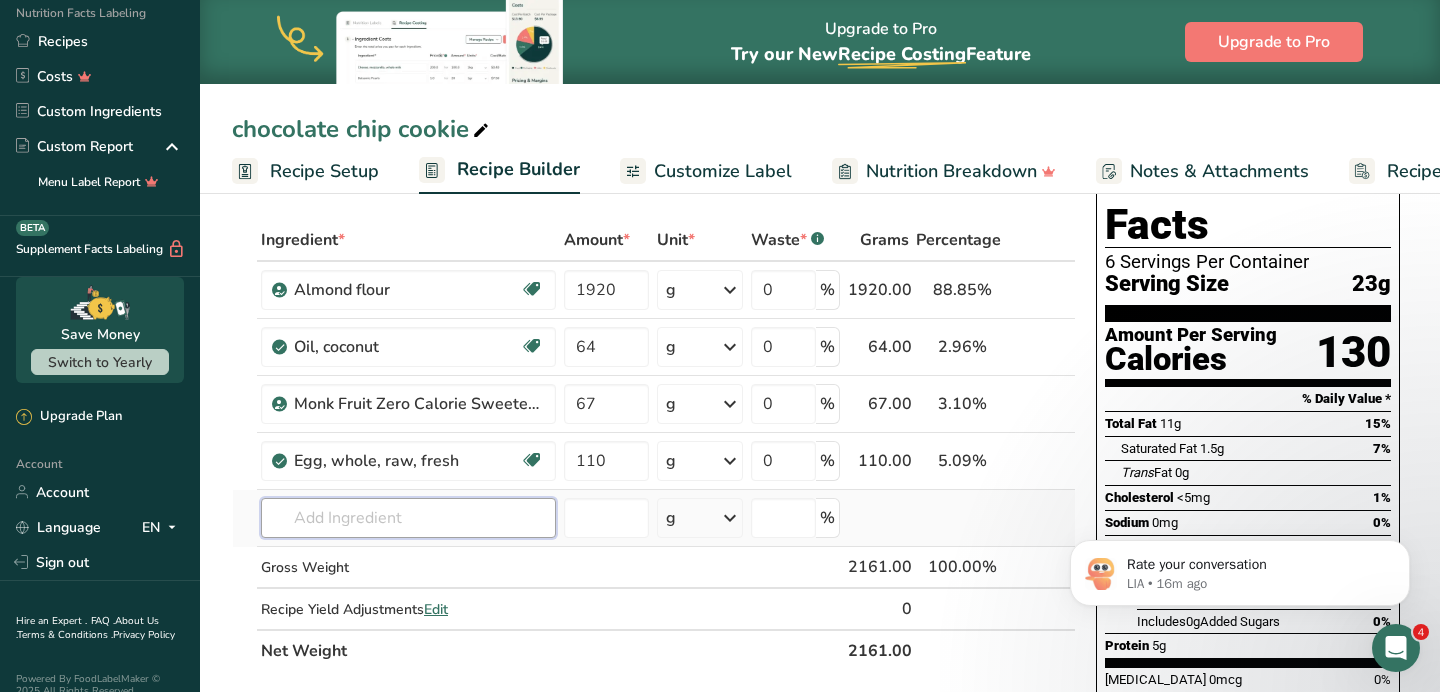 click on "Ingredient *
Amount *
Unit *
Waste *   .a-a{fill:#347362;}.b-a{fill:#fff;}          Grams
Percentage
[GEOGRAPHIC_DATA] flour
Vegan
Vegetarian
Organic
Organic Certified
Non-GMO
Kosher Pareve
Kosher Dairy
Halal
Clean Label
Bio-Engineered
Keto Friendly
1920
g
Weight Units
g
kg
mg
See more
Volume Units
l
Volume units require a density conversion. If you know your ingredient's density enter it below. Otherwise, click on "RIA" our AI Regulatory bot - she will be able to help you
lb/ft3
g/cm3
mL" at bounding box center [654, 445] 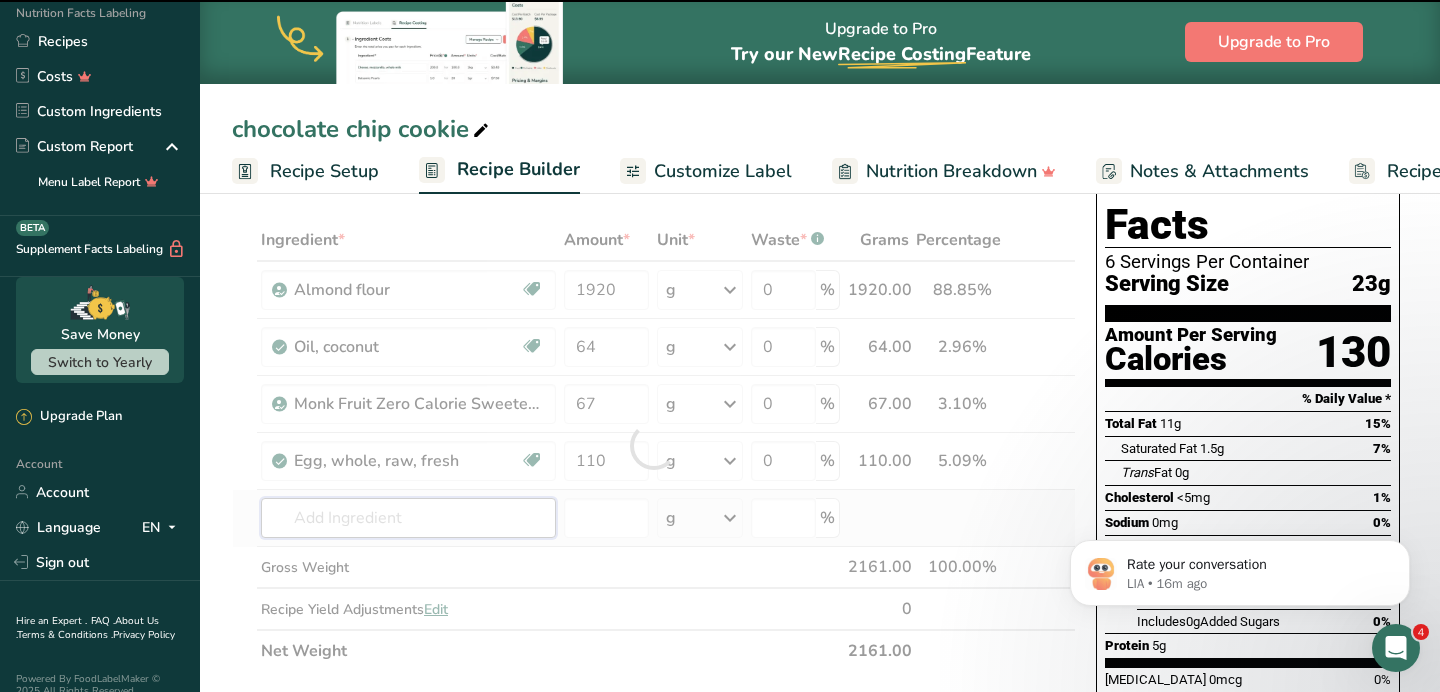 type on "b" 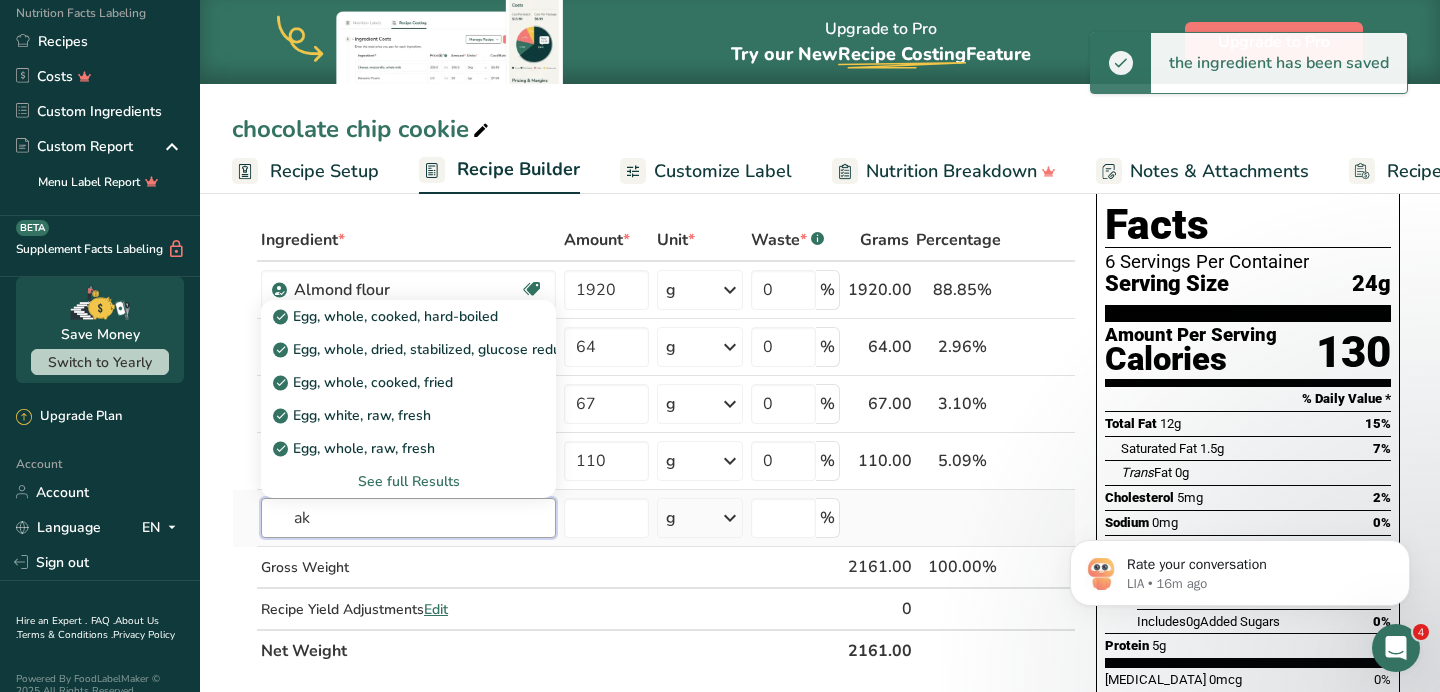 type on "a" 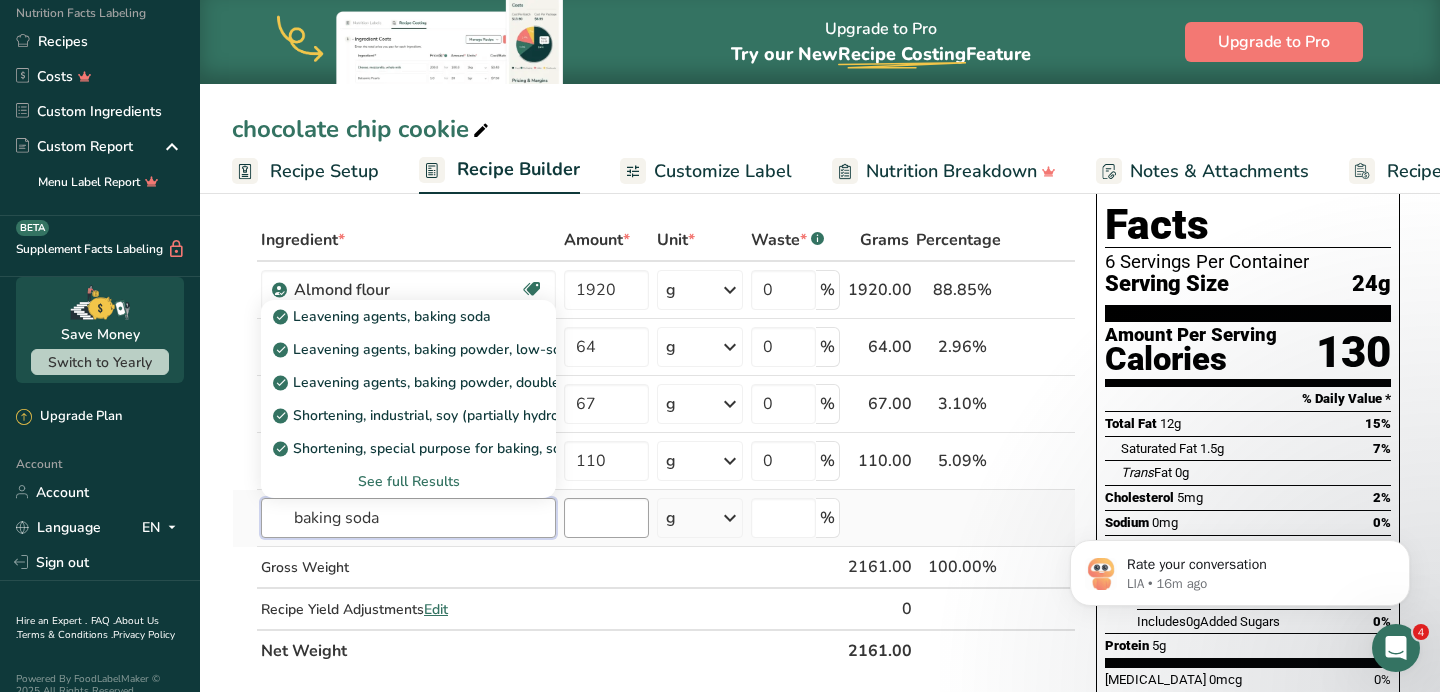 type on "baking soda" 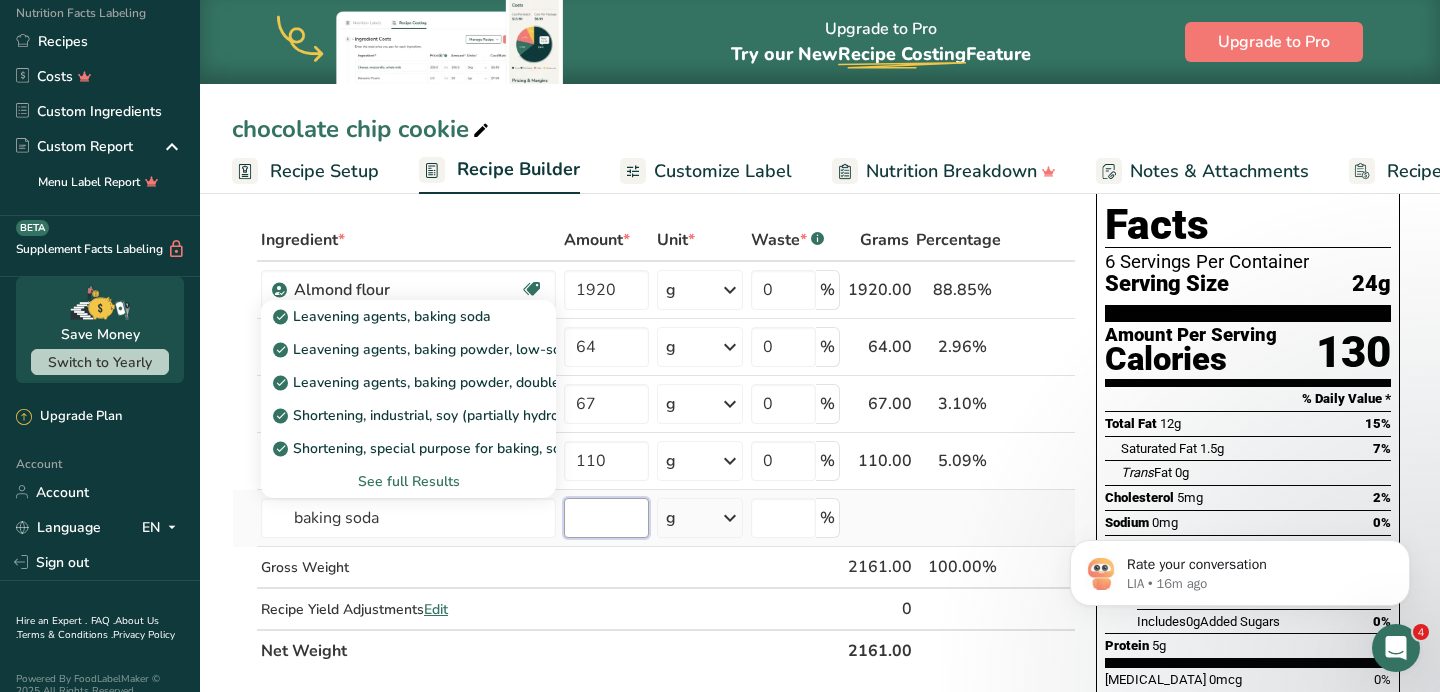type 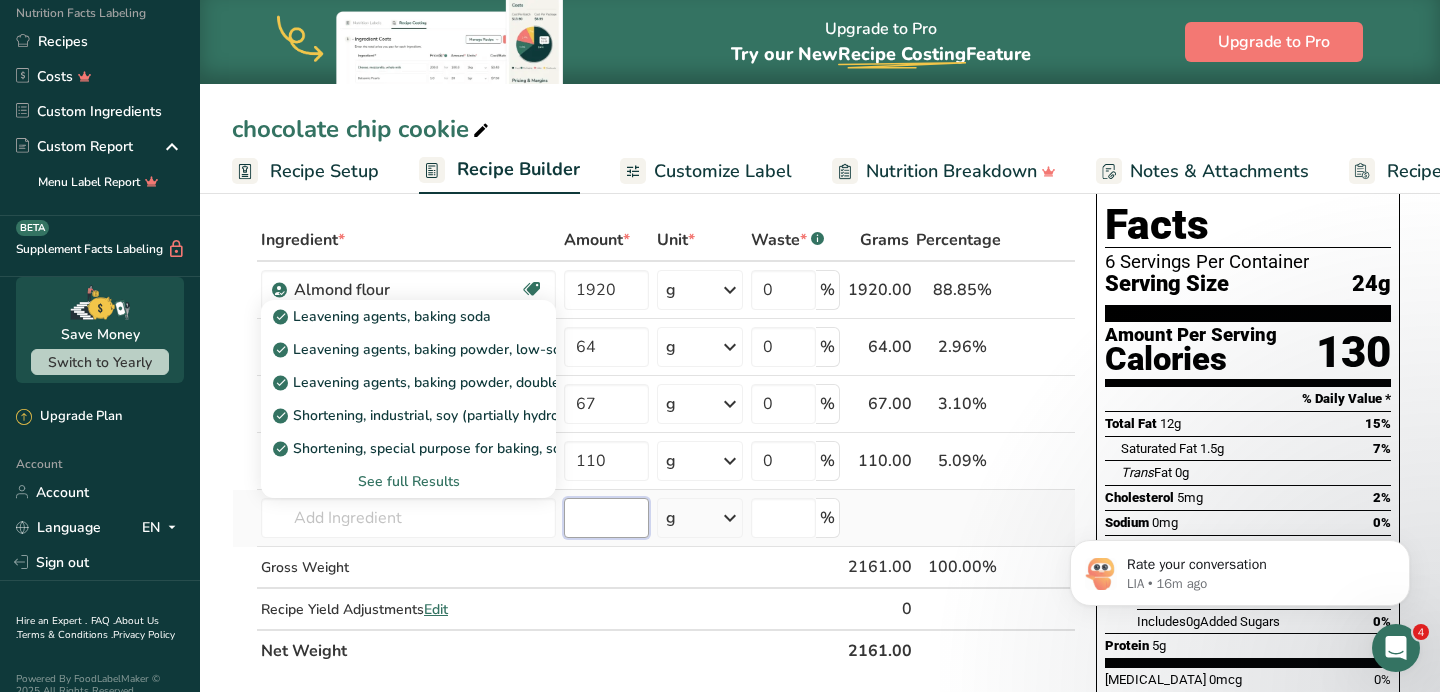 click at bounding box center [606, 518] 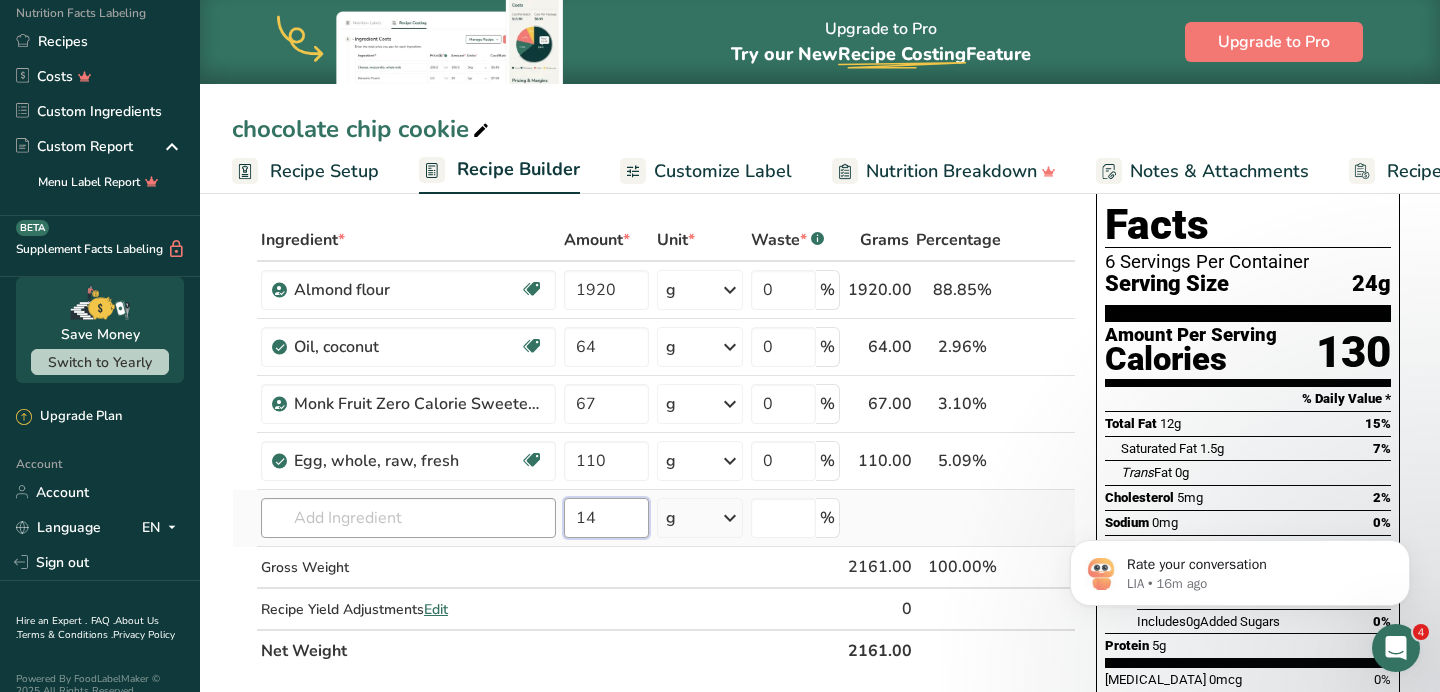 type on "14" 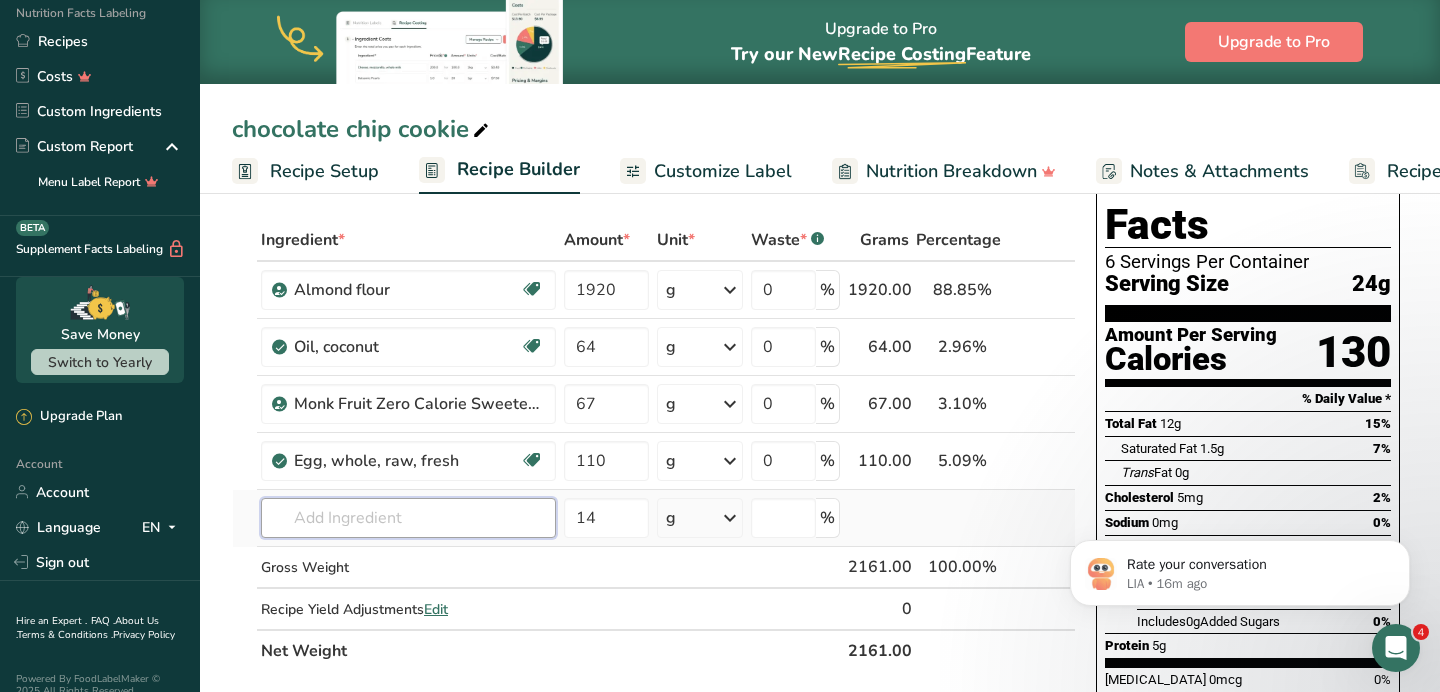 click at bounding box center [408, 518] 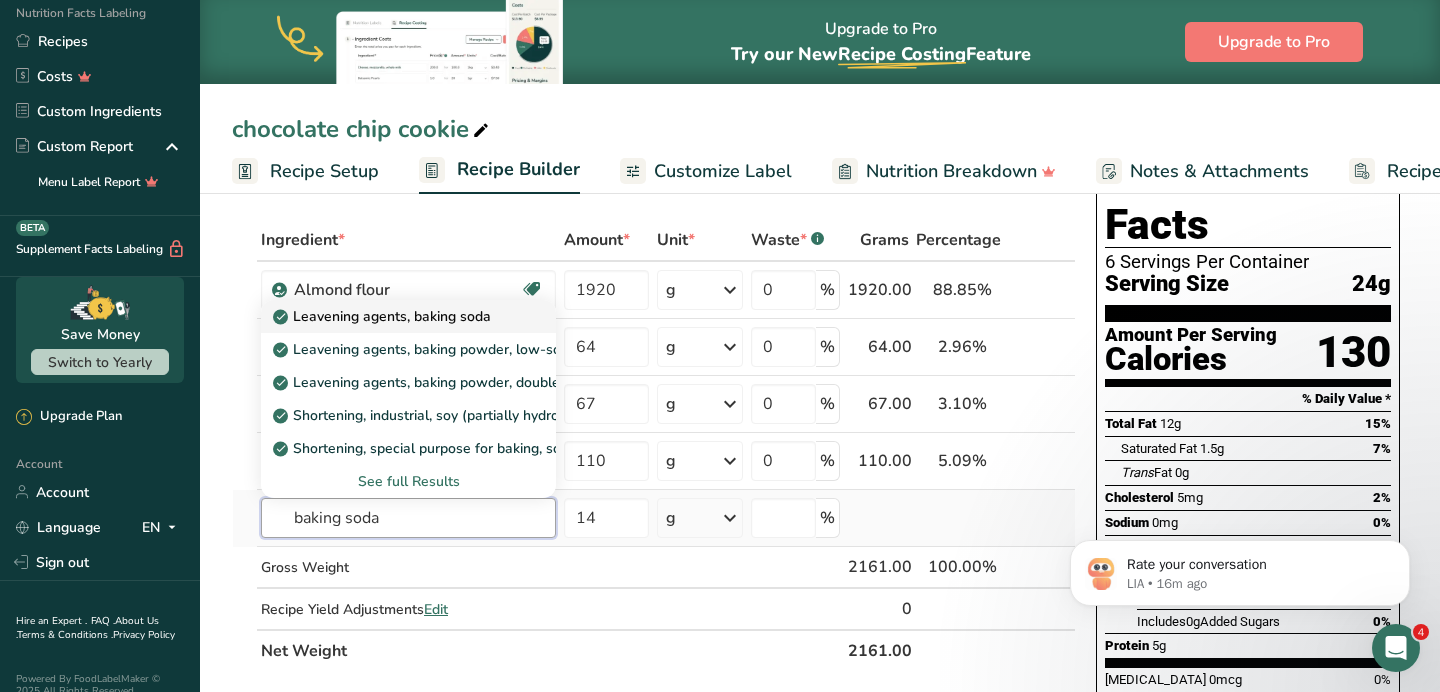 type on "baking soda" 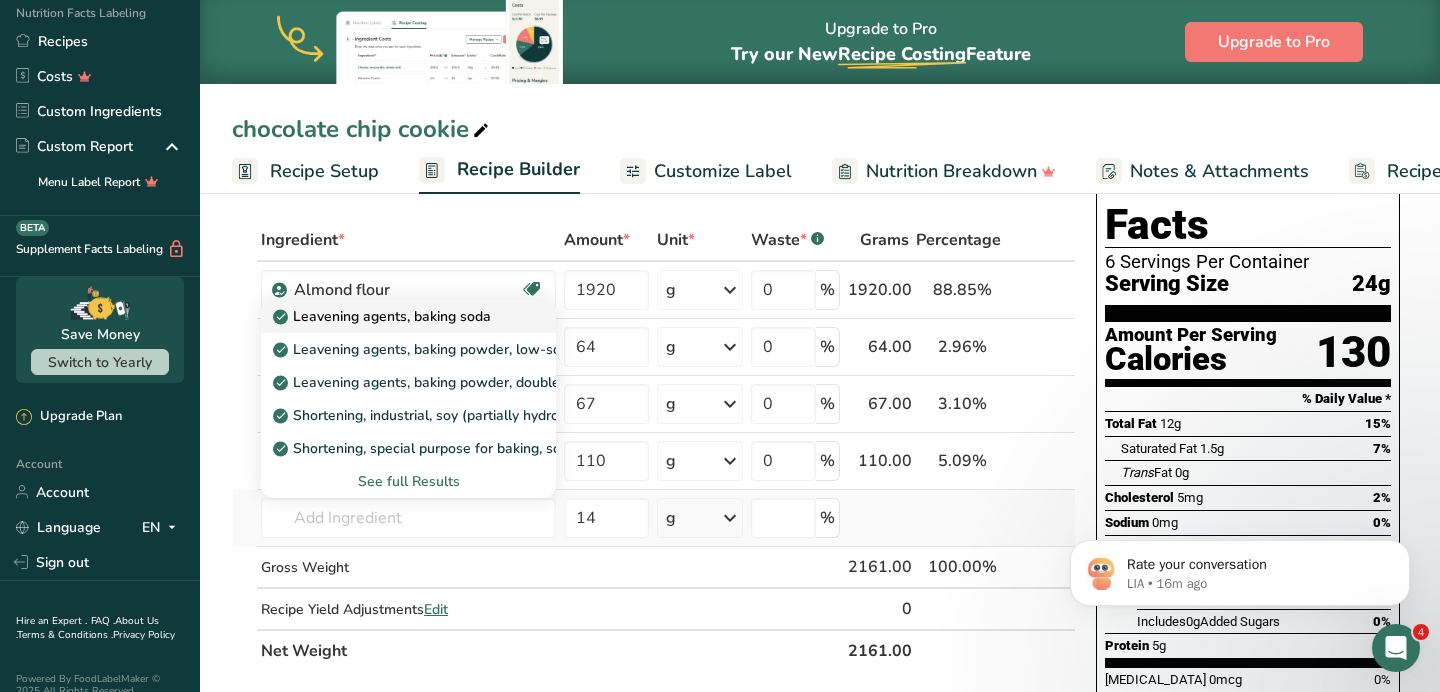 click on "Leavening agents, baking soda" at bounding box center (408, 316) 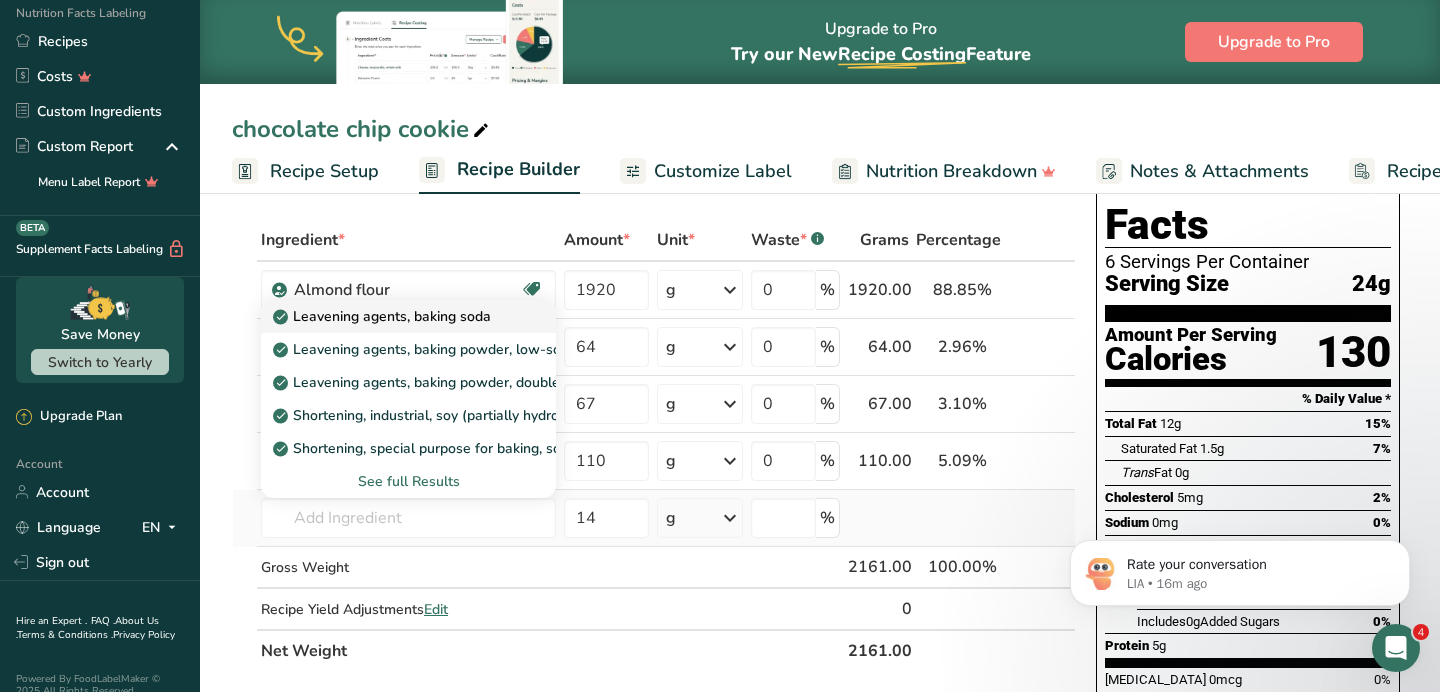 type on "Leavening agents, baking soda" 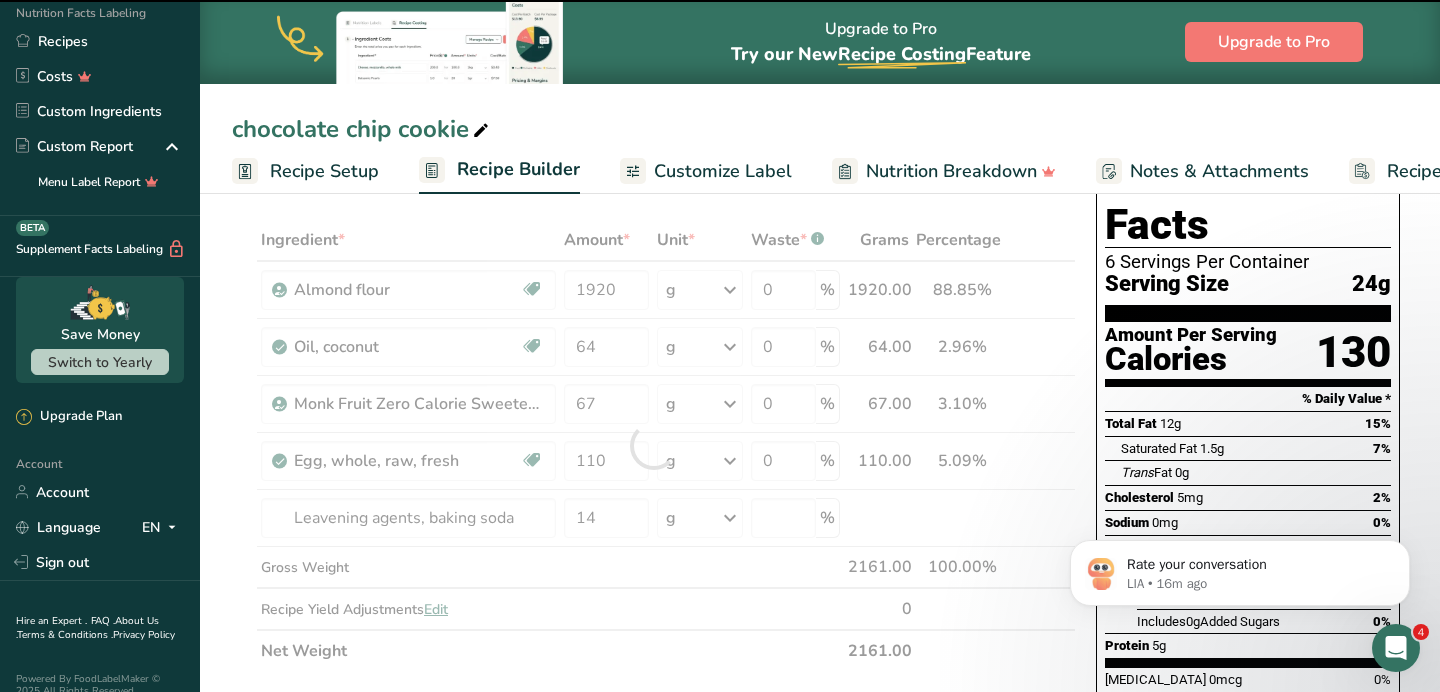 type on "0" 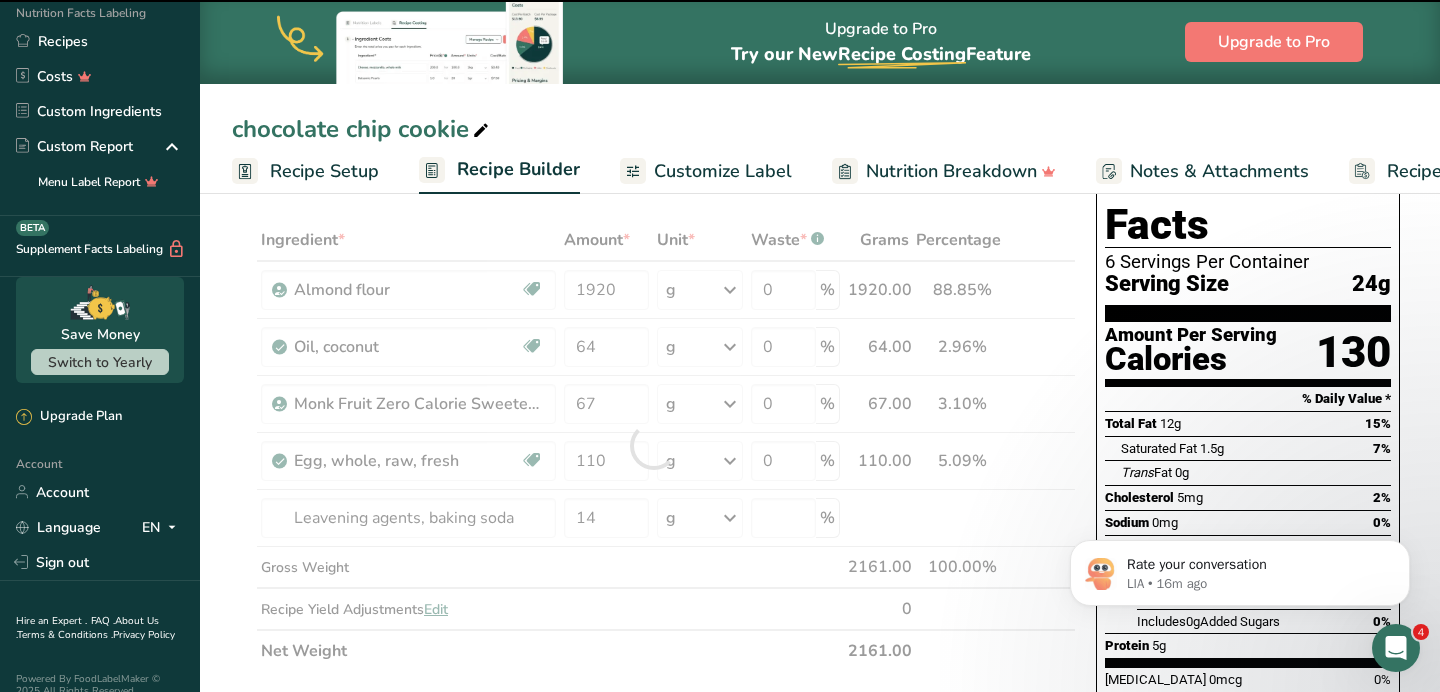 type on "0" 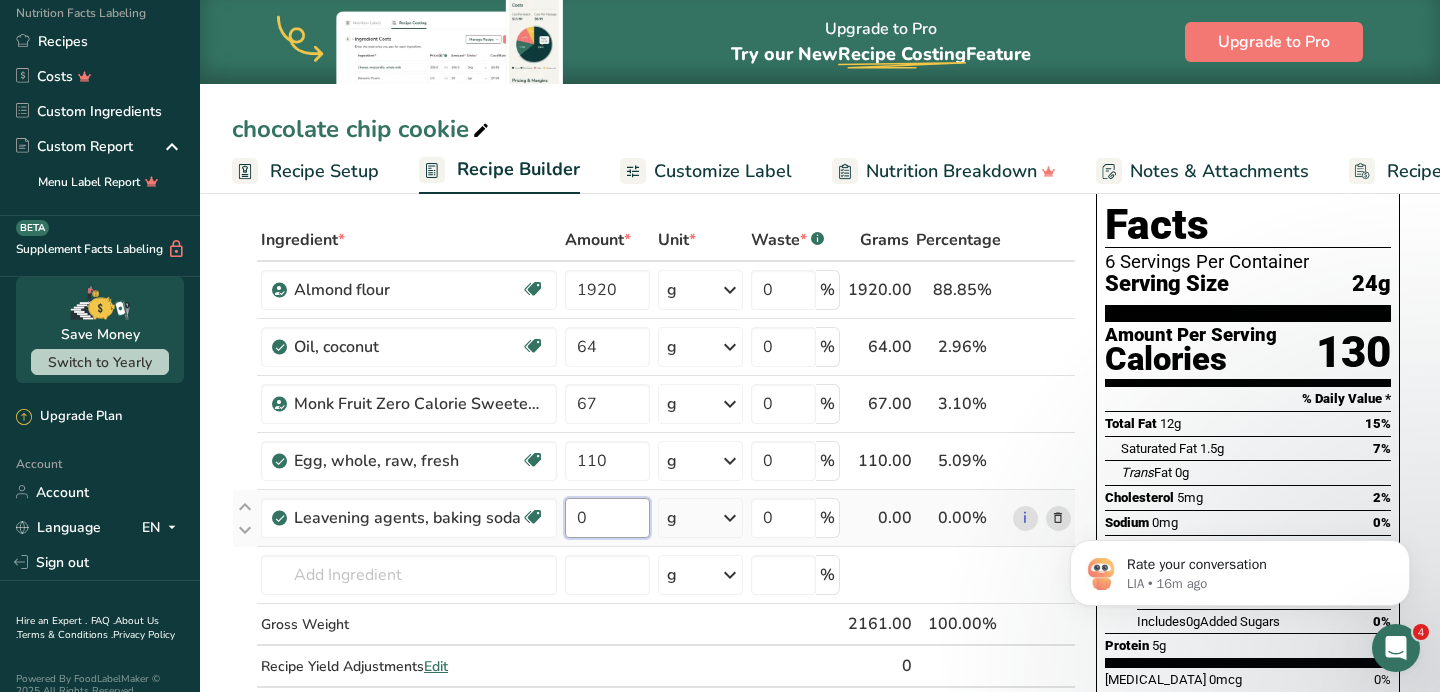 click on "0" at bounding box center (607, 518) 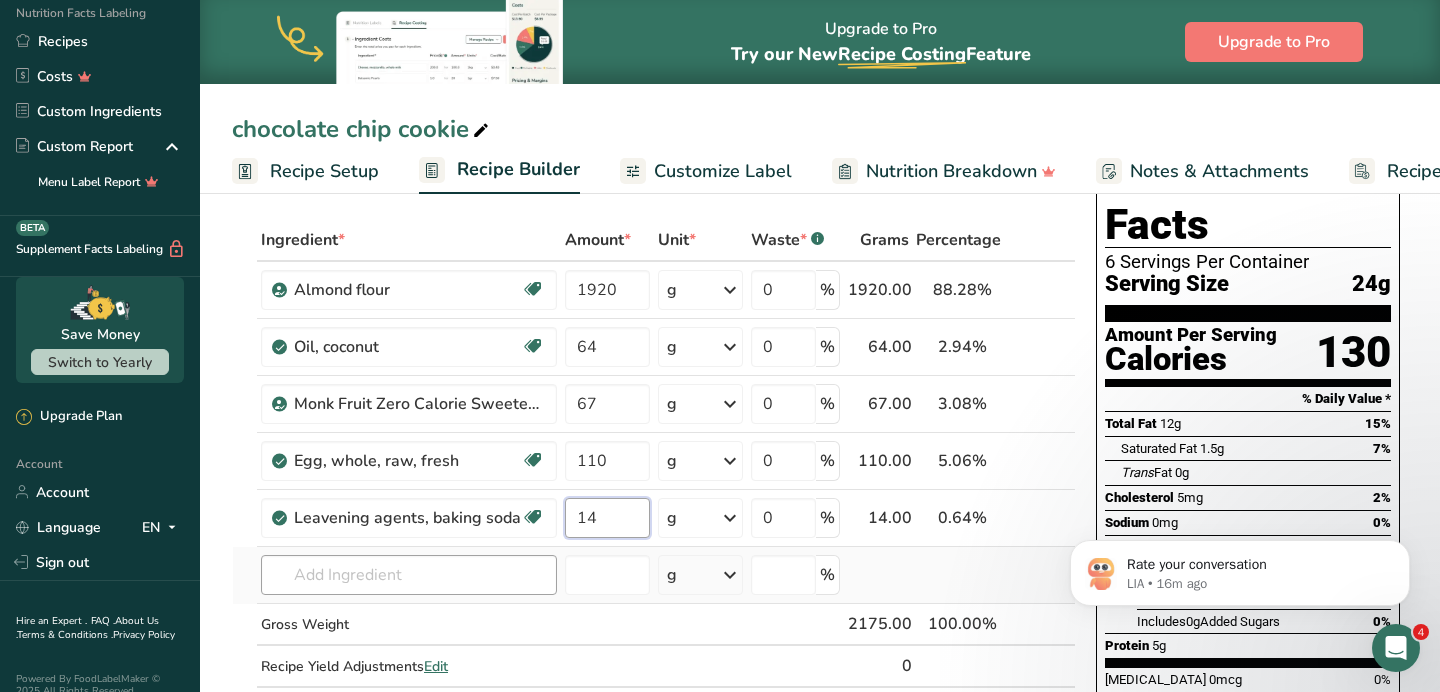 type on "14" 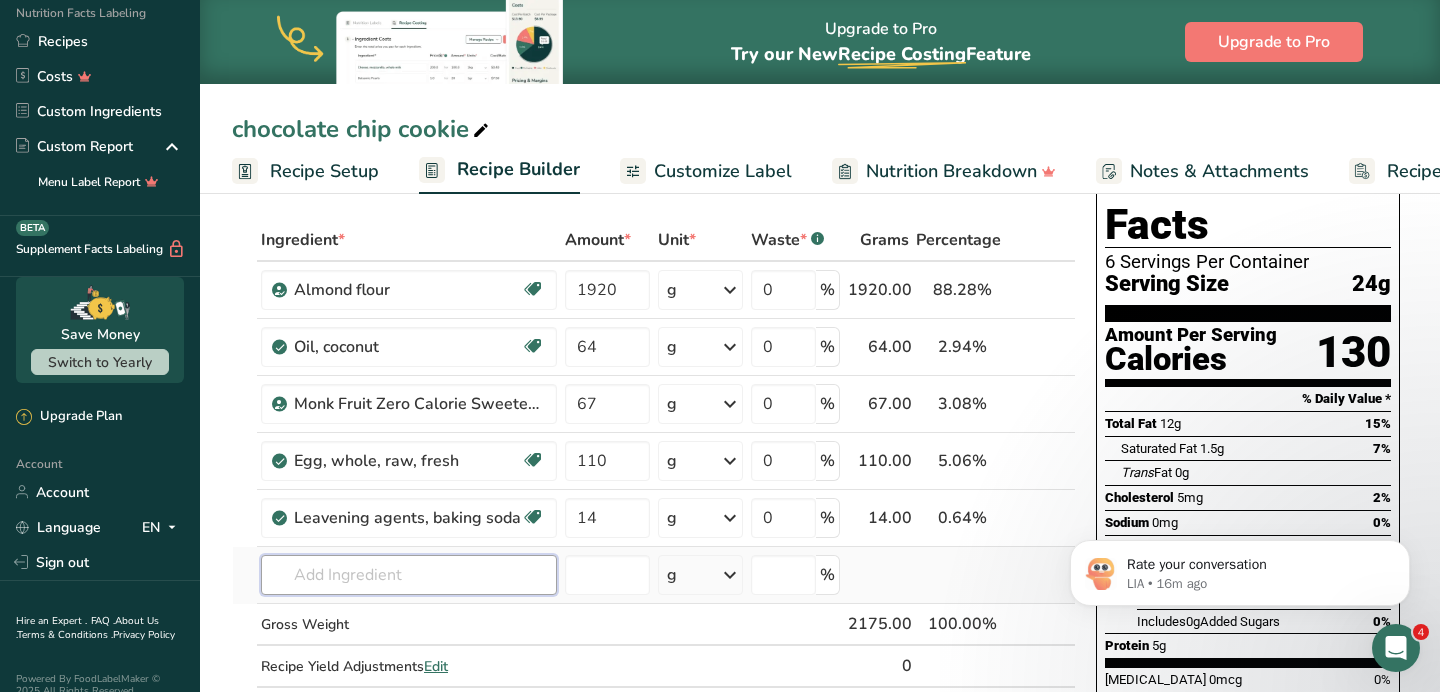 click on "Ingredient *
Amount *
Unit *
Waste *   .a-a{fill:#347362;}.b-a{fill:#fff;}          Grams
Percentage
[GEOGRAPHIC_DATA] flour
Vegan
Vegetarian
Organic
Organic Certified
Non-GMO
Kosher Pareve
Kosher Dairy
Halal
Clean Label
Bio-Engineered
Keto Friendly
1920
g
Weight Units
g
kg
mg
See more
Volume Units
l
Volume units require a density conversion. If you know your ingredient's density enter it below. Otherwise, click on "RIA" our AI Regulatory bot - she will be able to help you
lb/ft3
g/cm3
mL" at bounding box center [654, 474] 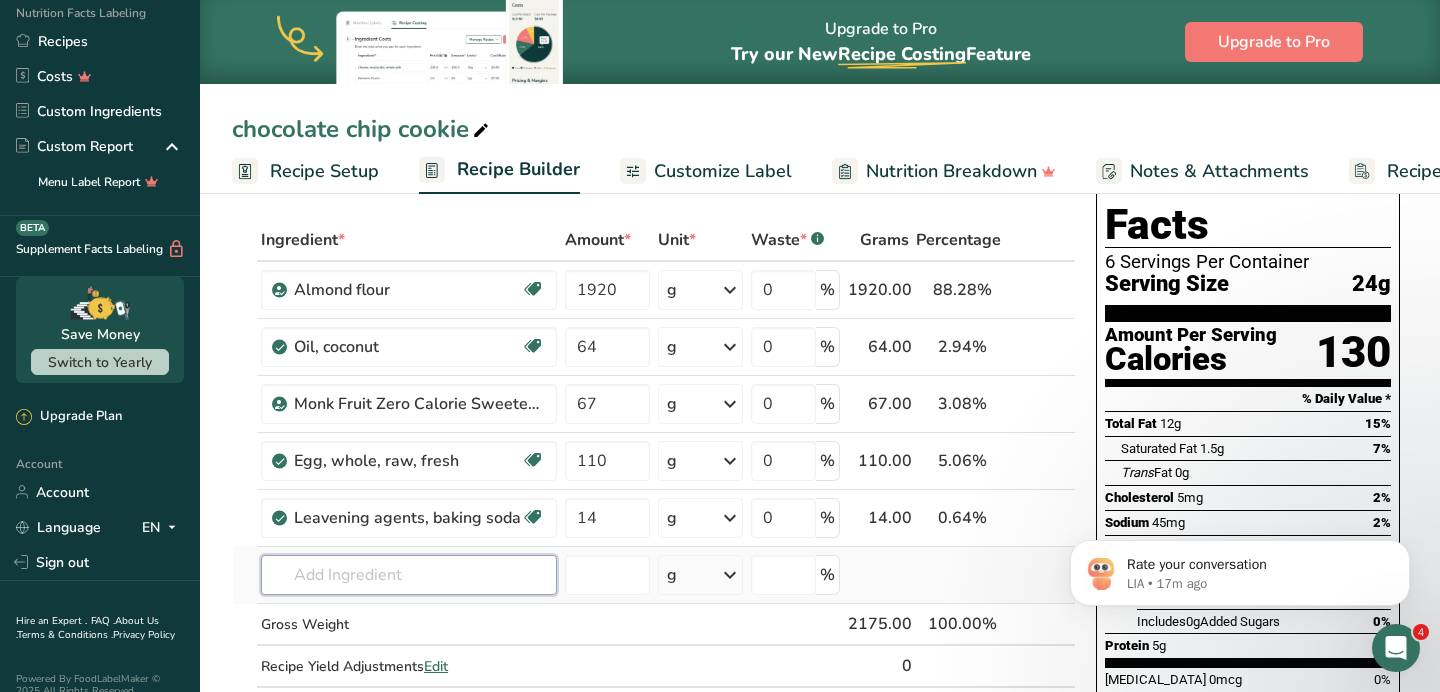 click at bounding box center (409, 575) 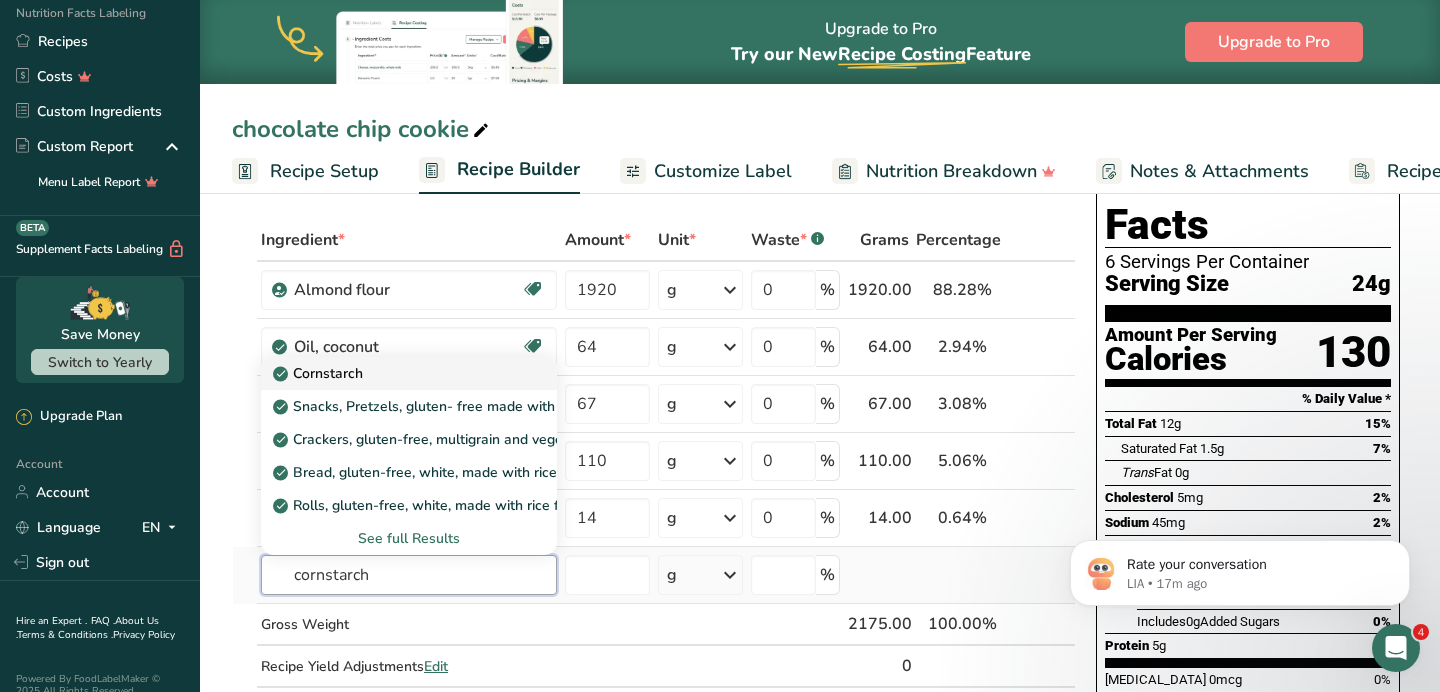 type on "cornstarch" 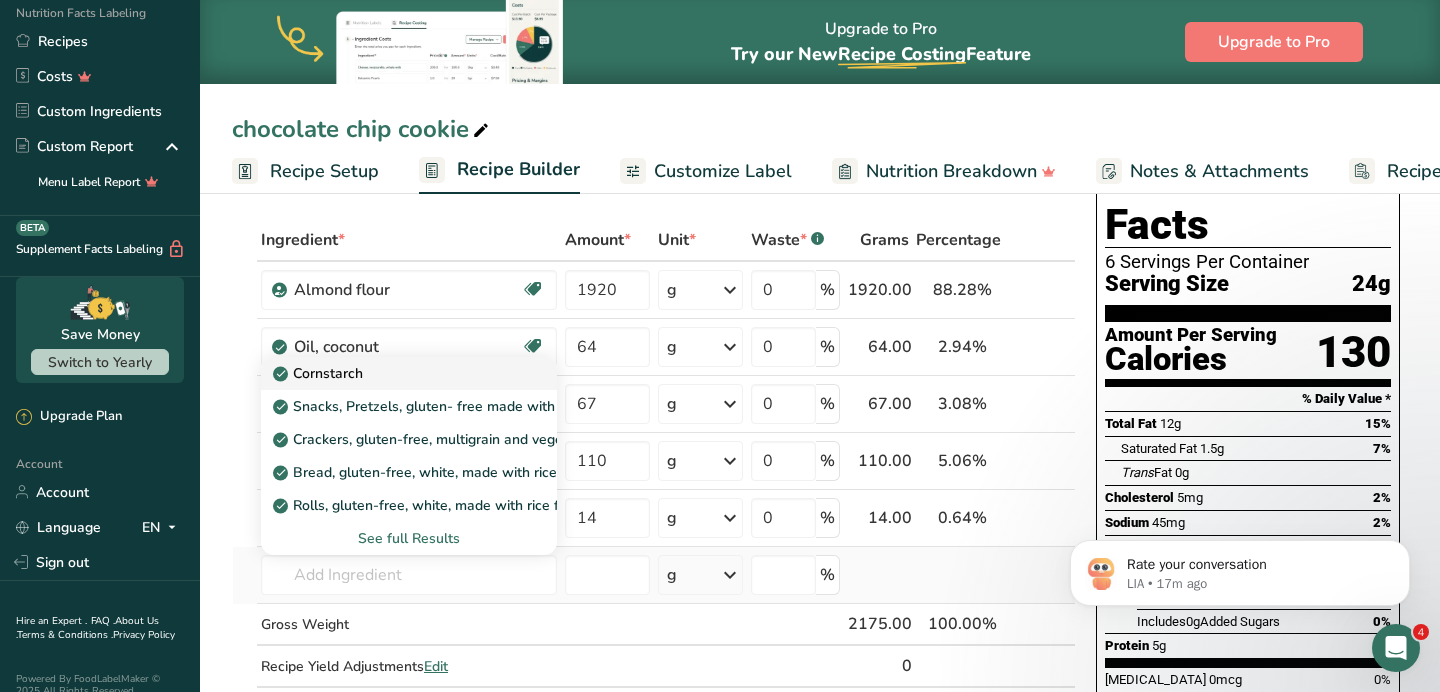 click on "Cornstarch" at bounding box center [320, 373] 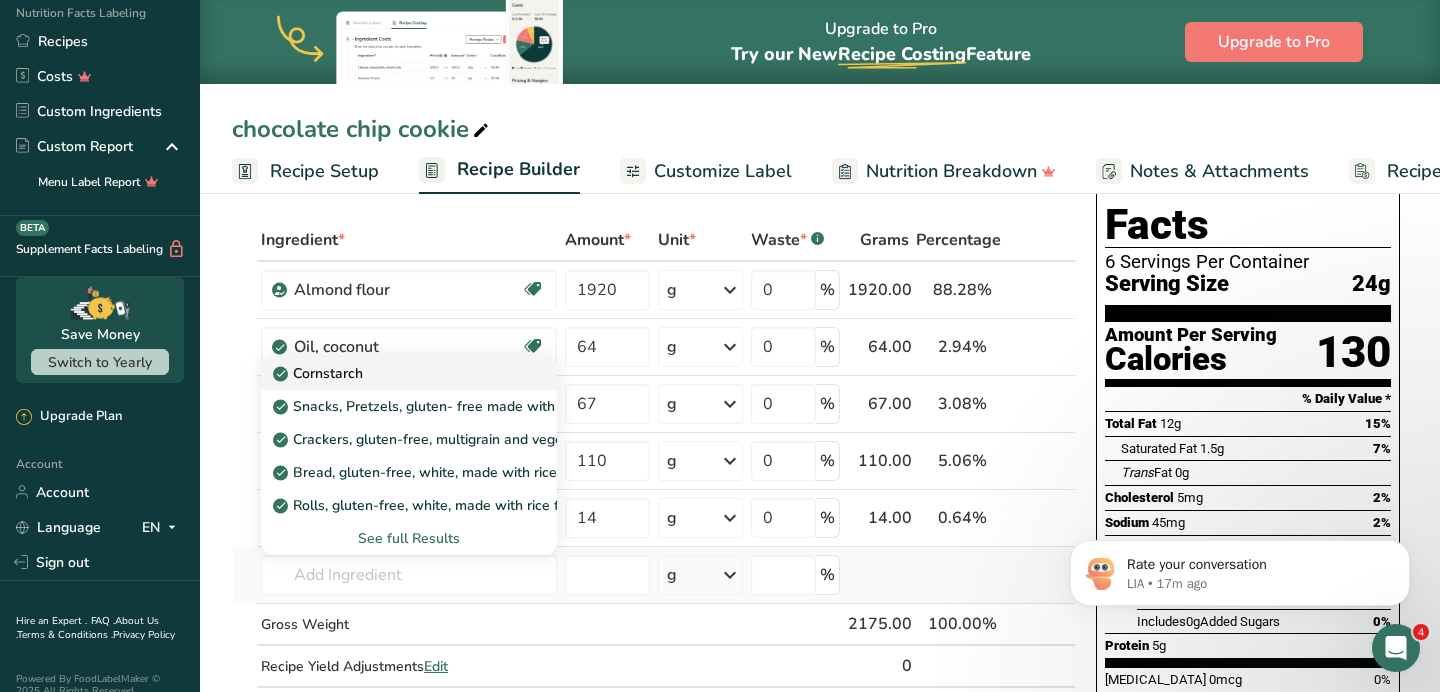 type on "Cornstarch" 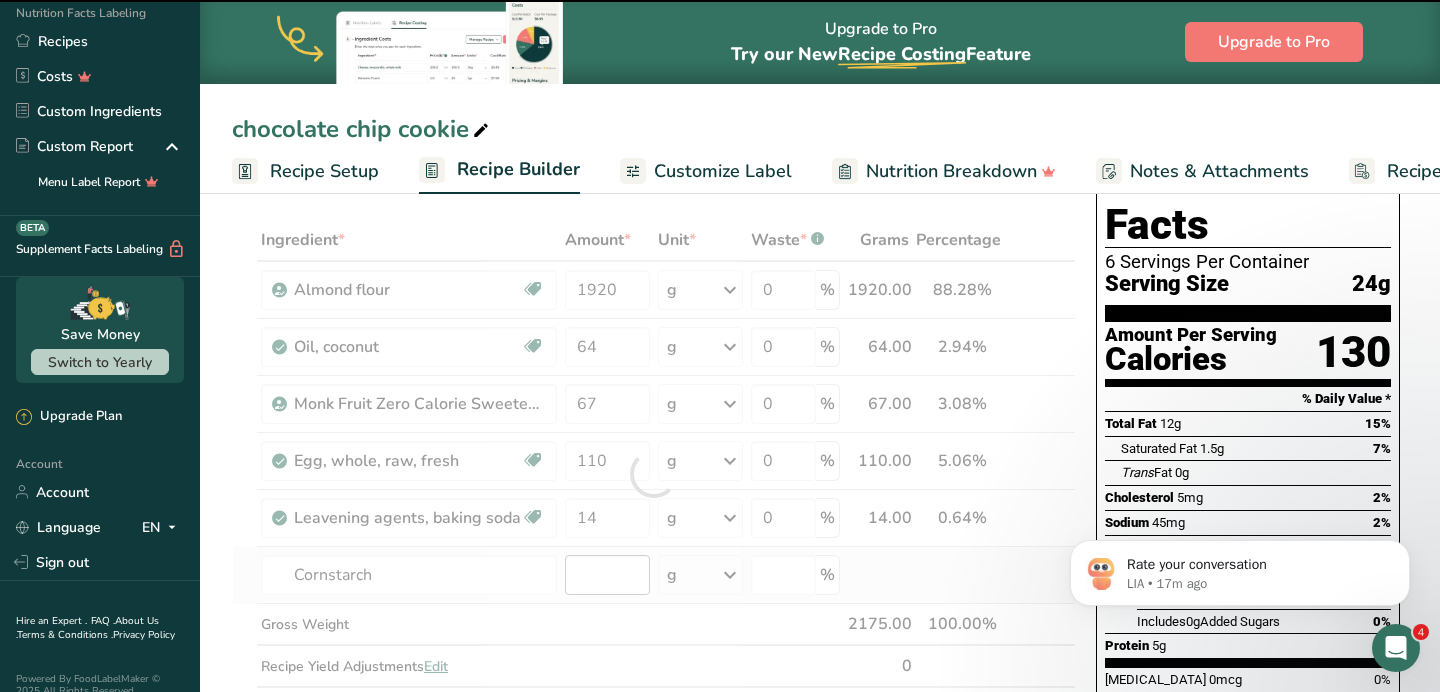 type on "0" 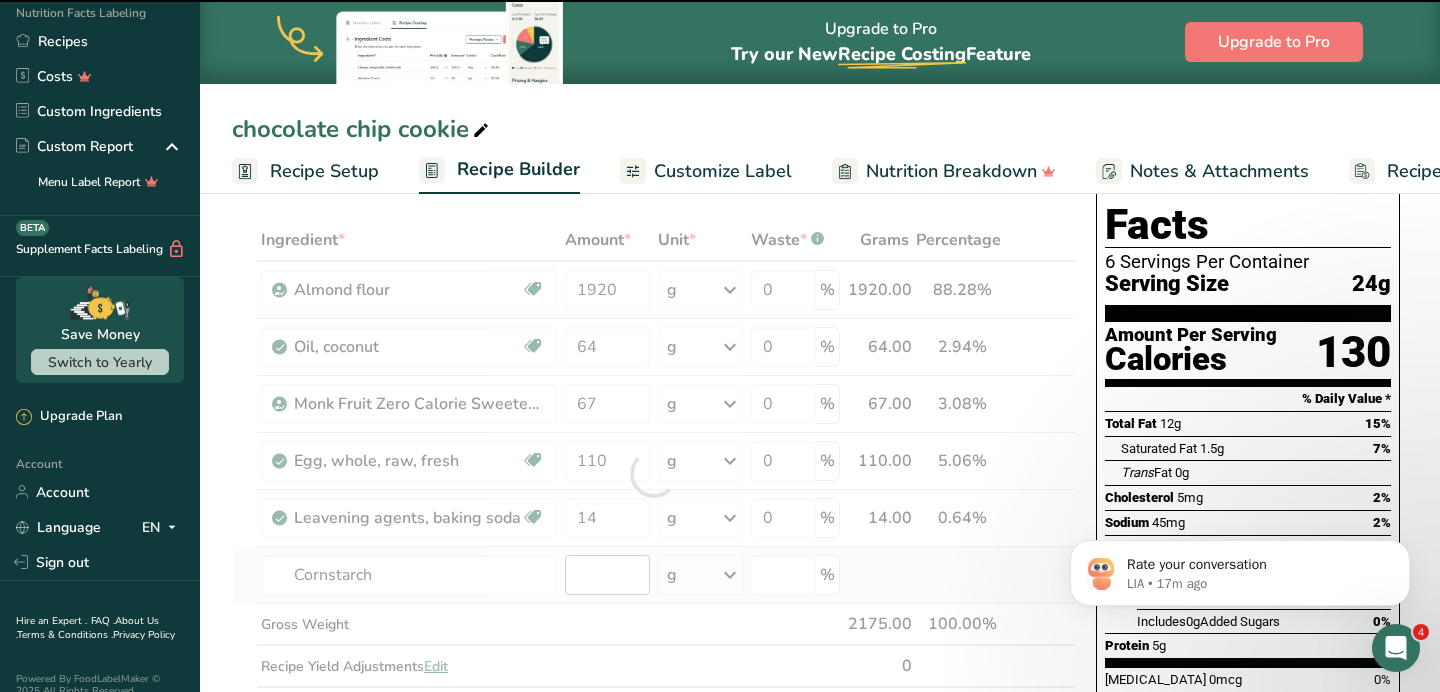 type on "0" 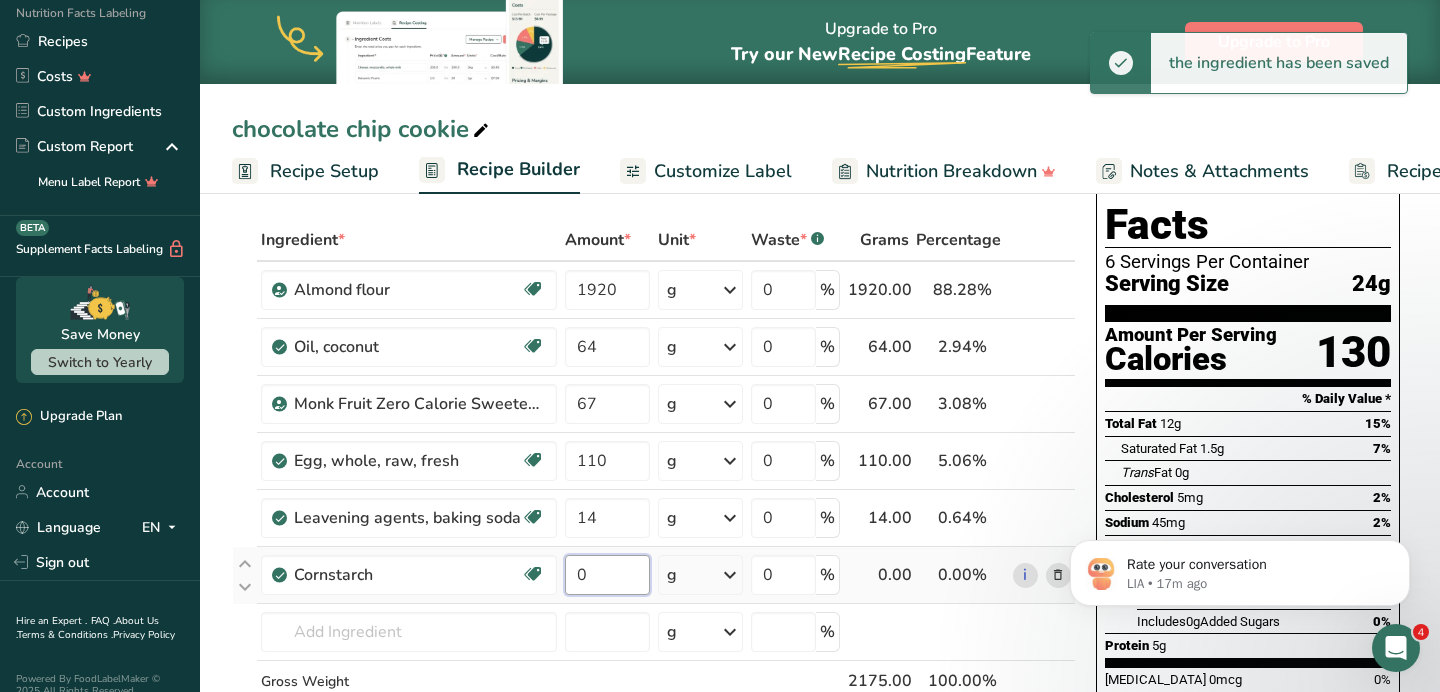 click on "0" at bounding box center (607, 575) 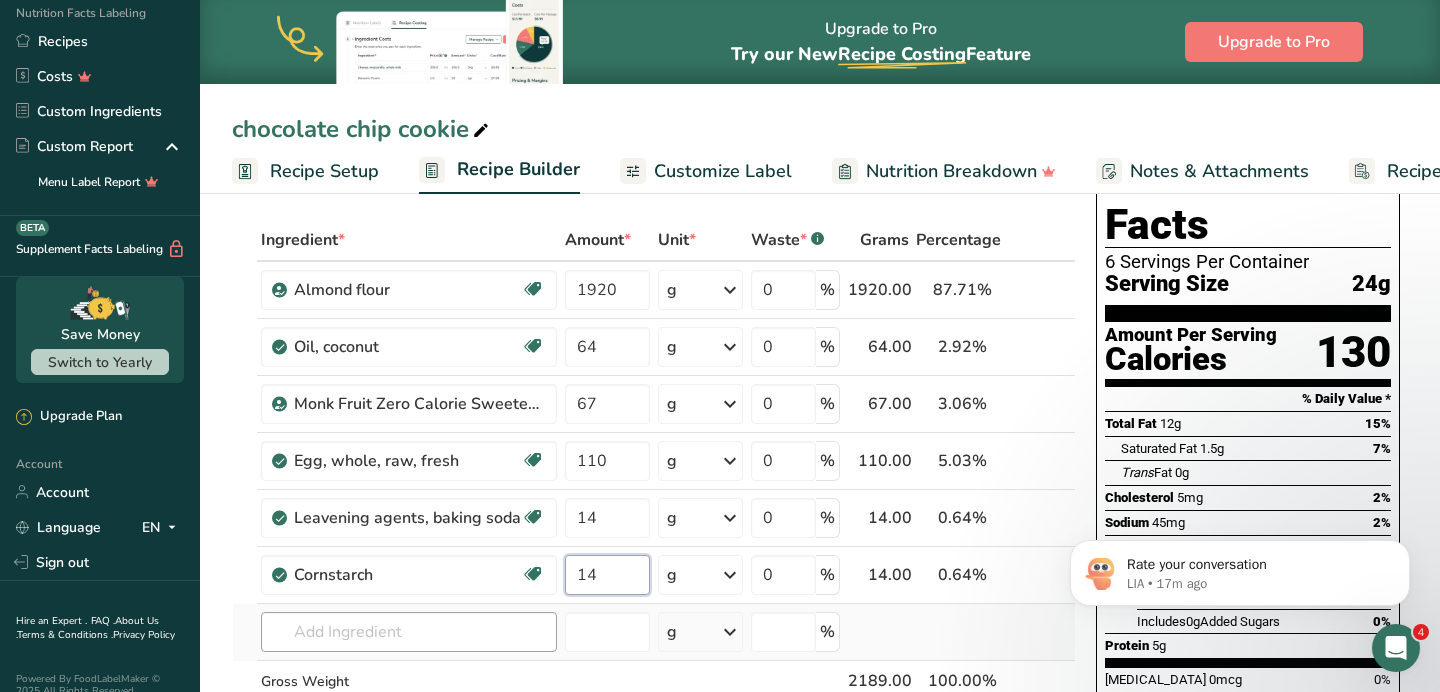 type on "14" 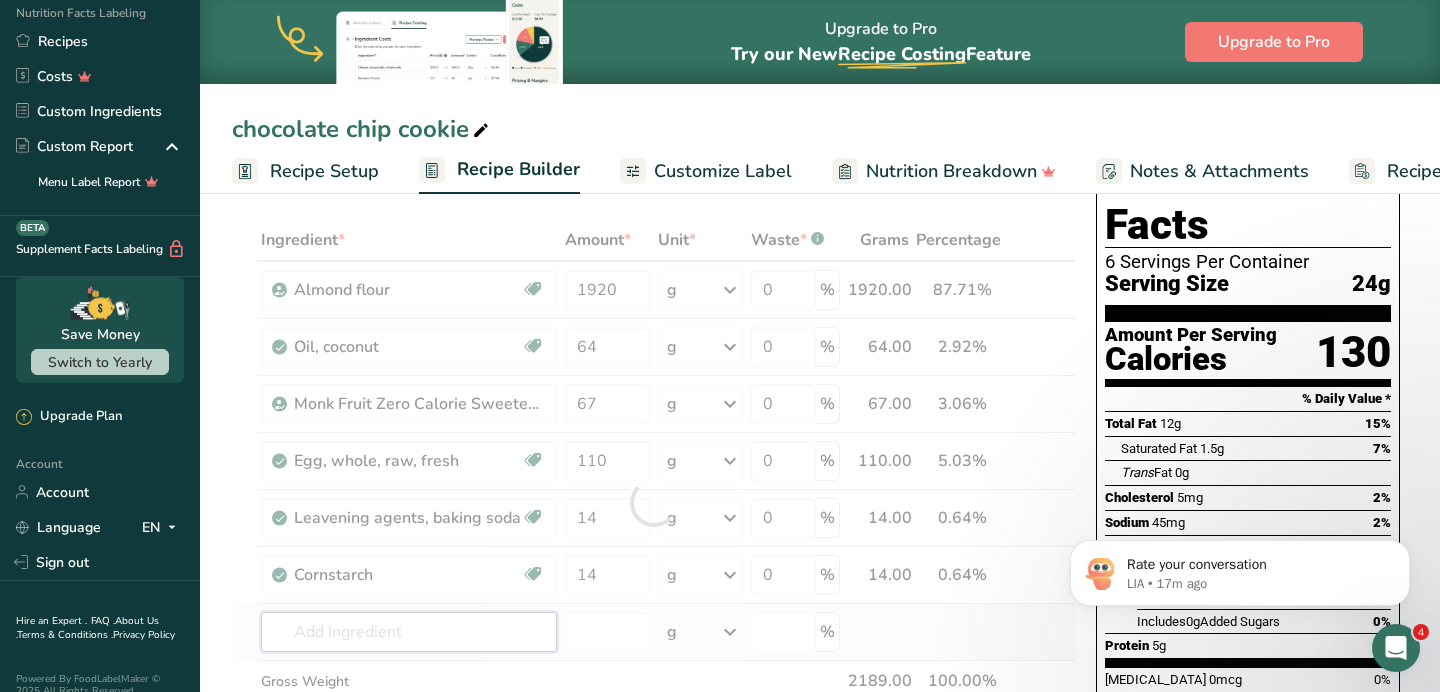 click on "Ingredient *
Amount *
Unit *
Waste *   .a-a{fill:#347362;}.b-a{fill:#fff;}          Grams
Percentage
[GEOGRAPHIC_DATA] flour
Vegan
Vegetarian
Organic
Organic Certified
Non-GMO
Kosher Pareve
Kosher Dairy
Halal
Clean Label
Bio-Engineered
Keto Friendly
1920
g
Weight Units
g
kg
mg
See more
Volume Units
l
Volume units require a density conversion. If you know your ingredient's density enter it below. Otherwise, click on "RIA" our AI Regulatory bot - she will be able to help you
lb/ft3
g/cm3
mL" at bounding box center [654, 502] 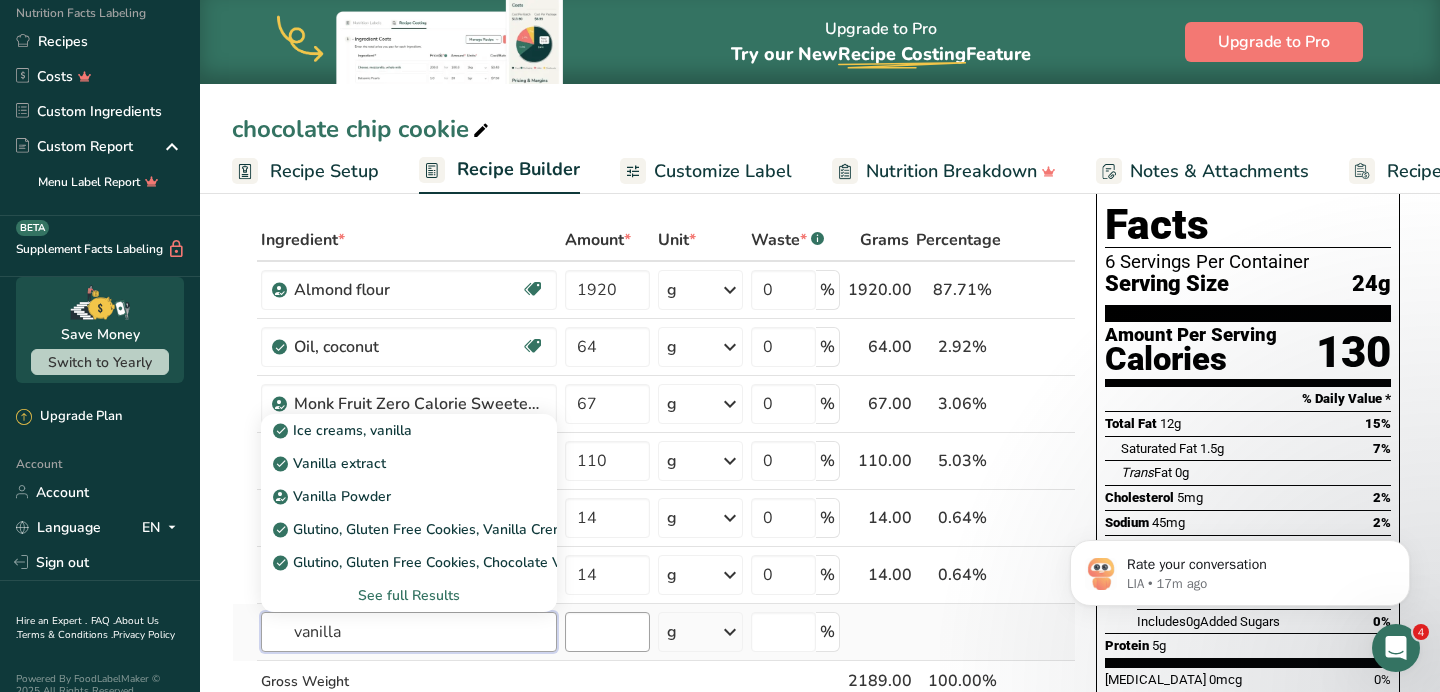 type on "vanilla" 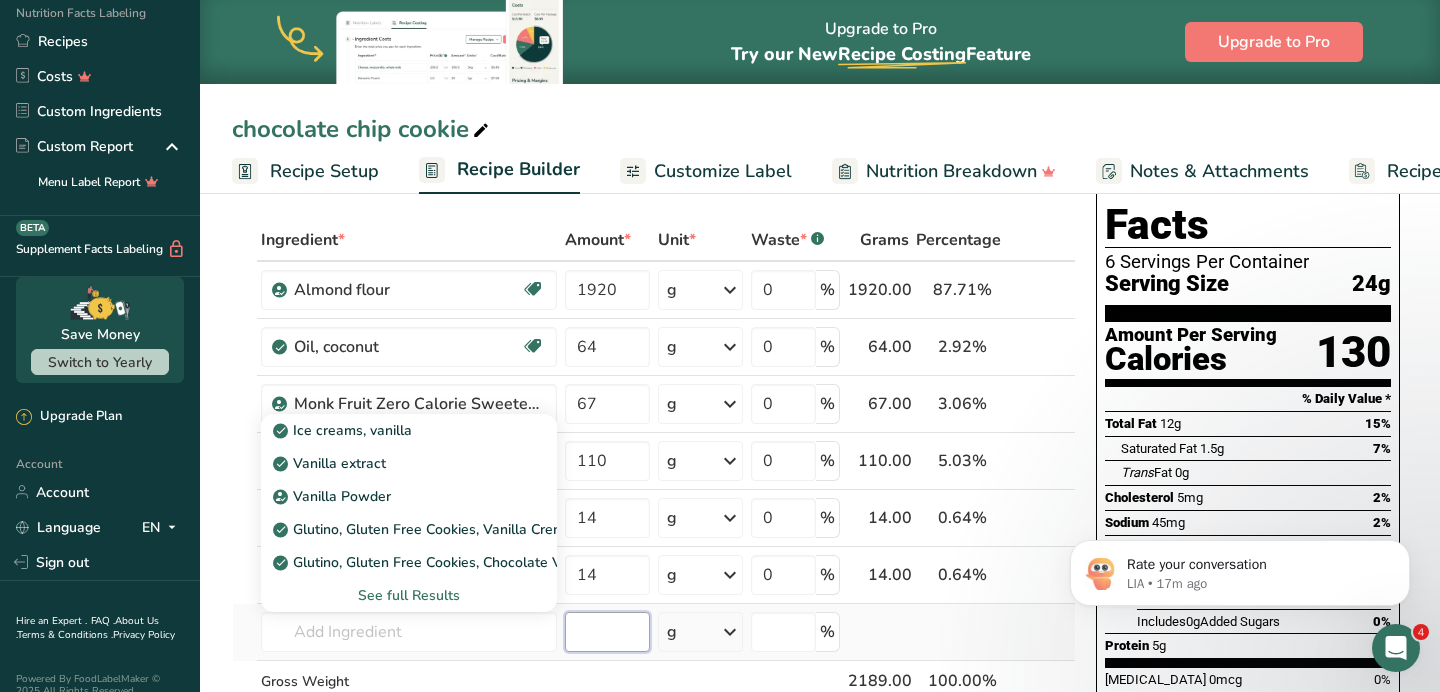 click at bounding box center (607, 632) 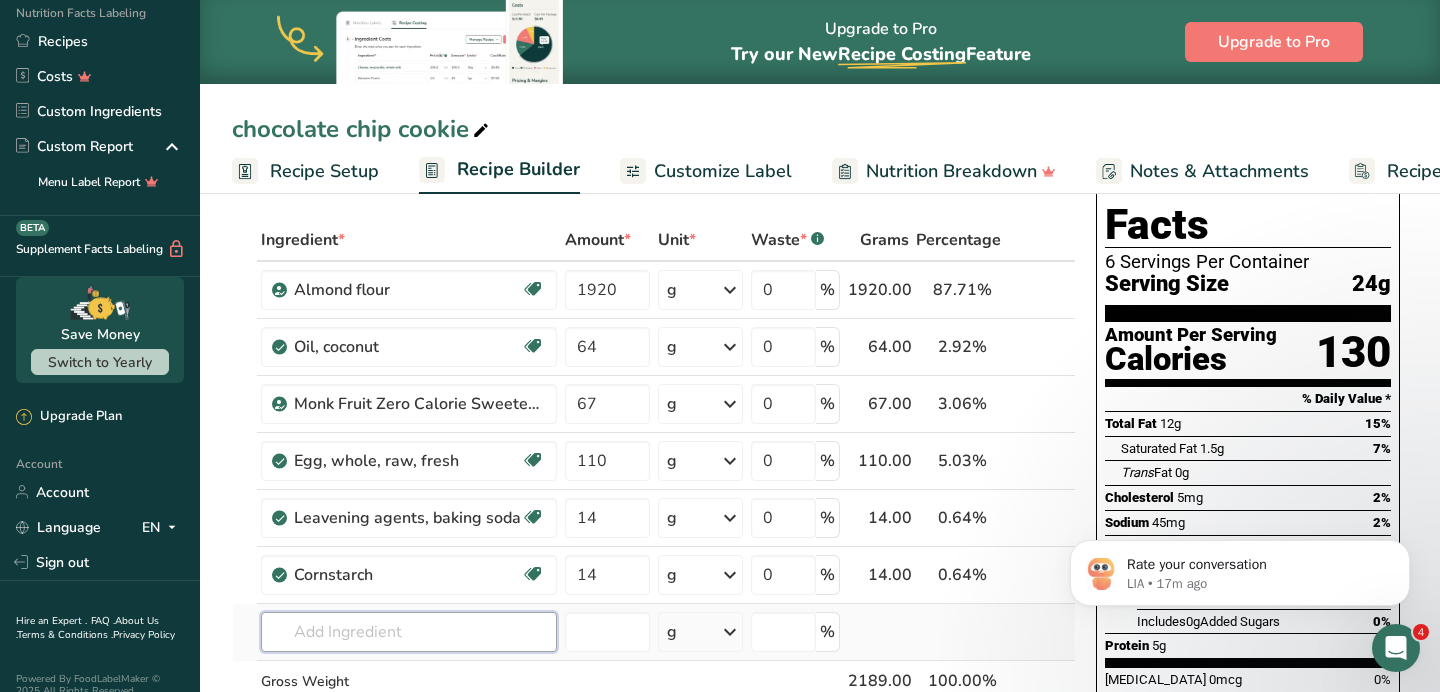 click at bounding box center (409, 632) 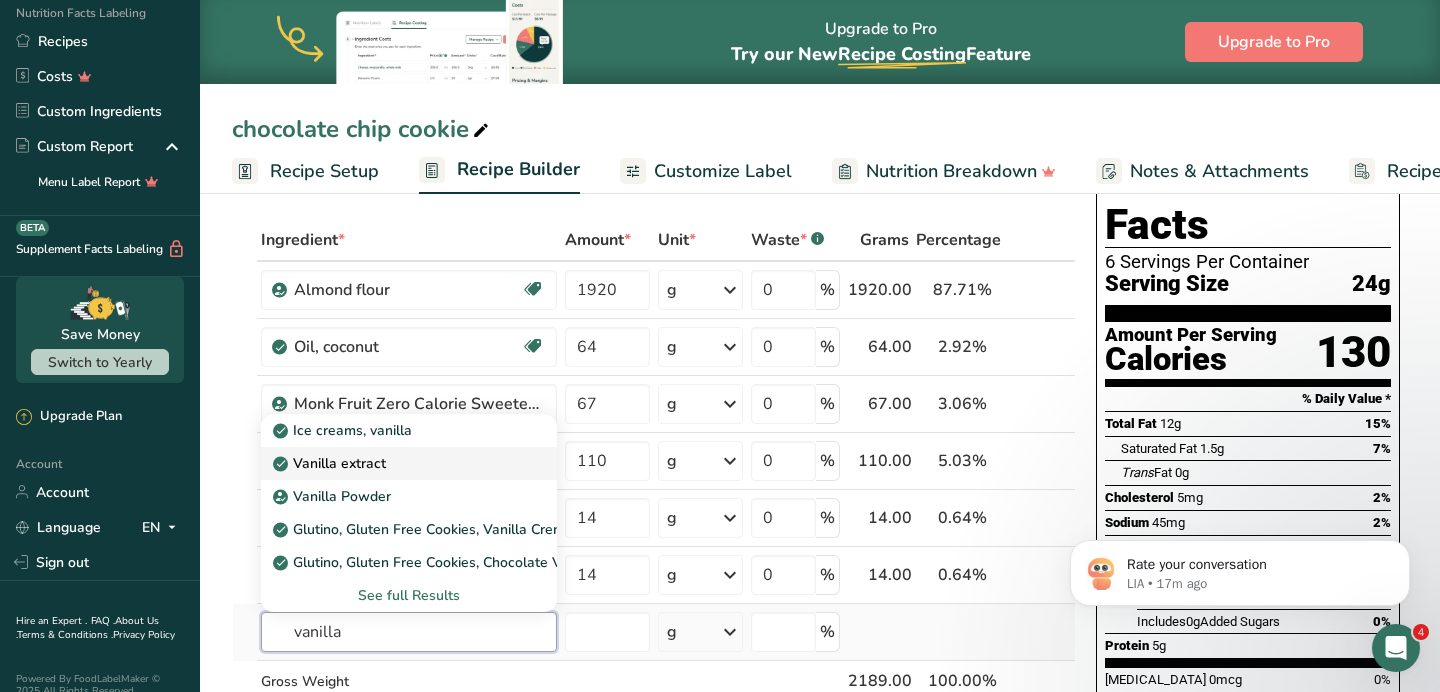 type on "vanilla" 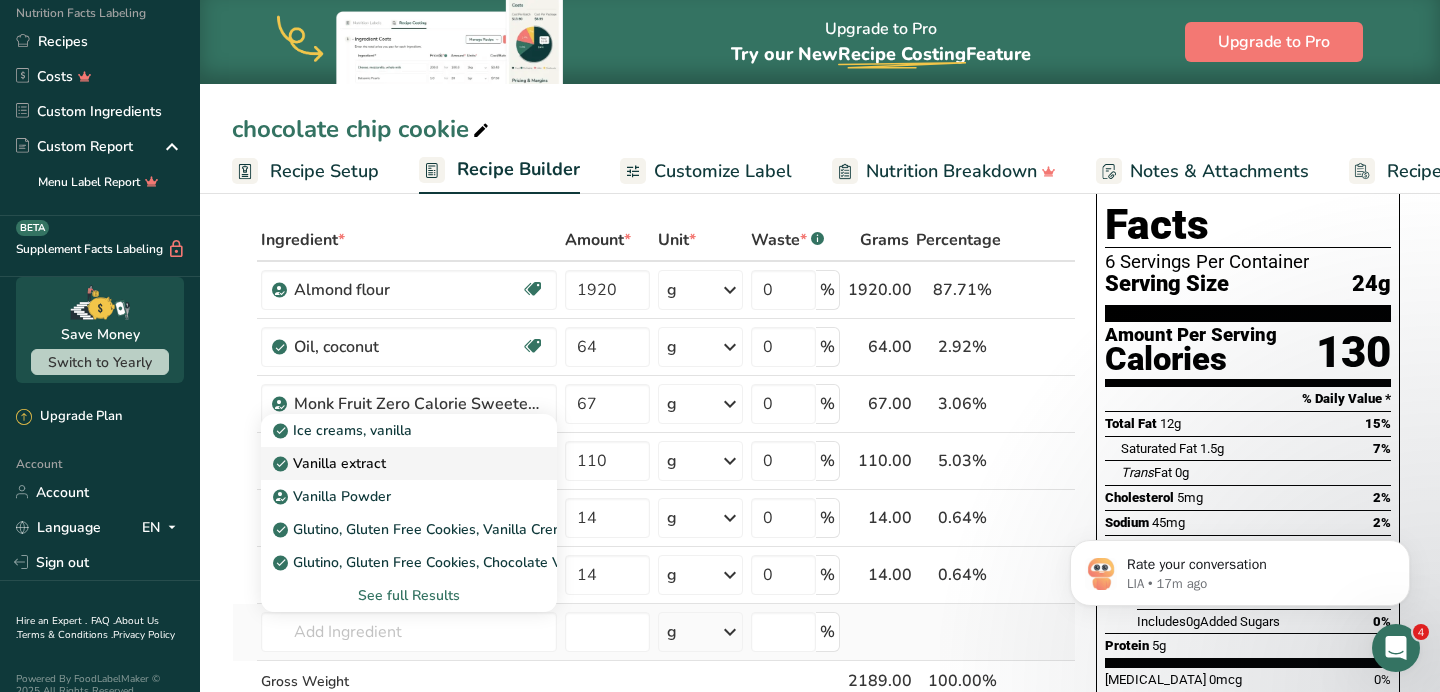 click on "Vanilla extract" at bounding box center [409, 463] 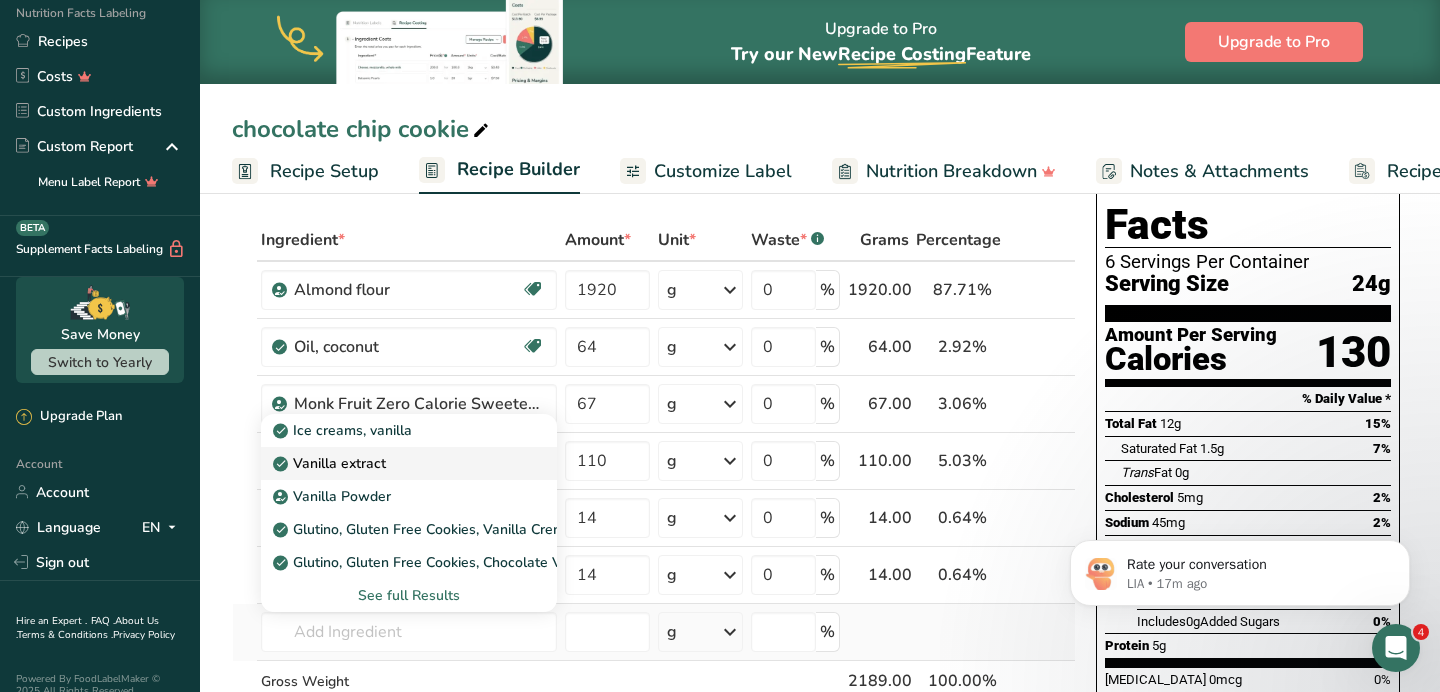 type on "Vanilla extract" 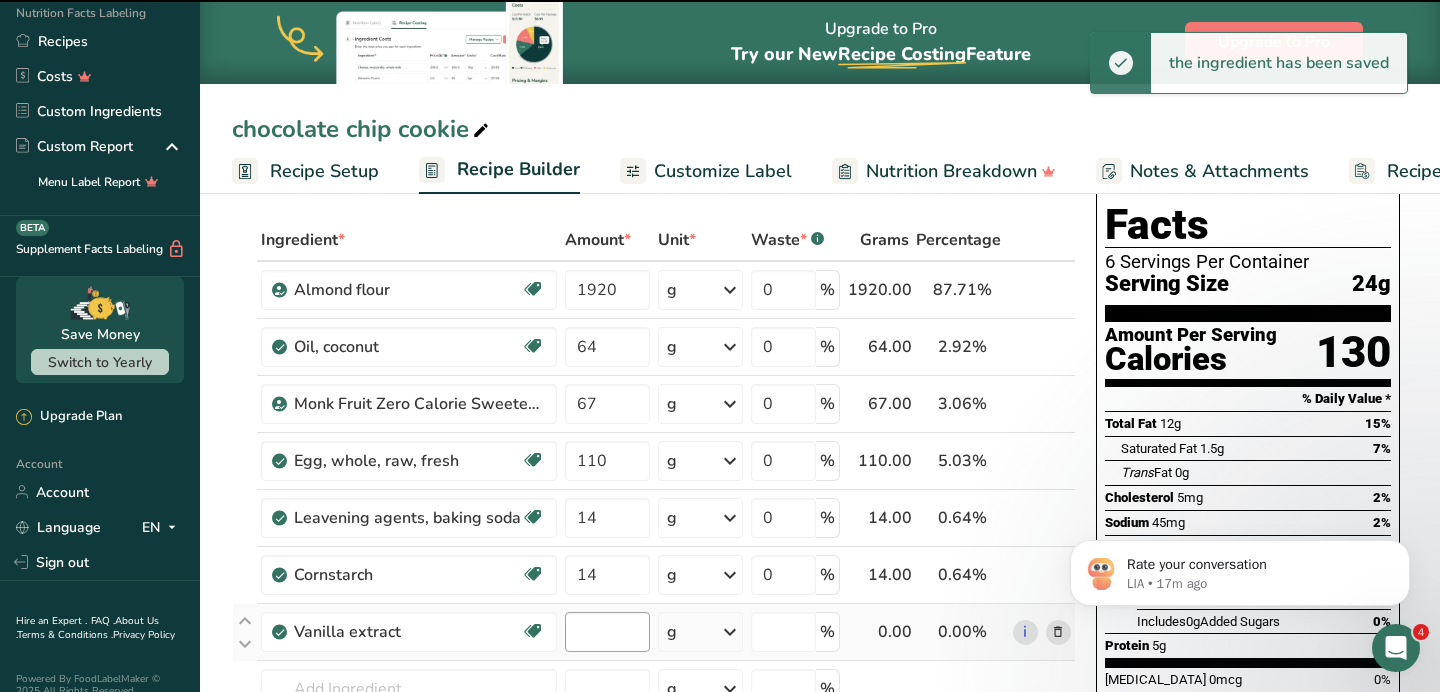 type on "0" 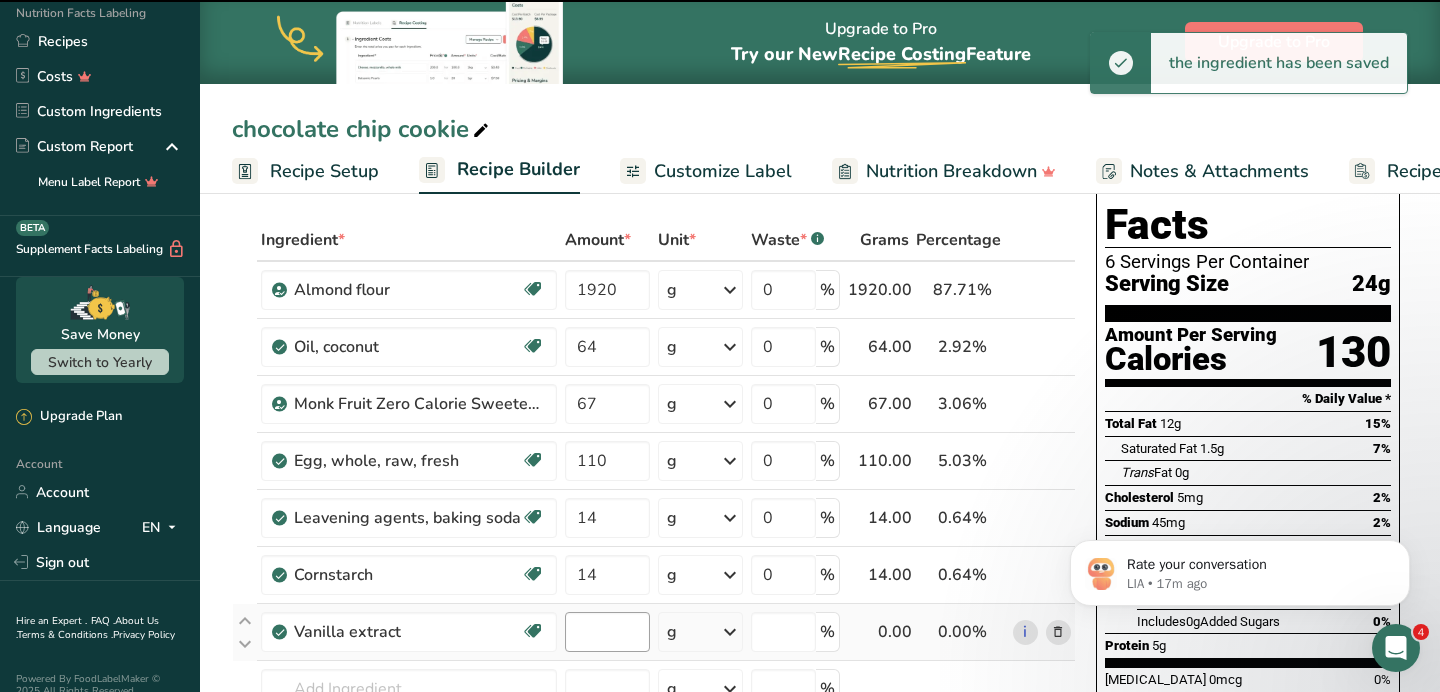 type on "0" 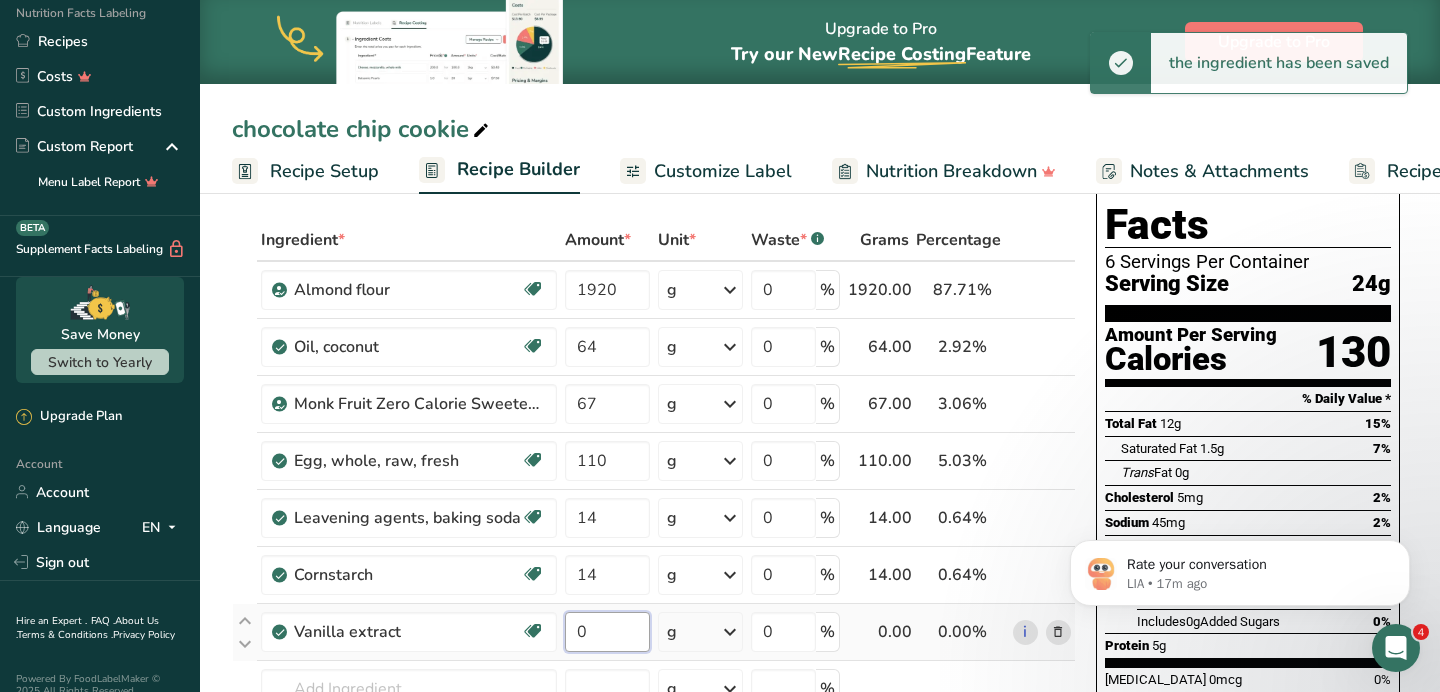 click on "0" at bounding box center (607, 632) 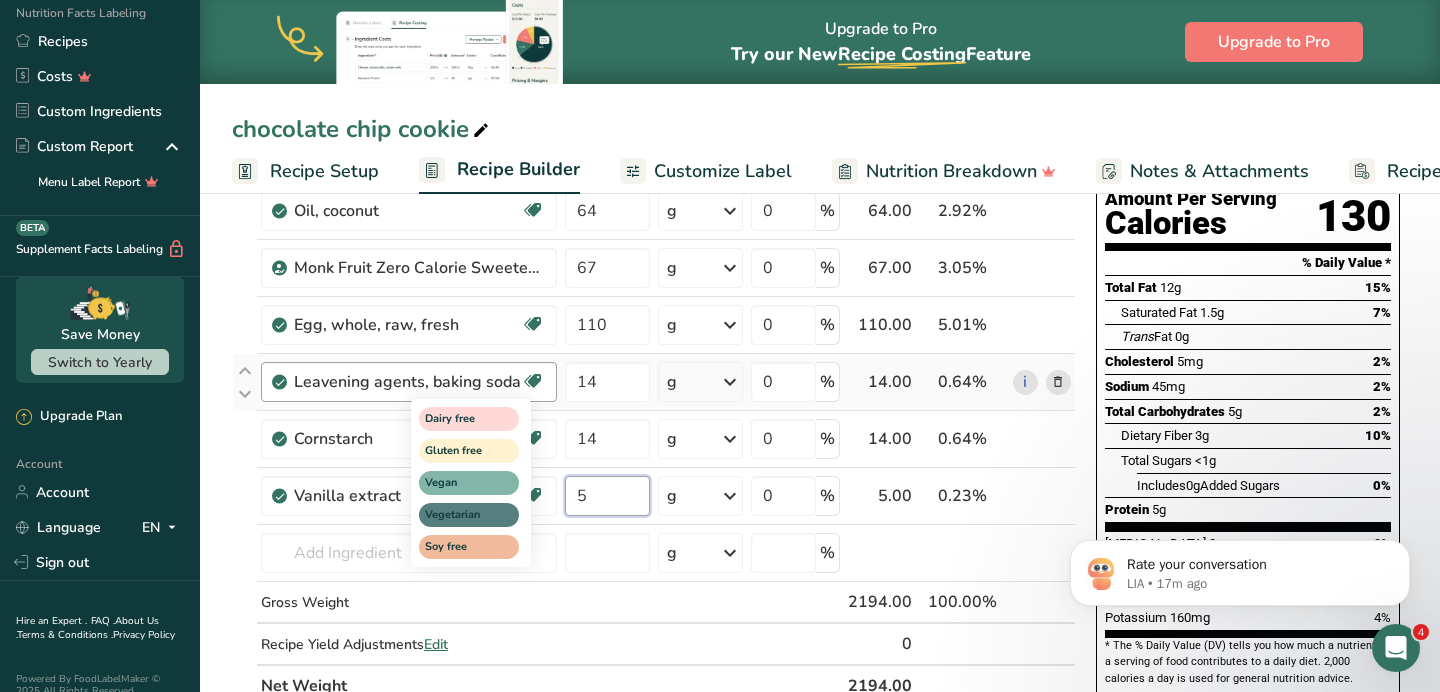 scroll, scrollTop: 221, scrollLeft: 0, axis: vertical 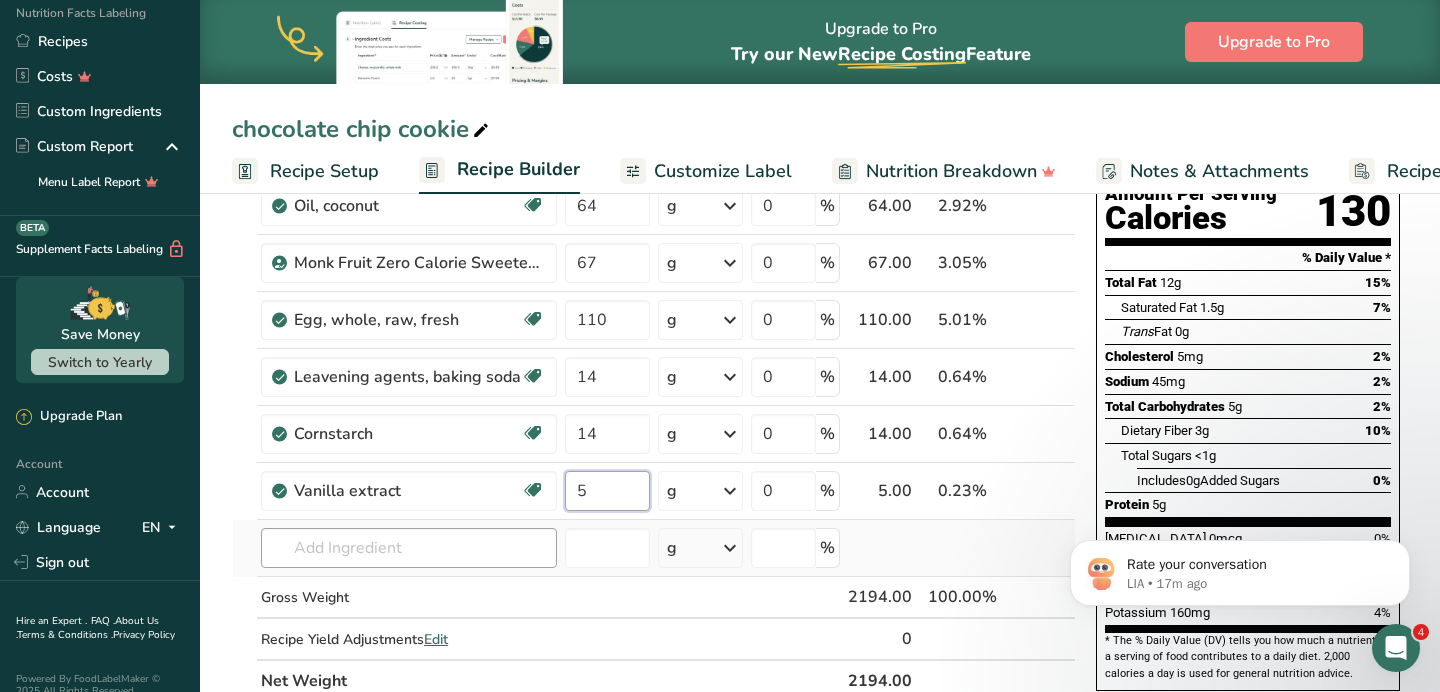 type on "5" 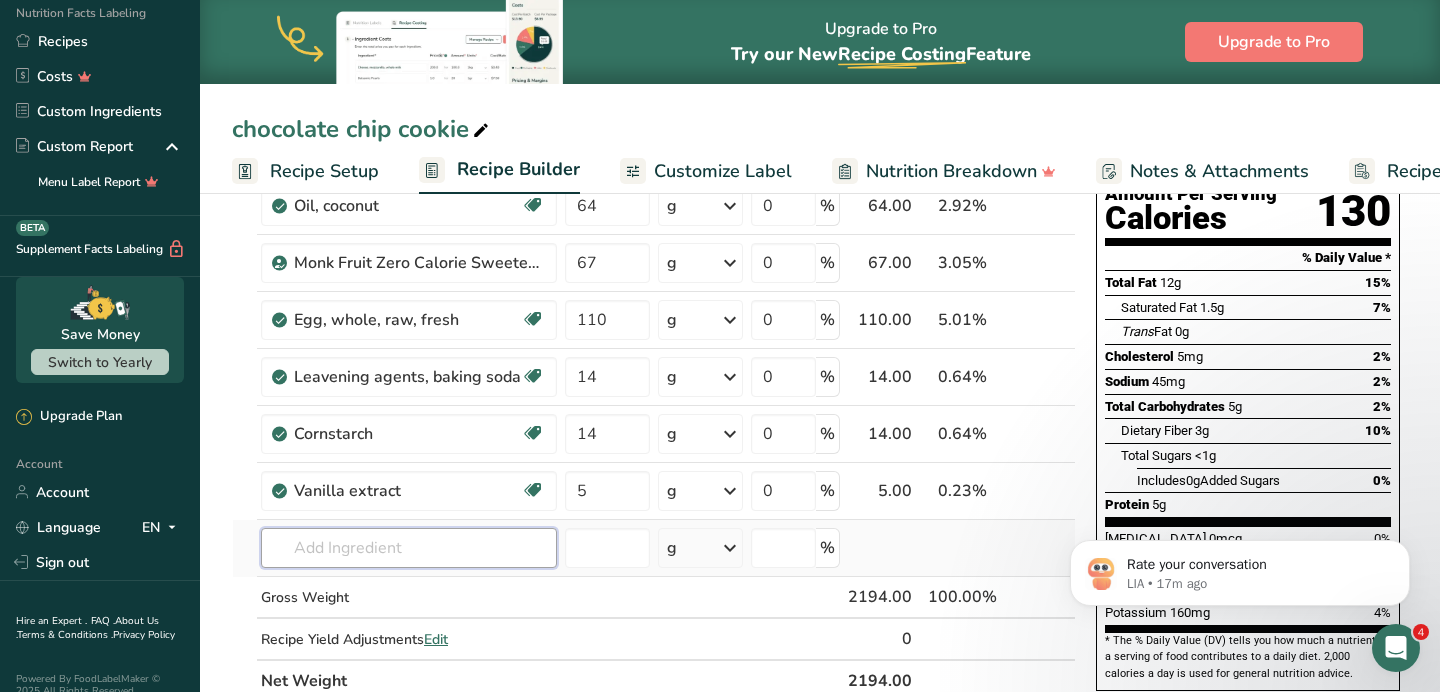 click on "Ingredient *
Amount *
Unit *
Waste *   .a-a{fill:#347362;}.b-a{fill:#fff;}          Grams
Percentage
[GEOGRAPHIC_DATA] flour
Vegan
Vegetarian
Organic
Organic Certified
Non-GMO
Kosher Pareve
Kosher Dairy
Halal
Clean Label
Bio-Engineered
Keto Friendly
1920
g
Weight Units
g
kg
mg
See more
Volume Units
l
Volume units require a density conversion. If you know your ingredient's density enter it below. Otherwise, click on "RIA" our AI Regulatory bot - she will be able to help you
lb/ft3
g/cm3
mL" at bounding box center [654, 390] 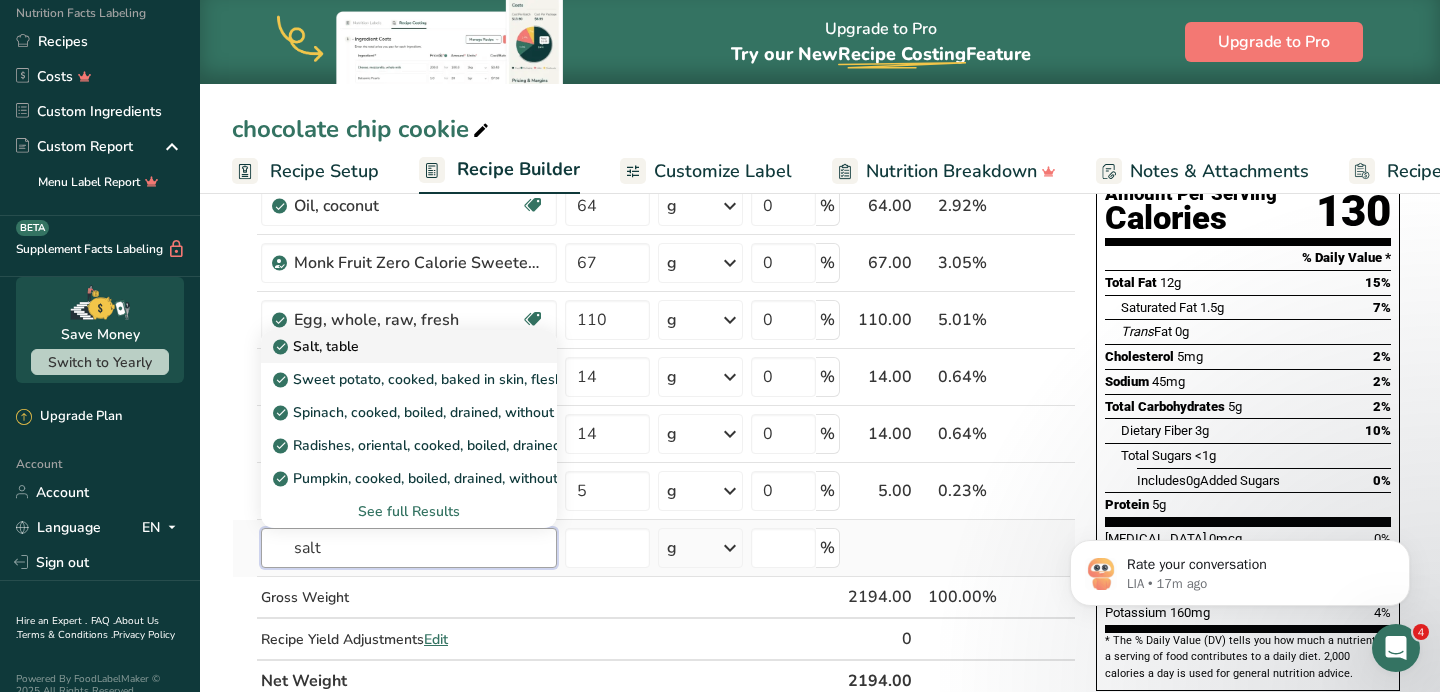 type on "salt" 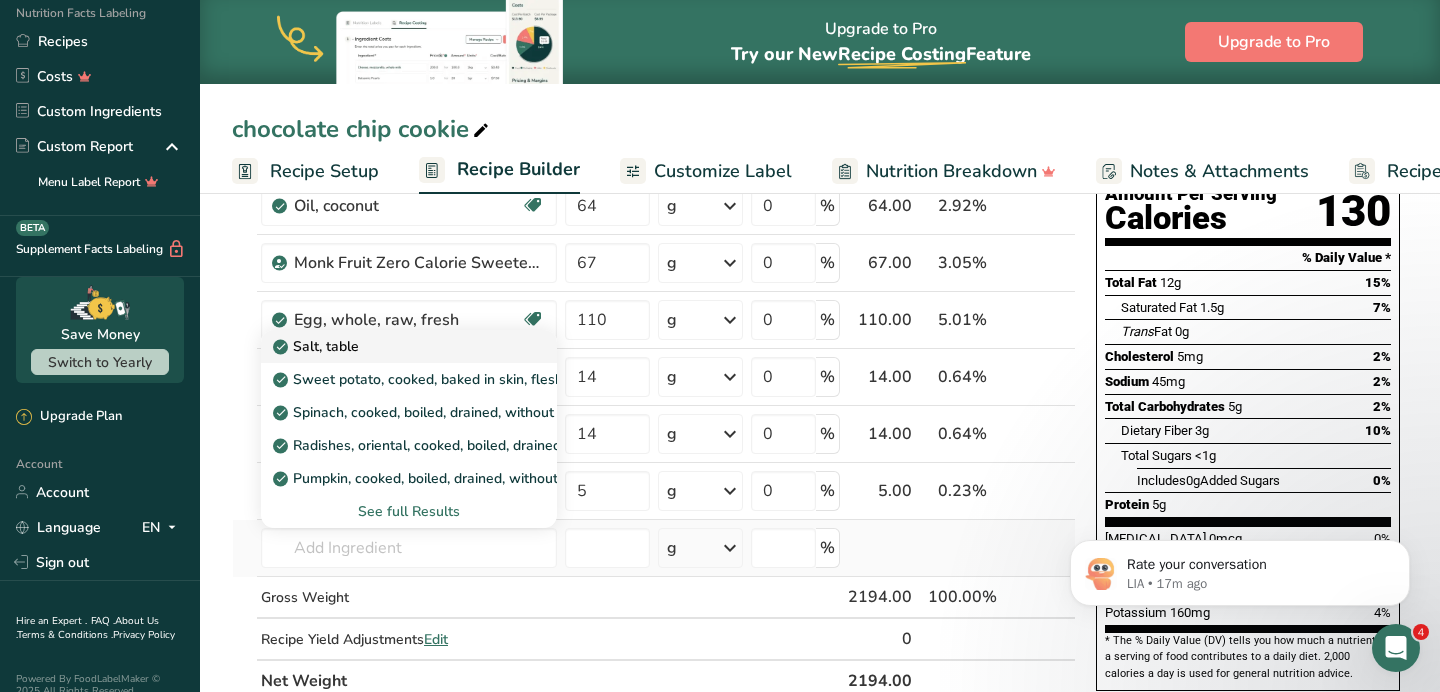 click on "Salt, table" at bounding box center (409, 346) 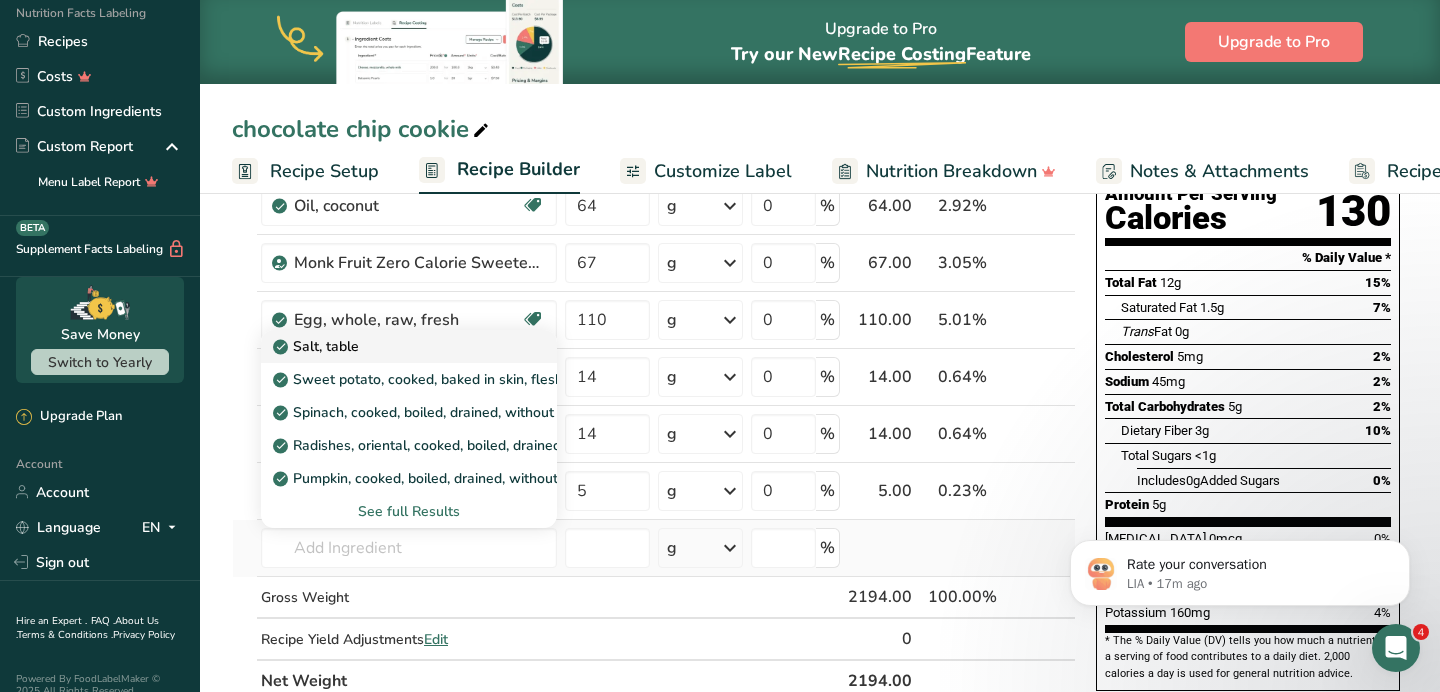 type on "Salt, table" 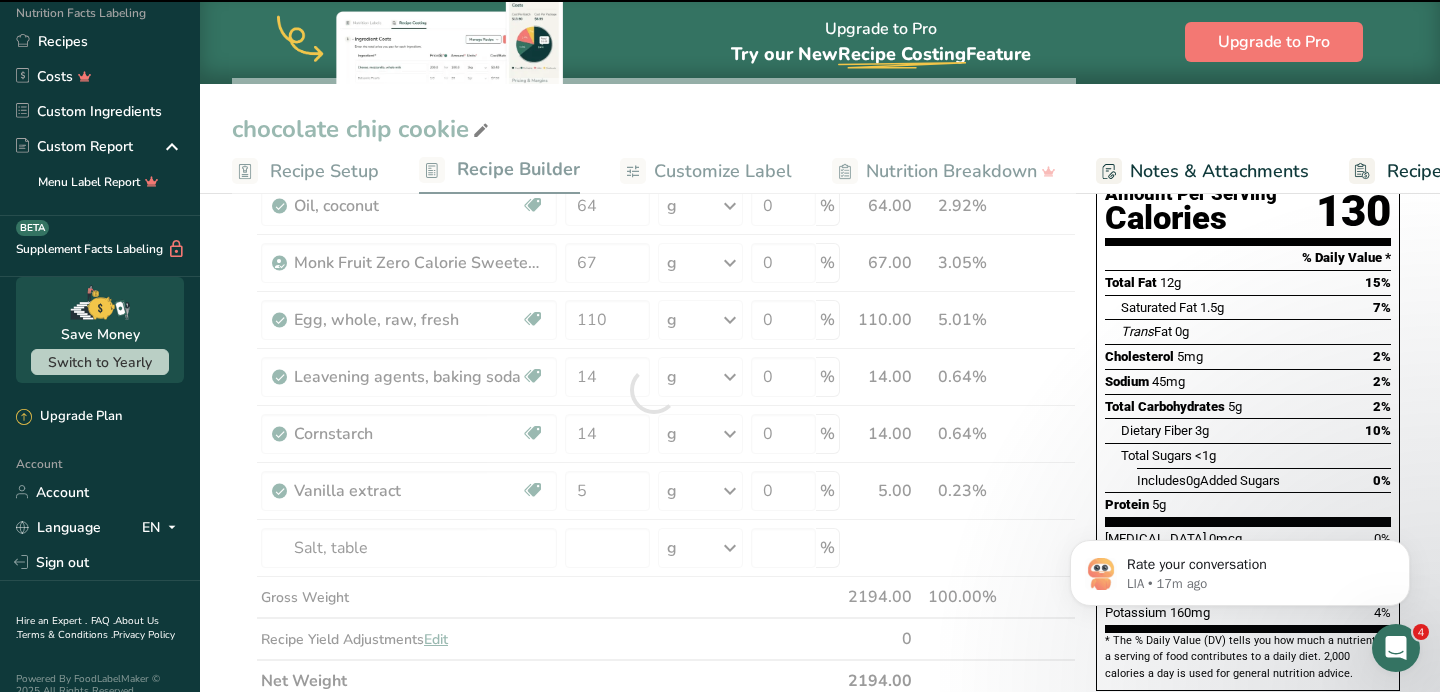 type on "0" 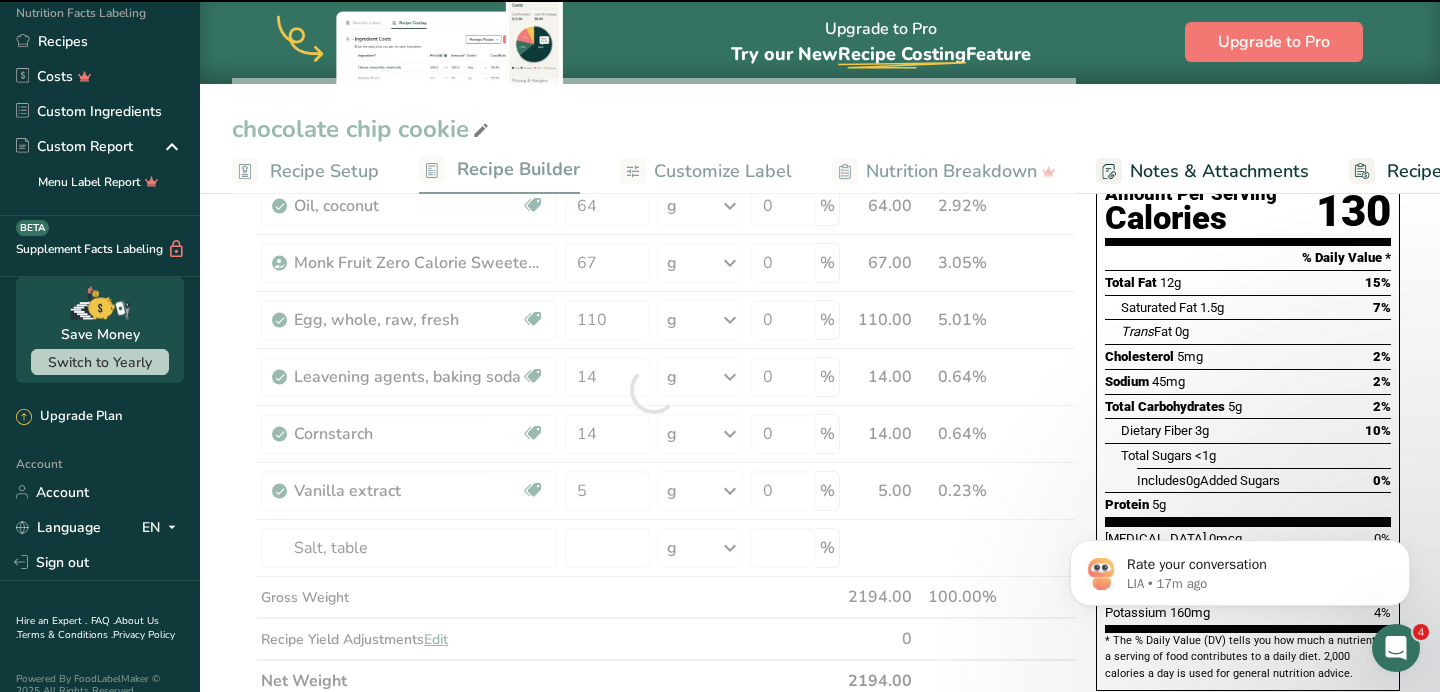 type on "0" 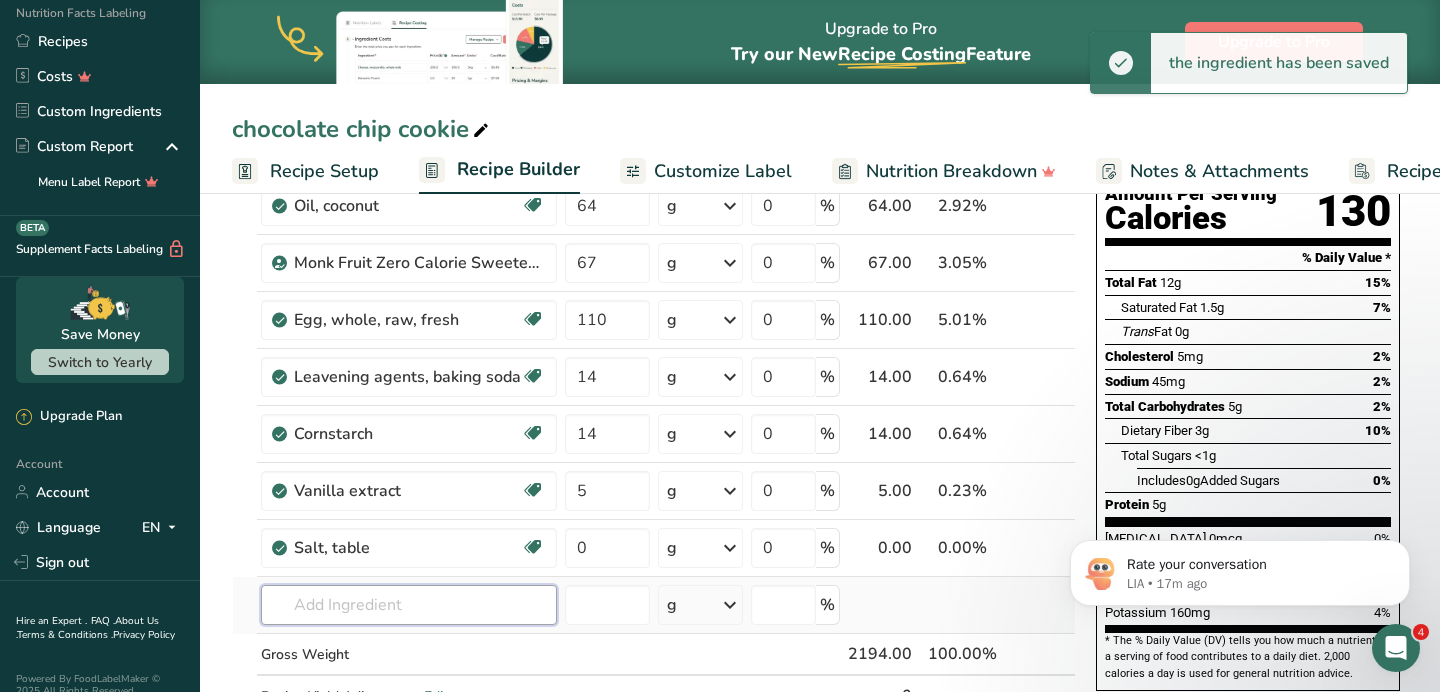 click at bounding box center (409, 605) 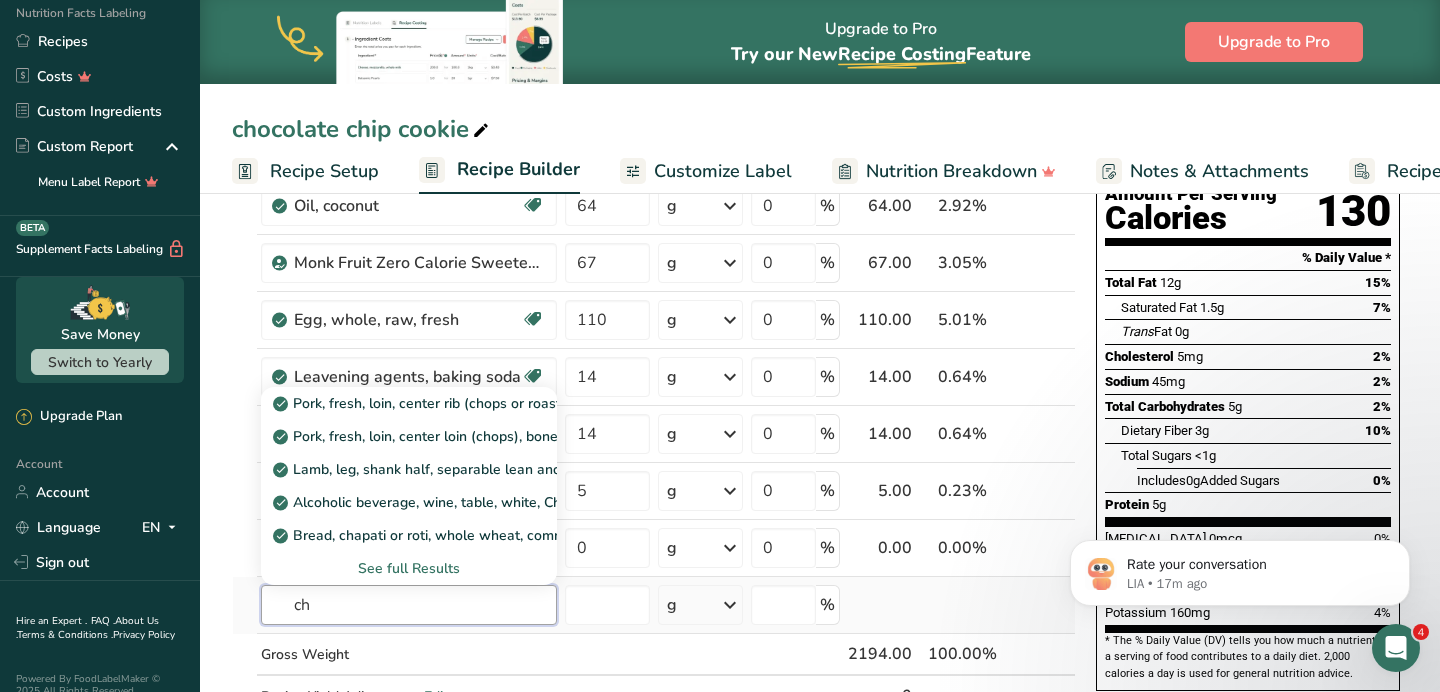 type on "c" 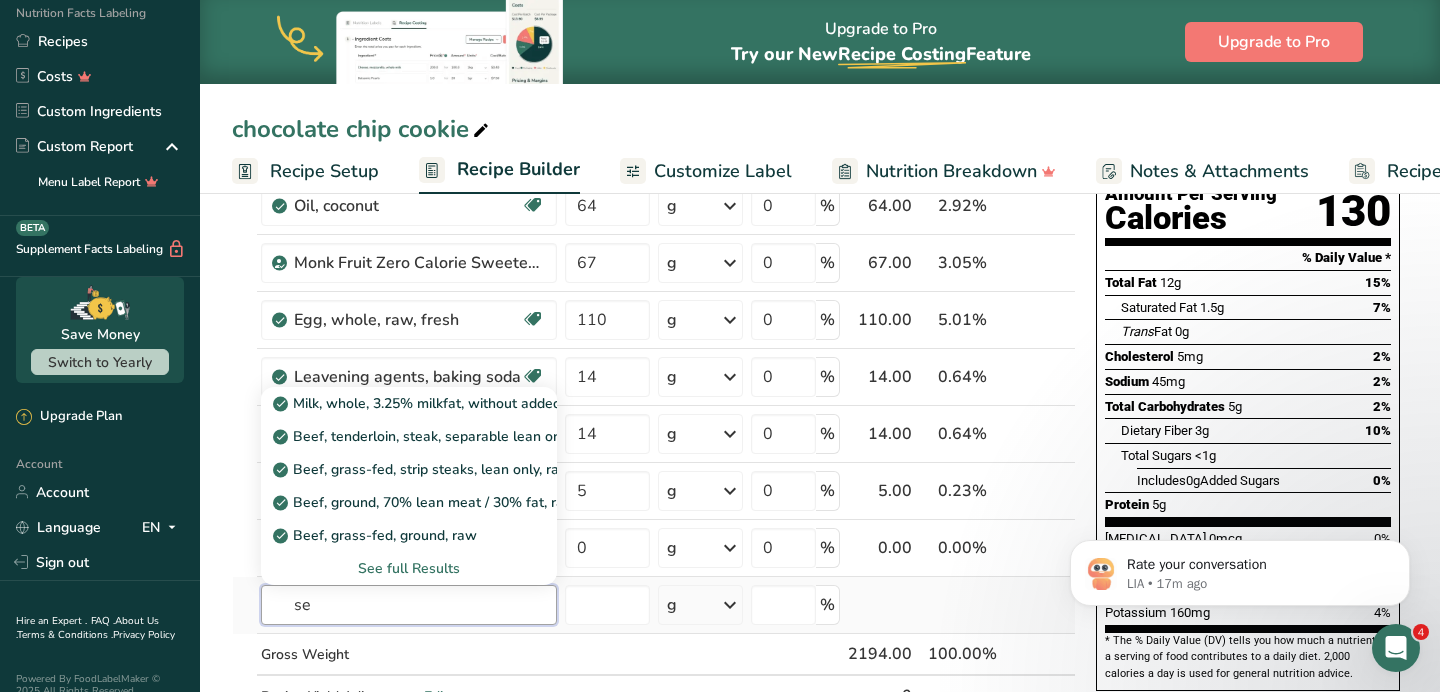 type on "s" 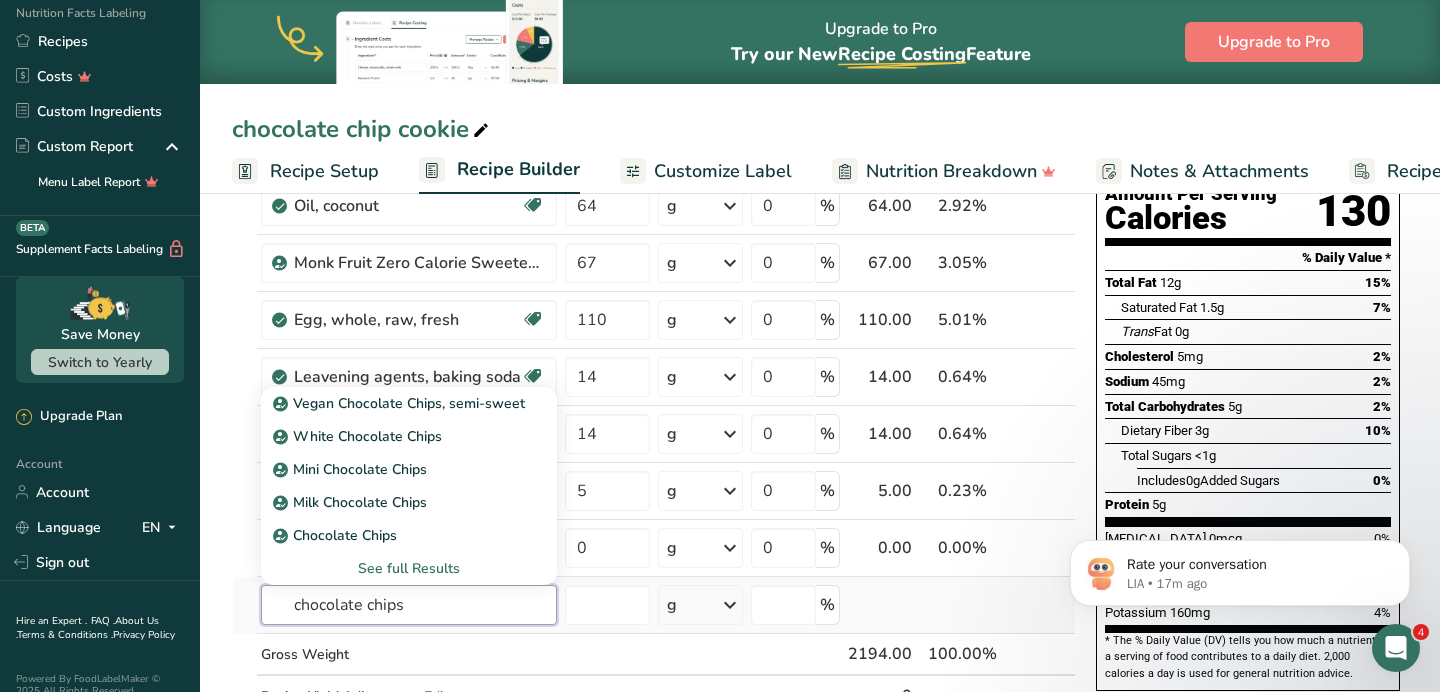 click on "chocolate chips" at bounding box center [409, 605] 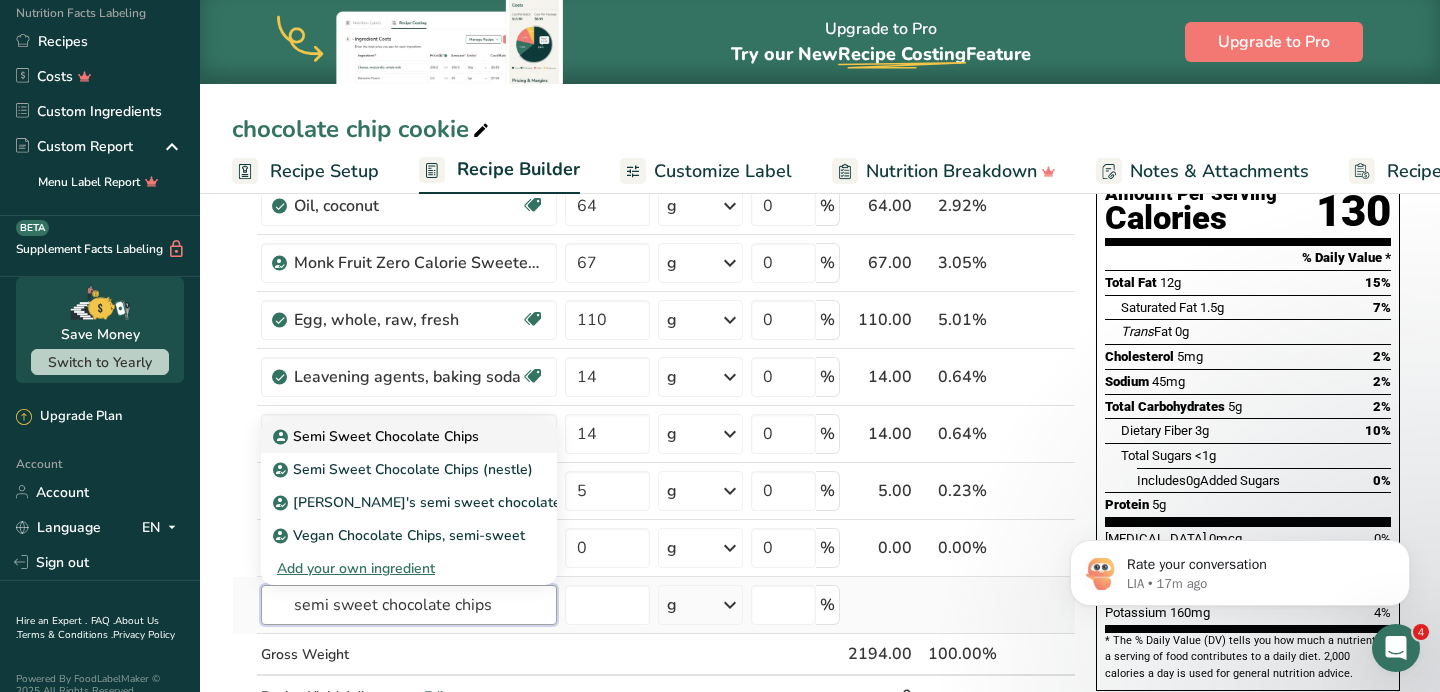 type on "semi sweet chocolate chips" 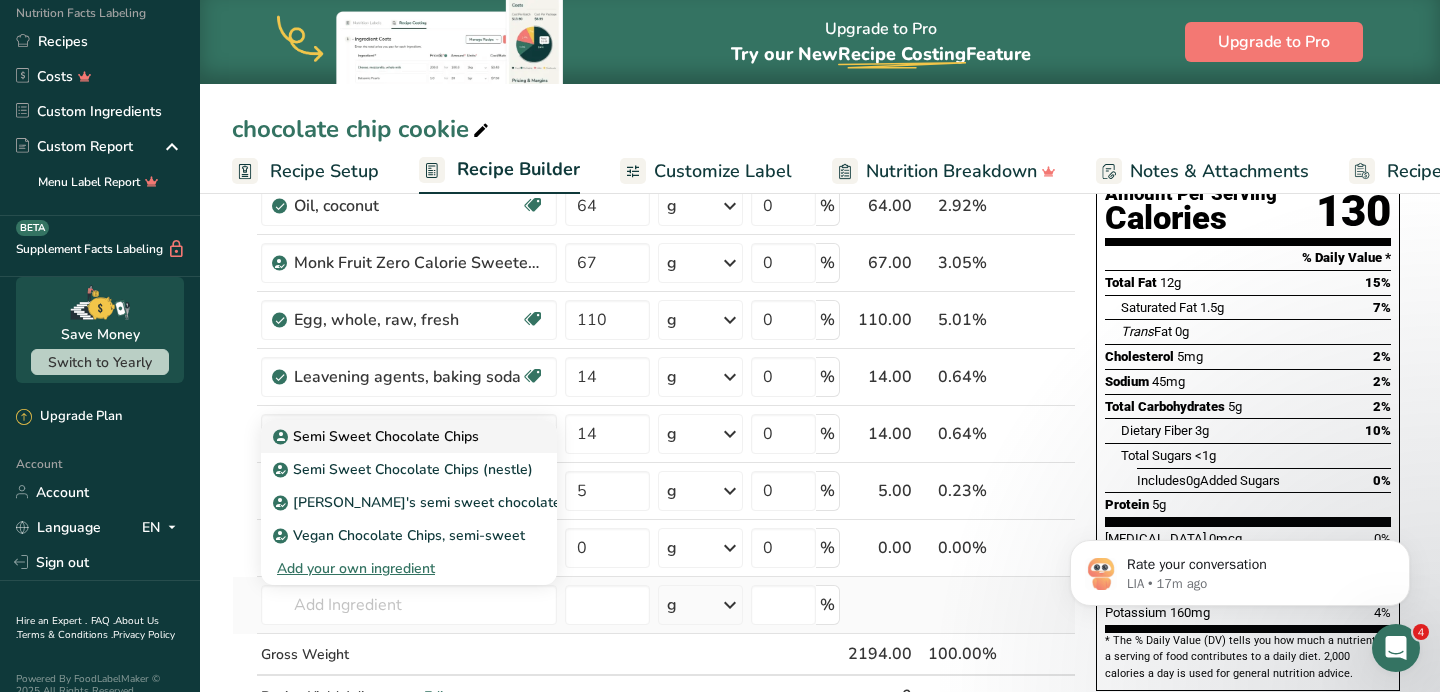 click on "Semi Sweet Chocolate Chips" at bounding box center (409, 436) 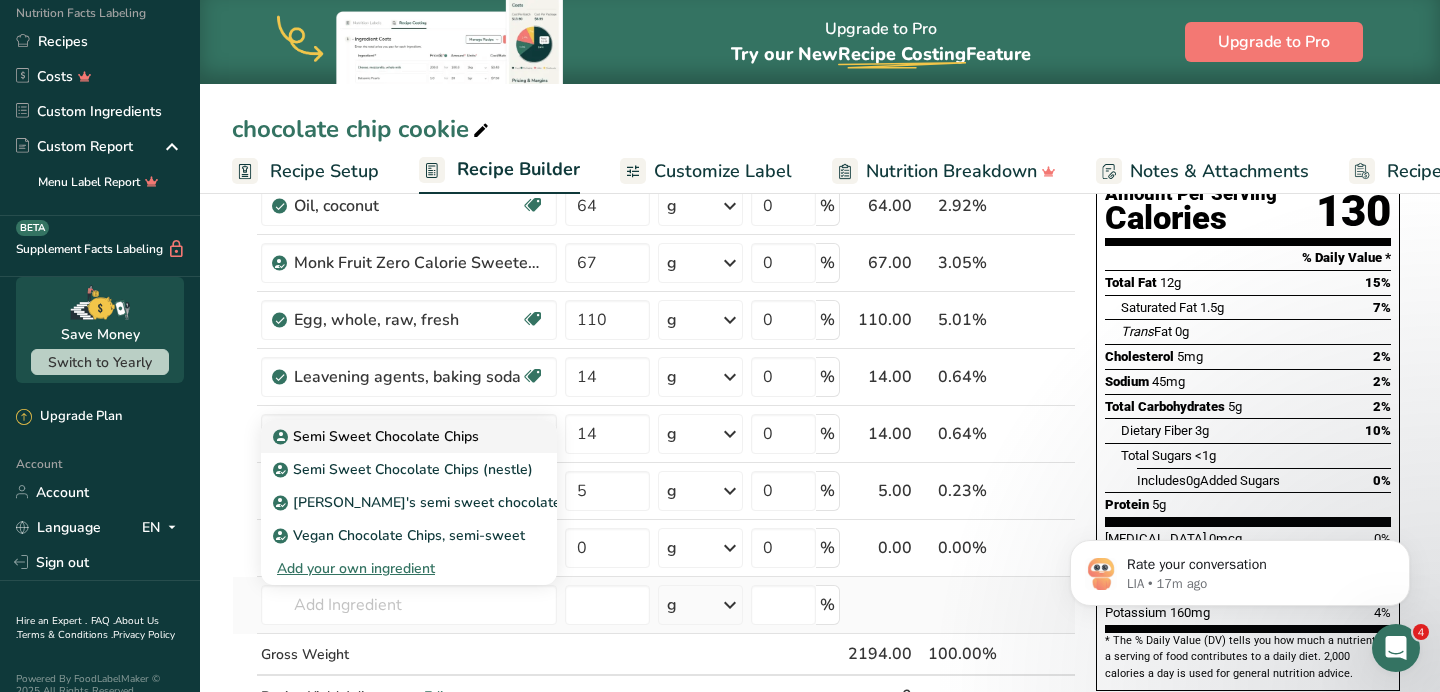 type on "Semi Sweet Chocolate Chips" 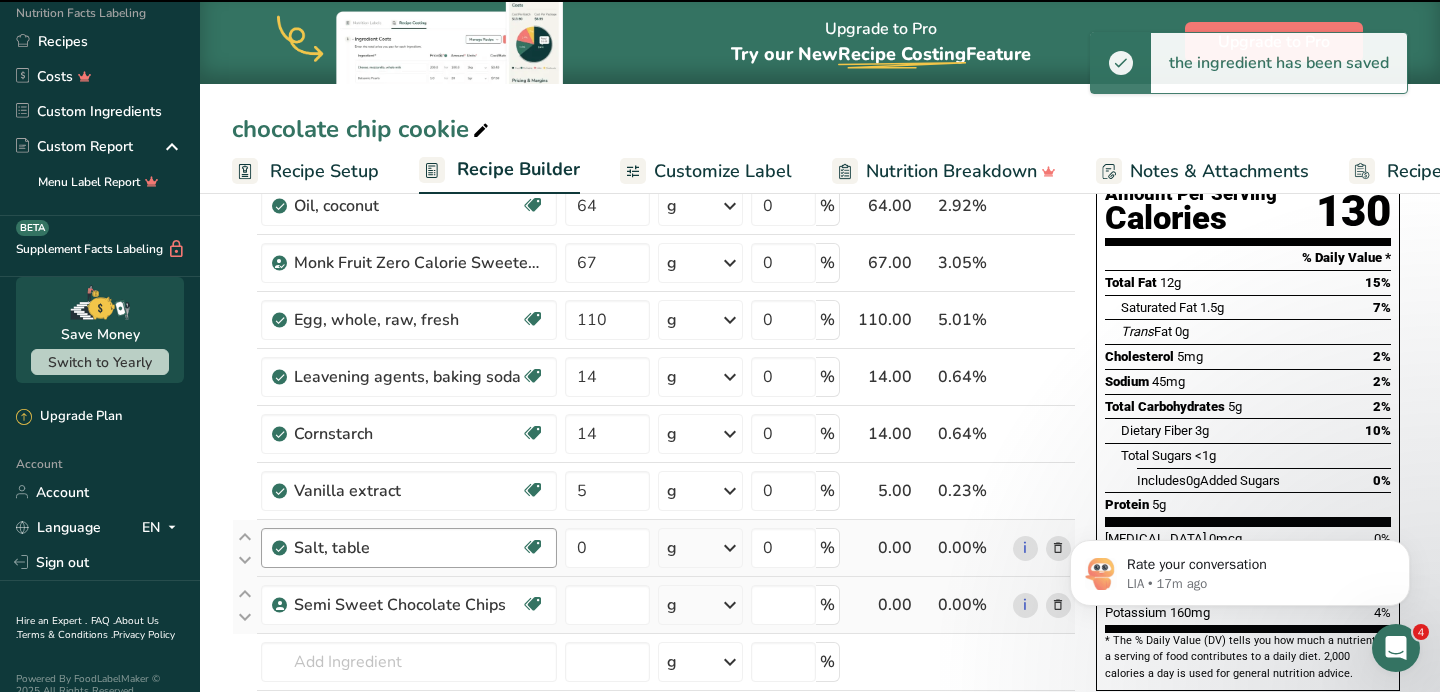 type on "0" 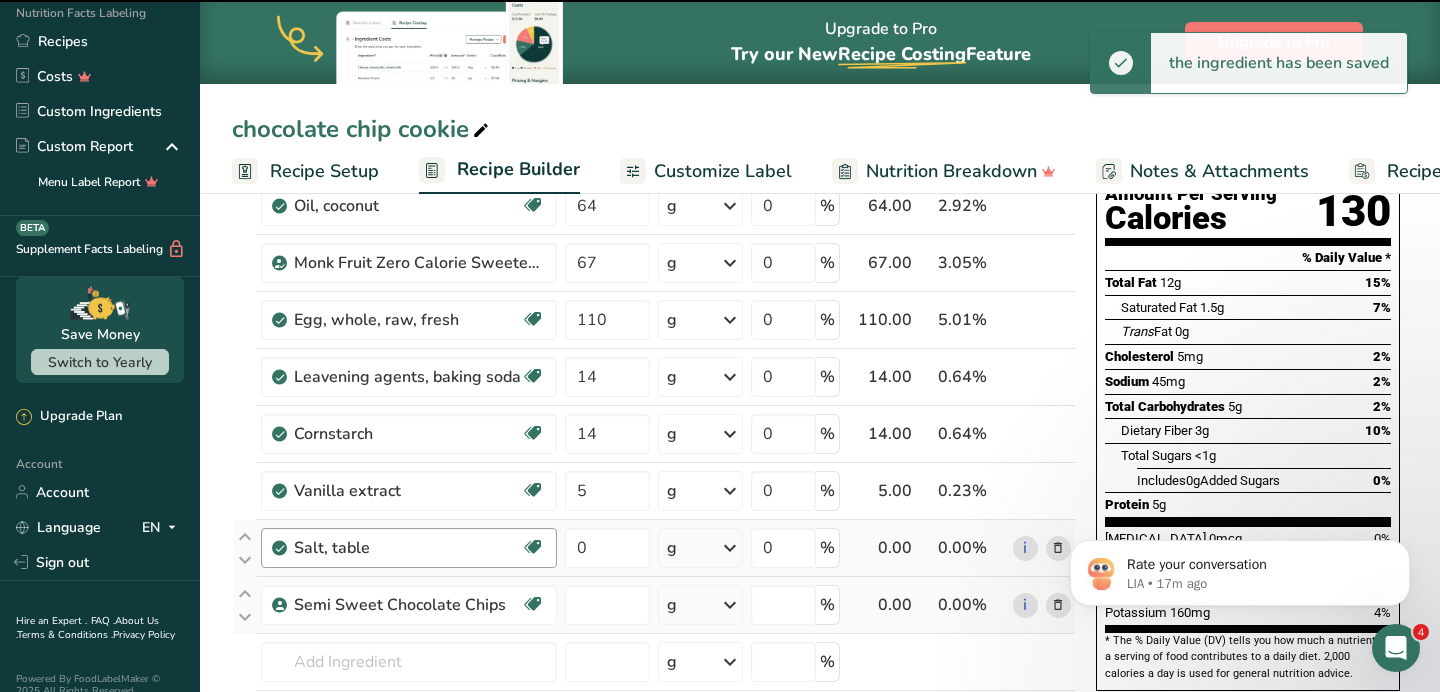 type on "0" 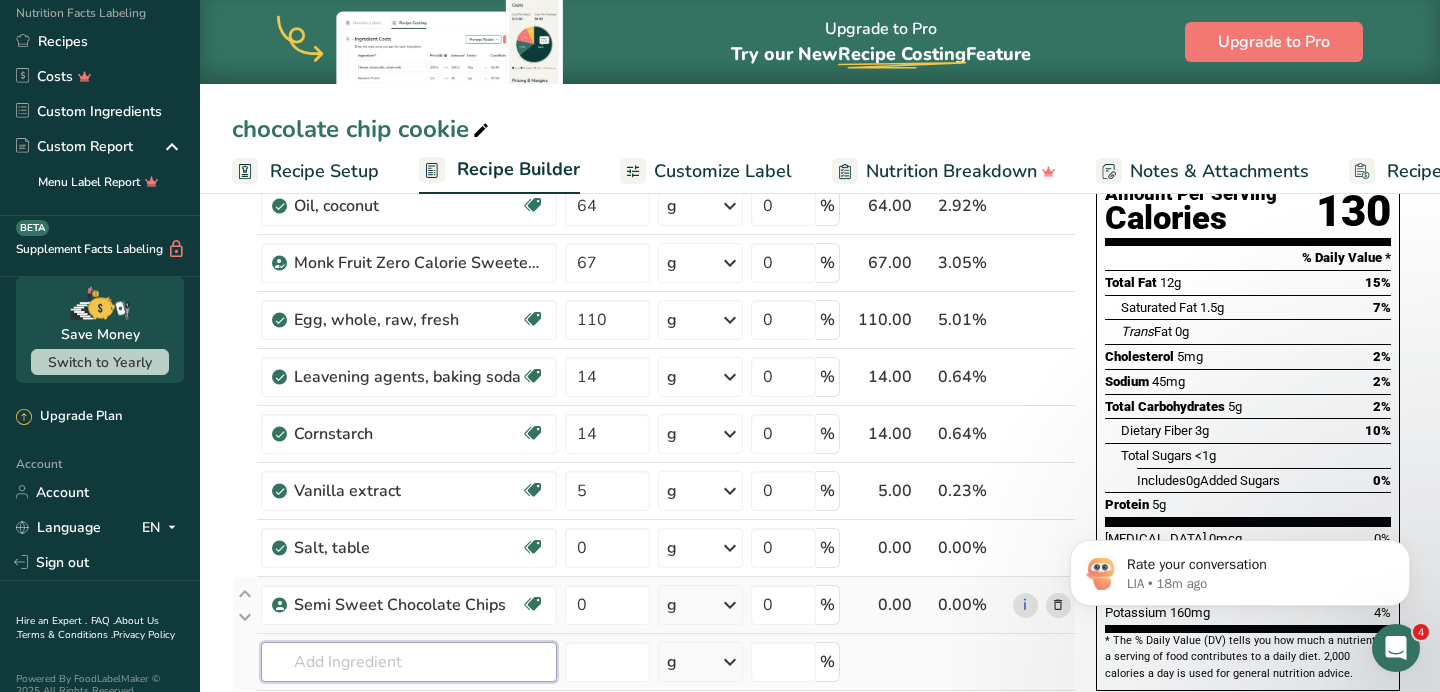 click at bounding box center [409, 662] 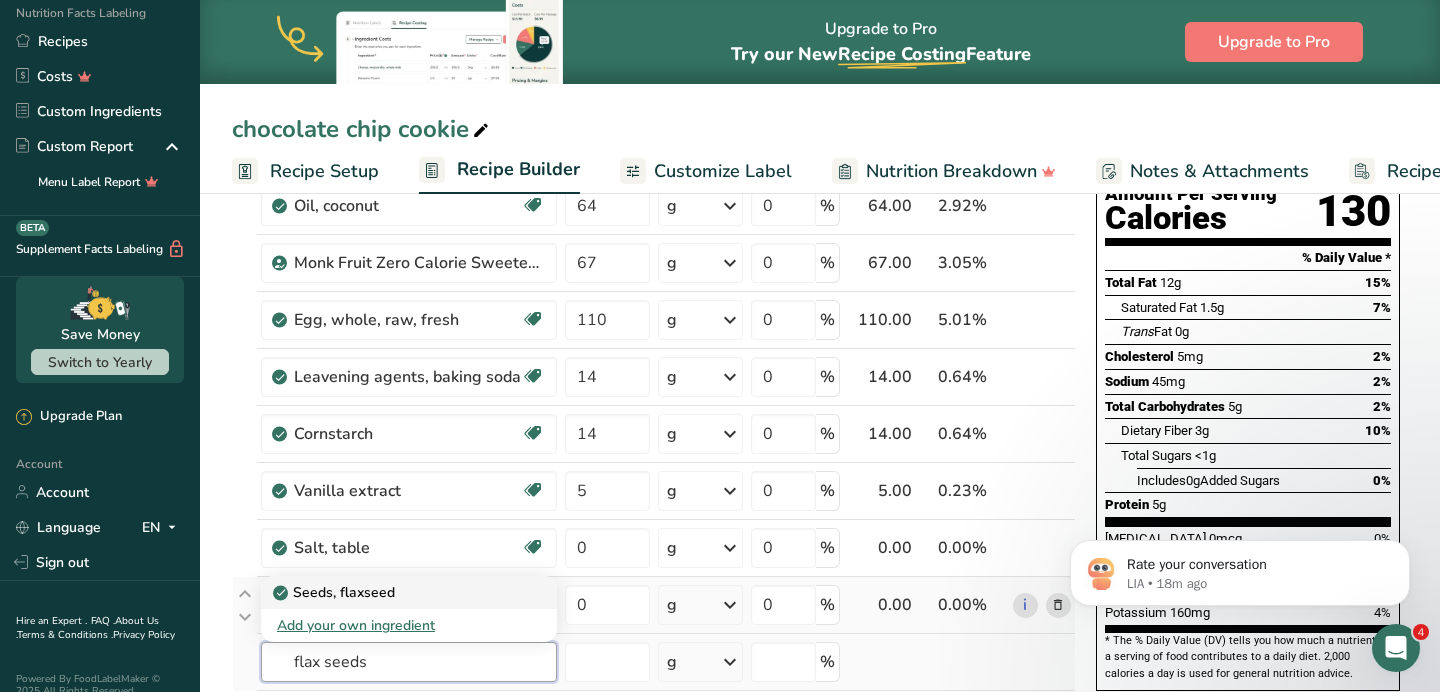 type on "flax seeds" 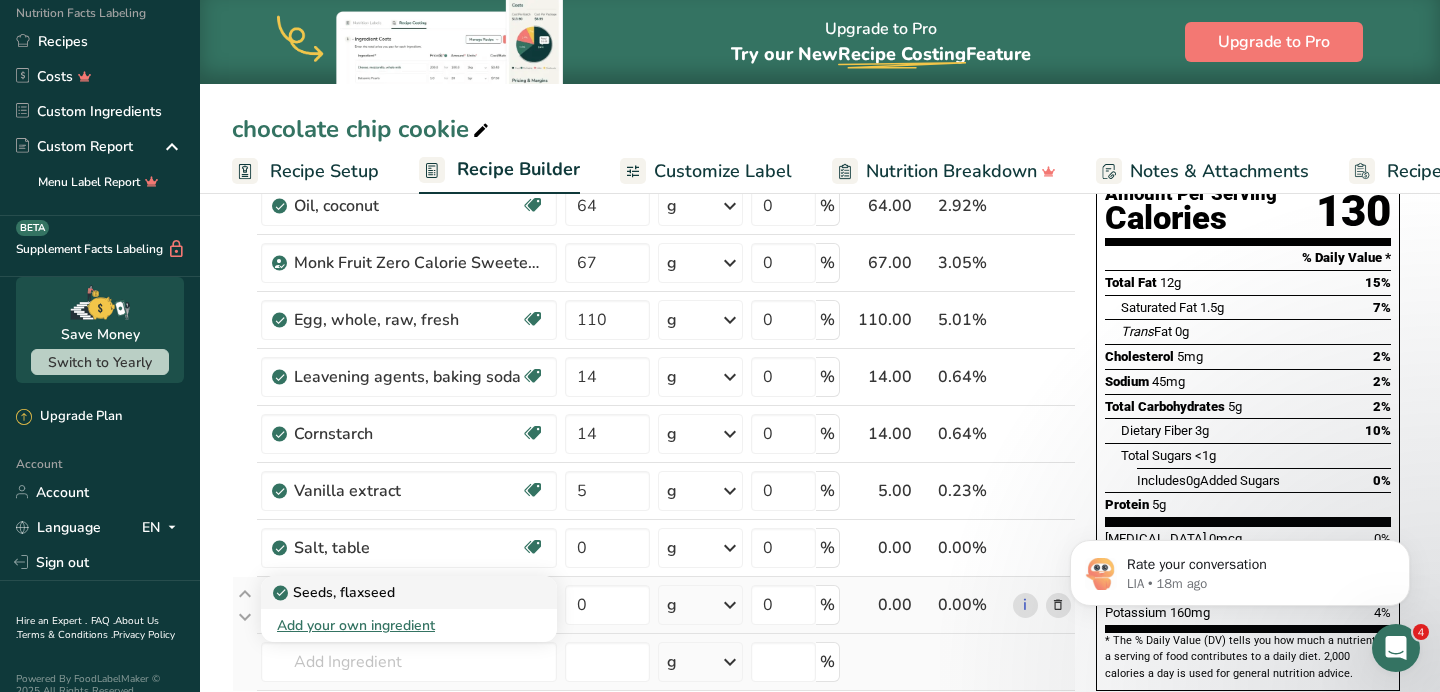 click on "Seeds, flaxseed" at bounding box center [336, 592] 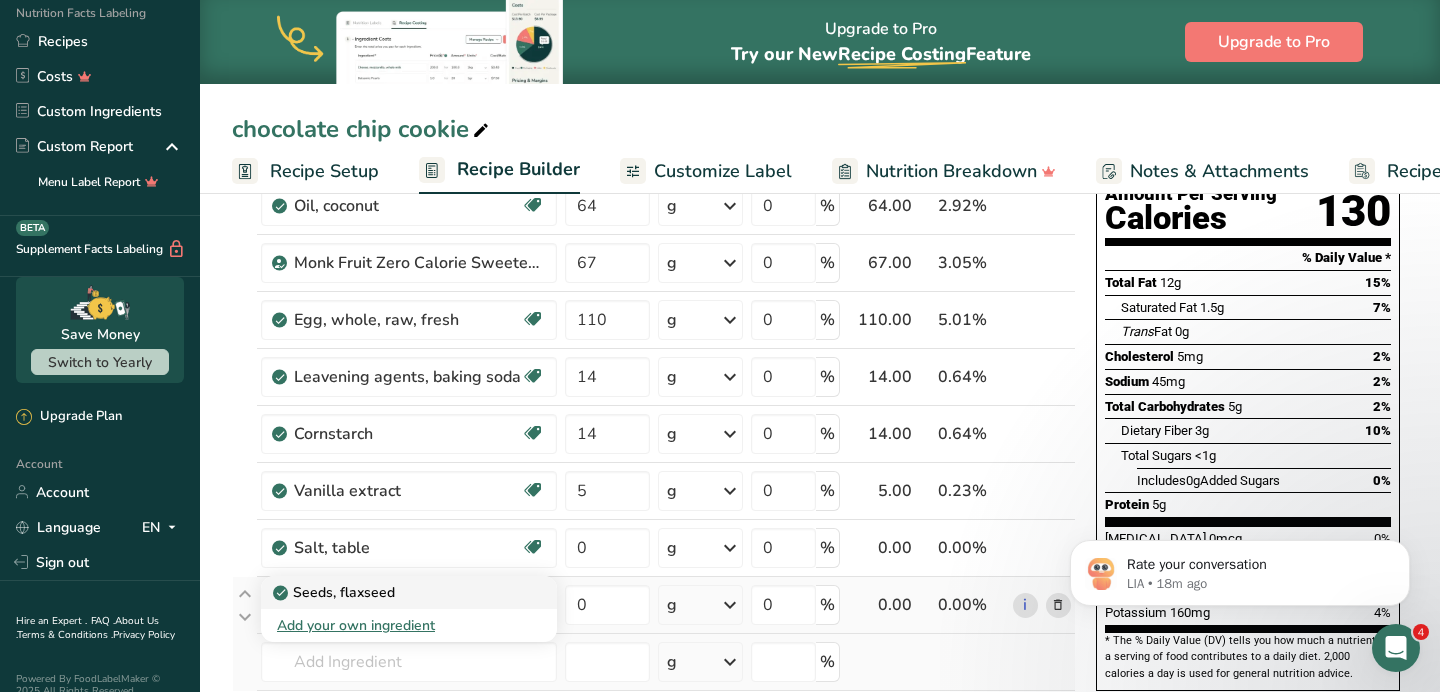 type on "Seeds, flaxseed" 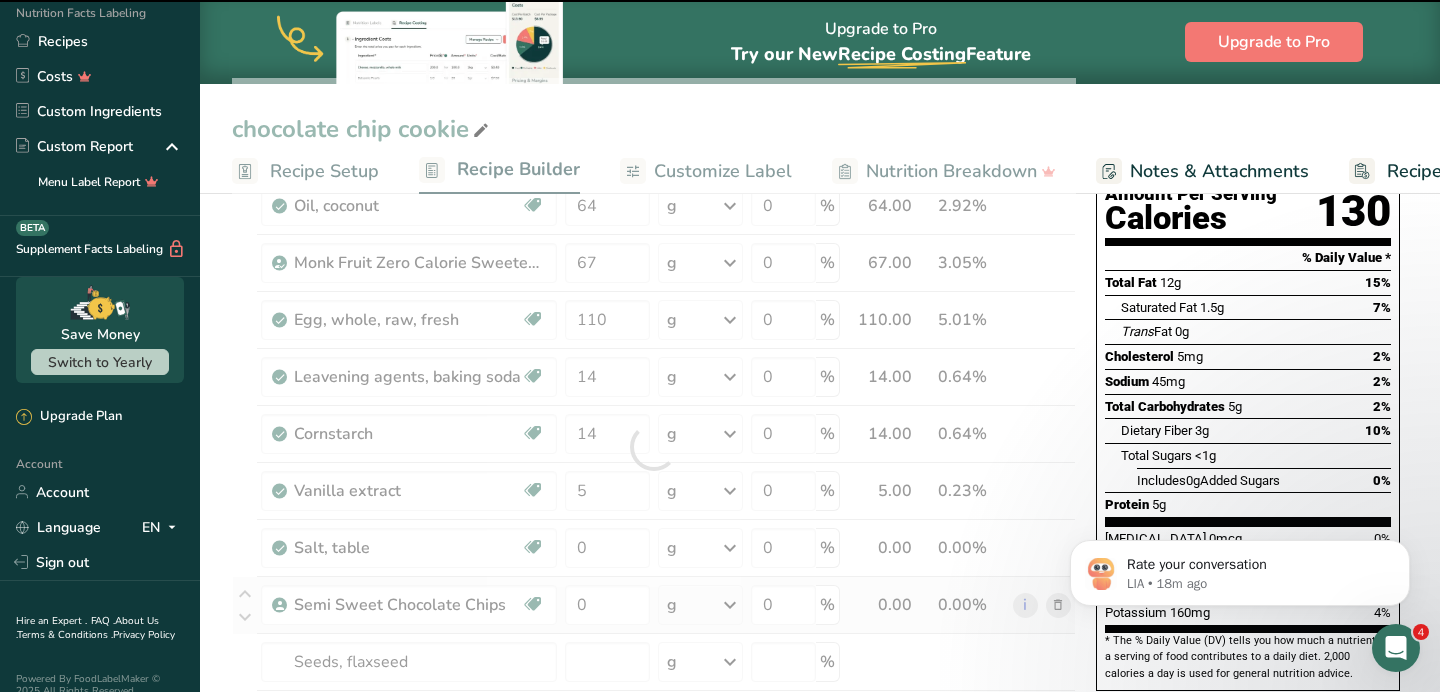 type on "0" 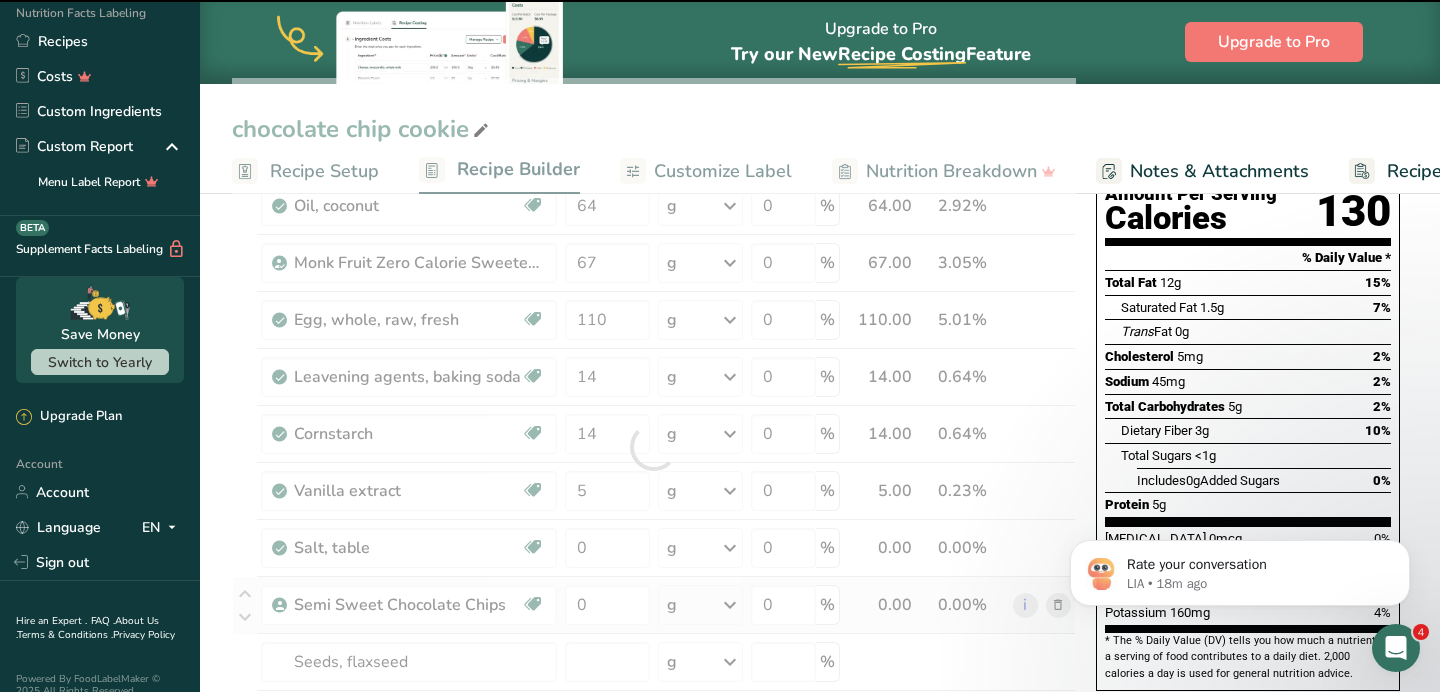 type on "0" 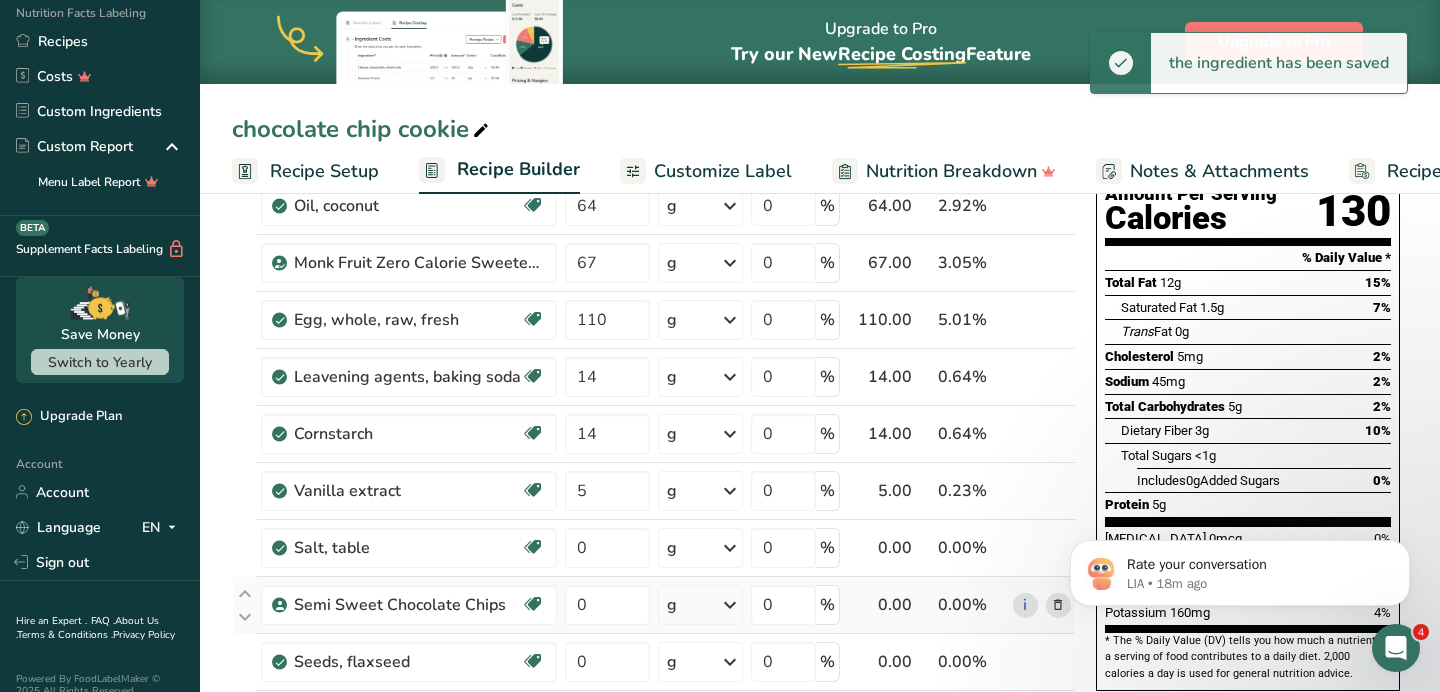 scroll, scrollTop: 286, scrollLeft: 0, axis: vertical 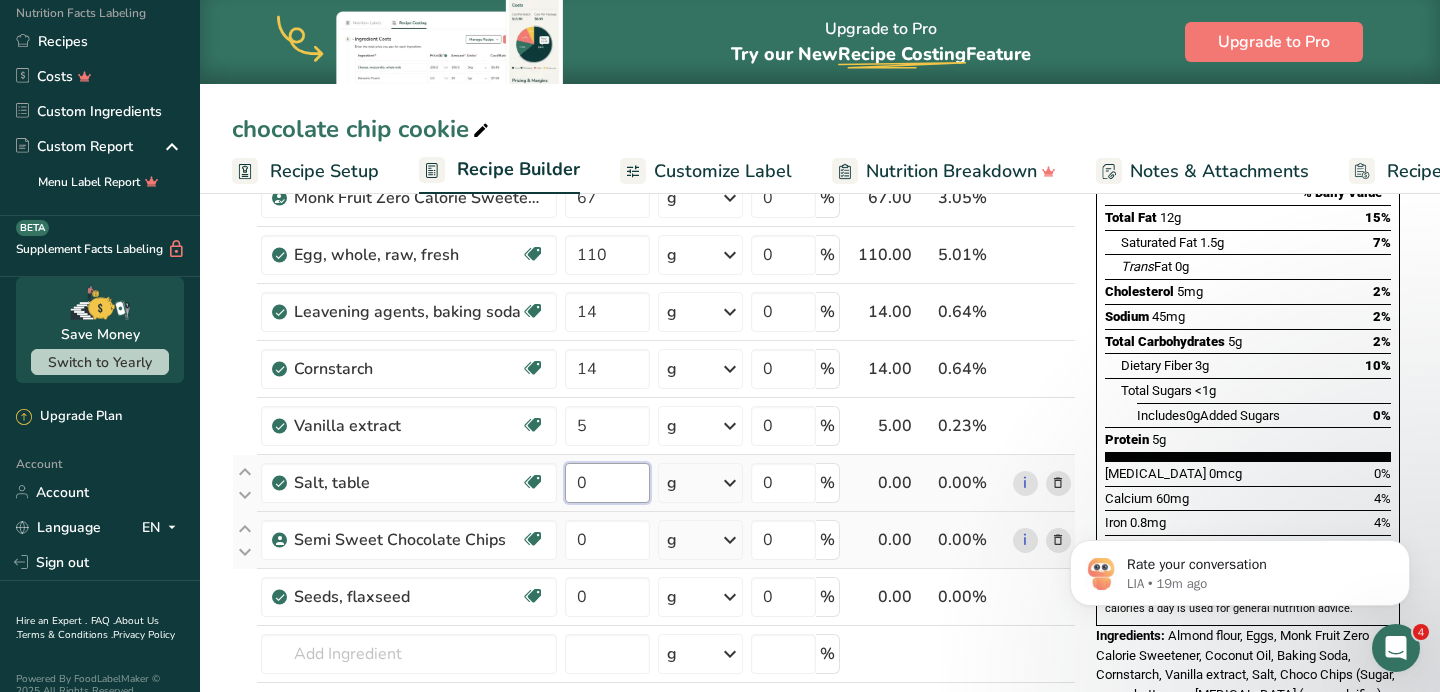 click on "0" at bounding box center [607, 483] 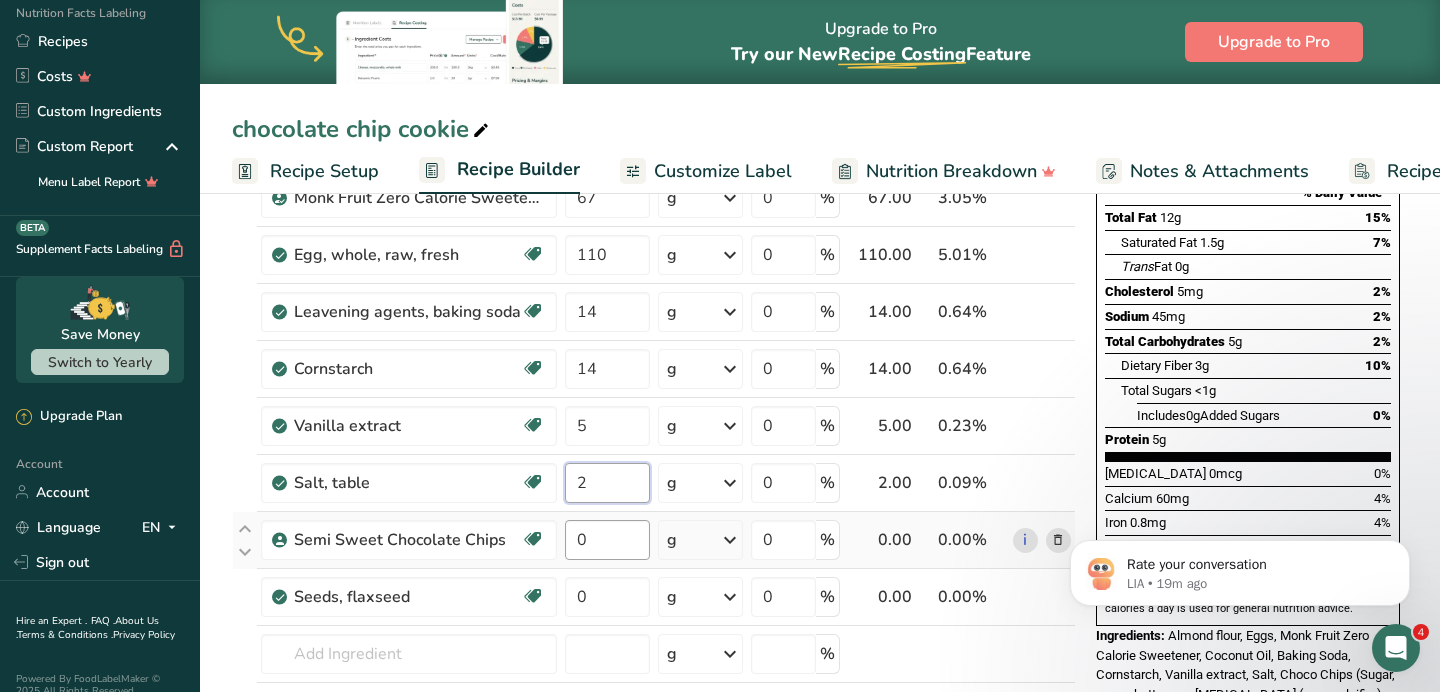 type on "2" 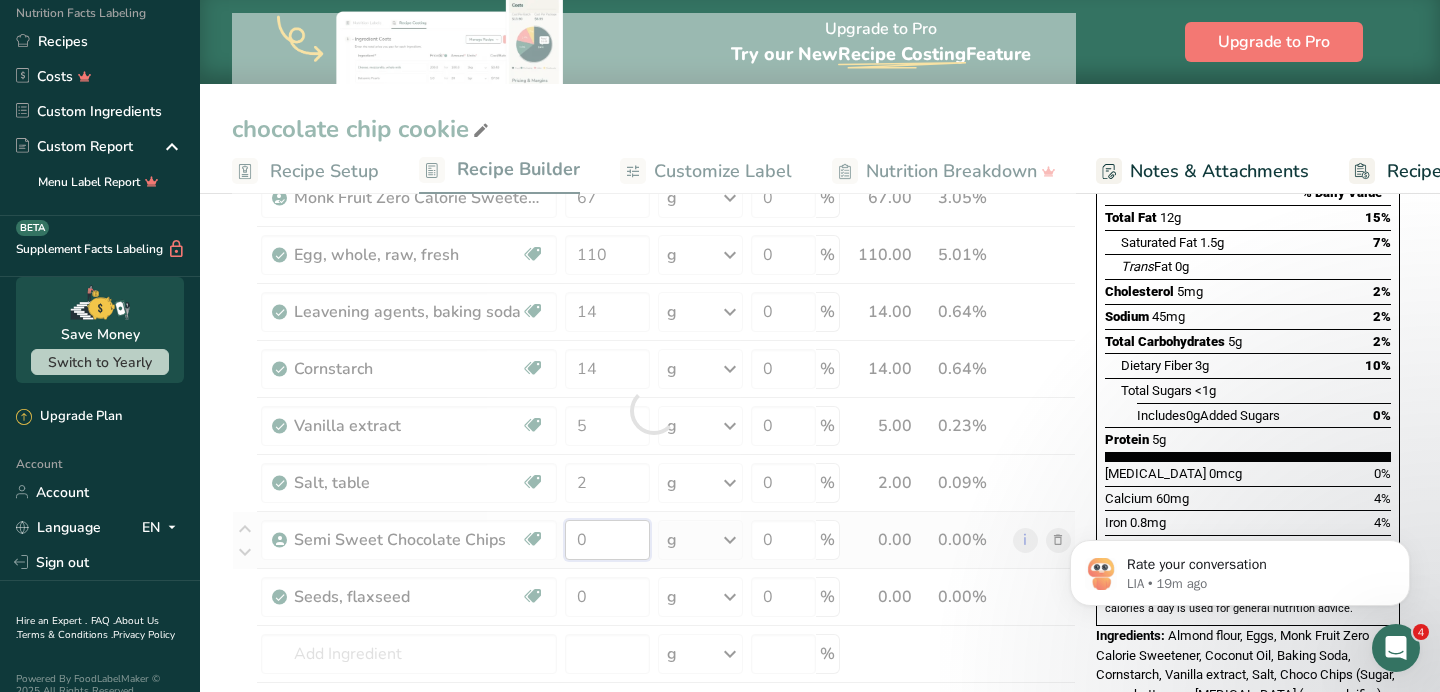 click on "Ingredient *
Amount *
Unit *
Waste *   .a-a{fill:#347362;}.b-a{fill:#fff;}          Grams
Percentage
[GEOGRAPHIC_DATA] flour
Vegan
Vegetarian
Organic
Organic Certified
Non-GMO
Kosher Pareve
Kosher Dairy
Halal
Clean Label
Bio-Engineered
Keto Friendly
1920
g
Weight Units
g
kg
mg
See more
Volume Units
l
Volume units require a density conversion. If you know your ingredient's density enter it below. Otherwise, click on "RIA" our AI Regulatory bot - she will be able to help you
lb/ft3
g/cm3
mL" at bounding box center [654, 410] 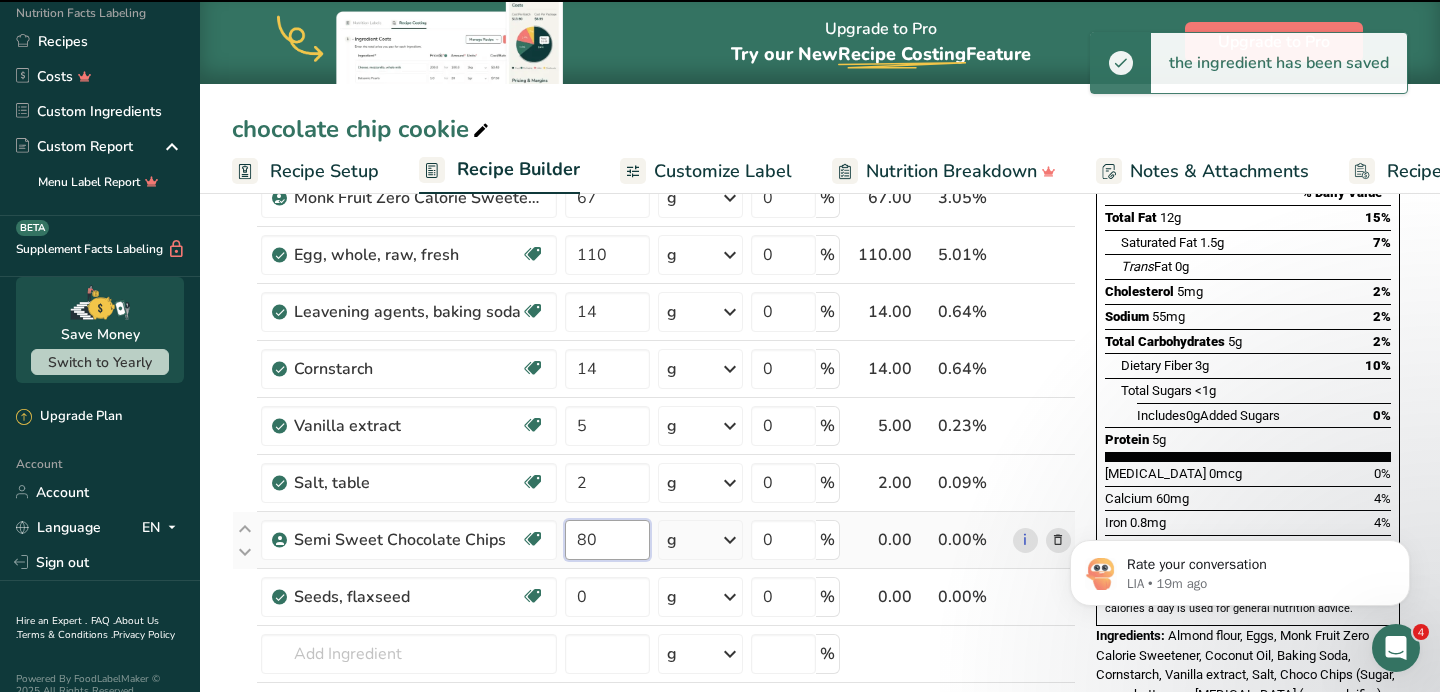 type on "0" 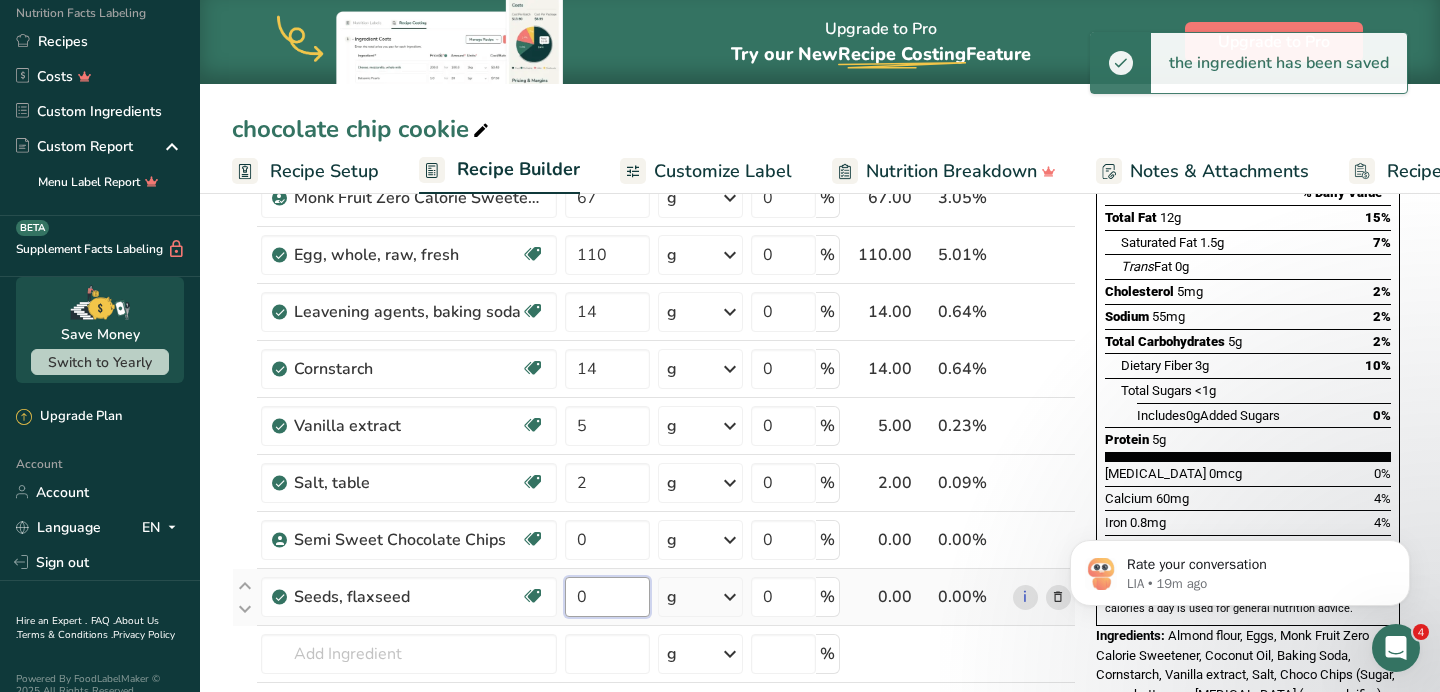 click on "Ingredient *
Amount *
Unit *
Waste *   .a-a{fill:#347362;}.b-a{fill:#fff;}          Grams
Percentage
[GEOGRAPHIC_DATA] flour
Vegan
Vegetarian
Organic
Organic Certified
Non-GMO
Kosher Pareve
Kosher Dairy
Halal
Clean Label
Bio-Engineered
Keto Friendly
1920
g
Weight Units
g
kg
mg
See more
Volume Units
l
Volume units require a density conversion. If you know your ingredient's density enter it below. Otherwise, click on "RIA" our AI Regulatory bot - she will be able to help you
lb/ft3
g/cm3
mL" at bounding box center (654, 410) 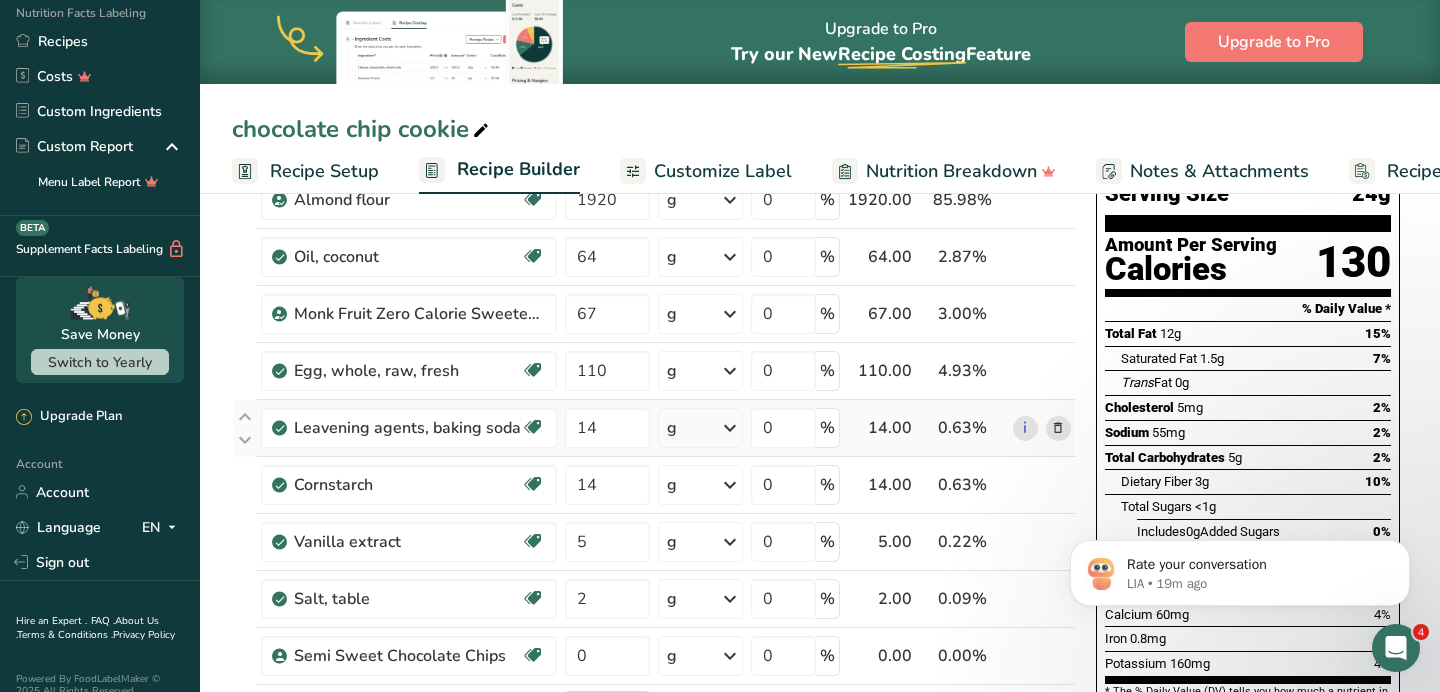 scroll, scrollTop: 150, scrollLeft: 0, axis: vertical 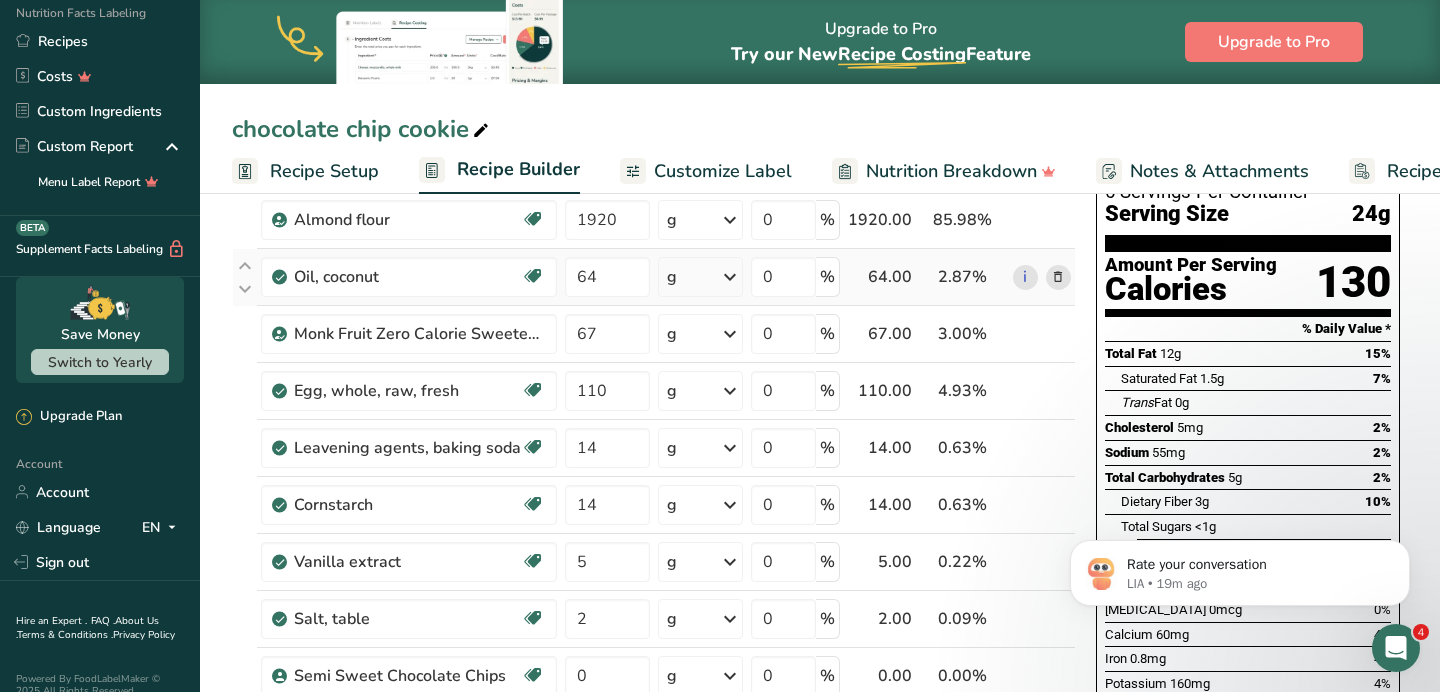 type on "37" 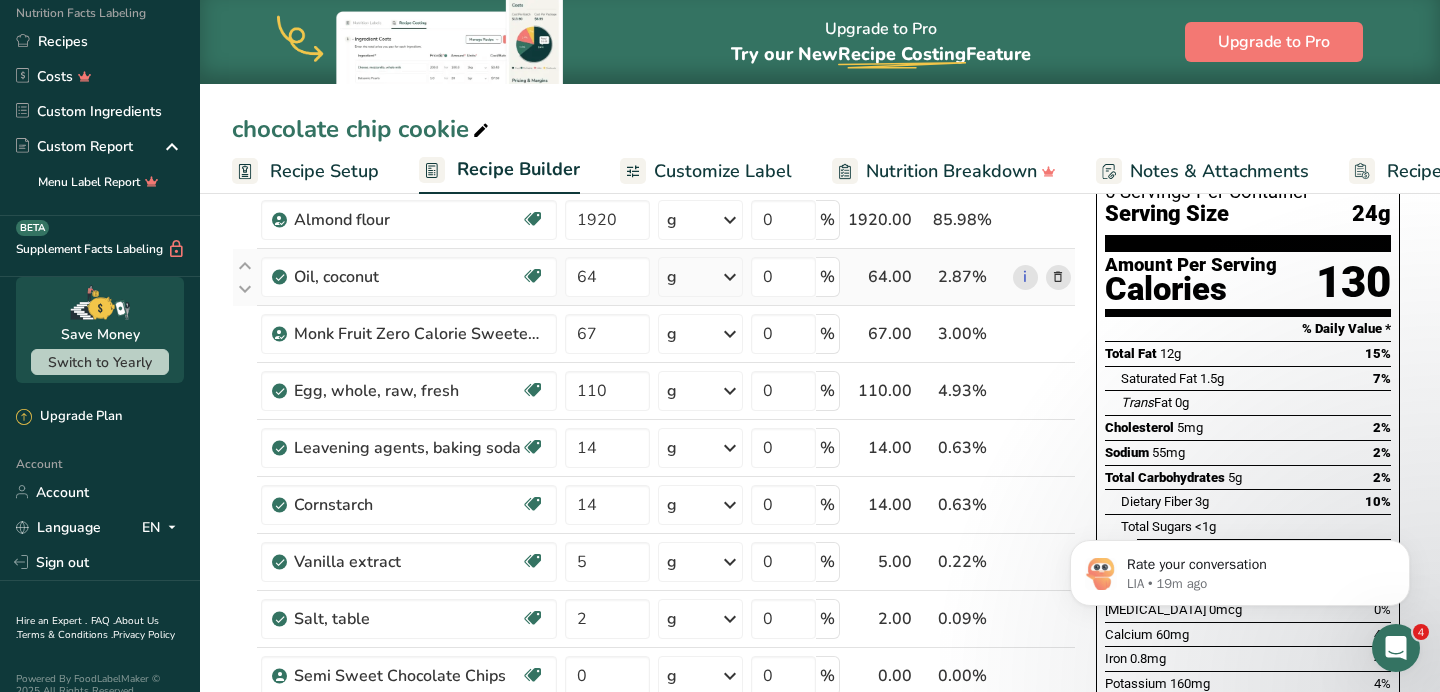 click on "Ingredient *
Amount *
Unit *
Waste *   .a-a{fill:#347362;}.b-a{fill:#fff;}          Grams
Percentage
[GEOGRAPHIC_DATA] flour
Vegan
Vegetarian
Organic
Organic Certified
Non-GMO
Kosher Pareve
Kosher Dairy
Halal
Clean Label
Bio-Engineered
Keto Friendly
1920
g
Weight Units
g
kg
mg
See more
Volume Units
l
Volume units require a density conversion. If you know your ingredient's density enter it below. Otherwise, click on "RIA" our AI Regulatory bot - she will be able to help you
lb/ft3
g/cm3
mL" at bounding box center (654, 546) 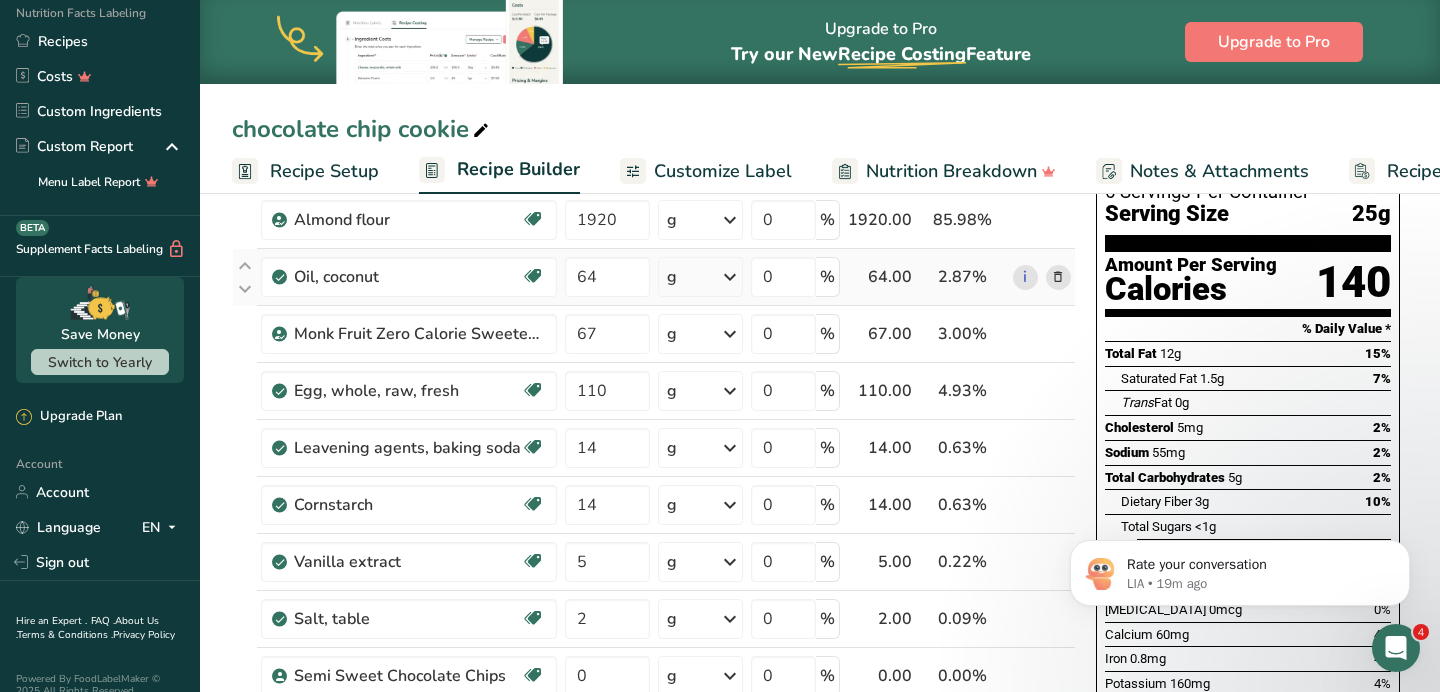 click at bounding box center [1058, 277] 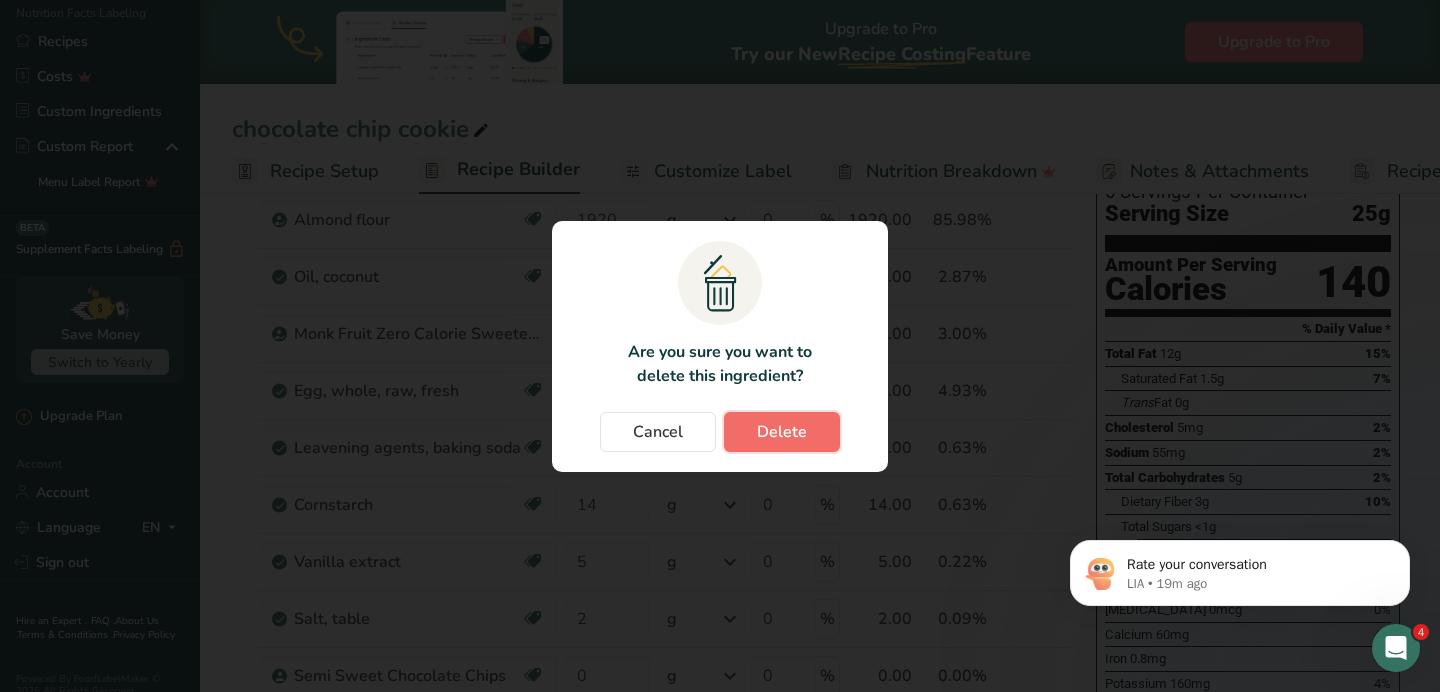 click on "Delete" at bounding box center [782, 432] 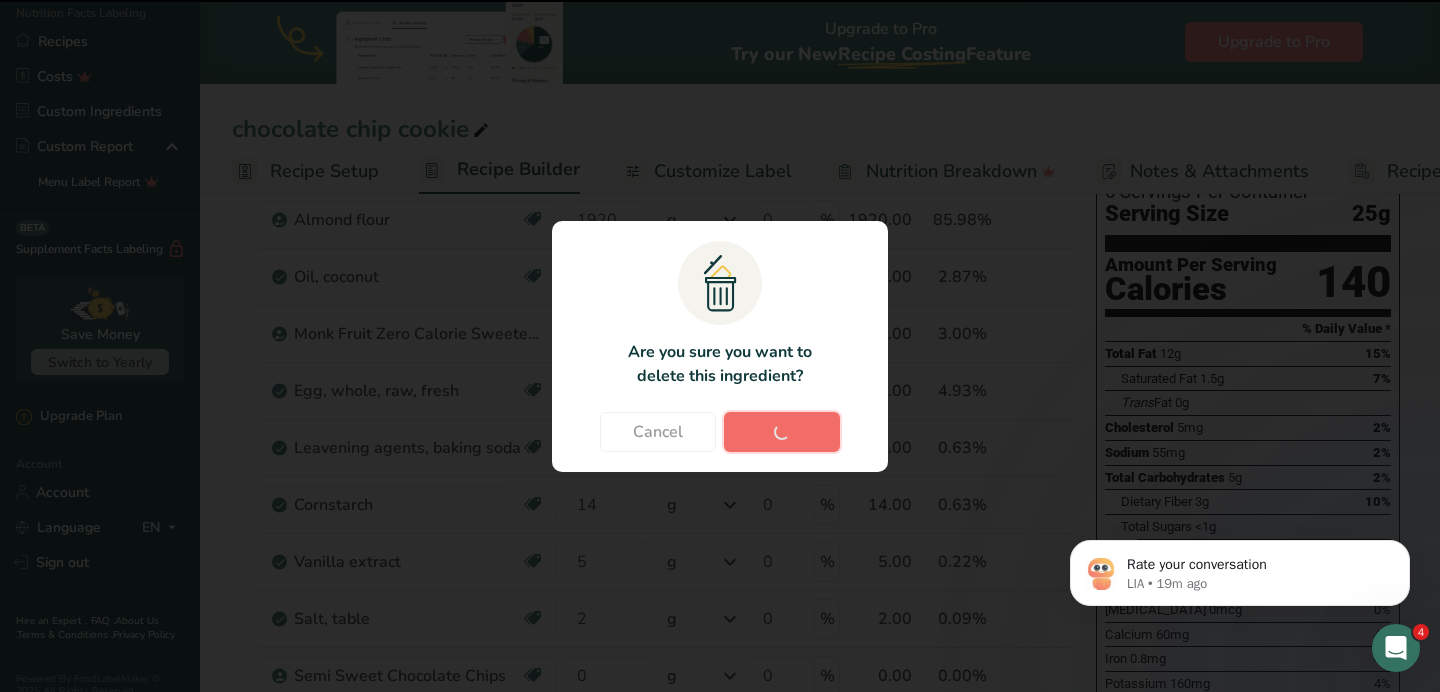 type on "67" 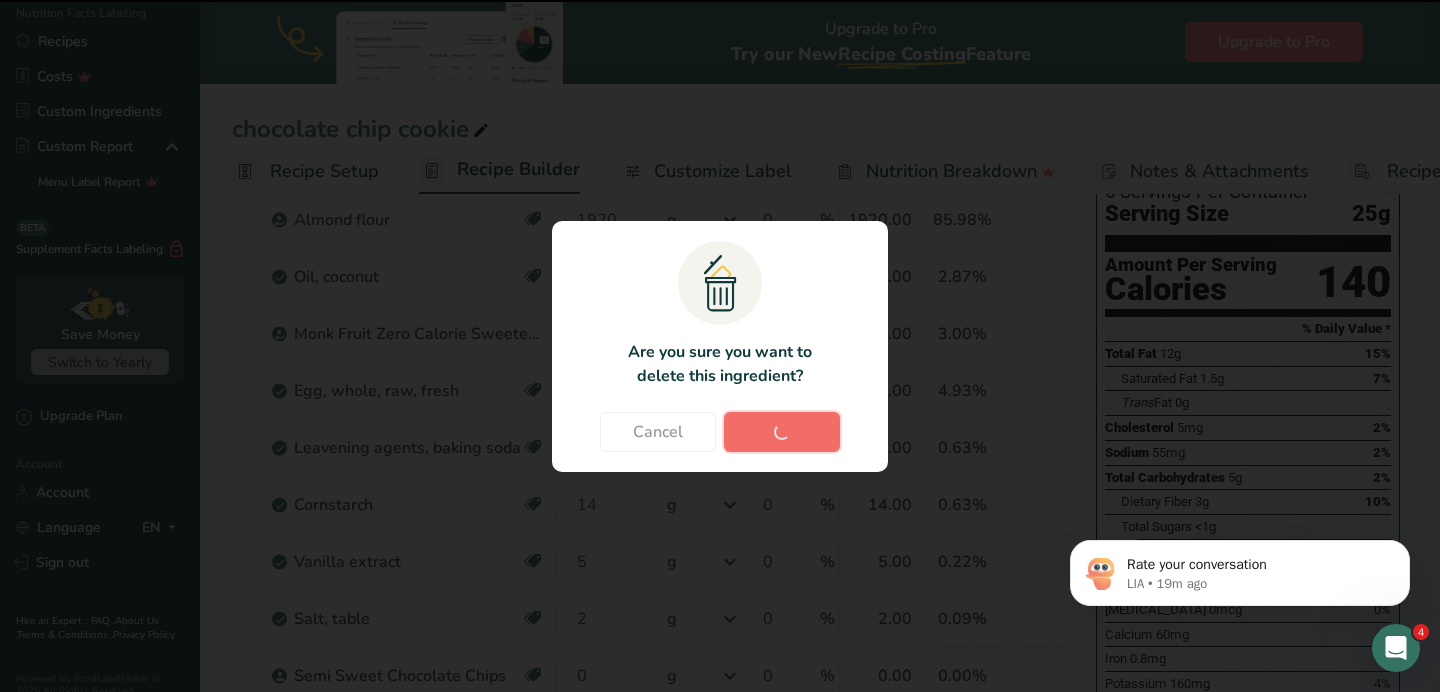 type on "110" 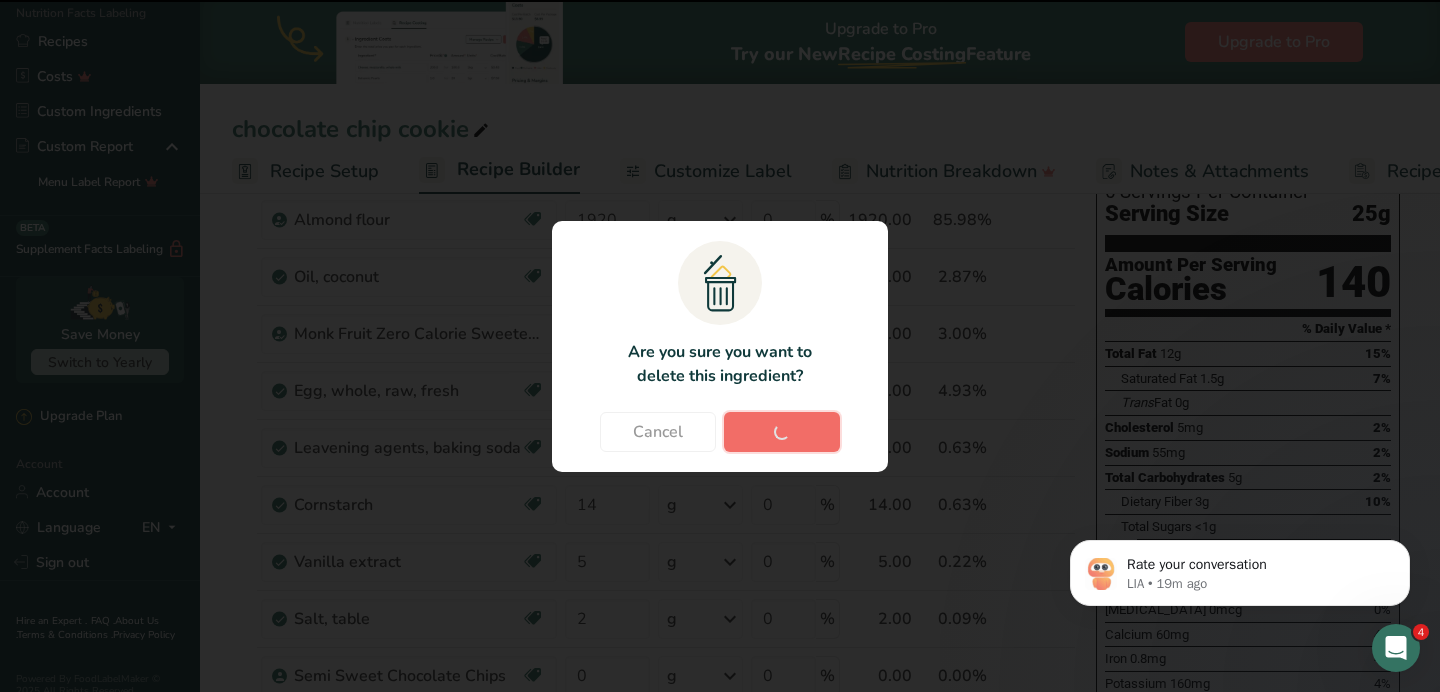 type on "14" 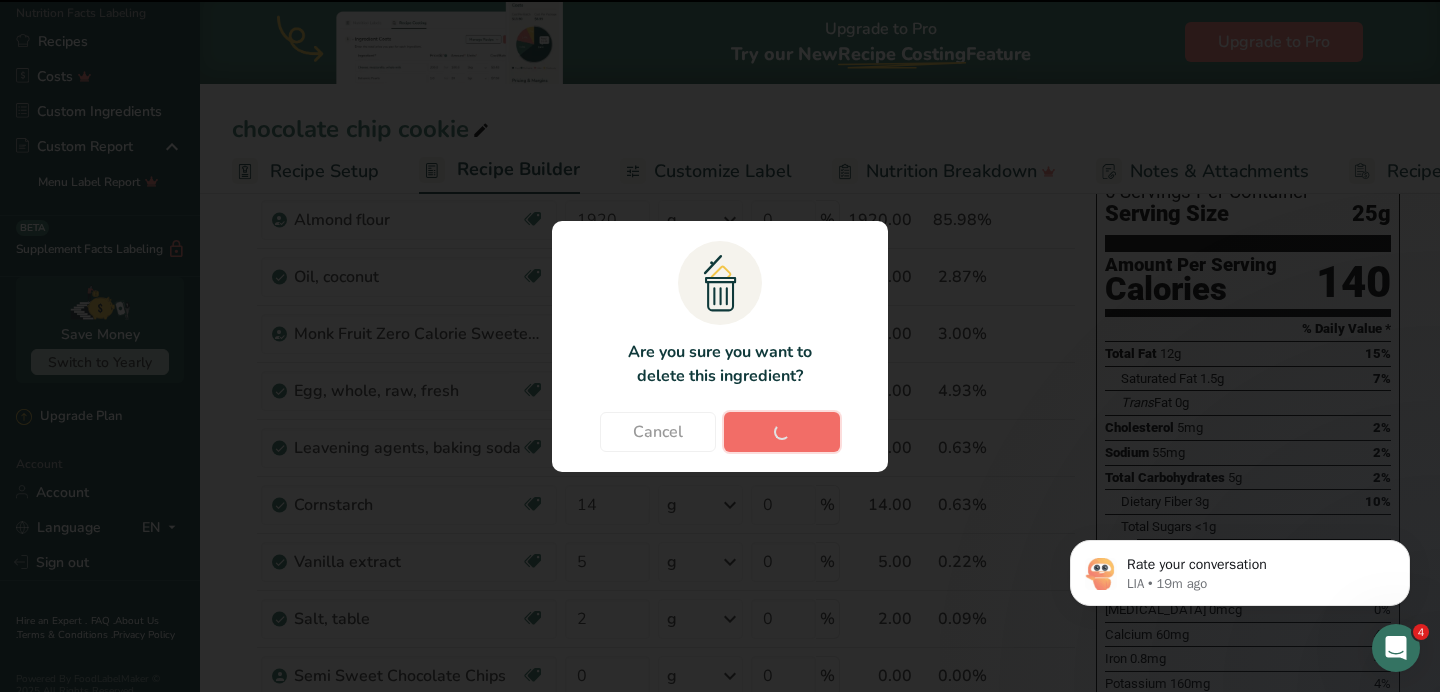 type on "5" 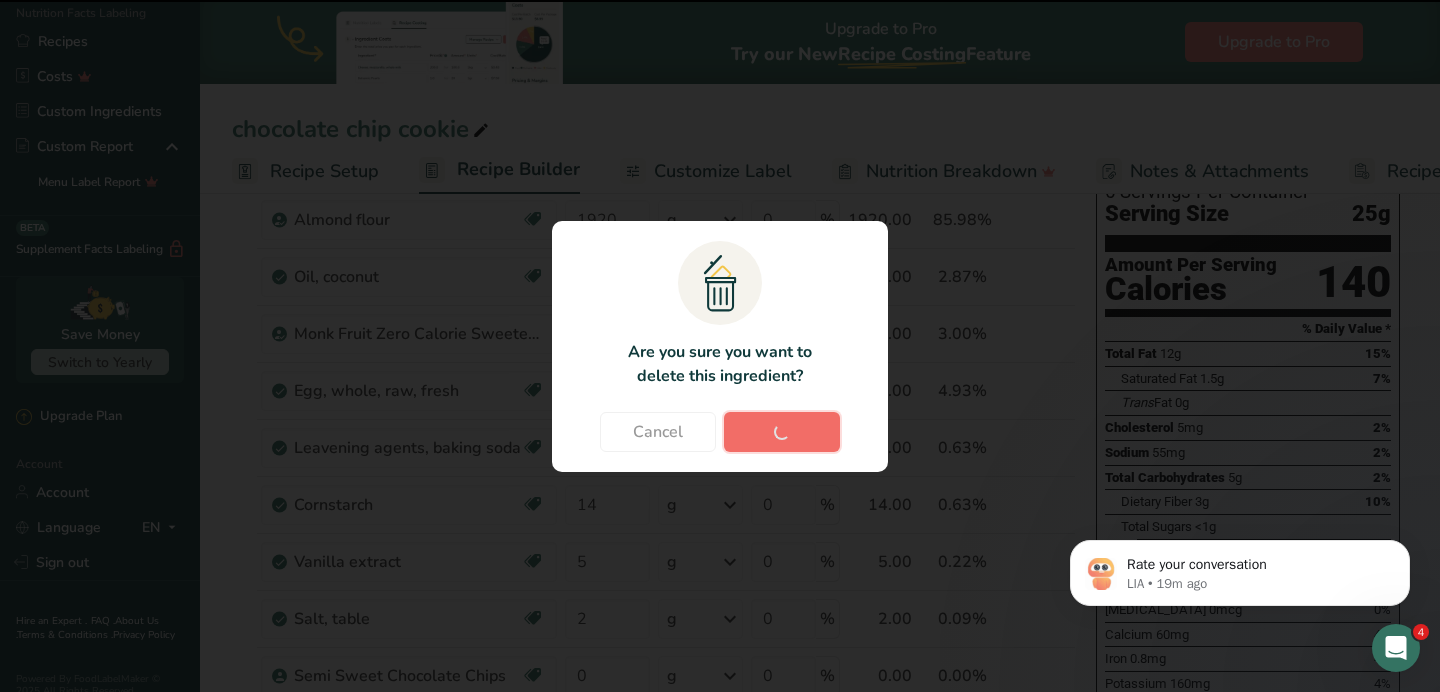 type on "2" 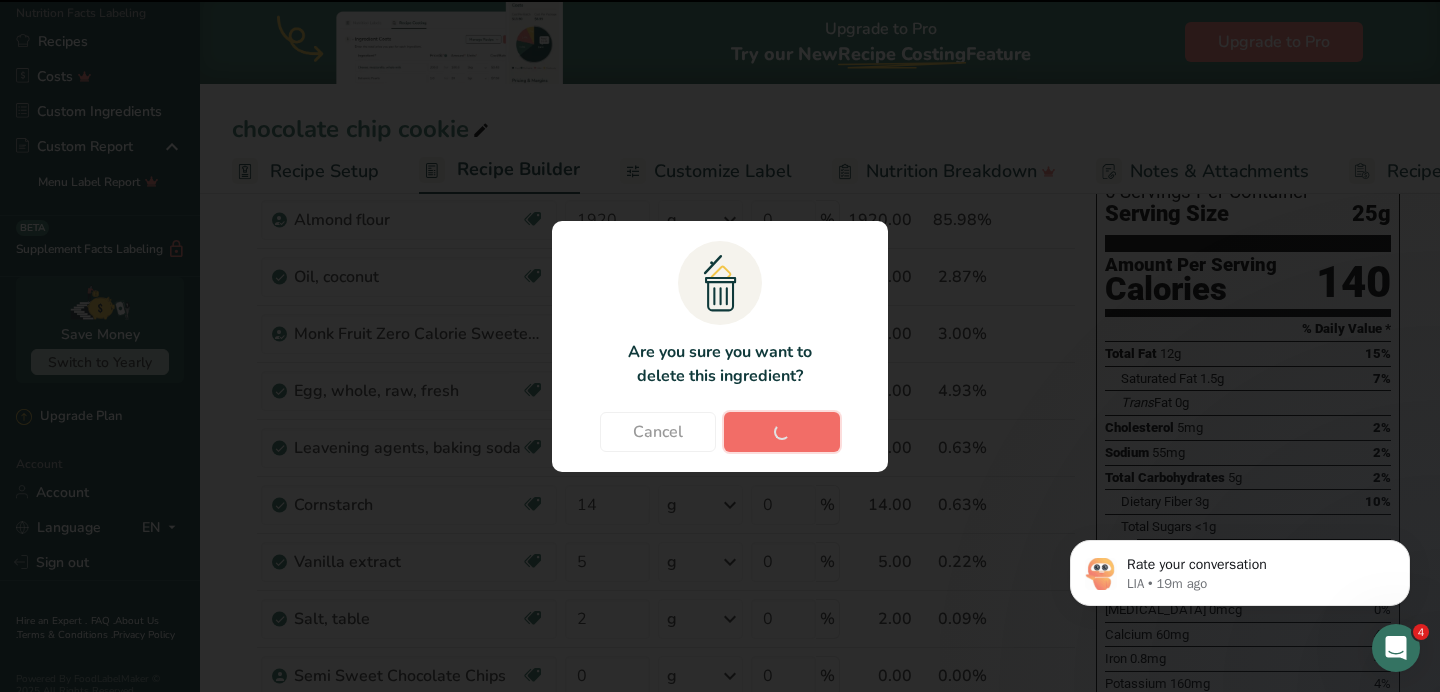 type on "0" 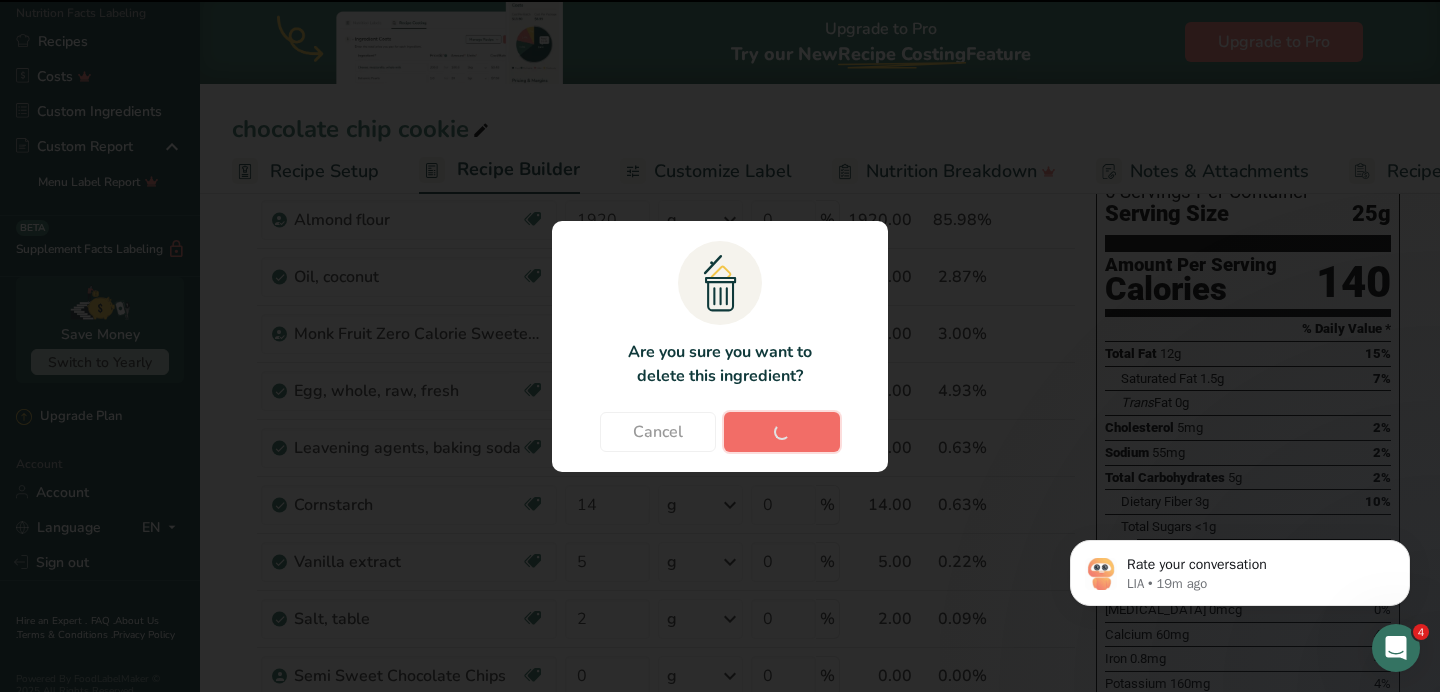 type on "37" 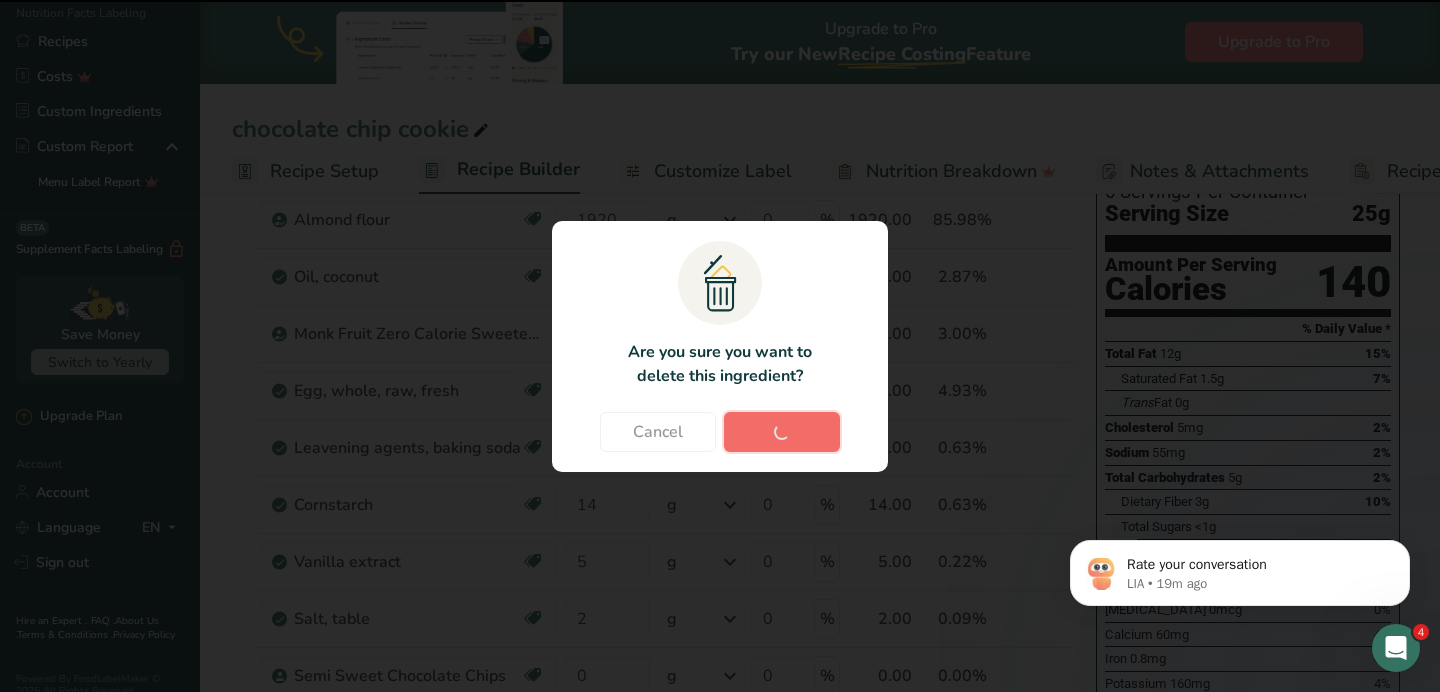type 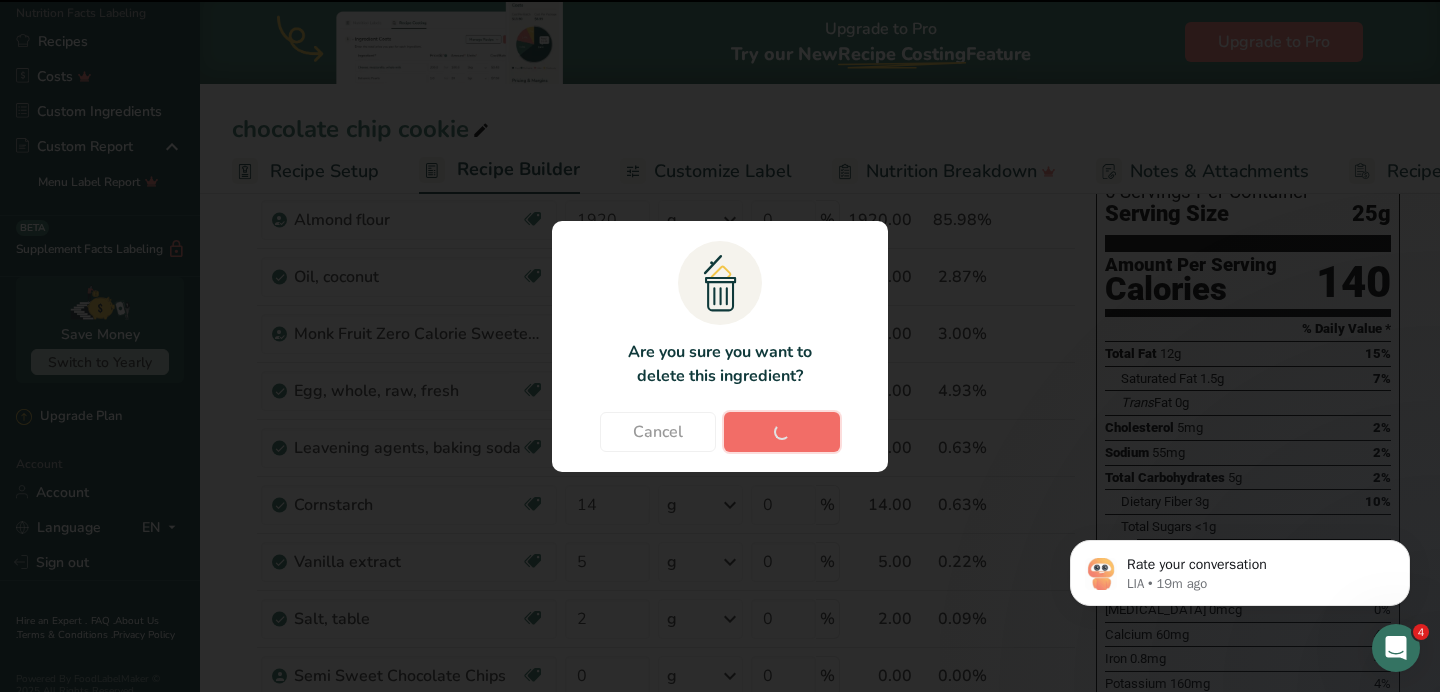 type 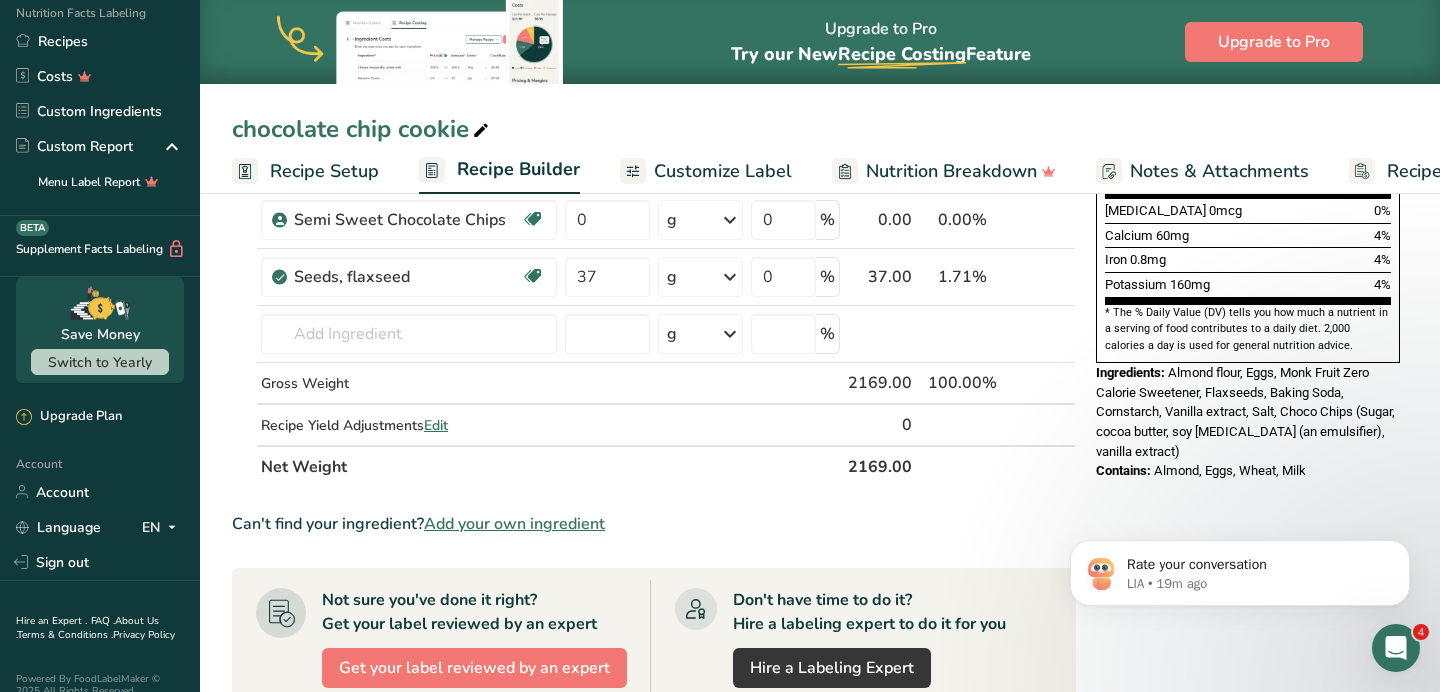 scroll, scrollTop: 552, scrollLeft: 0, axis: vertical 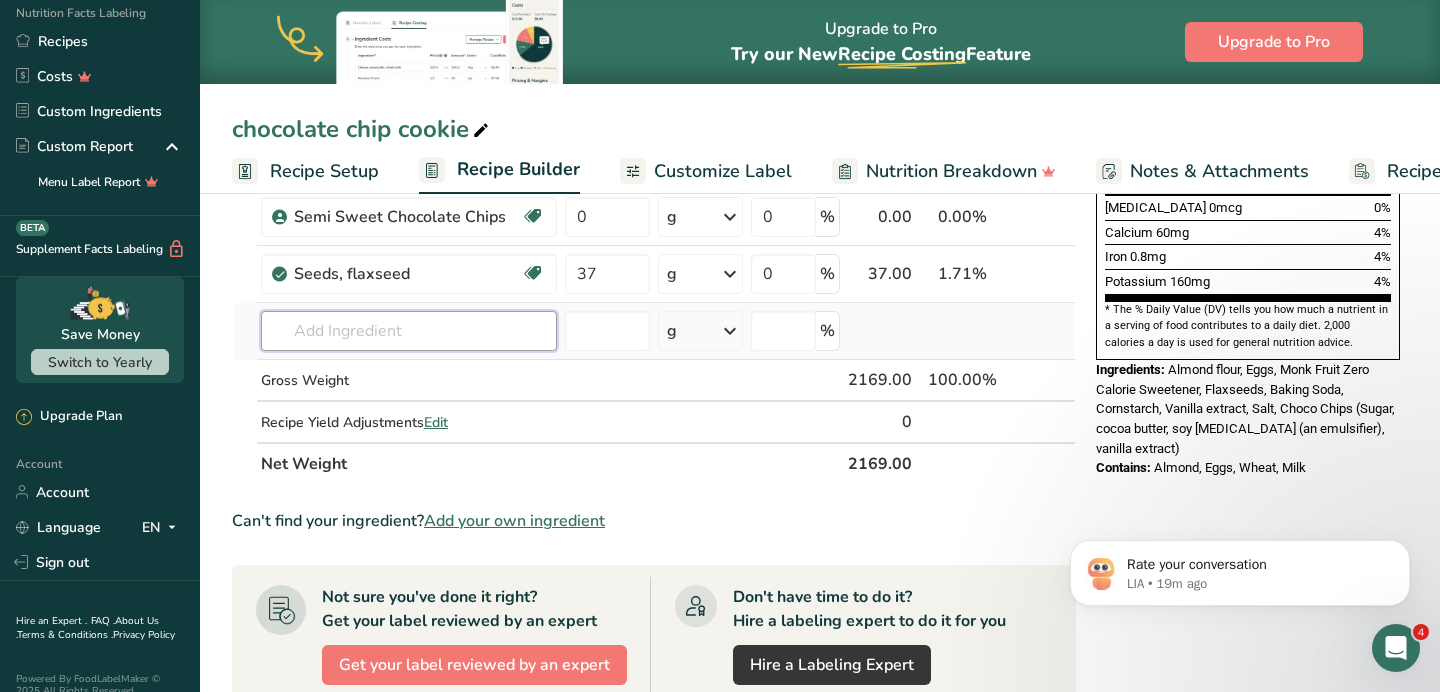 click at bounding box center (409, 331) 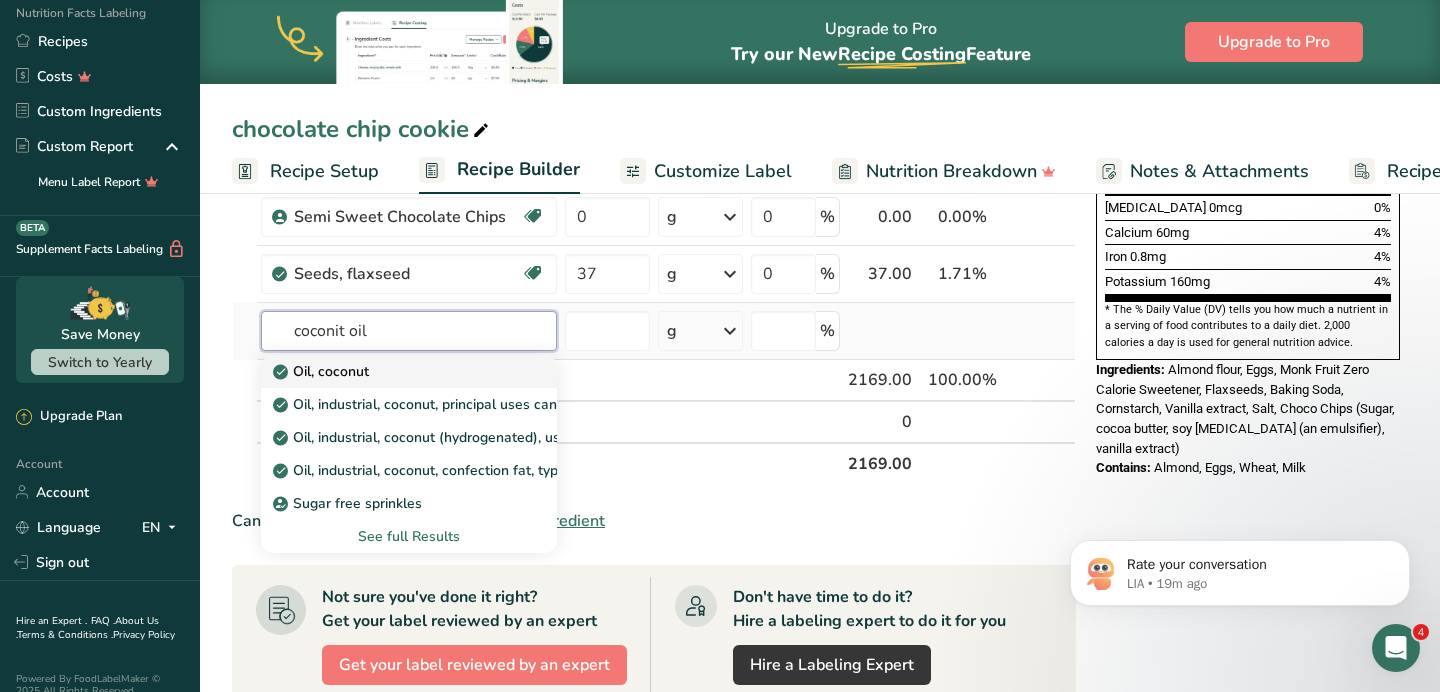 type on "coconit oil" 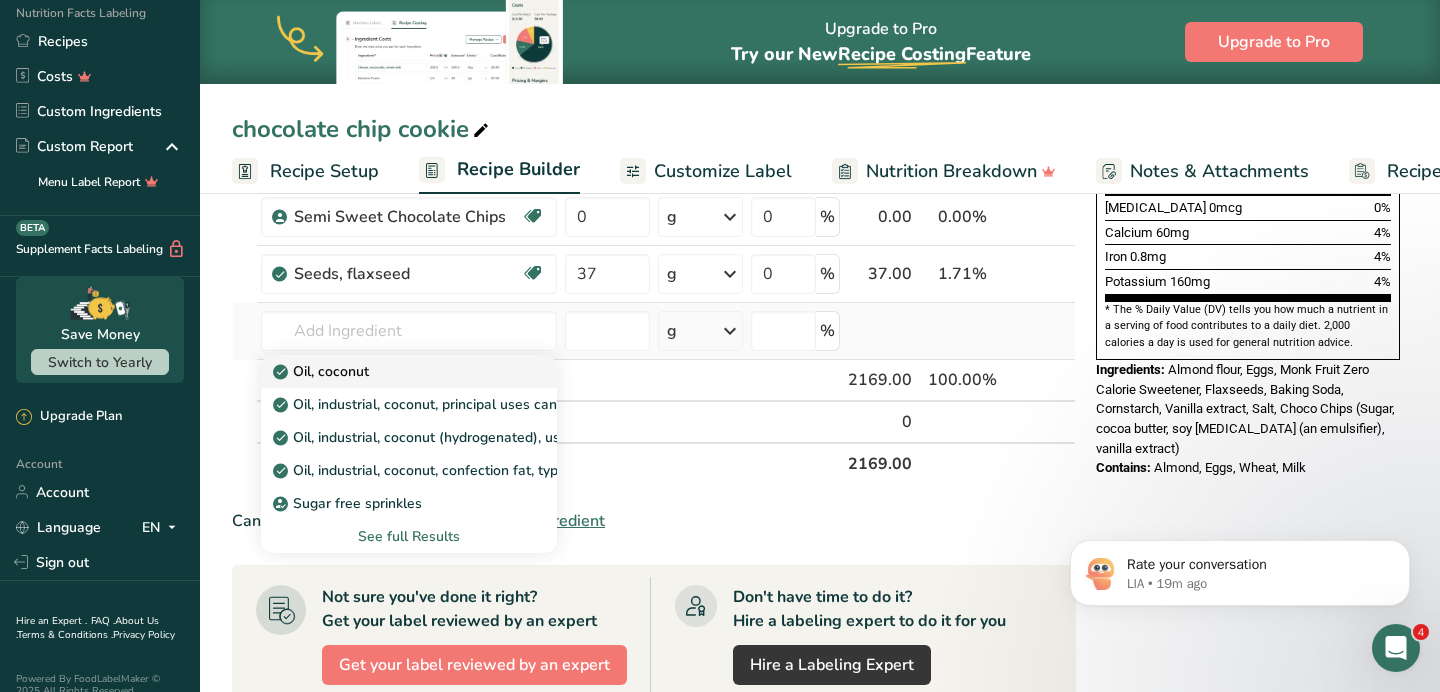 click on "Oil, coconut" at bounding box center [393, 371] 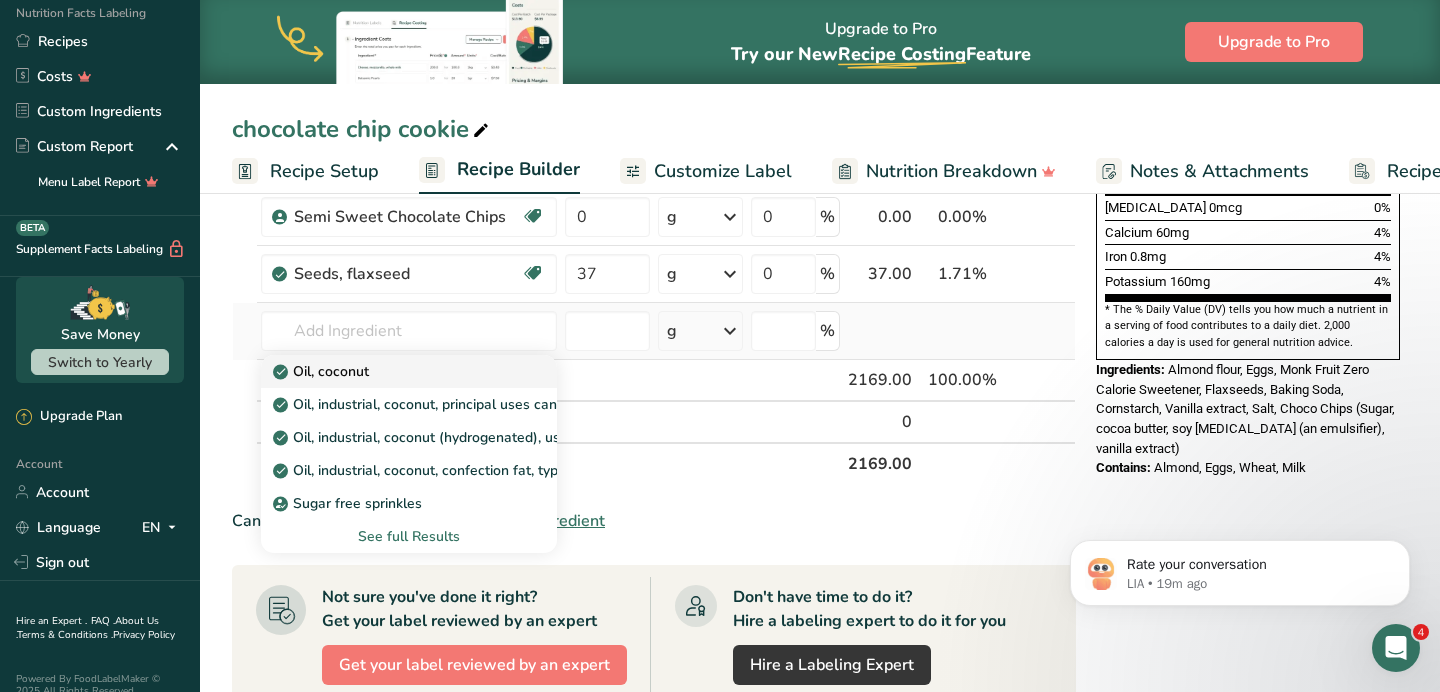 type on "Oil, coconut" 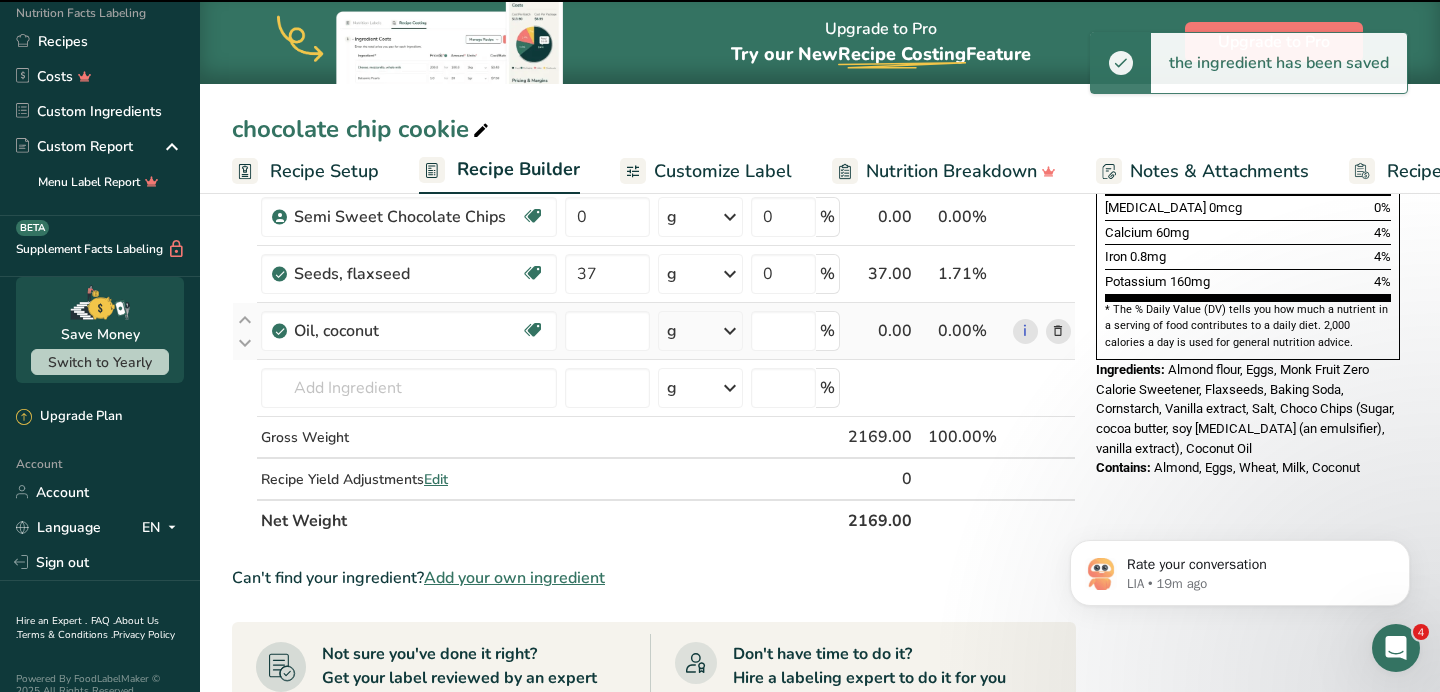 type on "0" 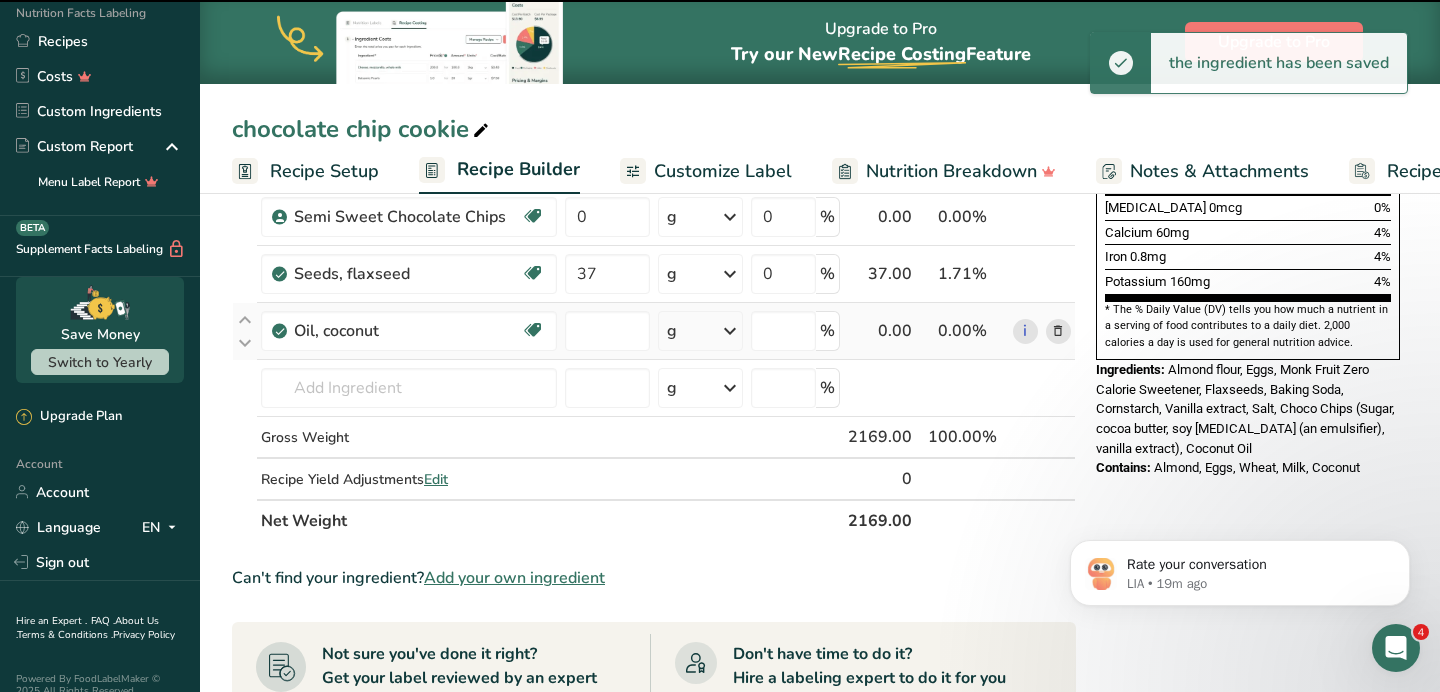 type on "0" 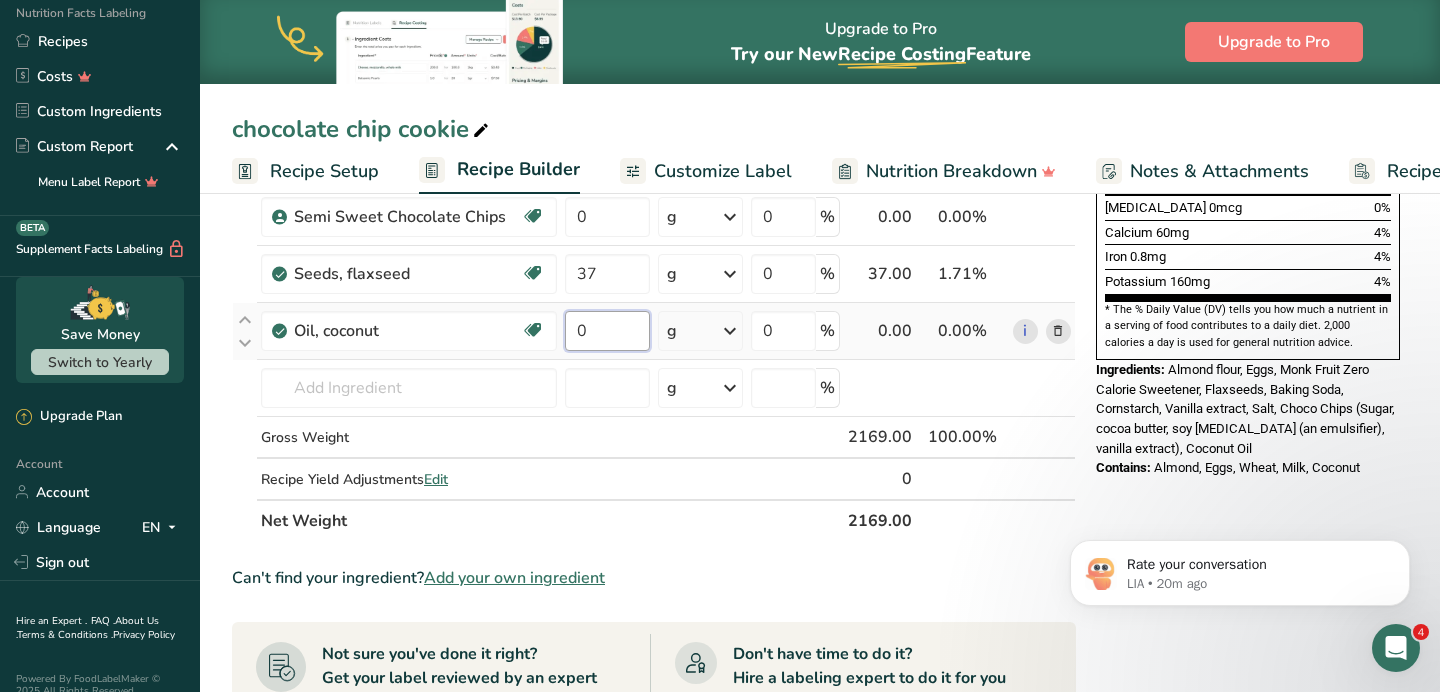 click on "0" at bounding box center [607, 331] 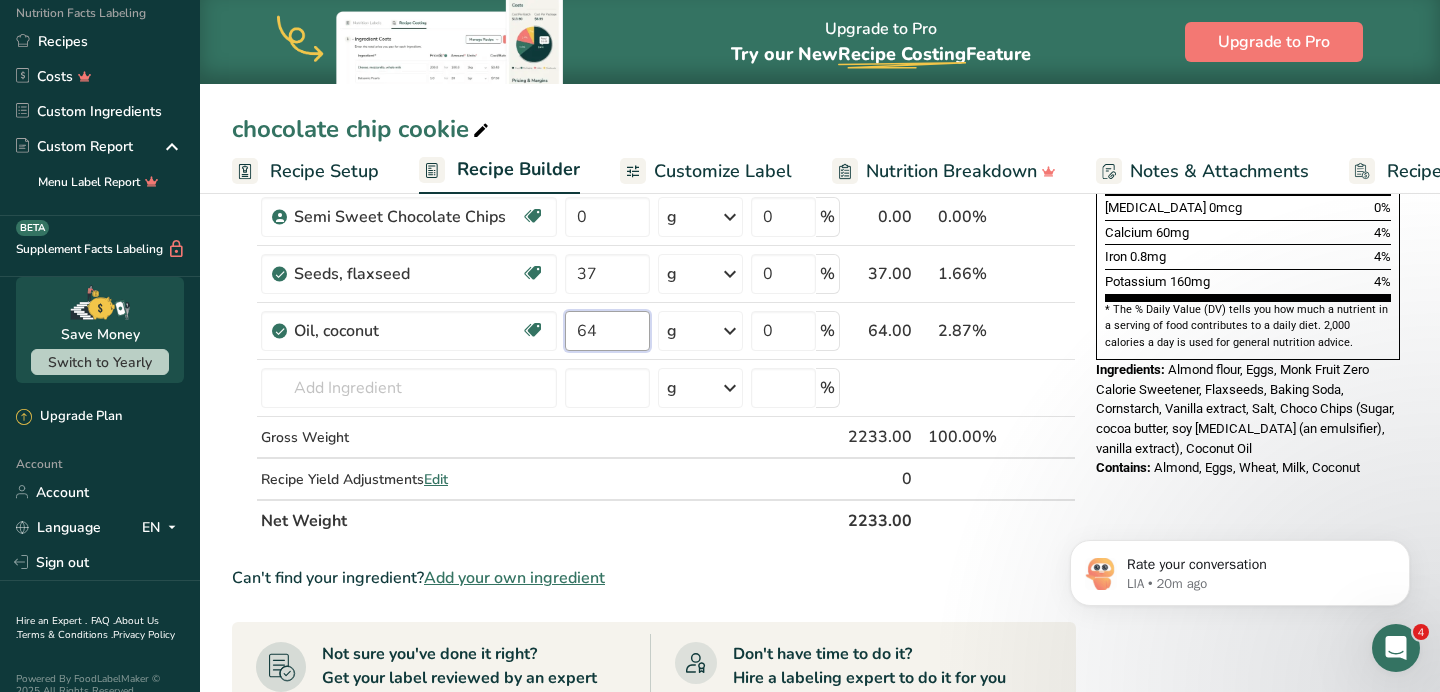 type on "64" 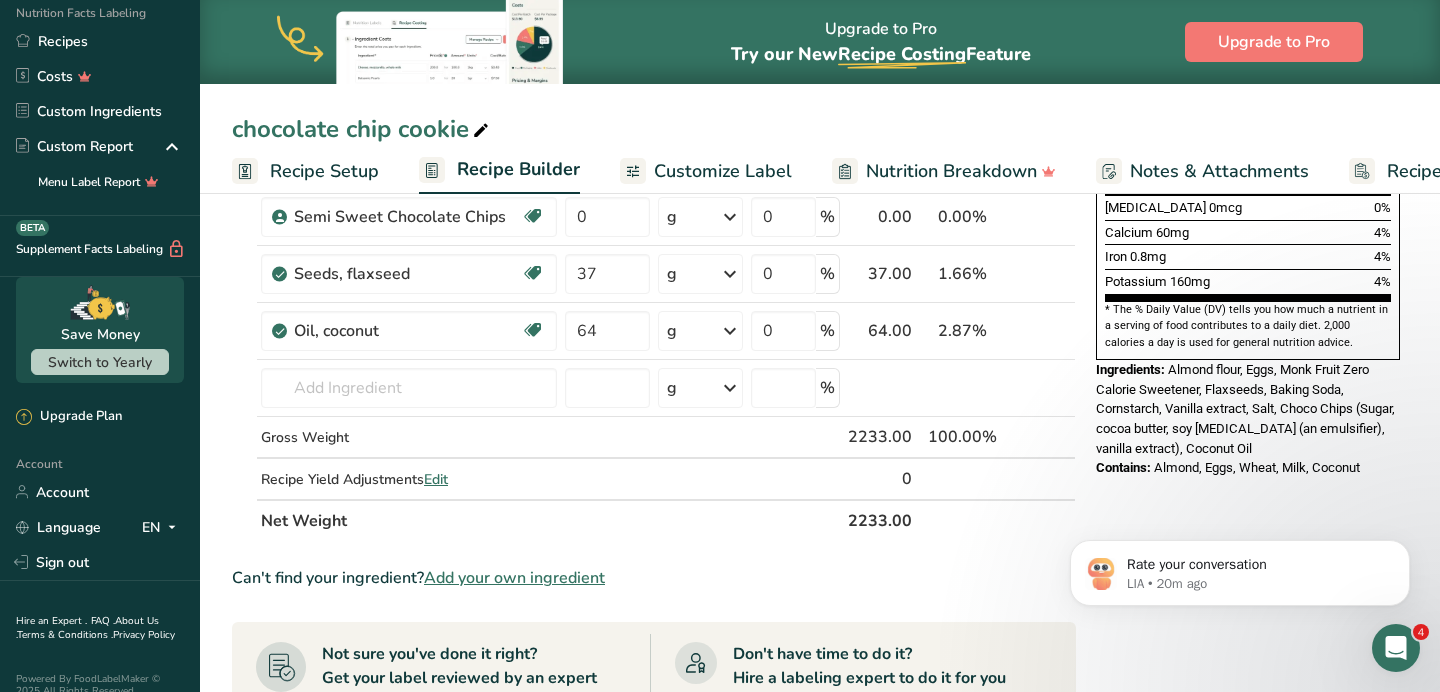 click on "Ingredient *
Amount *
Unit *
Waste *   .a-a{fill:#347362;}.b-a{fill:#fff;}          Grams
Percentage
[GEOGRAPHIC_DATA] flour
Vegan
Vegetarian
Organic
Organic Certified
Non-GMO
Kosher Pareve
Kosher Dairy
Halal
Clean Label
Bio-Engineered
Keto Friendly
1920
g
Weight Units
g
kg
mg
See more
Volume Units
l
Volume units require a density conversion. If you know your ingredient's density enter it below. Otherwise, click on "RIA" our AI Regulatory bot - she will be able to help you
lb/ft3
g/cm3" at bounding box center (654, 446) 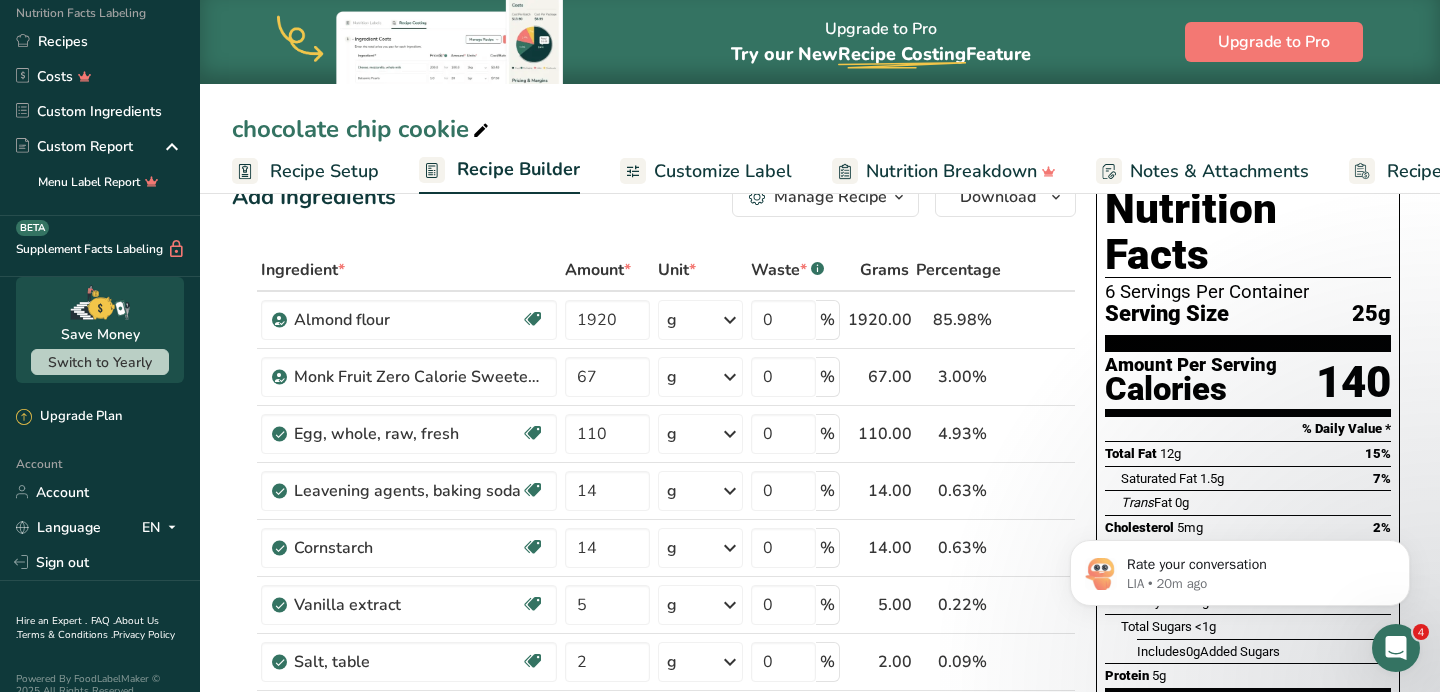 scroll, scrollTop: 0, scrollLeft: 0, axis: both 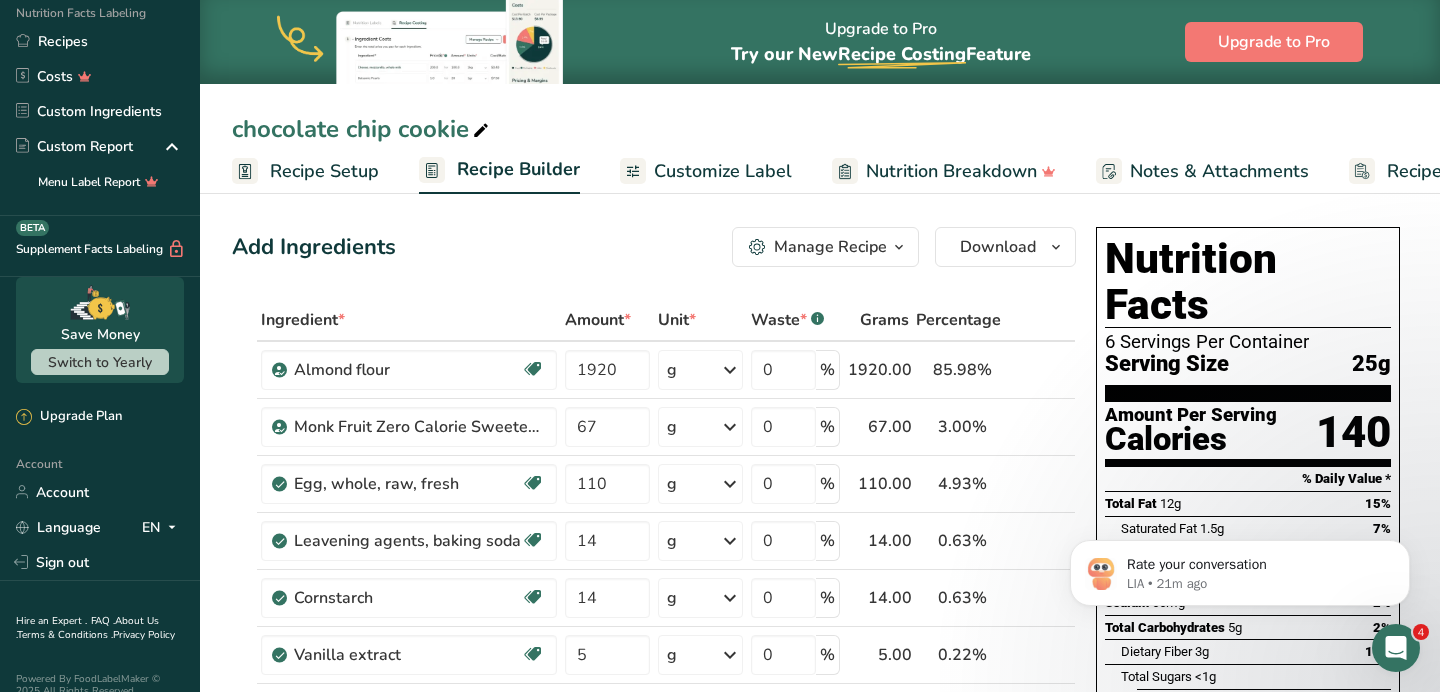 click at bounding box center [899, 247] 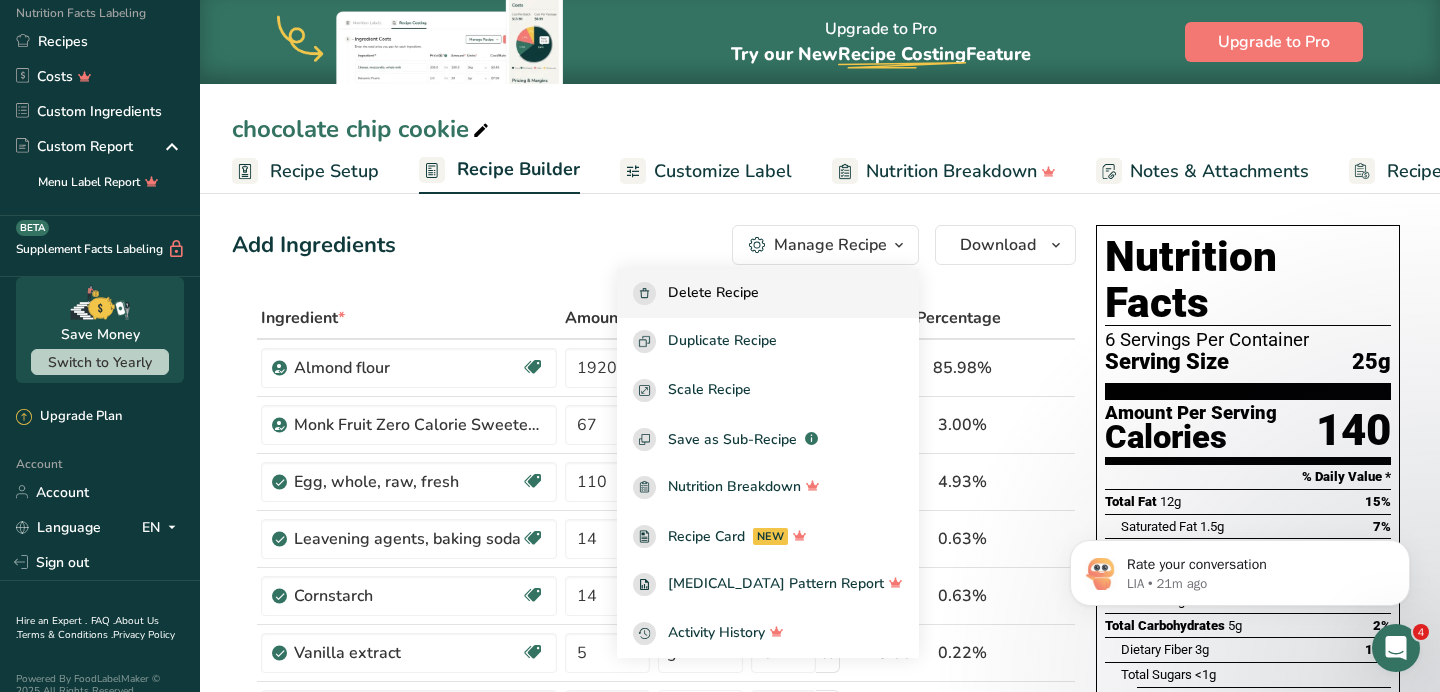 scroll, scrollTop: 0, scrollLeft: 0, axis: both 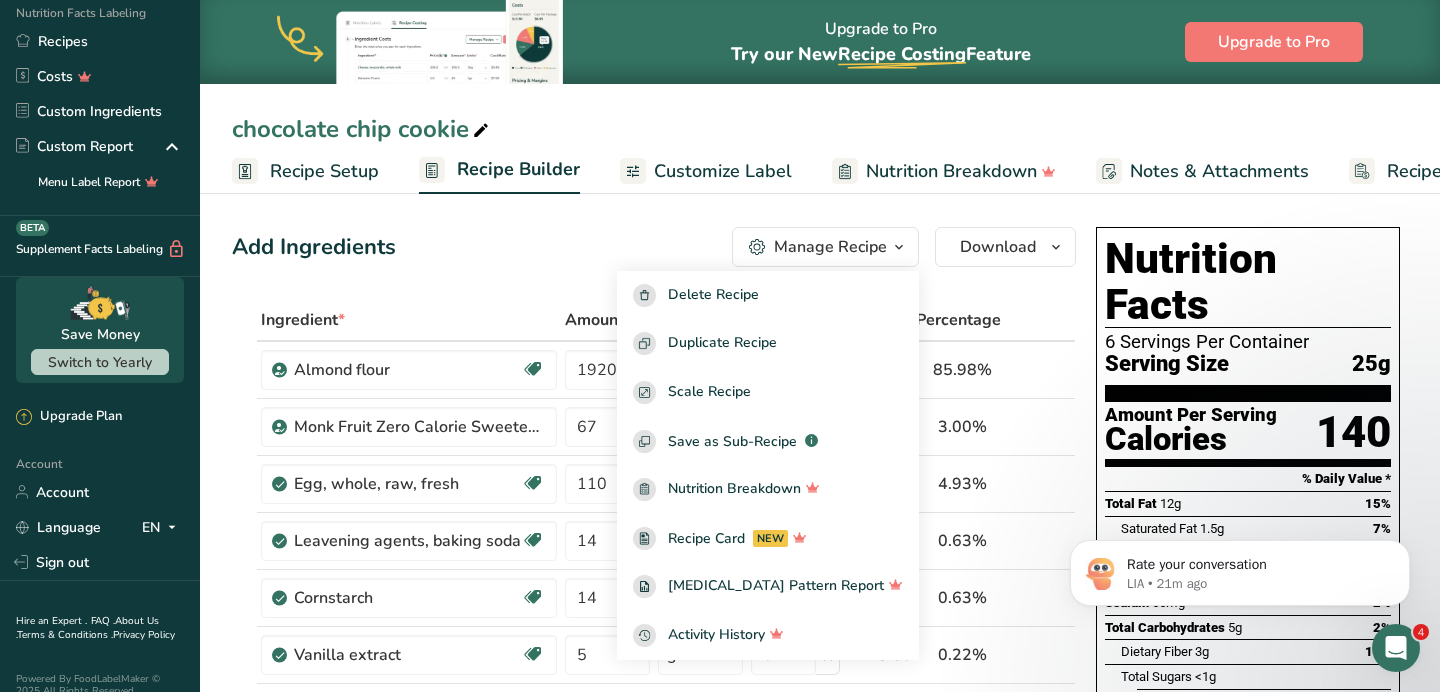 click at bounding box center (899, 247) 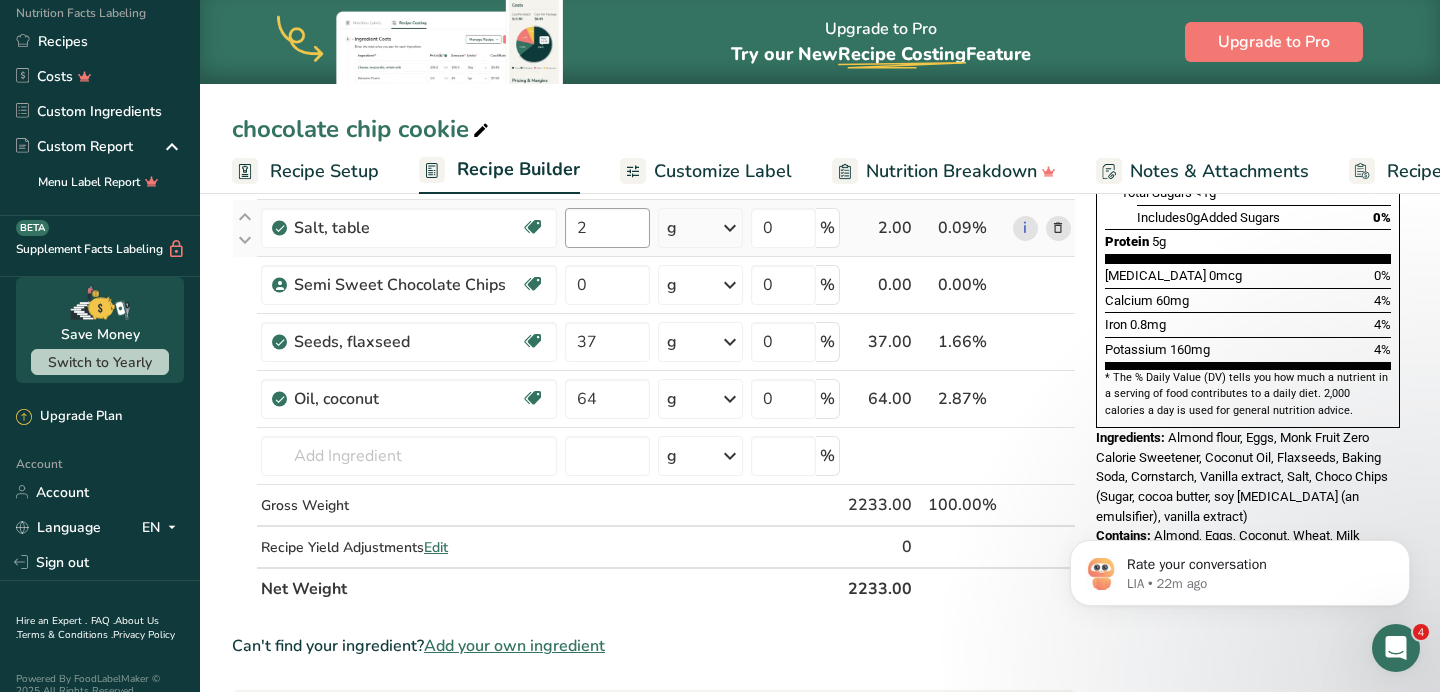 scroll, scrollTop: 487, scrollLeft: 0, axis: vertical 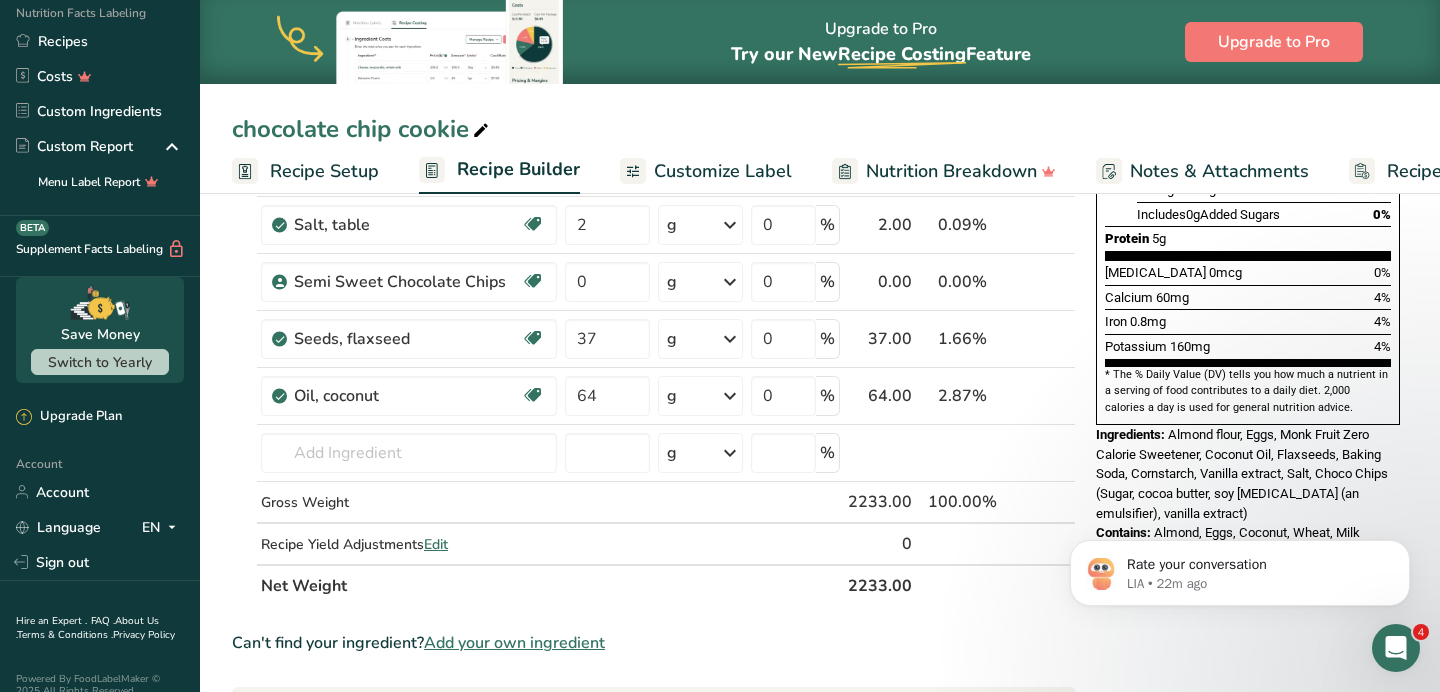 click on "Customize Label" at bounding box center [723, 171] 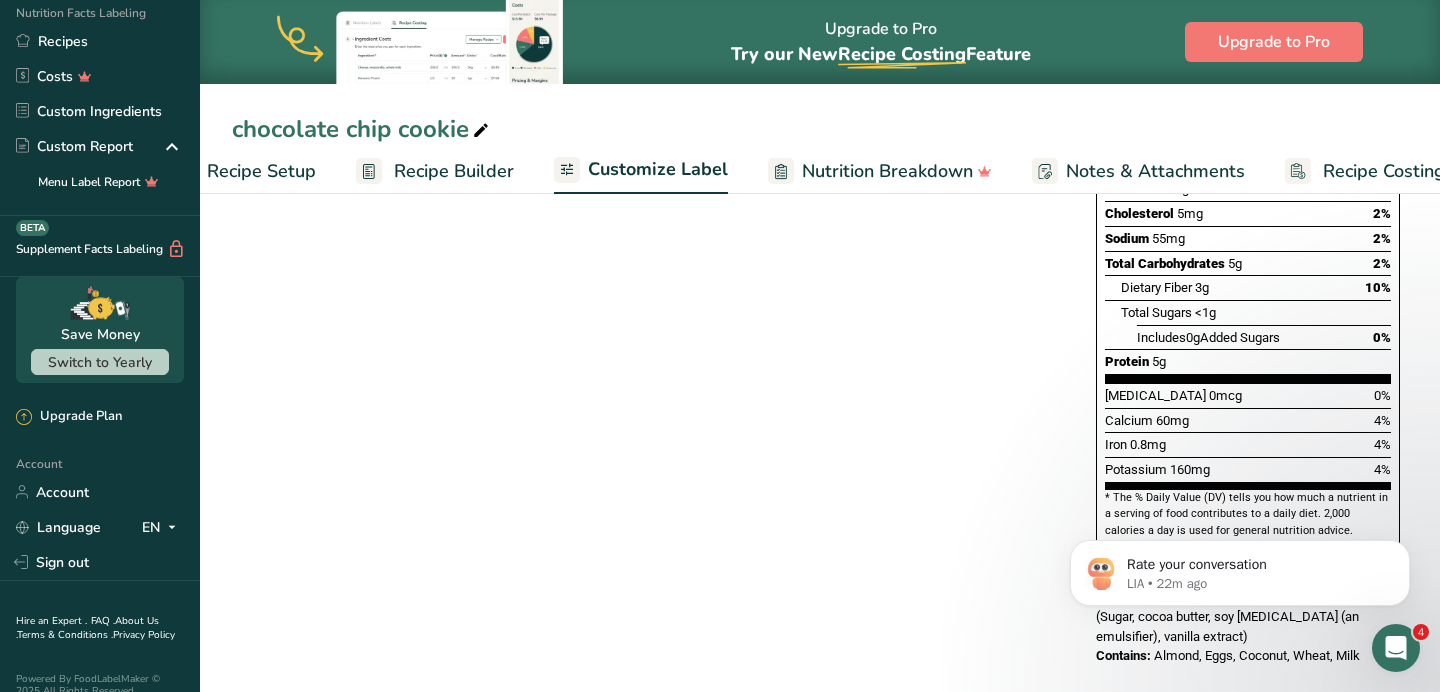 scroll, scrollTop: 0, scrollLeft: 119, axis: horizontal 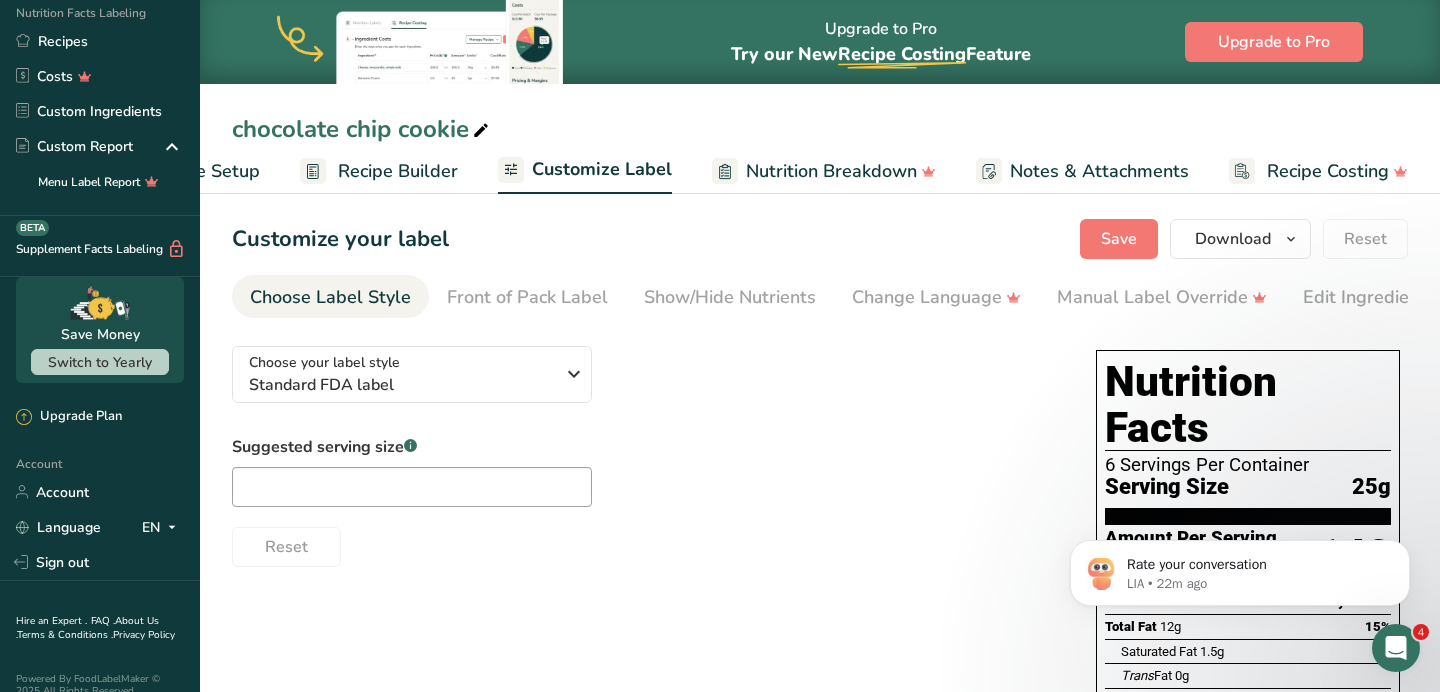 click on "Recipe Builder" at bounding box center [398, 171] 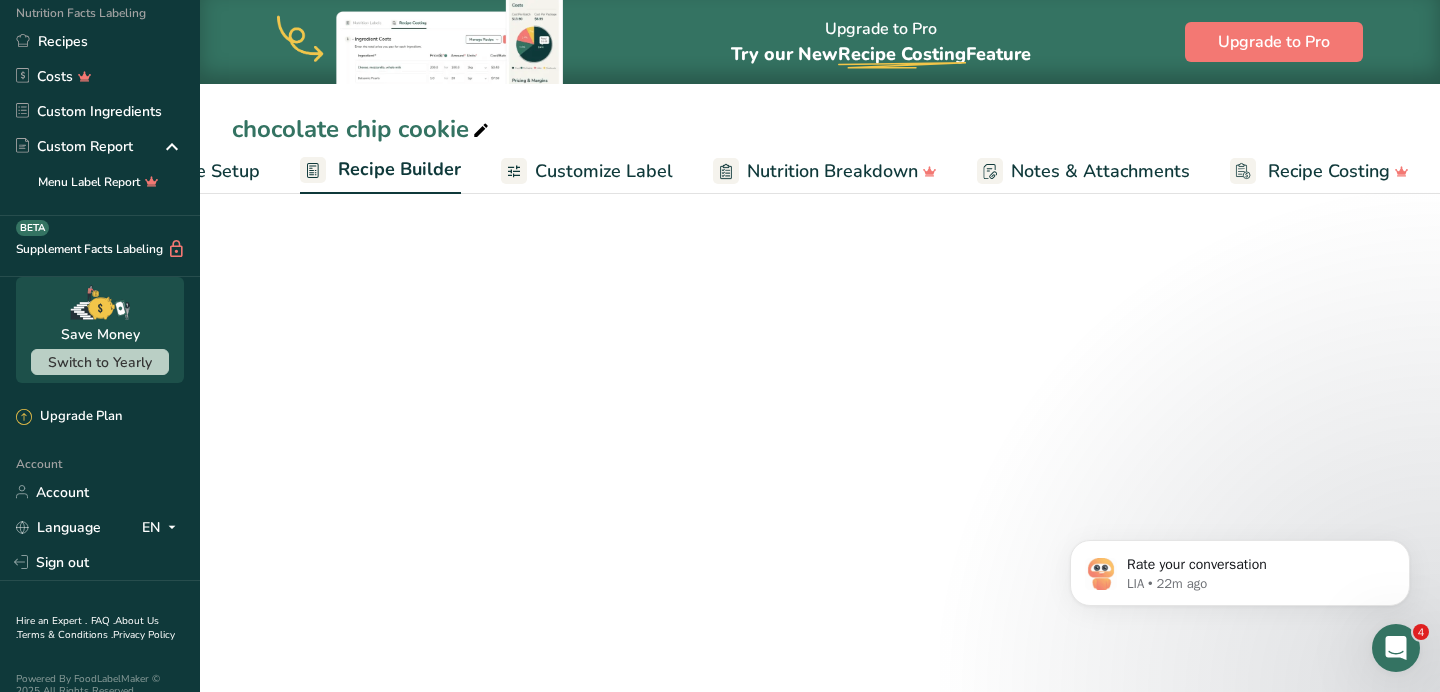scroll, scrollTop: 0, scrollLeft: 119, axis: horizontal 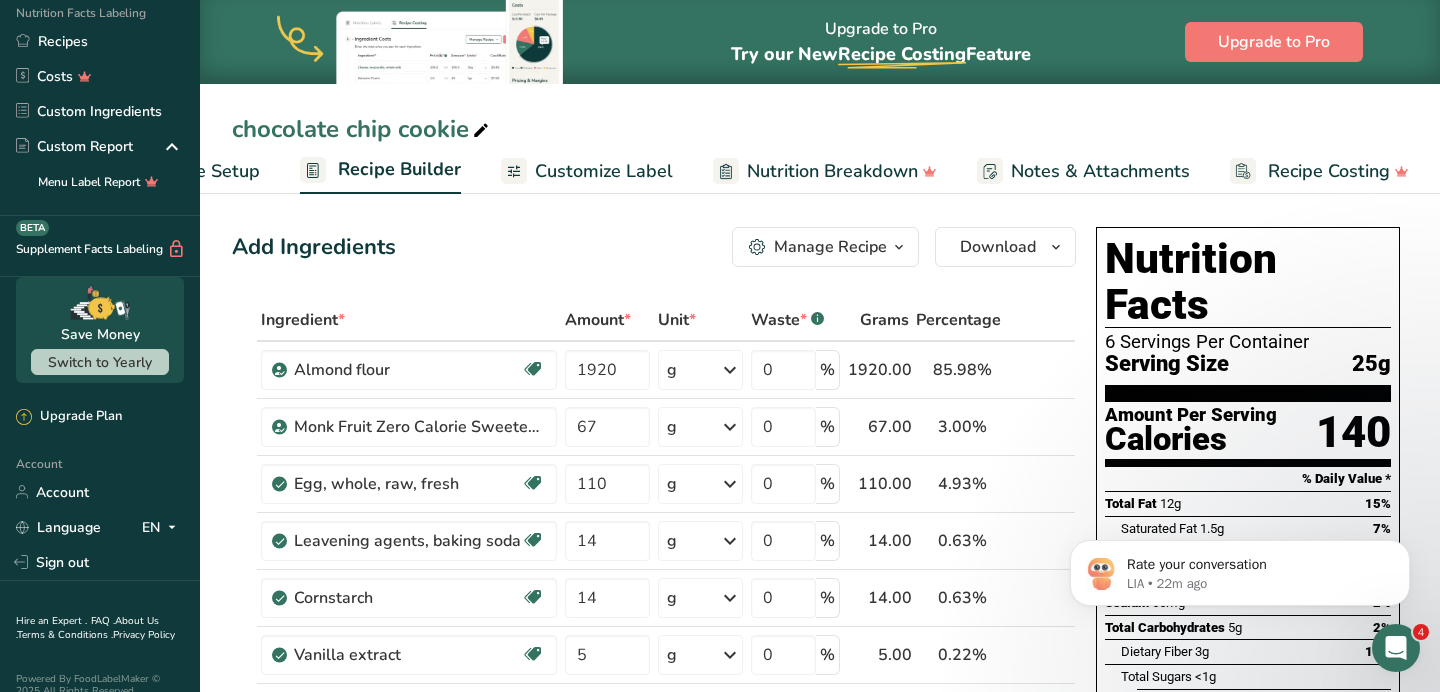 click on "Recipe Setup" at bounding box center [205, 171] 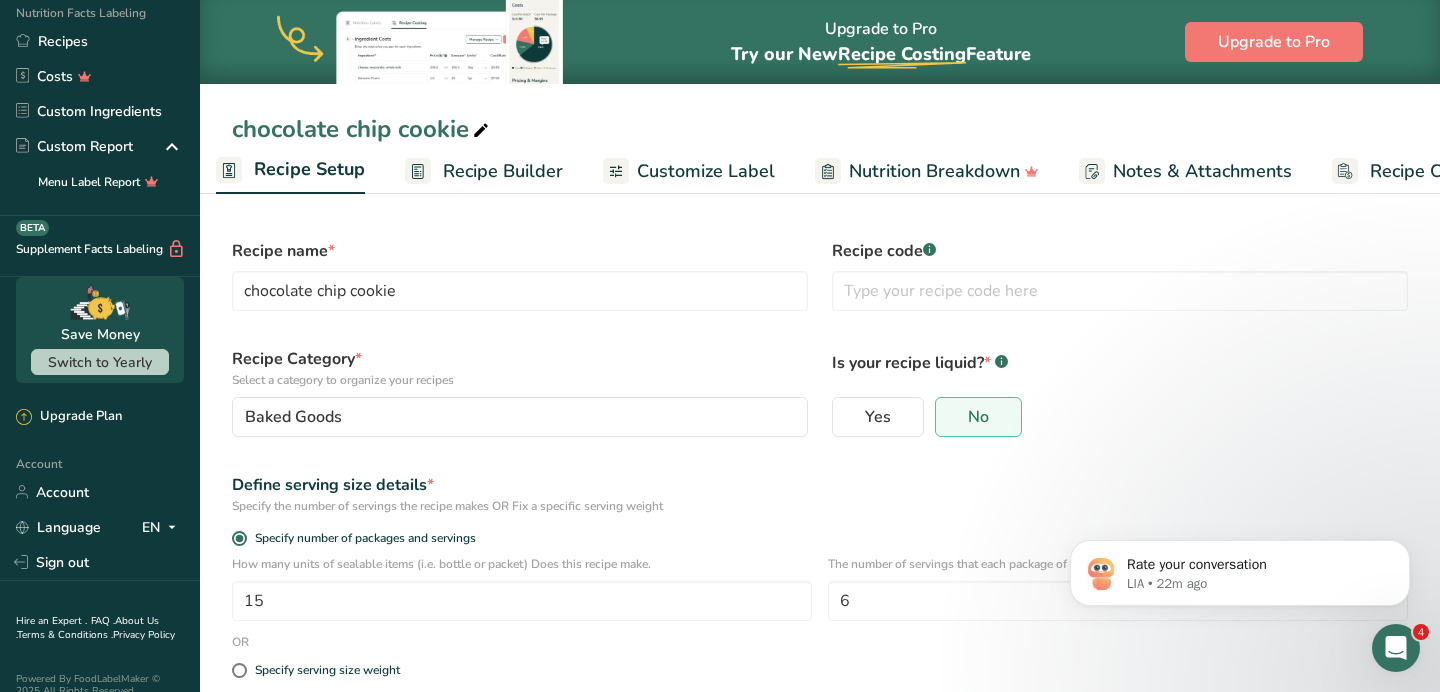 scroll, scrollTop: 0, scrollLeft: 7, axis: horizontal 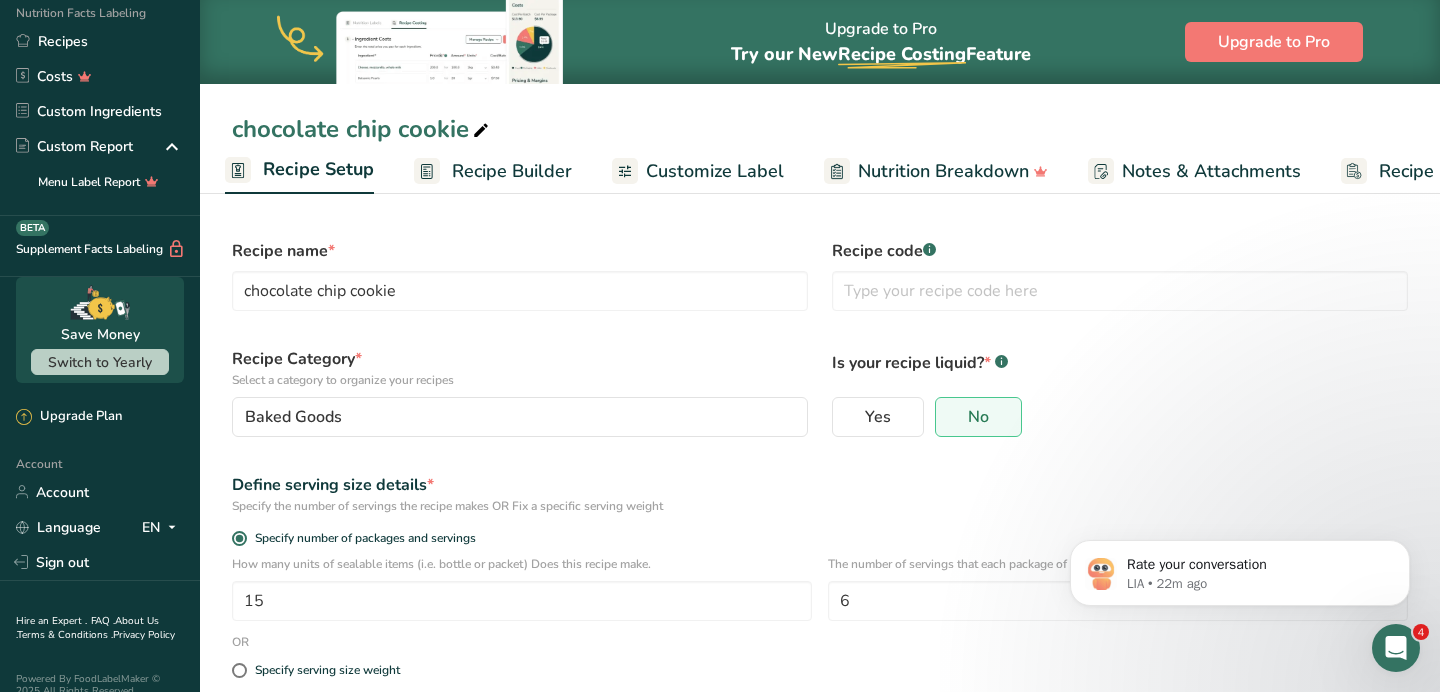 click on "Recipe Builder" at bounding box center [512, 171] 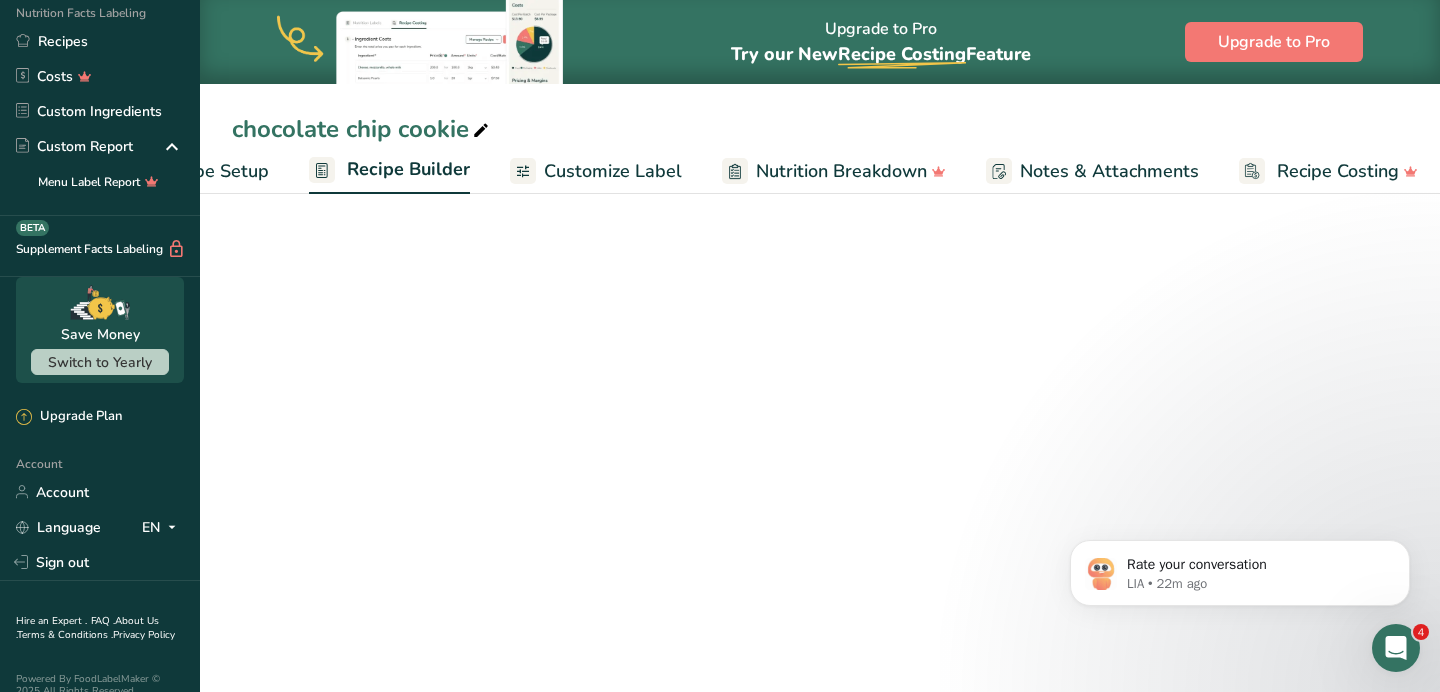 scroll, scrollTop: 0, scrollLeft: 119, axis: horizontal 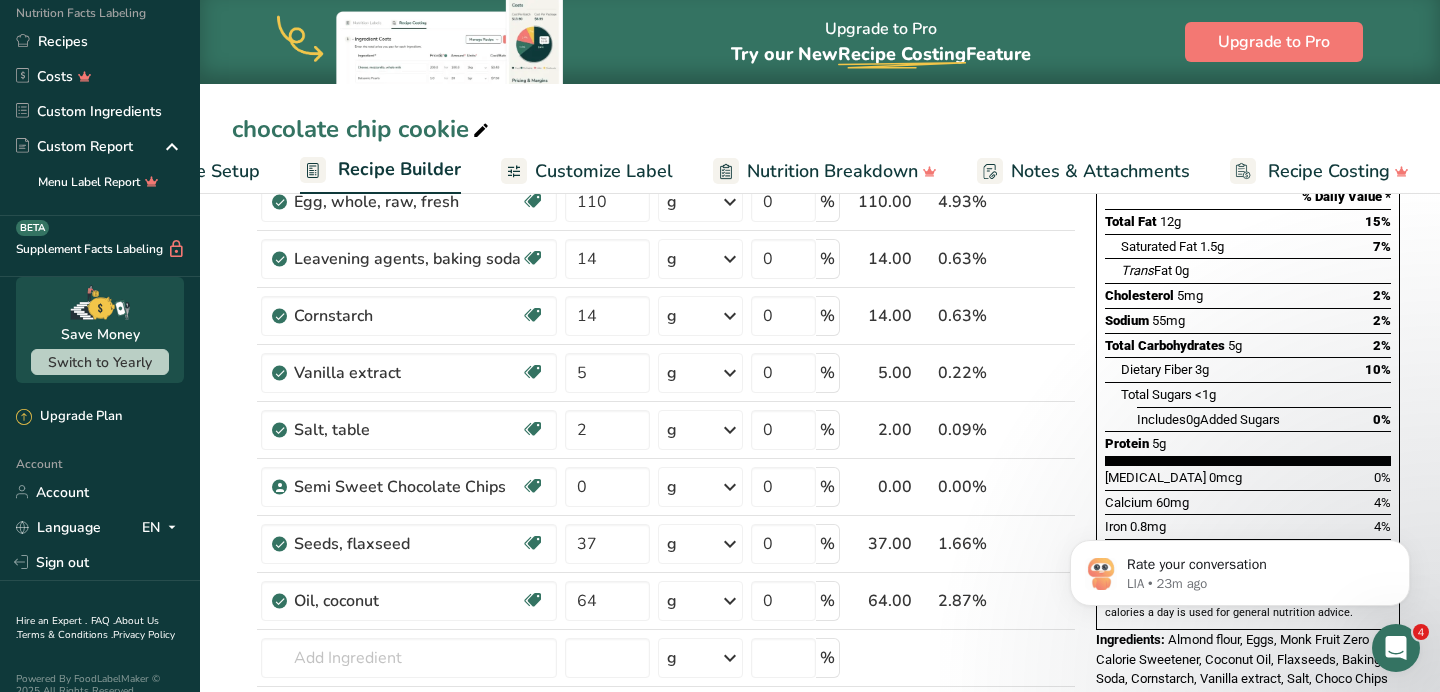 click 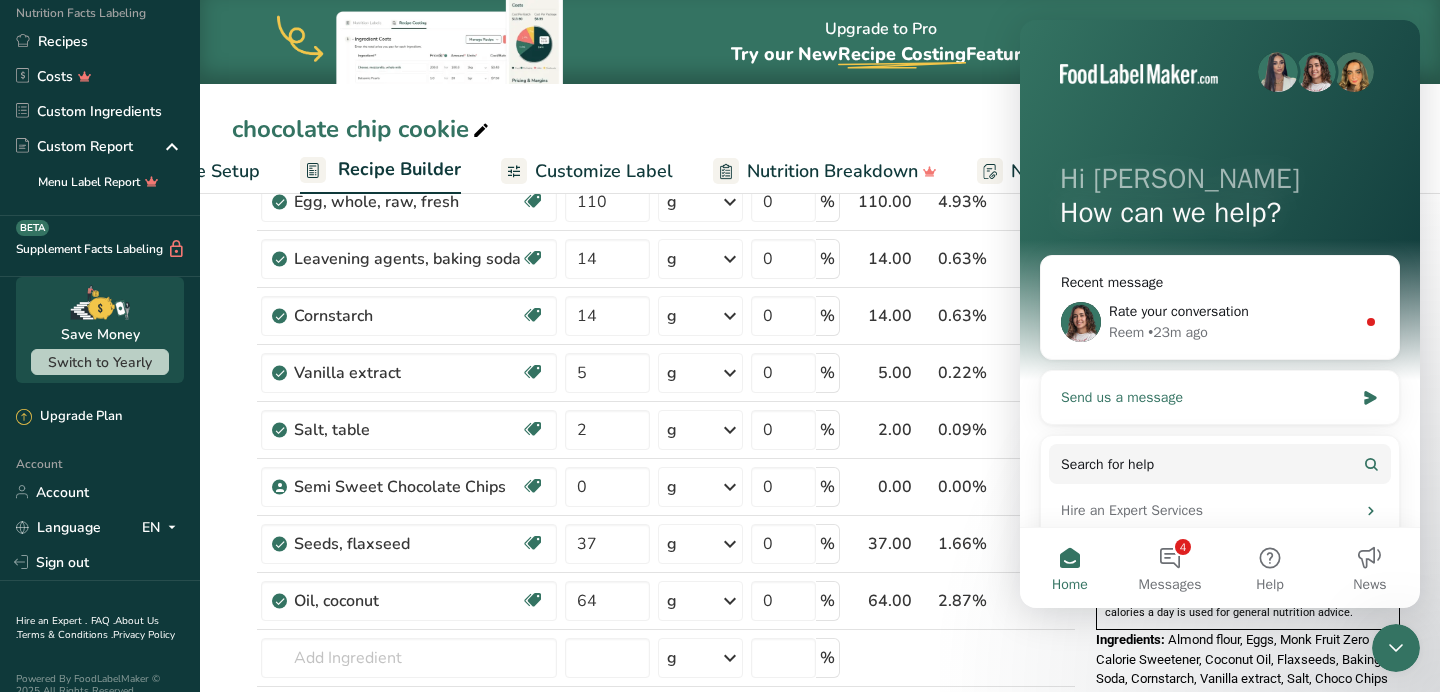 click on "Send us a message" at bounding box center [1207, 397] 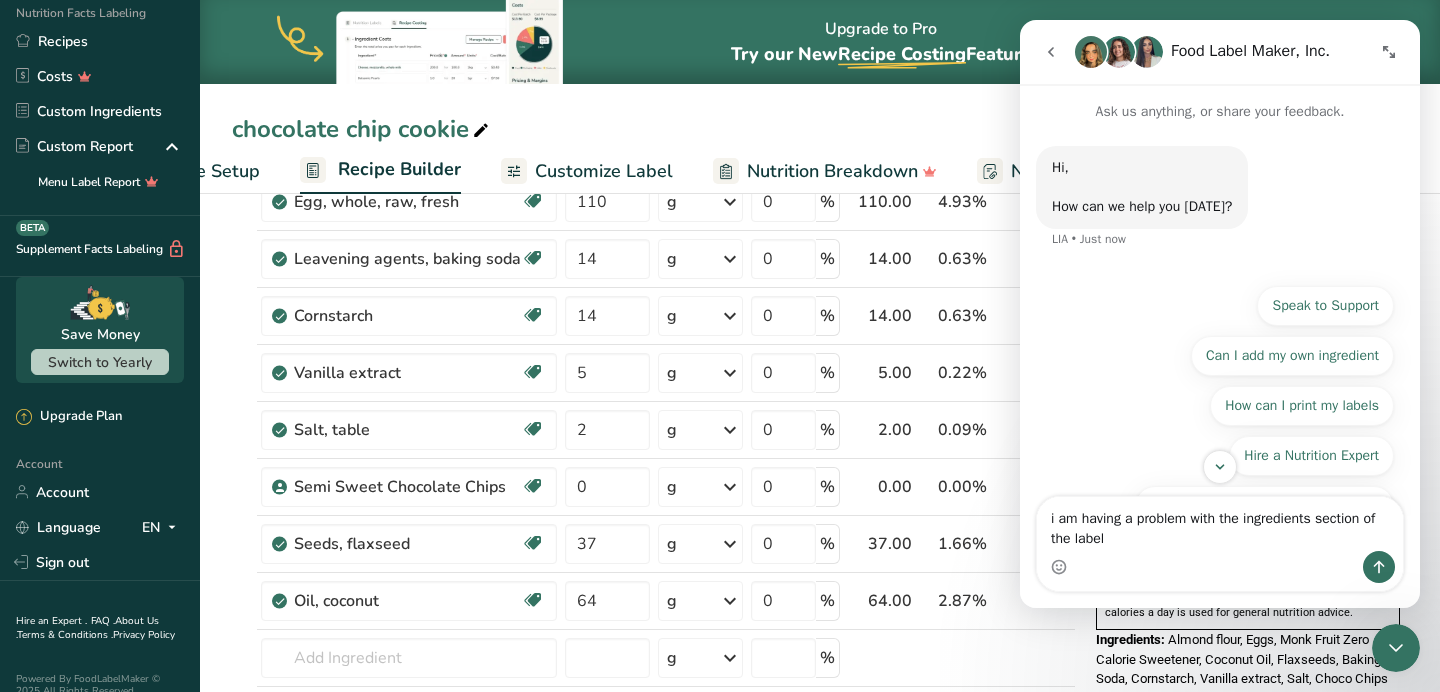 type on "i am having a problem with the ingredients section of the label" 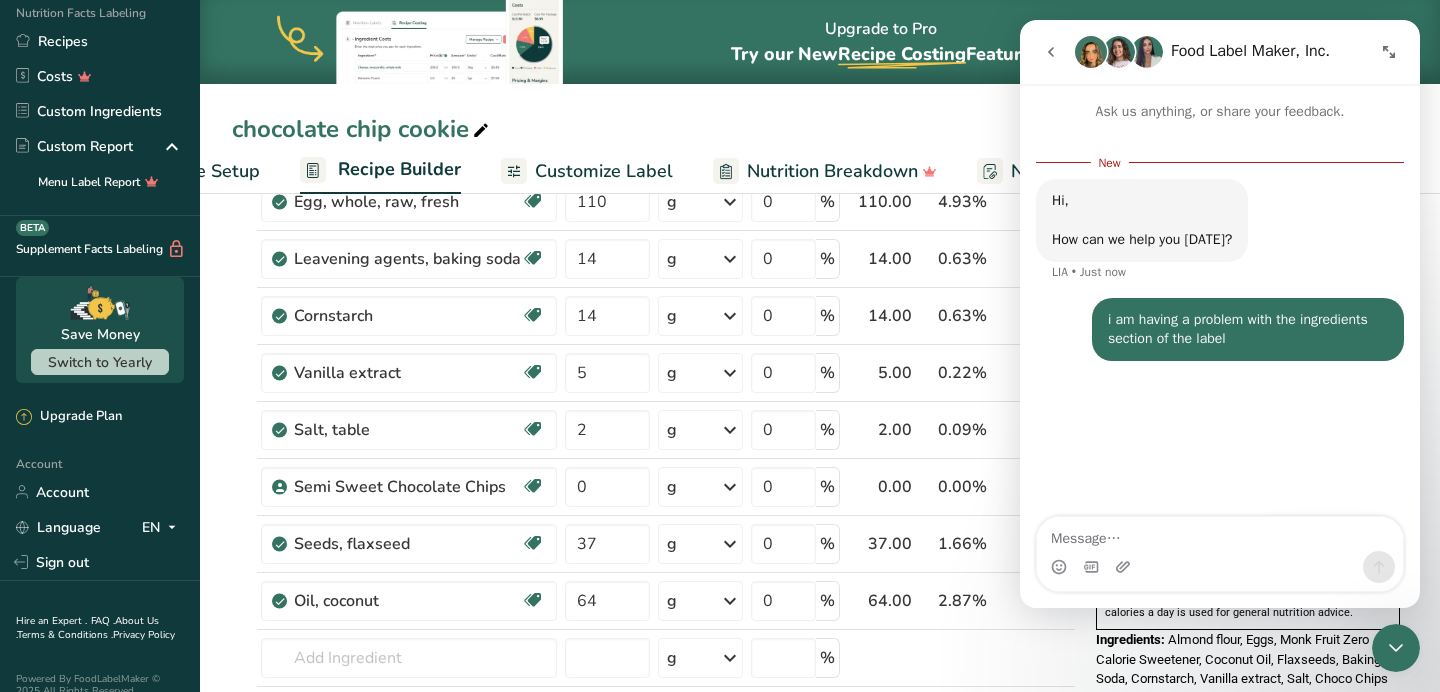 scroll, scrollTop: 0, scrollLeft: 0, axis: both 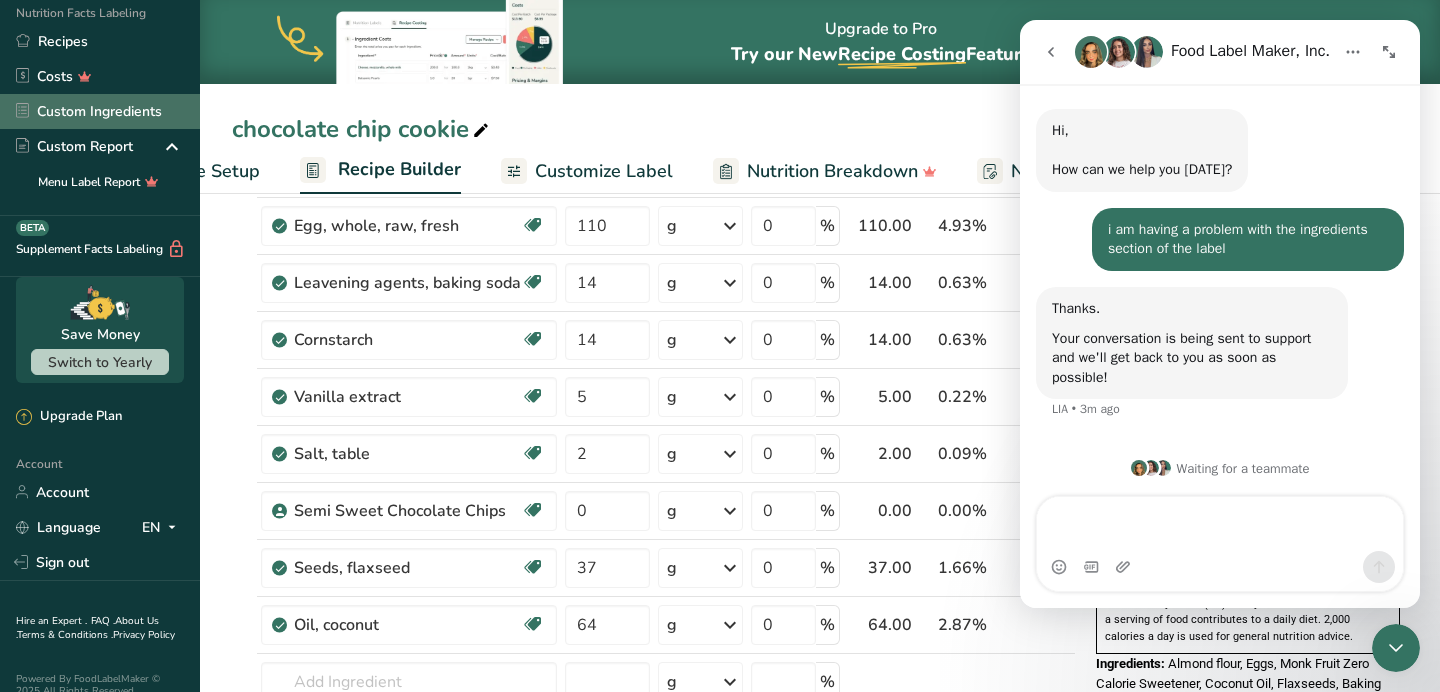 click on "Custom Ingredients" at bounding box center [100, 111] 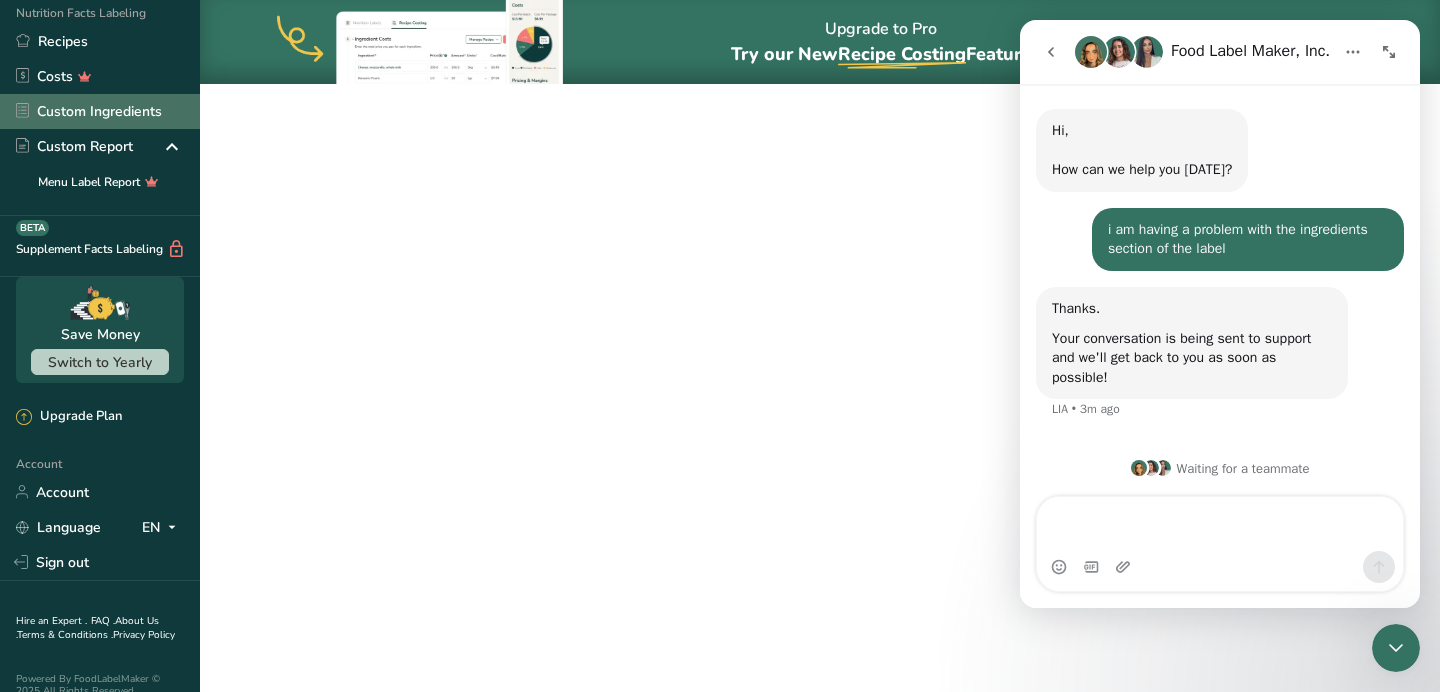 scroll, scrollTop: 0, scrollLeft: 0, axis: both 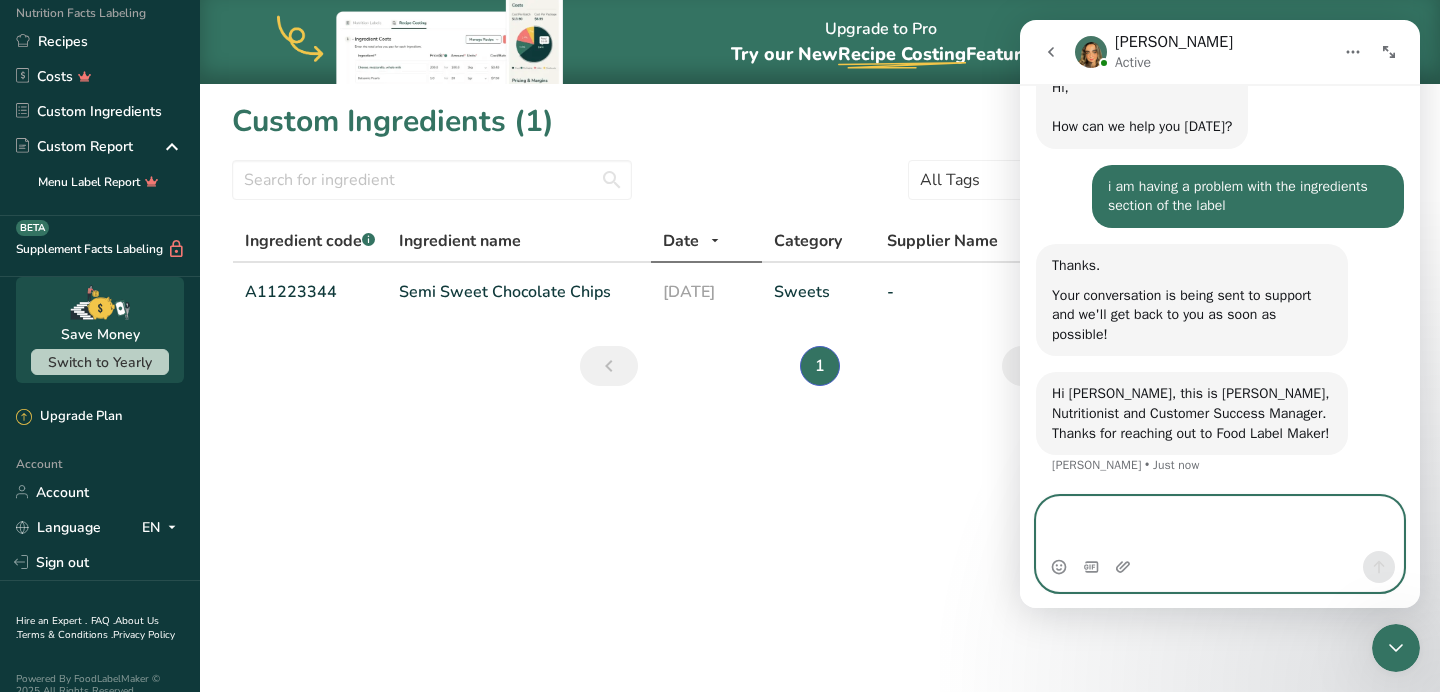 click at bounding box center [1220, 524] 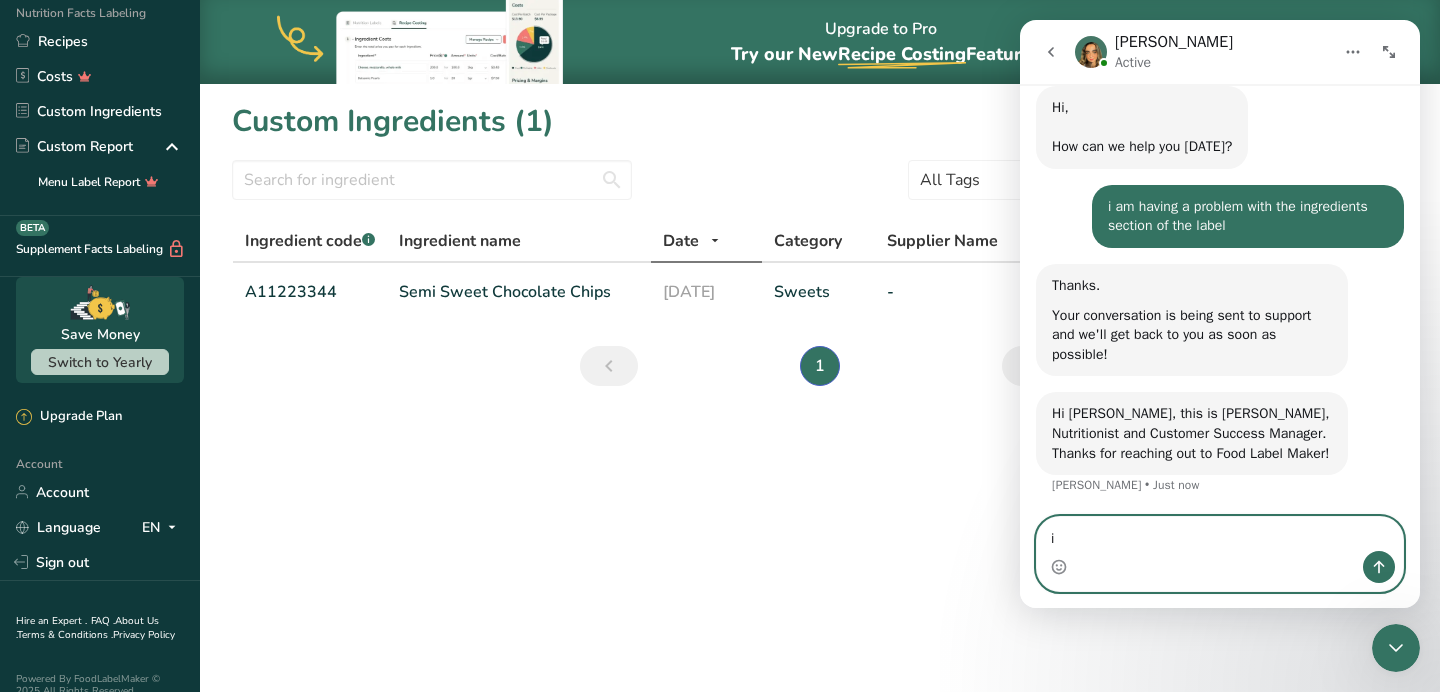 type on "i" 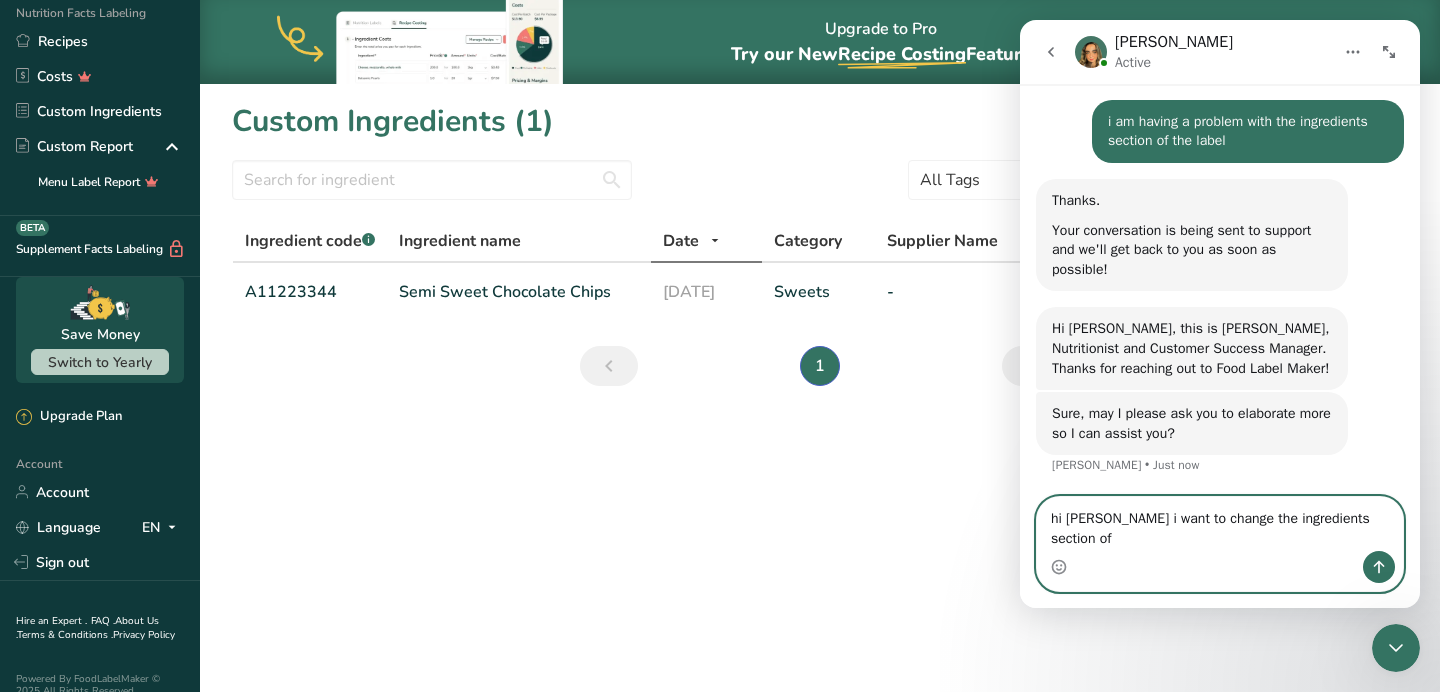 scroll, scrollTop: 165, scrollLeft: 0, axis: vertical 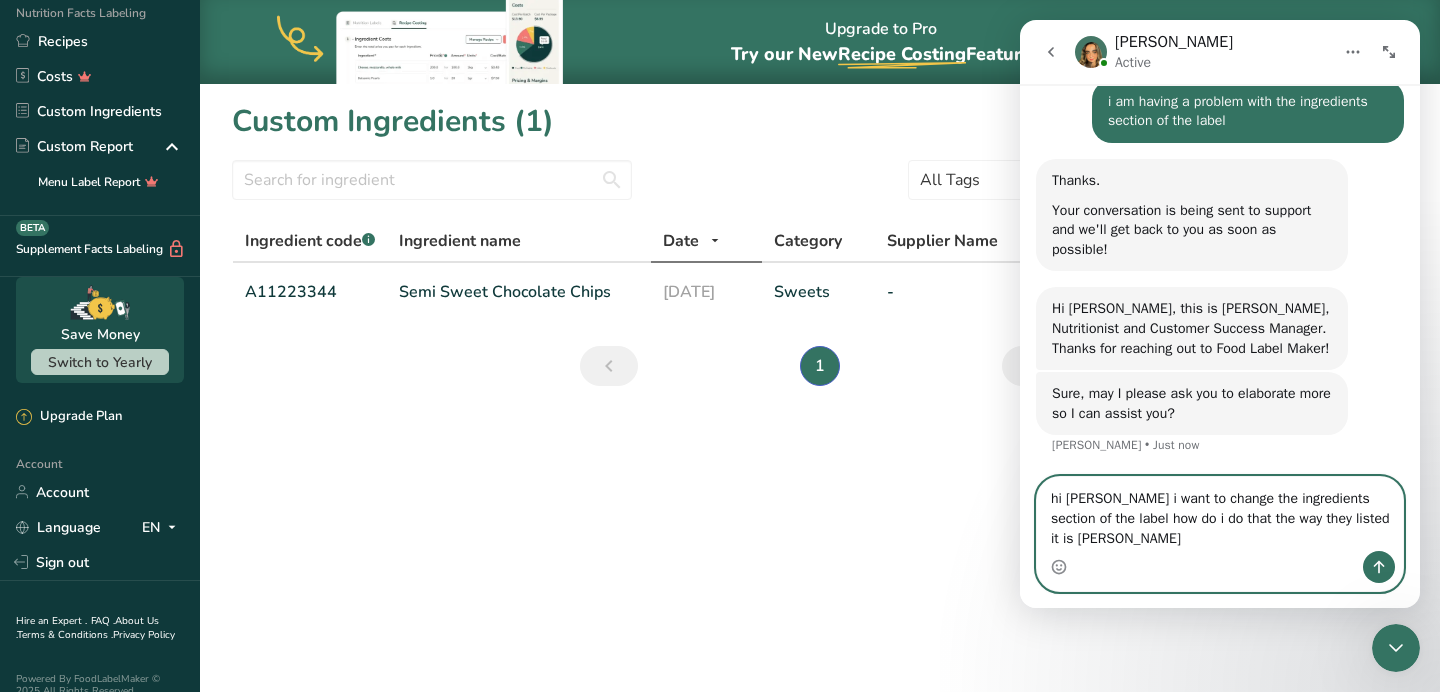 type on "hi [PERSON_NAME] i want to change the ingredients section of the label how do i do that the way they listed it is weird" 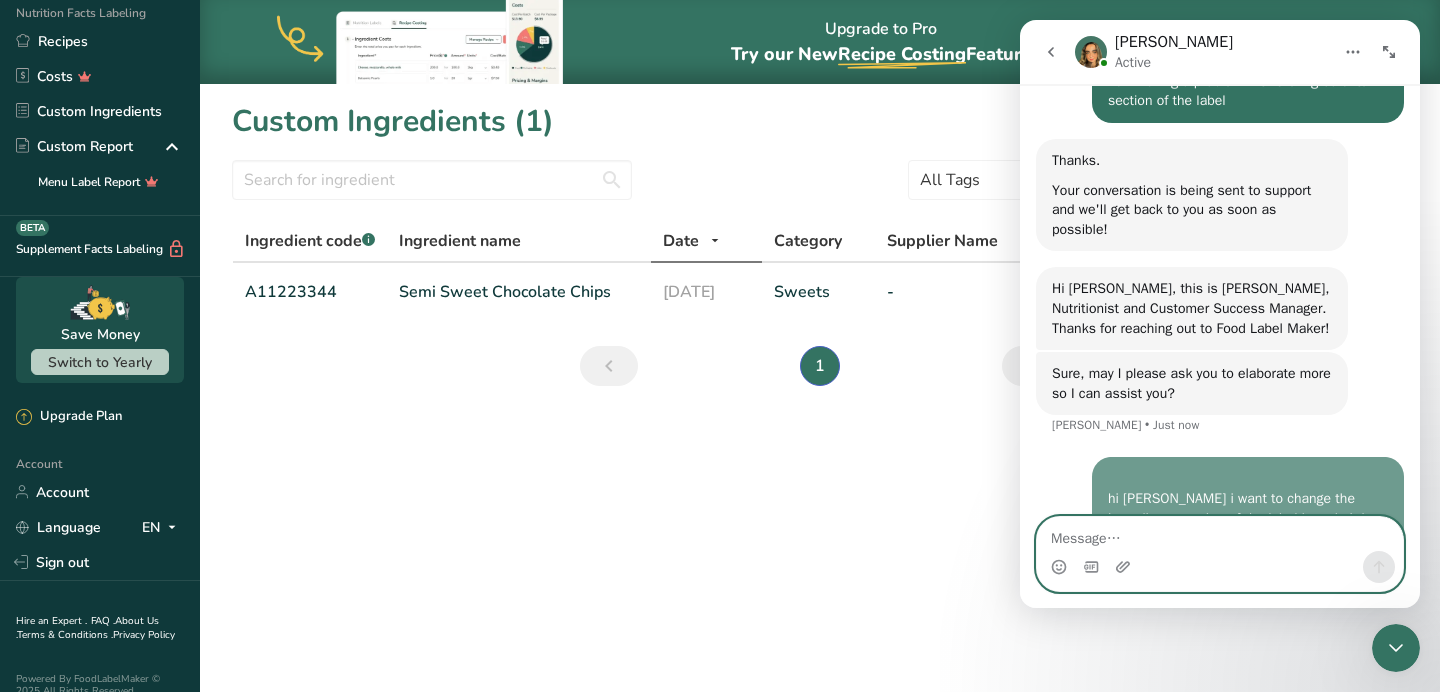 scroll, scrollTop: 243, scrollLeft: 0, axis: vertical 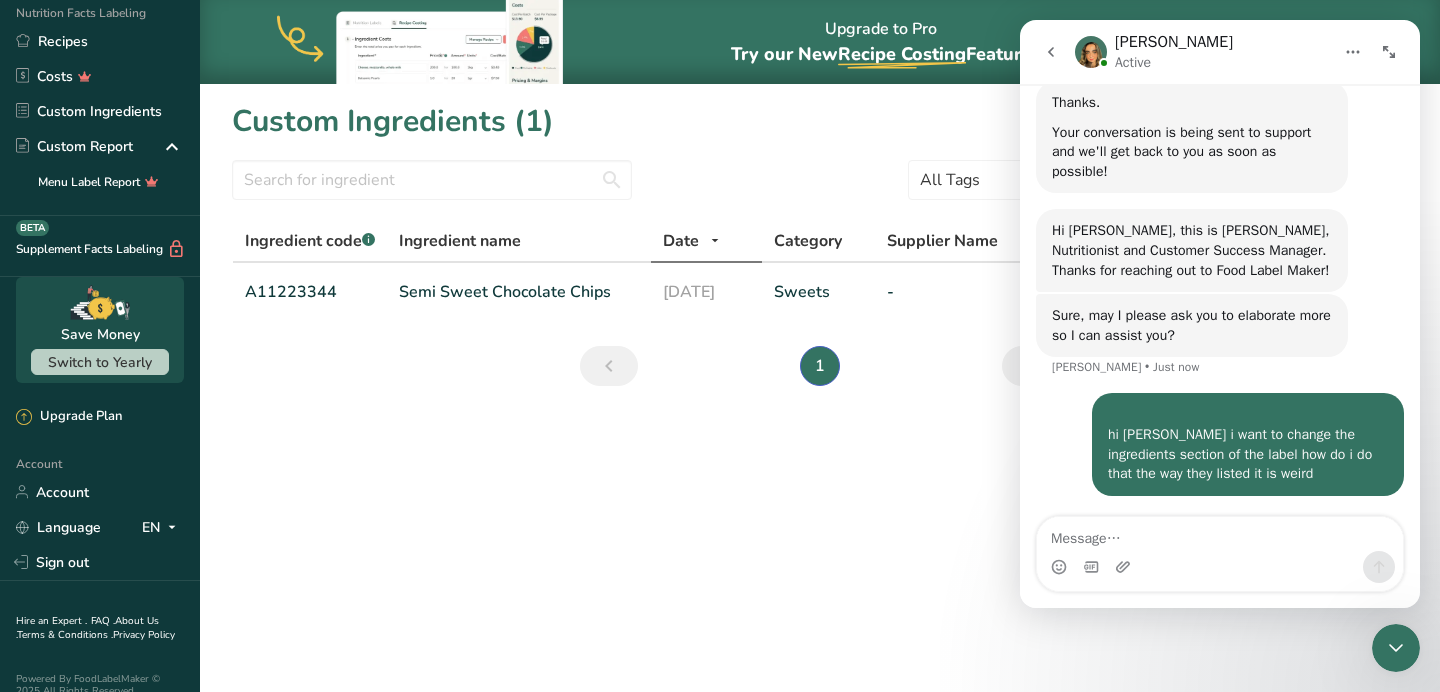 click at bounding box center [609, 366] 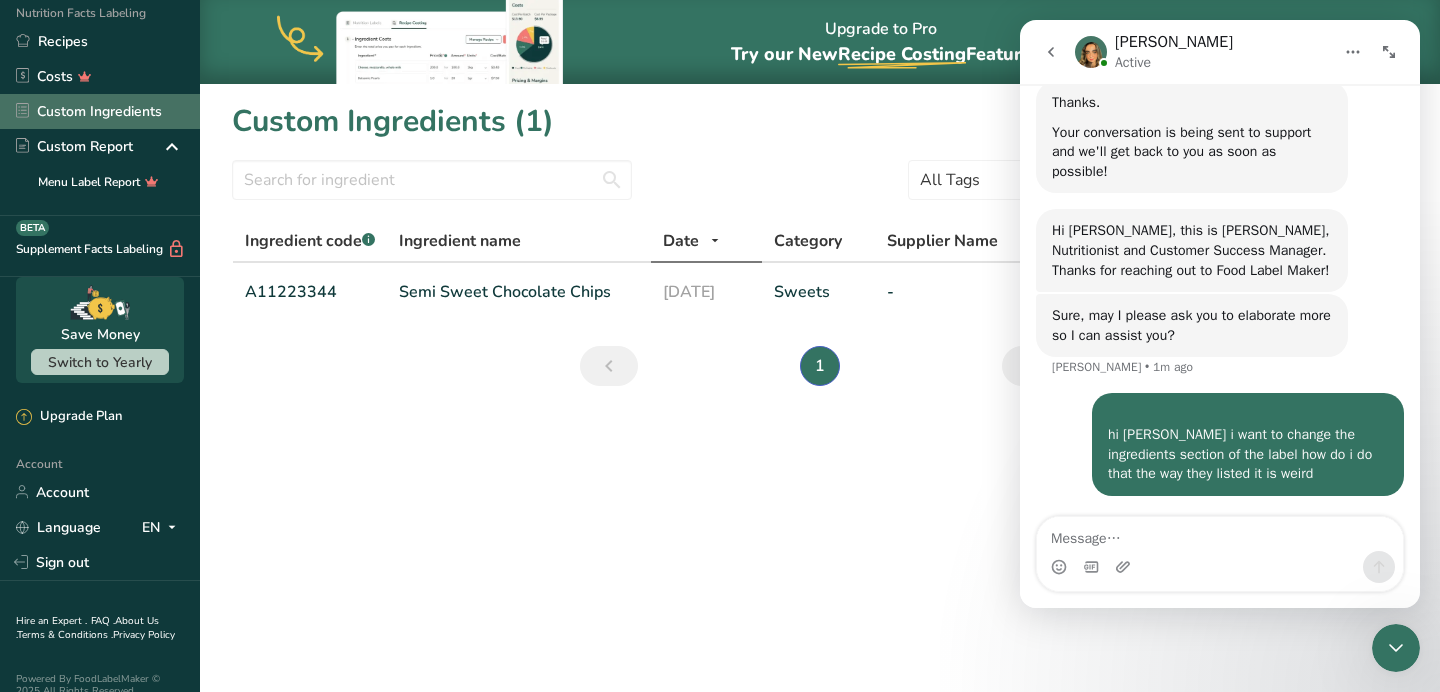 click on "Custom Ingredients" at bounding box center [100, 111] 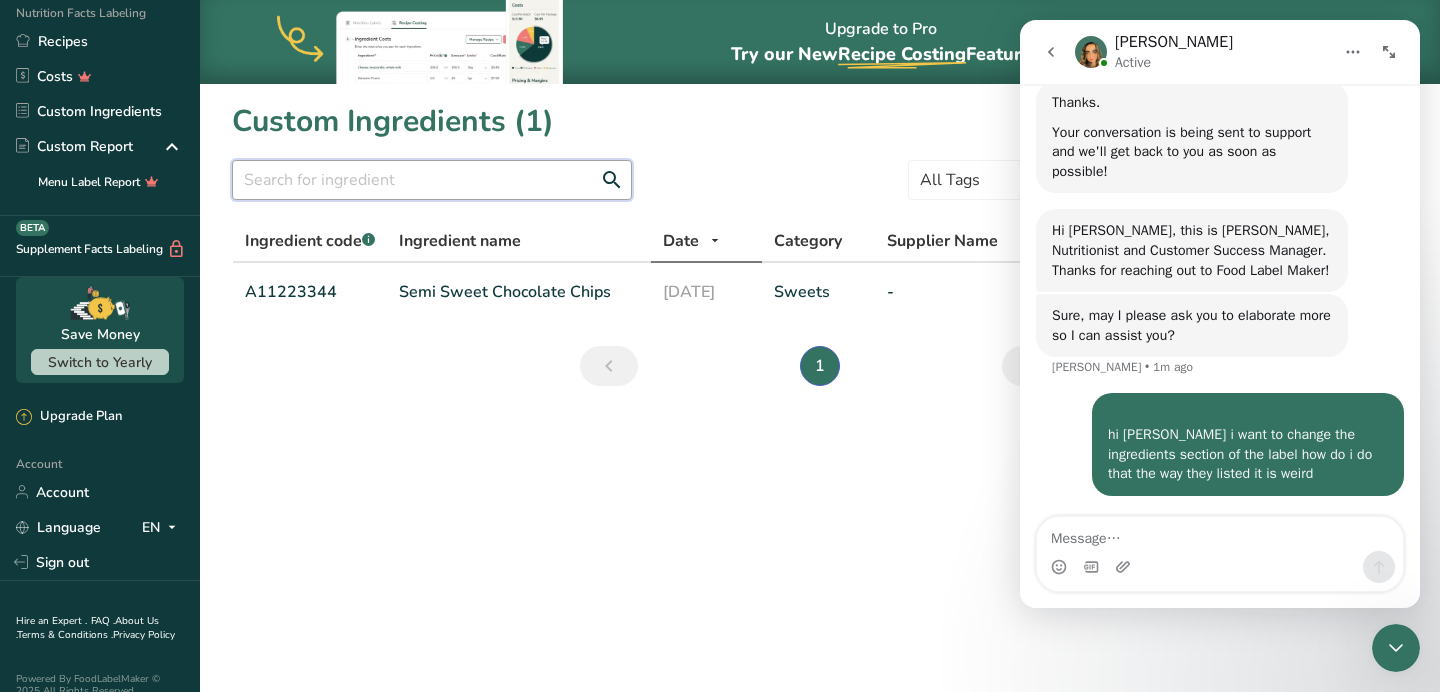 click at bounding box center [432, 180] 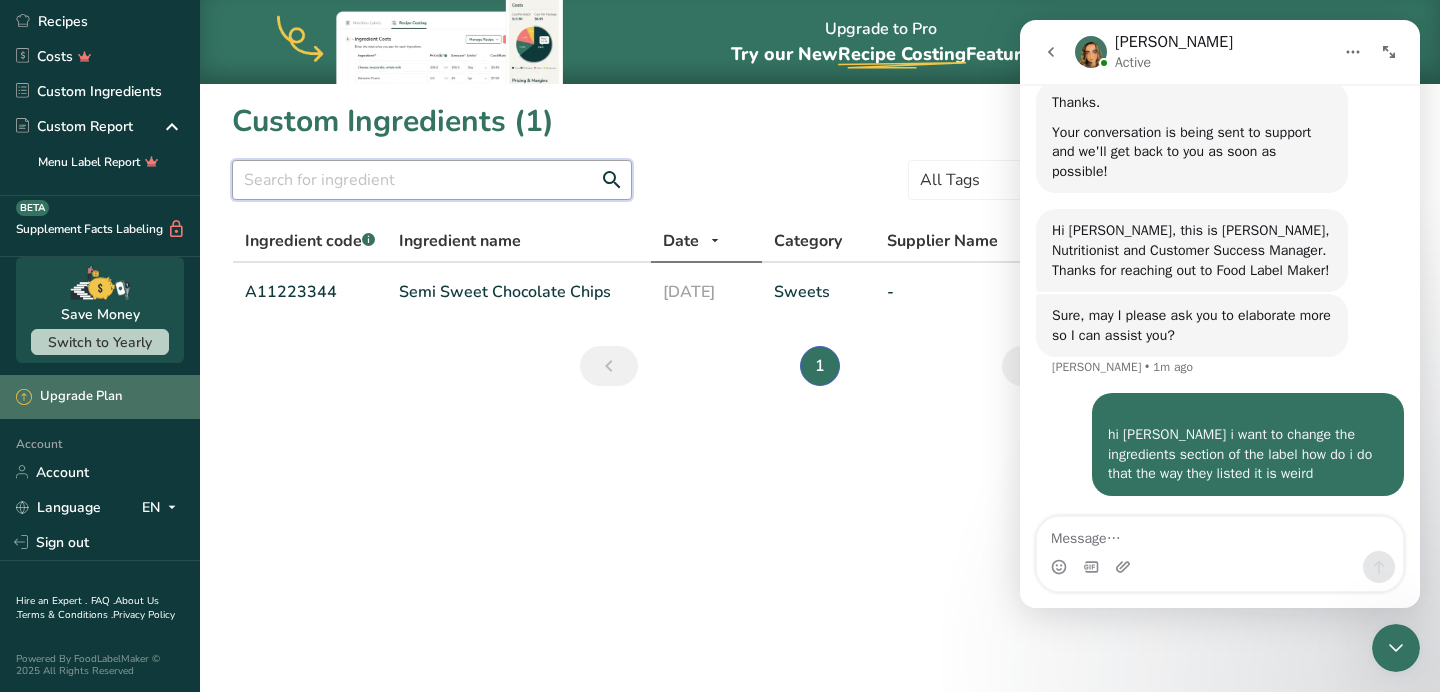 scroll, scrollTop: 0, scrollLeft: 0, axis: both 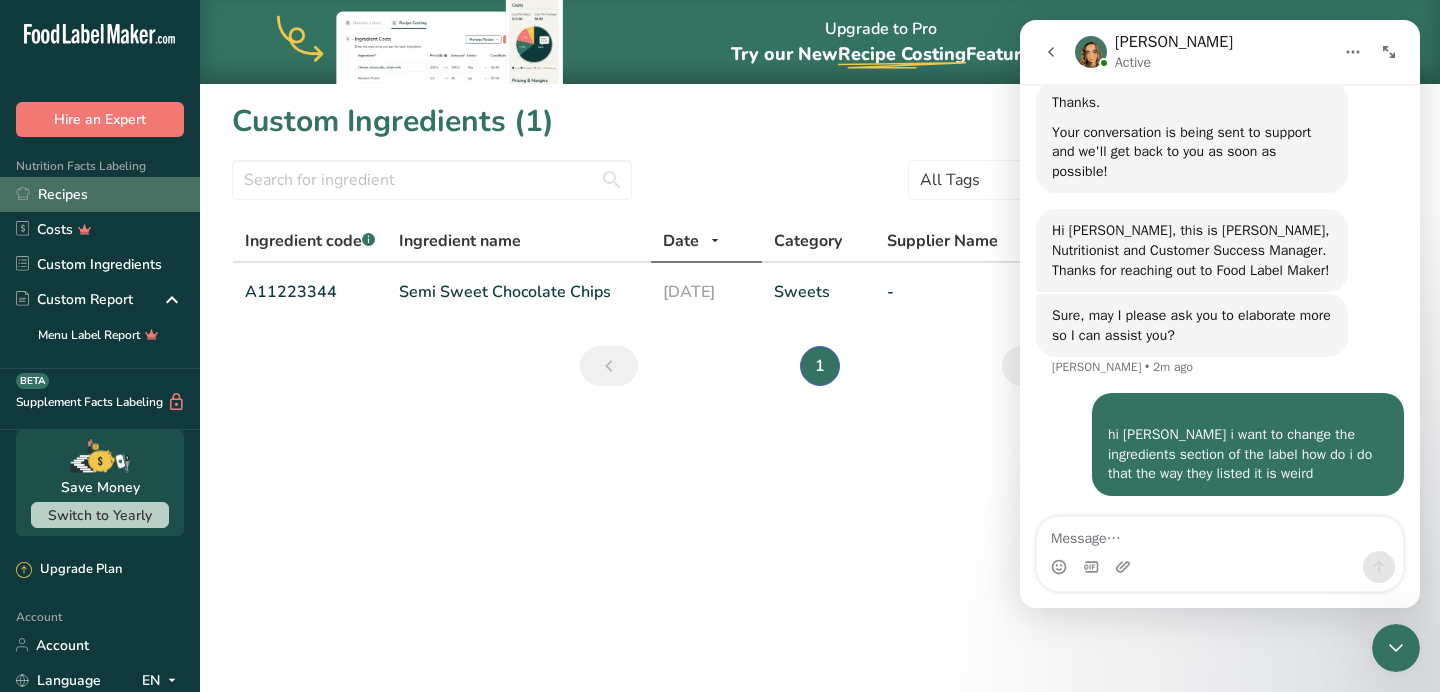 click on "Recipes" at bounding box center [100, 194] 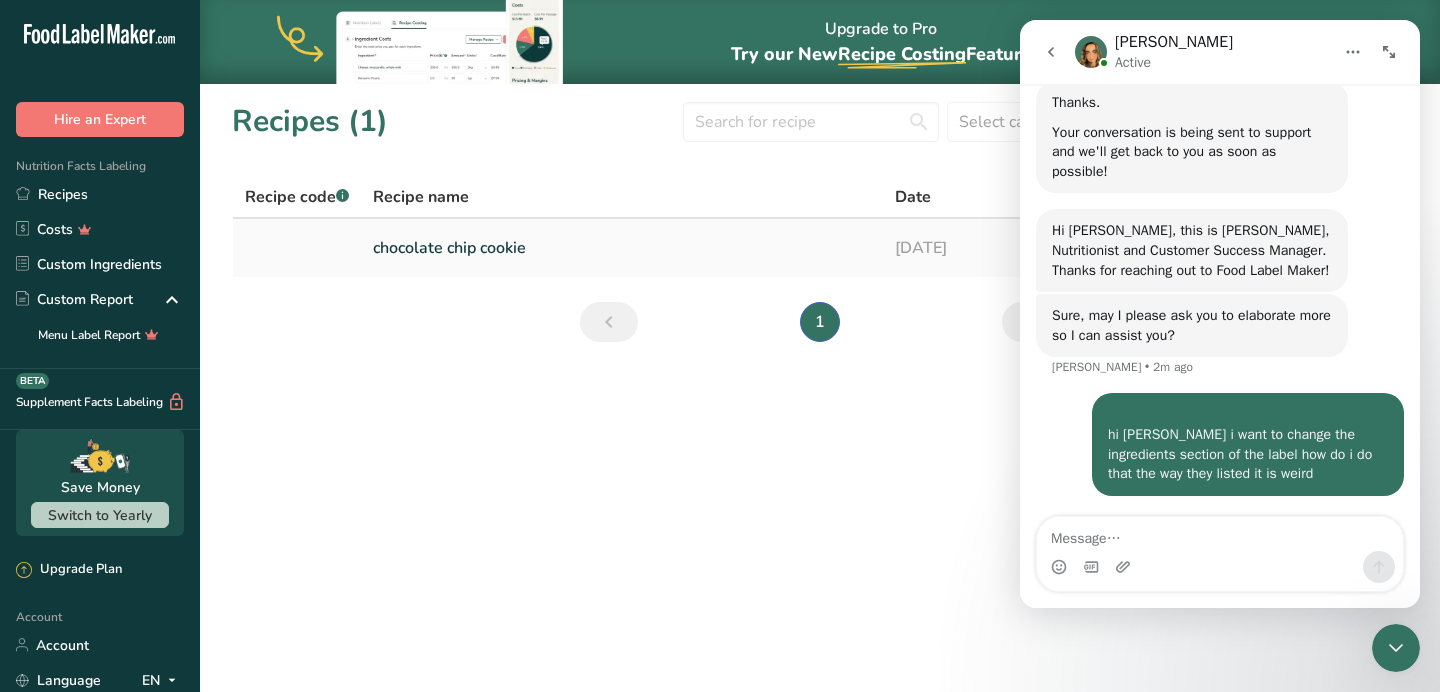 click on "chocolate chip cookie" at bounding box center (622, 248) 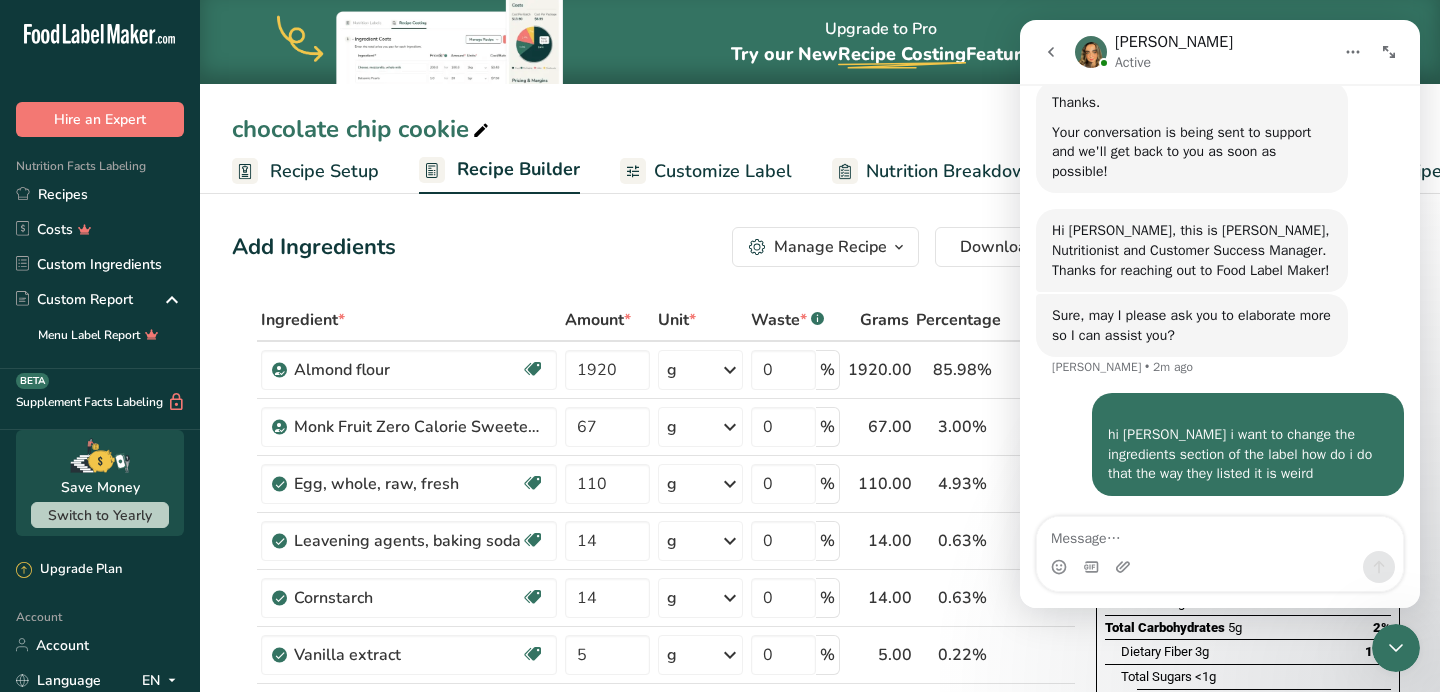 click on "Customize Label" at bounding box center [723, 171] 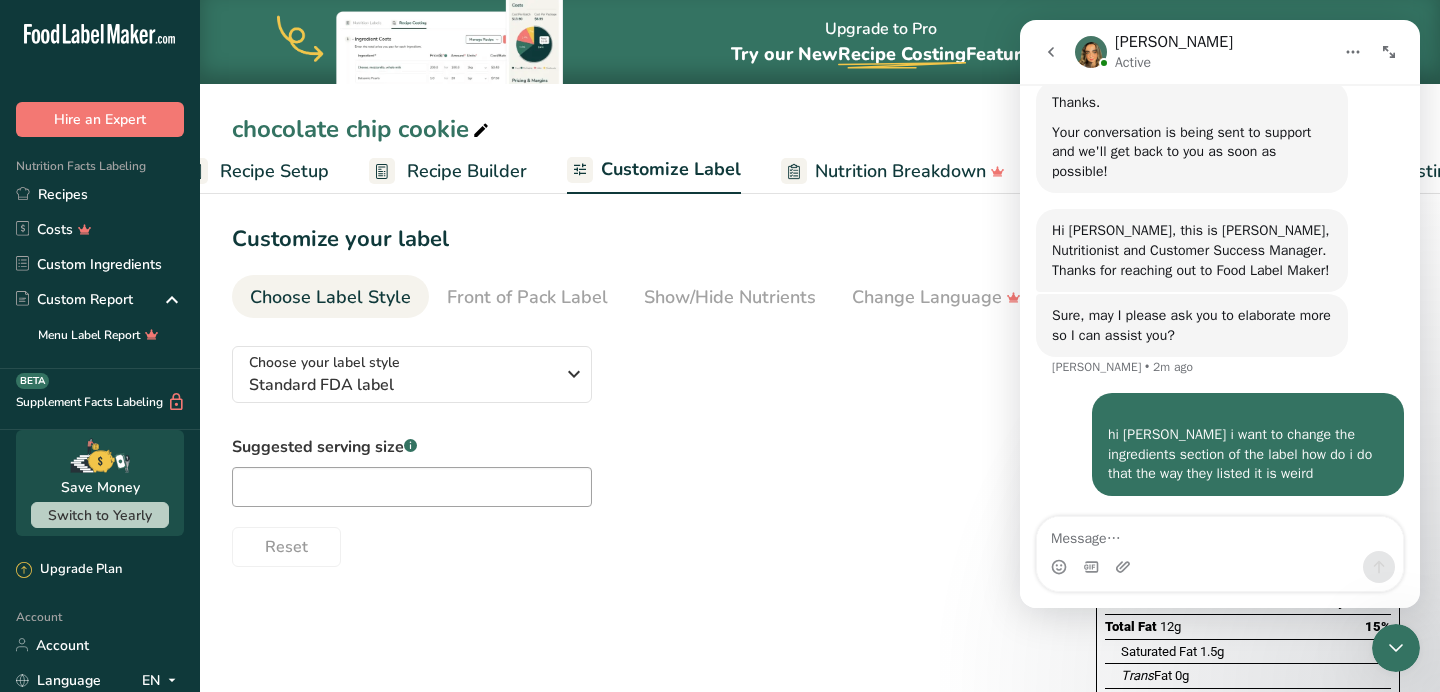 scroll, scrollTop: 0, scrollLeft: 119, axis: horizontal 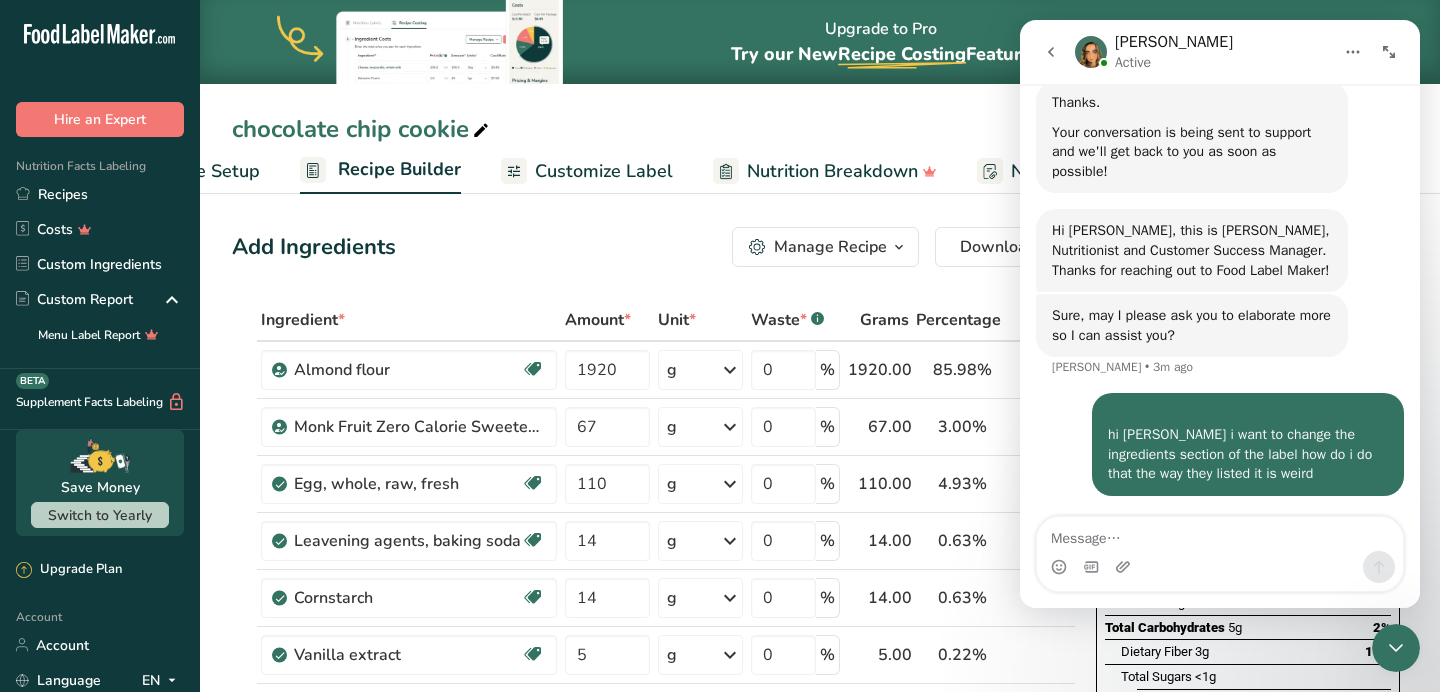 click at bounding box center (899, 247) 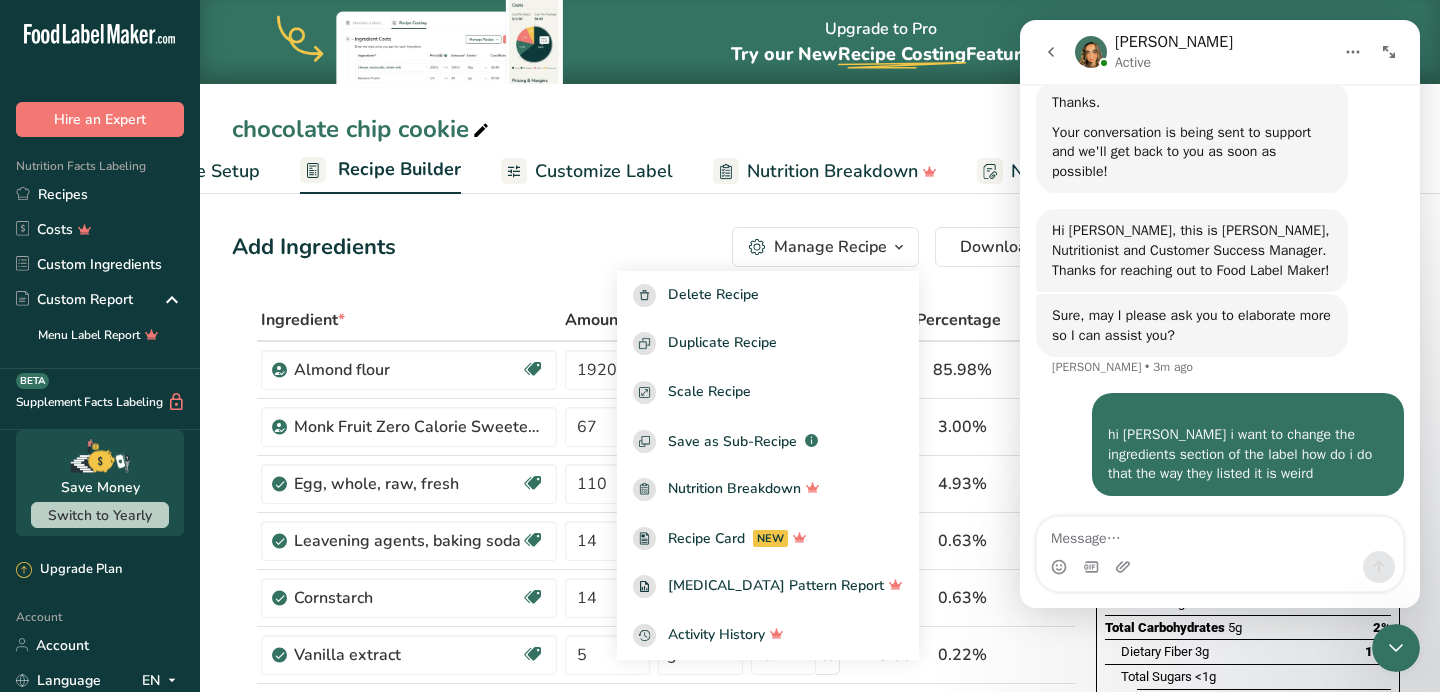 click on "Add Ingredients
Manage Recipe         Delete Recipe           Duplicate Recipe             Scale Recipe             Save as Sub-Recipe   .a-a{fill:#347362;}.b-a{fill:#fff;}                               Nutrition Breakdown                   Recipe Card
NEW
[MEDICAL_DATA] Pattern Report             Activity History
Download
Choose your preferred label style
Standard FDA label
Standard FDA label
The most common format for nutrition facts labels in compliance with the FDA's typeface, style and requirements
Tabular FDA label
A label format compliant with the FDA regulations presented in a tabular (horizontal) display.
Linear FDA label
A simple linear display for small sized packages.
Simplified FDA label" at bounding box center (654, 247) 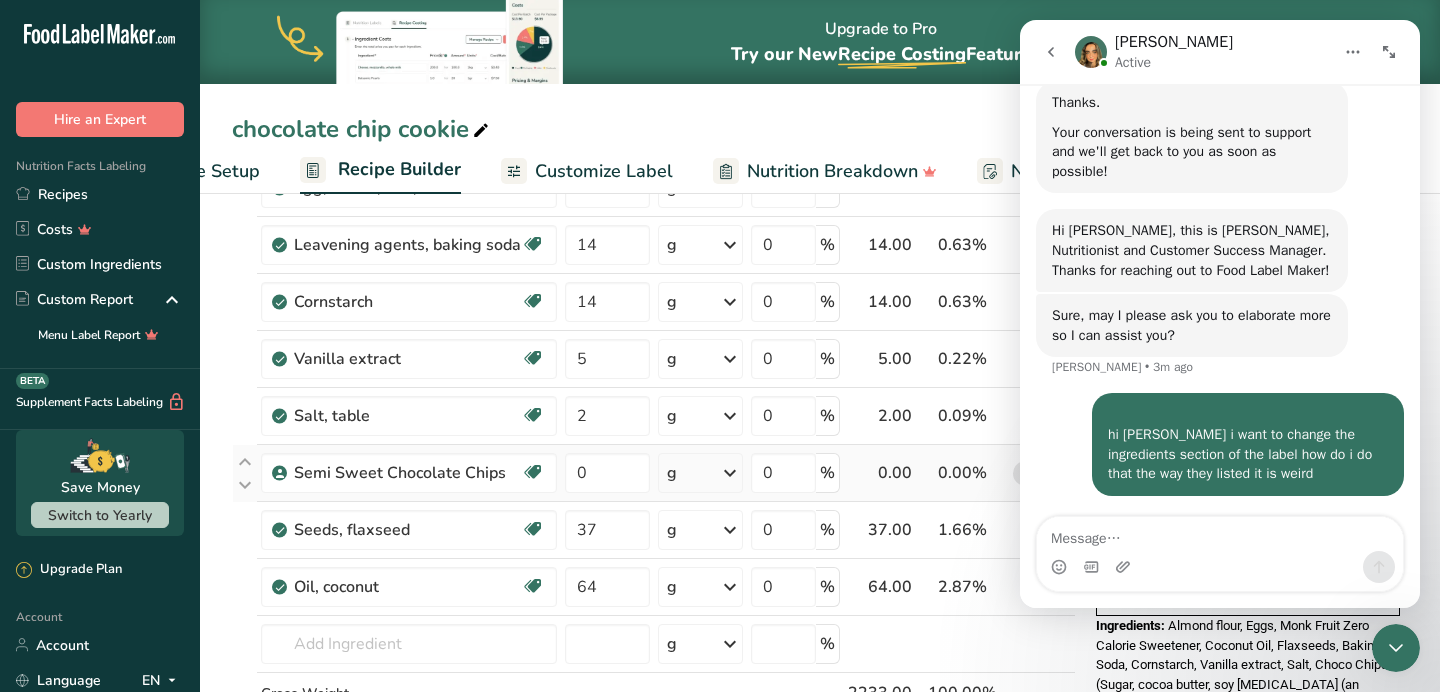 scroll, scrollTop: 302, scrollLeft: 0, axis: vertical 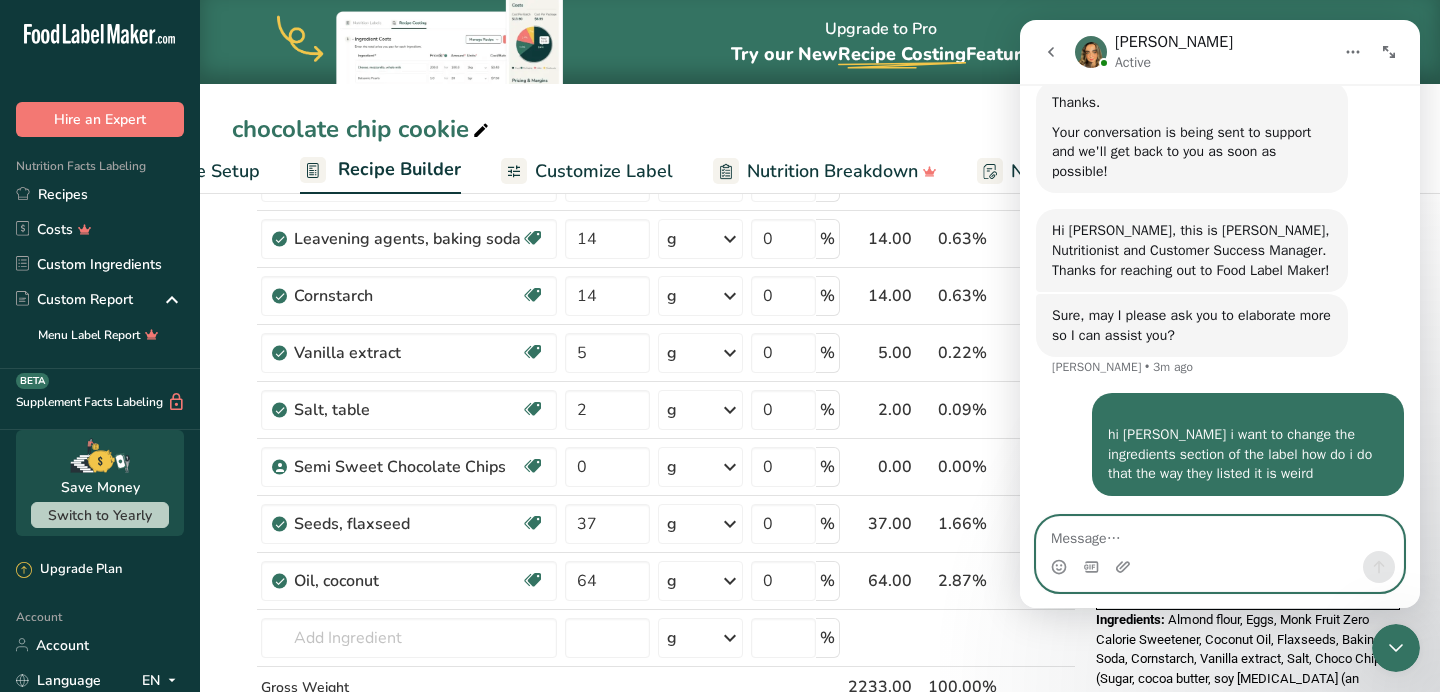 click at bounding box center [1220, 534] 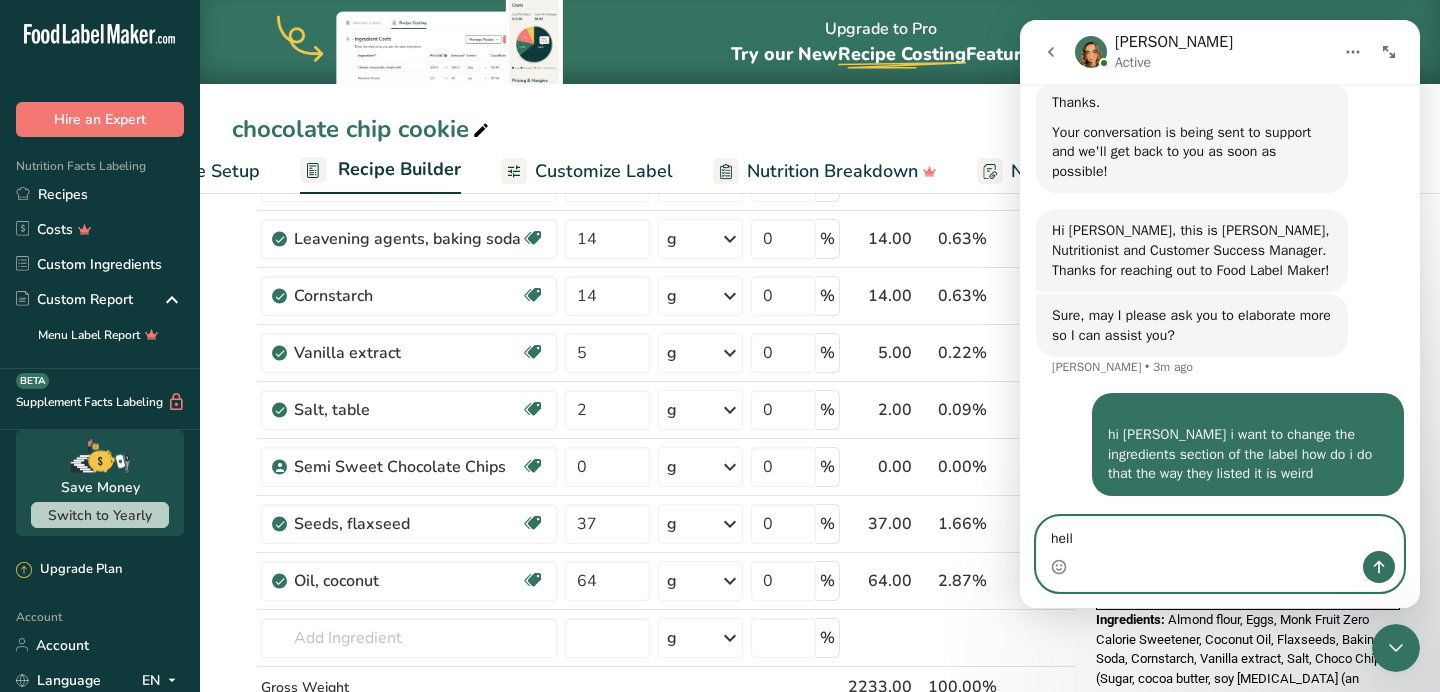 type on "hello" 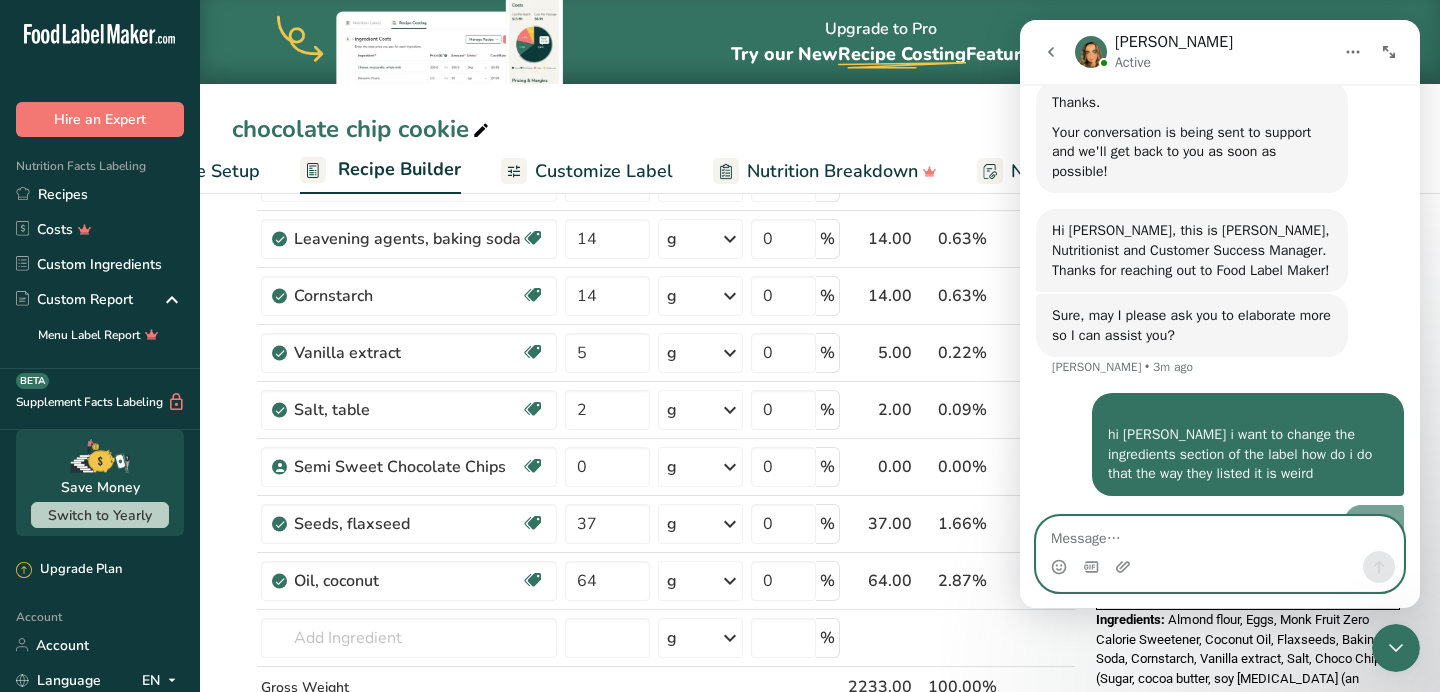 scroll, scrollTop: 289, scrollLeft: 0, axis: vertical 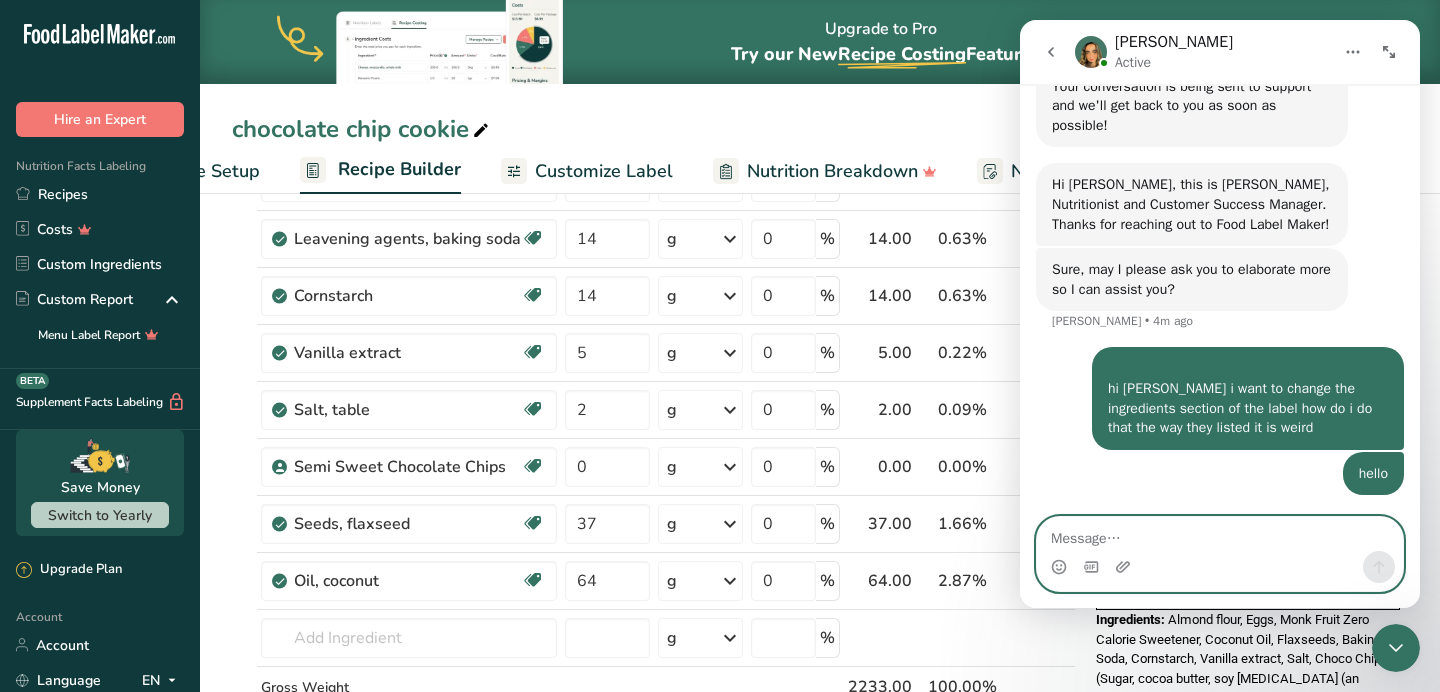 click at bounding box center (1220, 534) 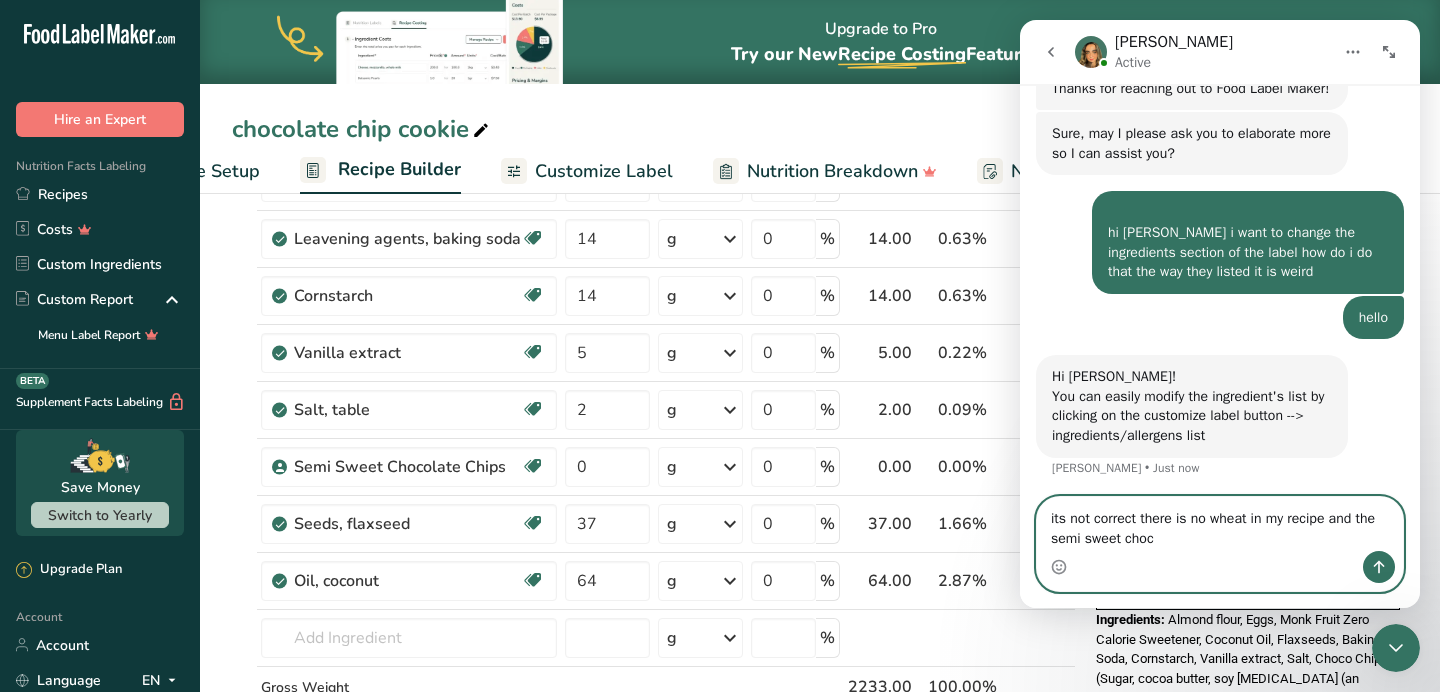 scroll, scrollTop: 427, scrollLeft: 0, axis: vertical 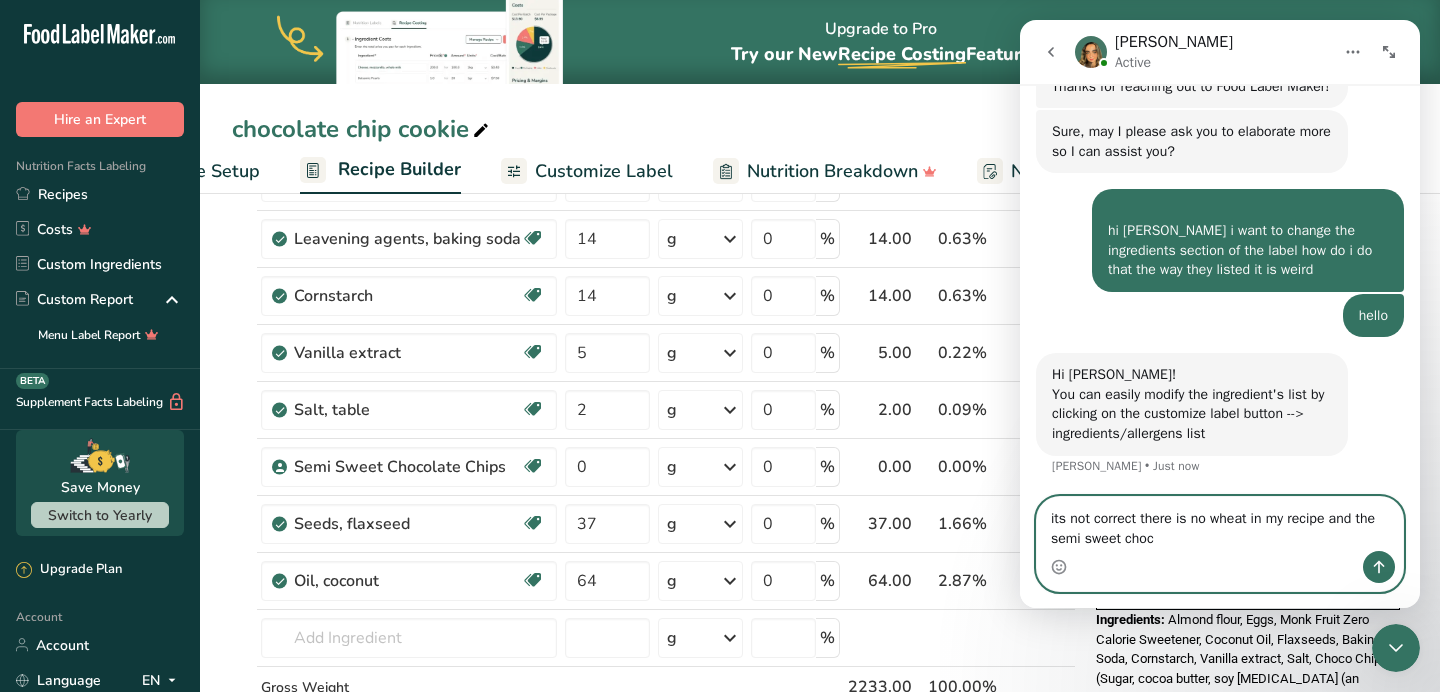 type on "its not correct there is no wheat in my recipe and the semi sweet choco" 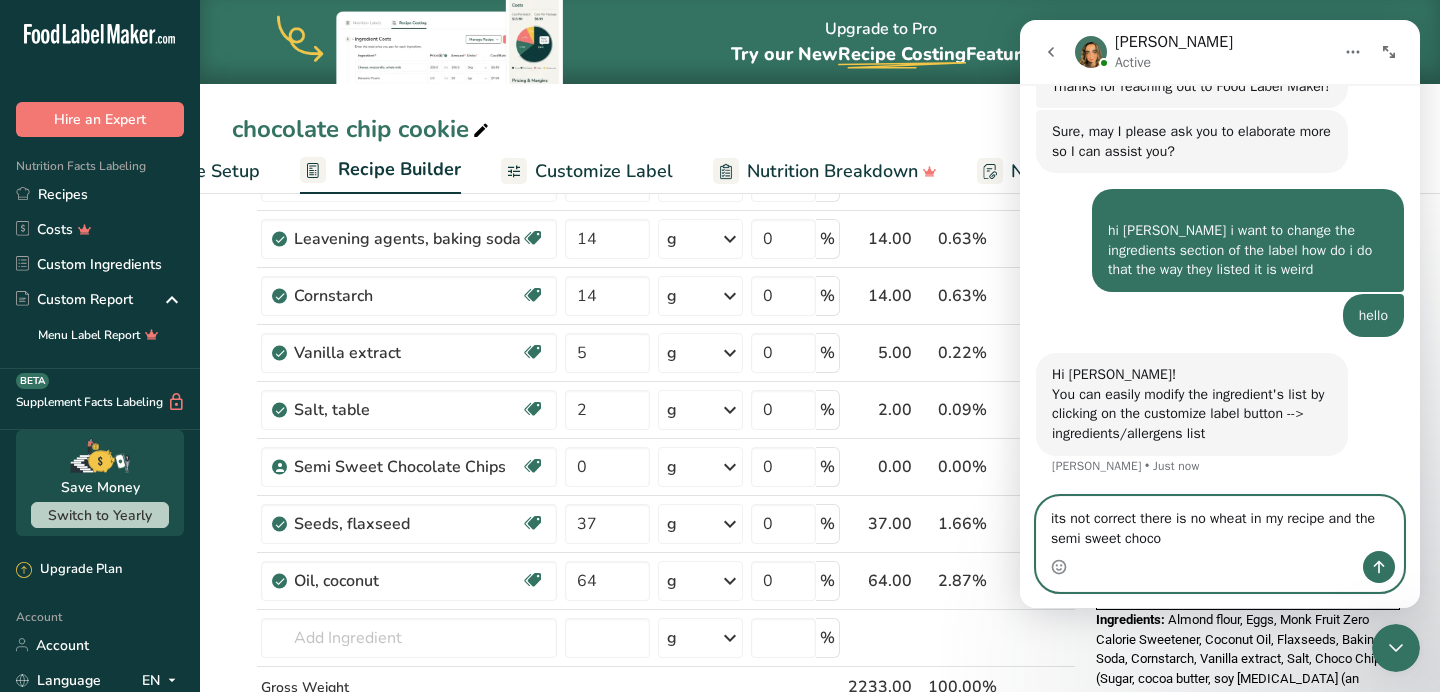 drag, startPoint x: 1167, startPoint y: 542, endPoint x: 1031, endPoint y: 507, distance: 140.43147 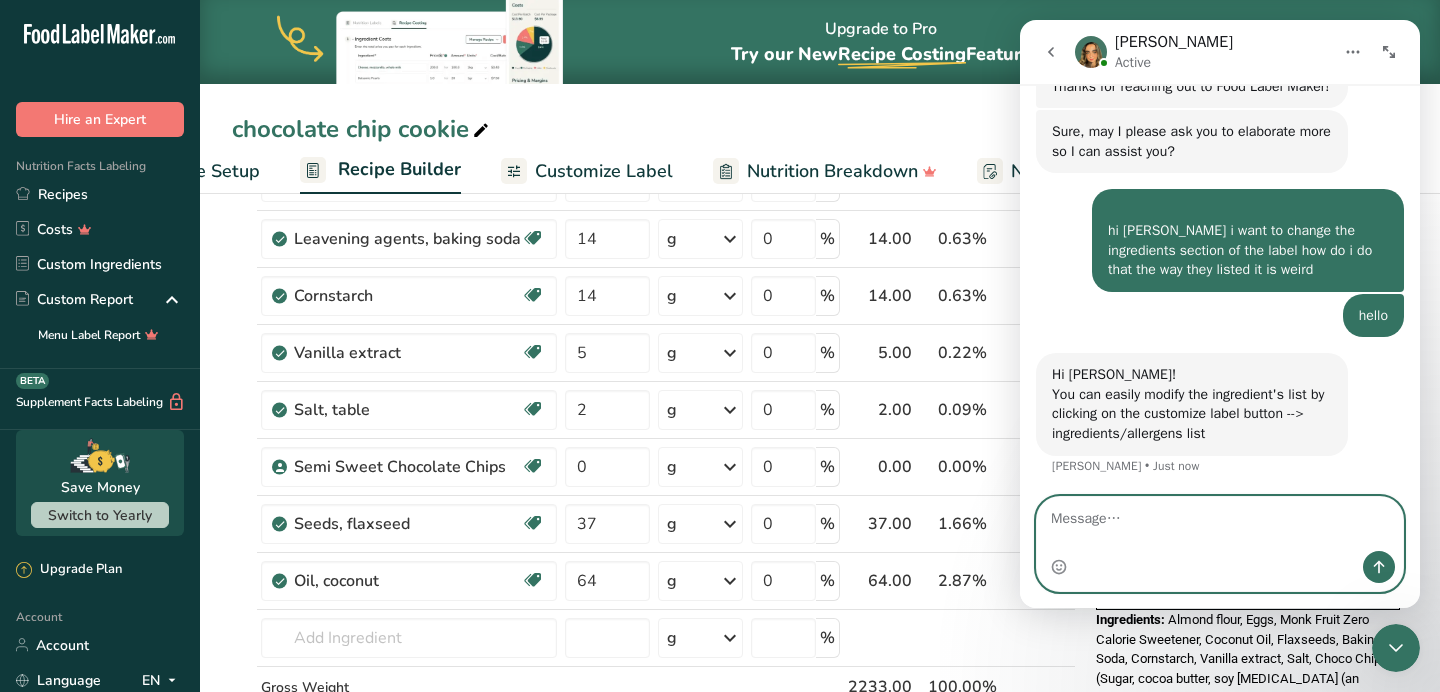 scroll, scrollTop: 407, scrollLeft: 0, axis: vertical 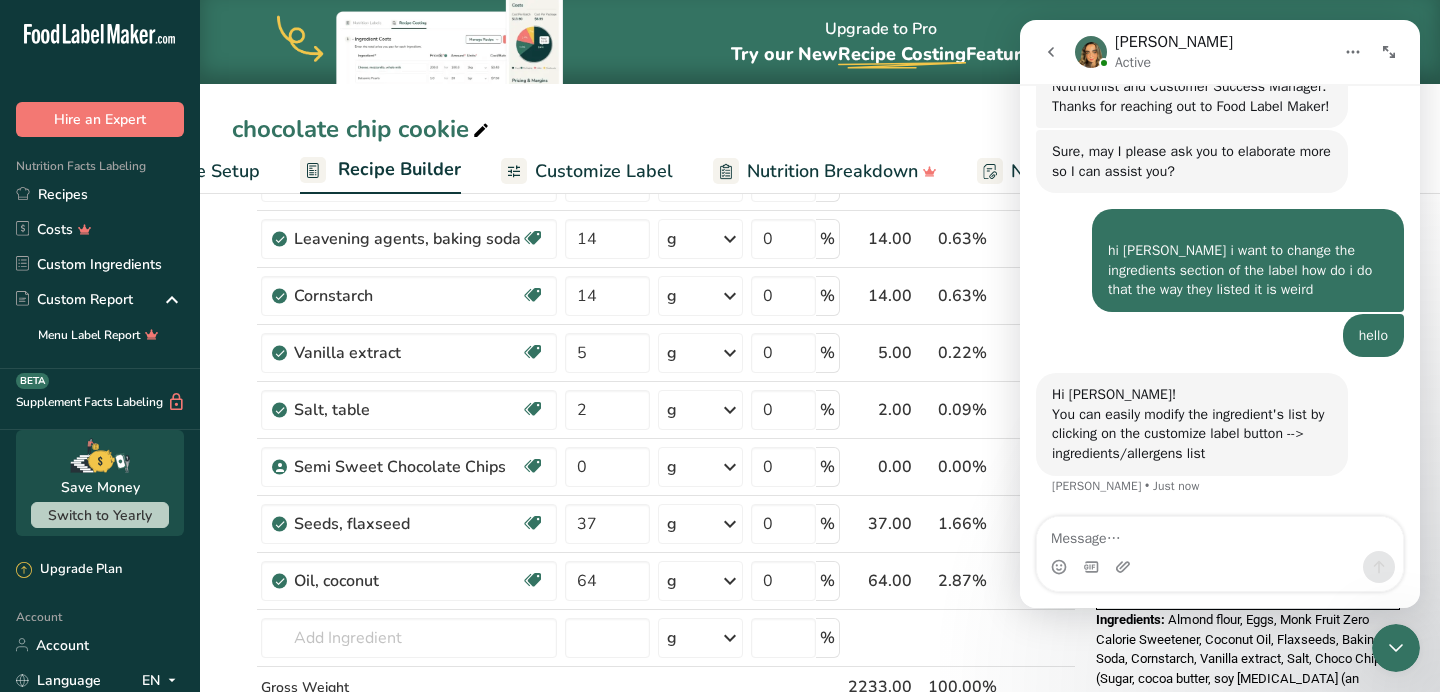 click on "Customize Label" at bounding box center [604, 171] 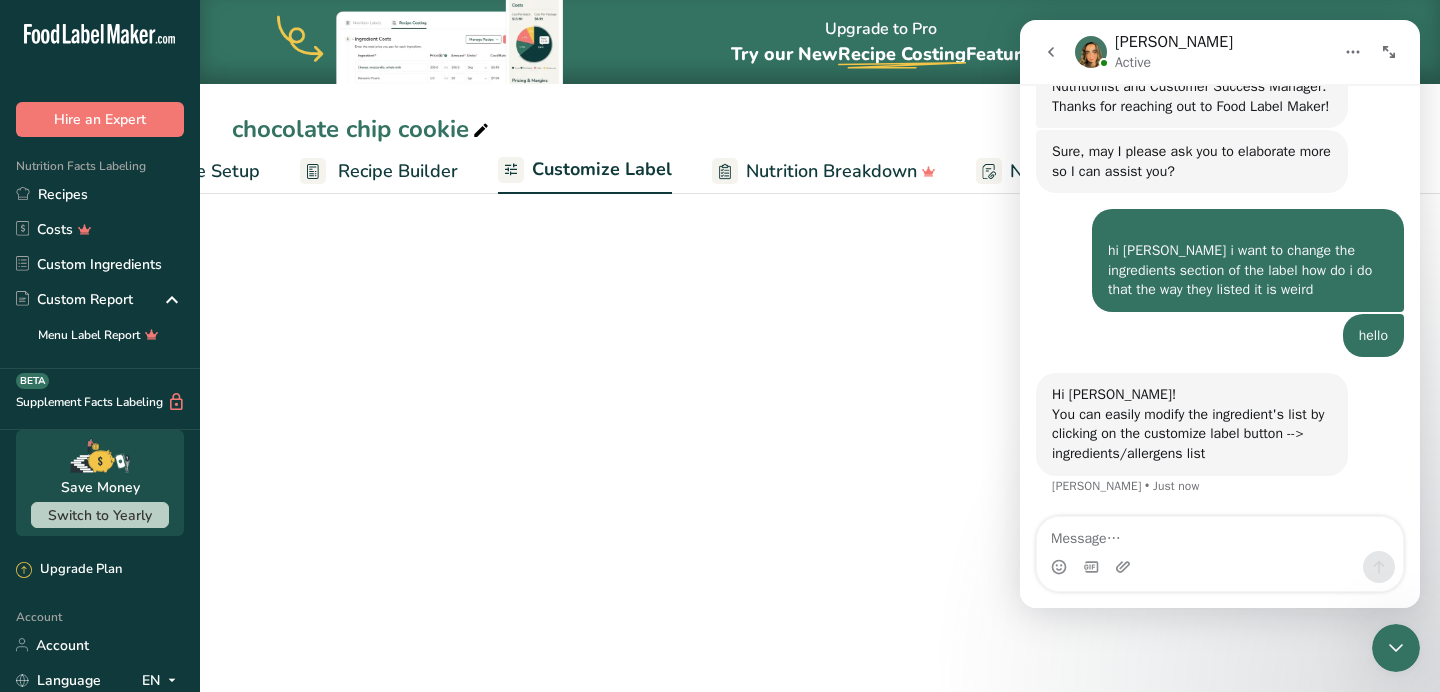 scroll, scrollTop: 0, scrollLeft: 119, axis: horizontal 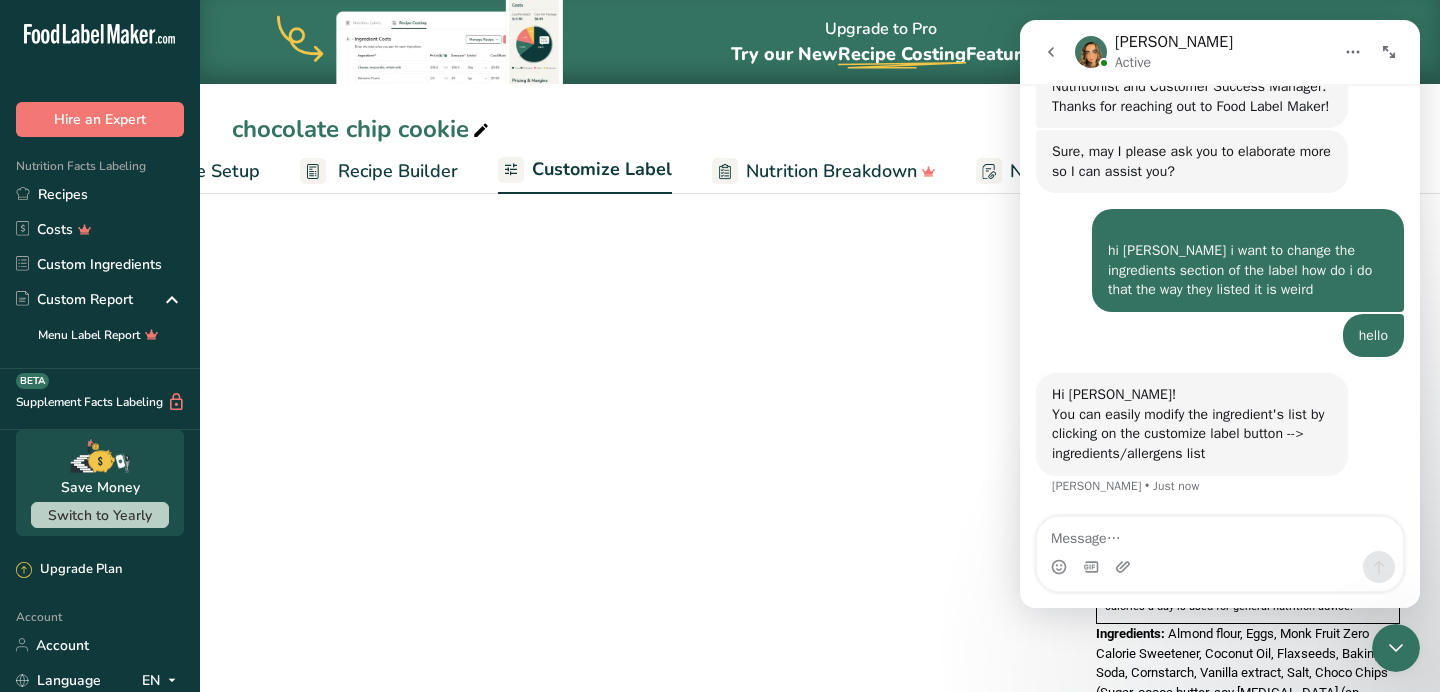 click on "Almond flour, Eggs, Monk Fruit Zero Calorie Sweetener, Coconut Oil, Flaxseeds, Baking Soda, Cornstarch, Vanilla extract, Salt, Choco Chips (Sugar, cocoa butter, soy [MEDICAL_DATA] (an emulsifier), vanilla extract)" at bounding box center [1242, 673] 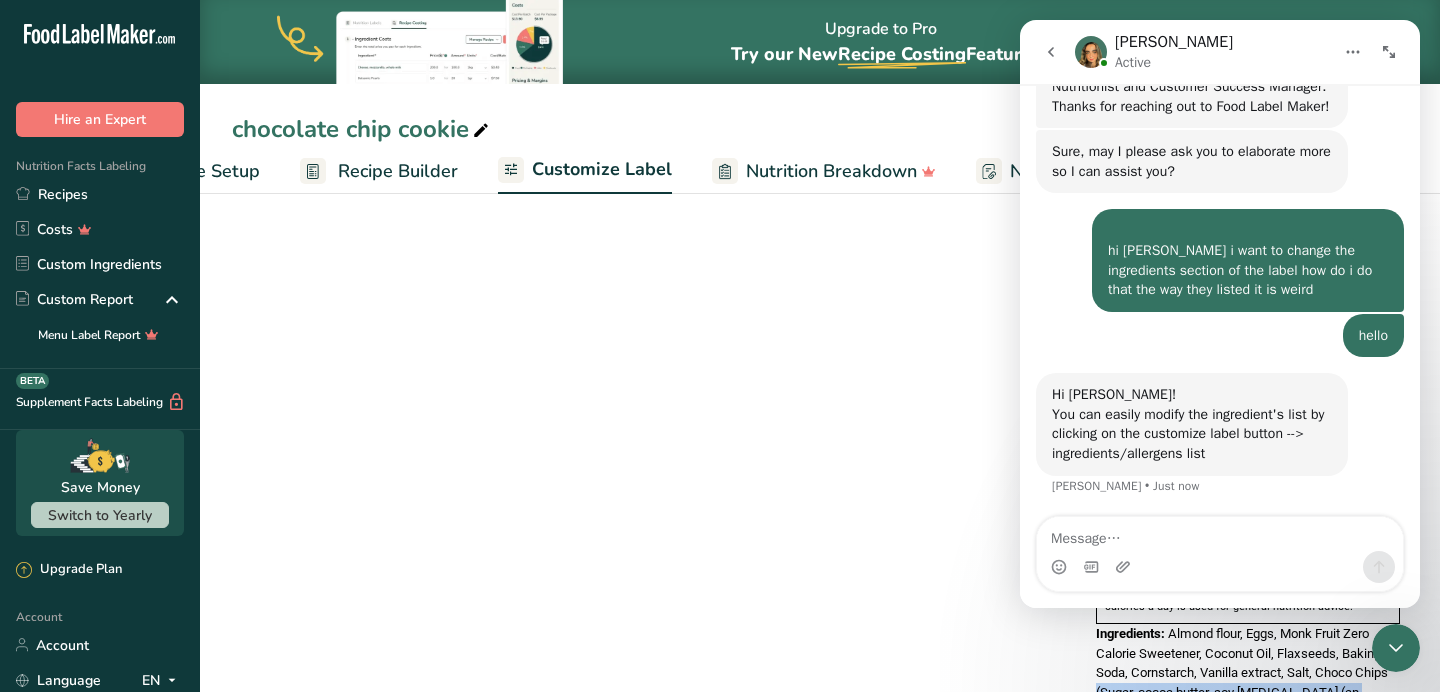 drag, startPoint x: 1096, startPoint y: 651, endPoint x: 1186, endPoint y: 669, distance: 91.78235 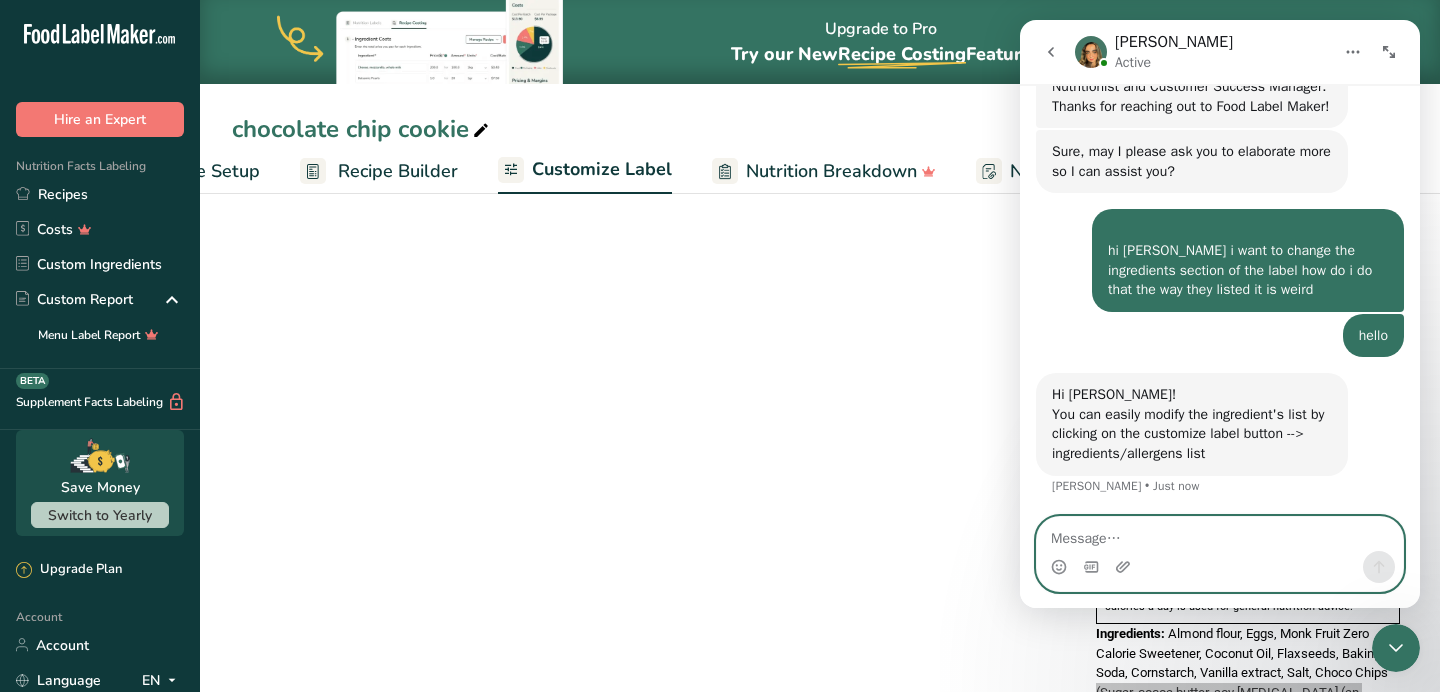 click at bounding box center (1220, 534) 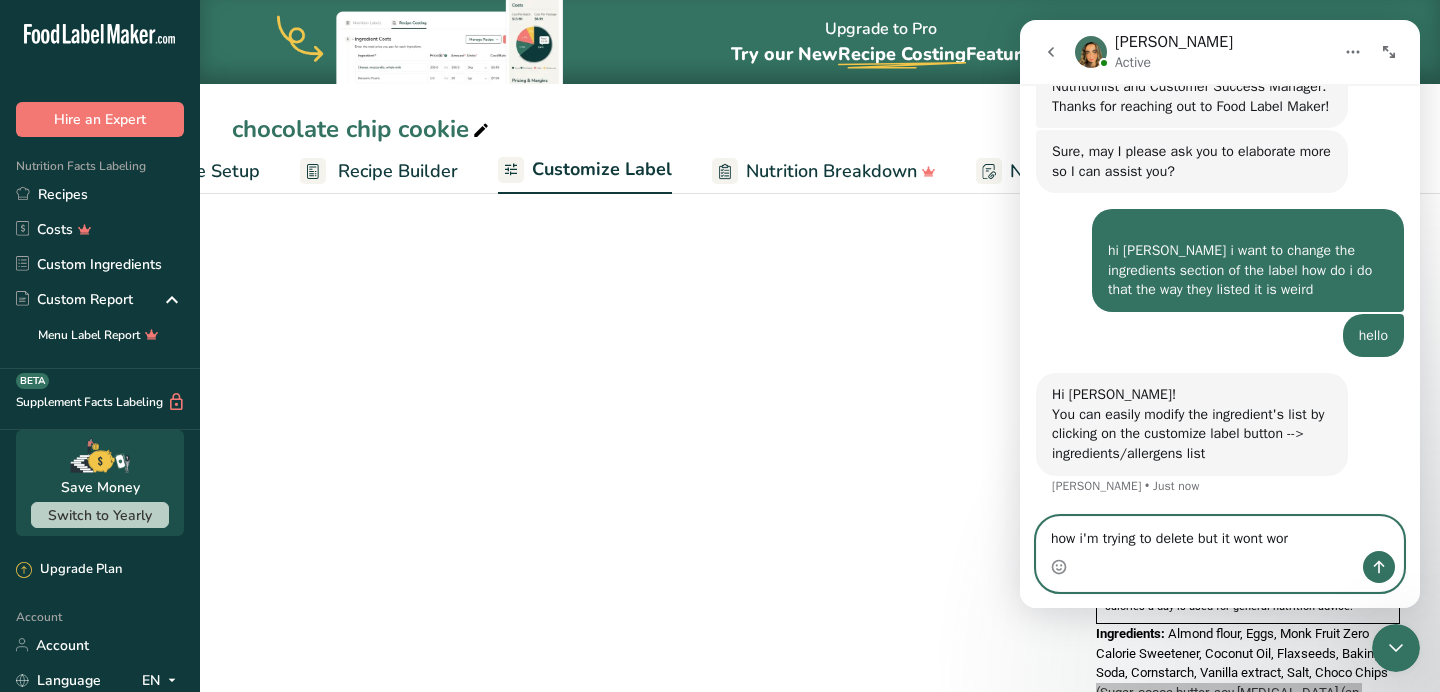 type on "how i'm trying to delete but it wont work" 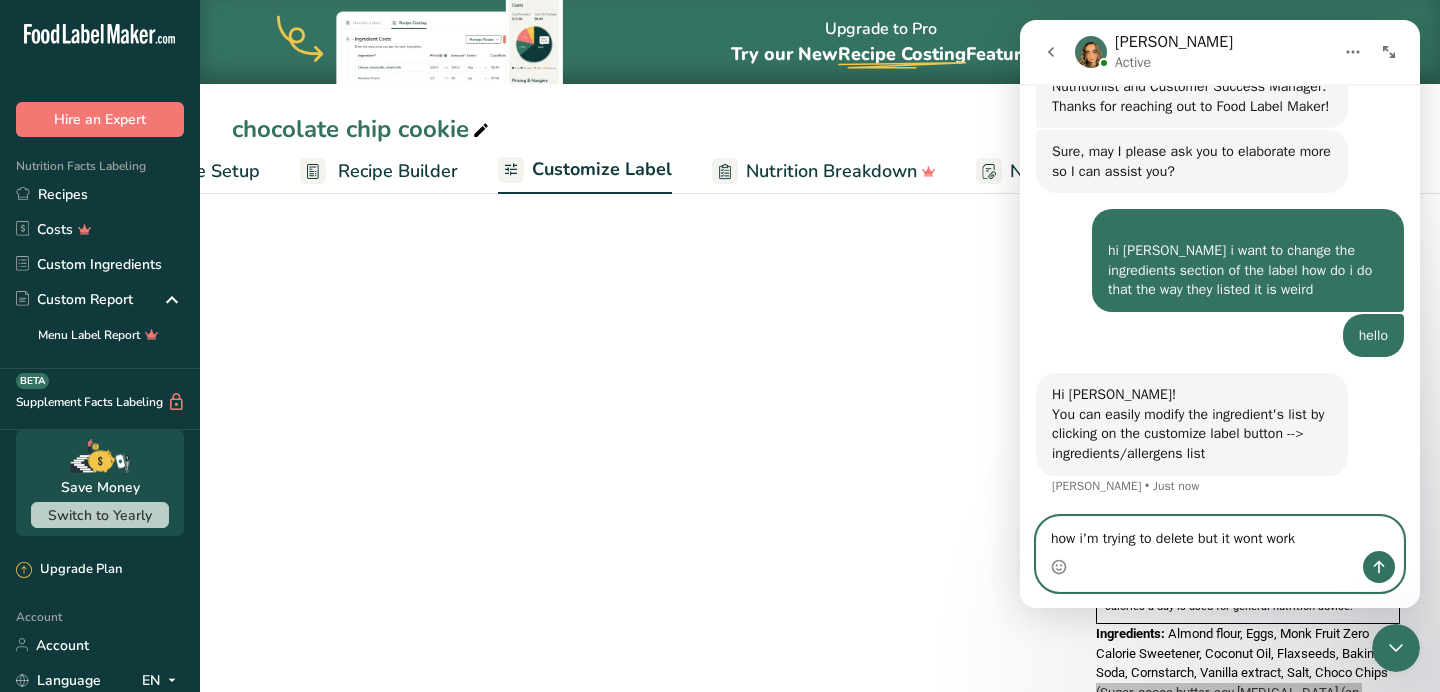 type 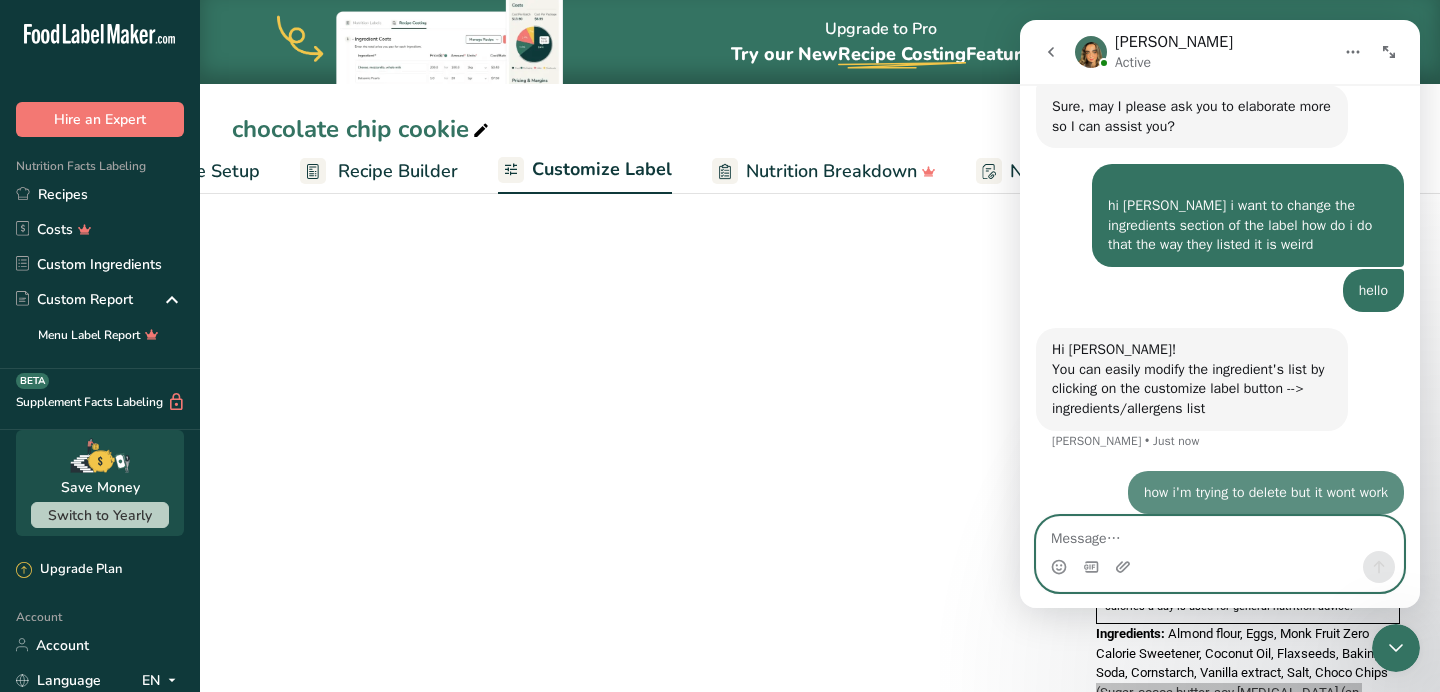 scroll, scrollTop: 467, scrollLeft: 0, axis: vertical 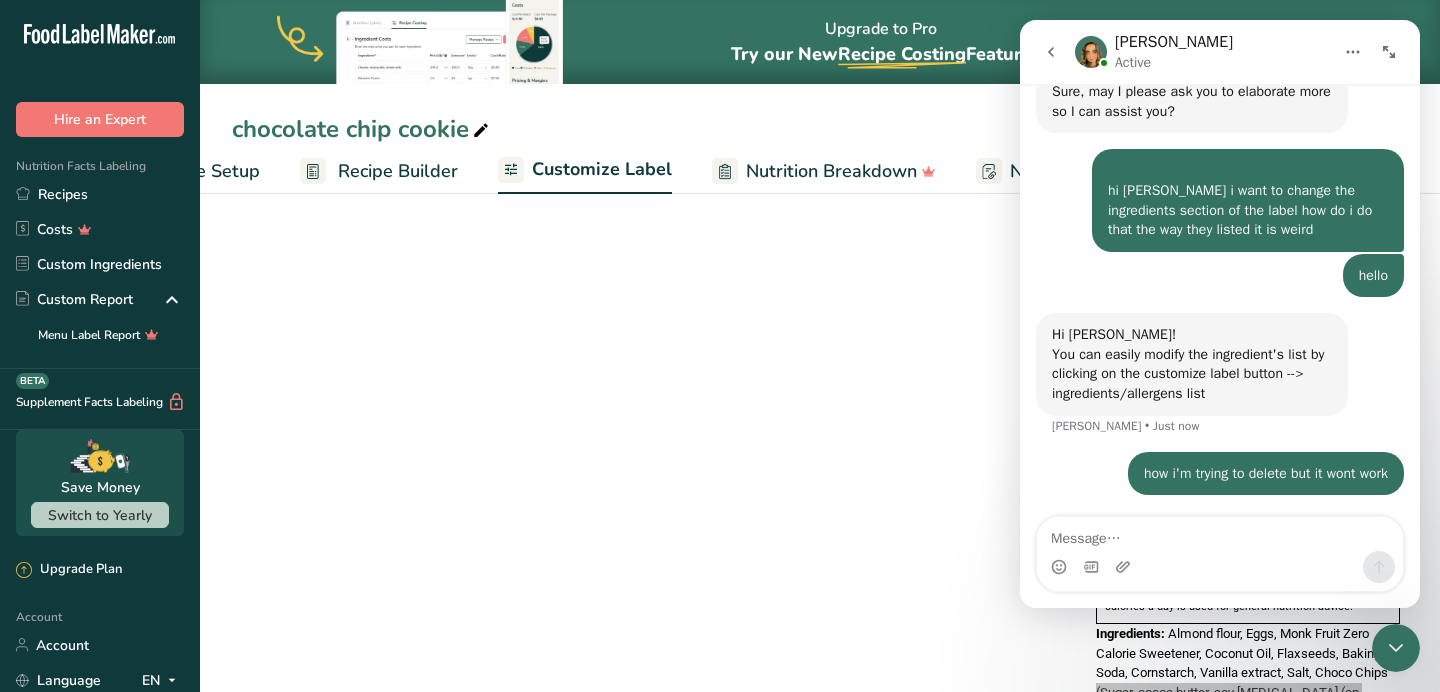 click at bounding box center [1396, 648] 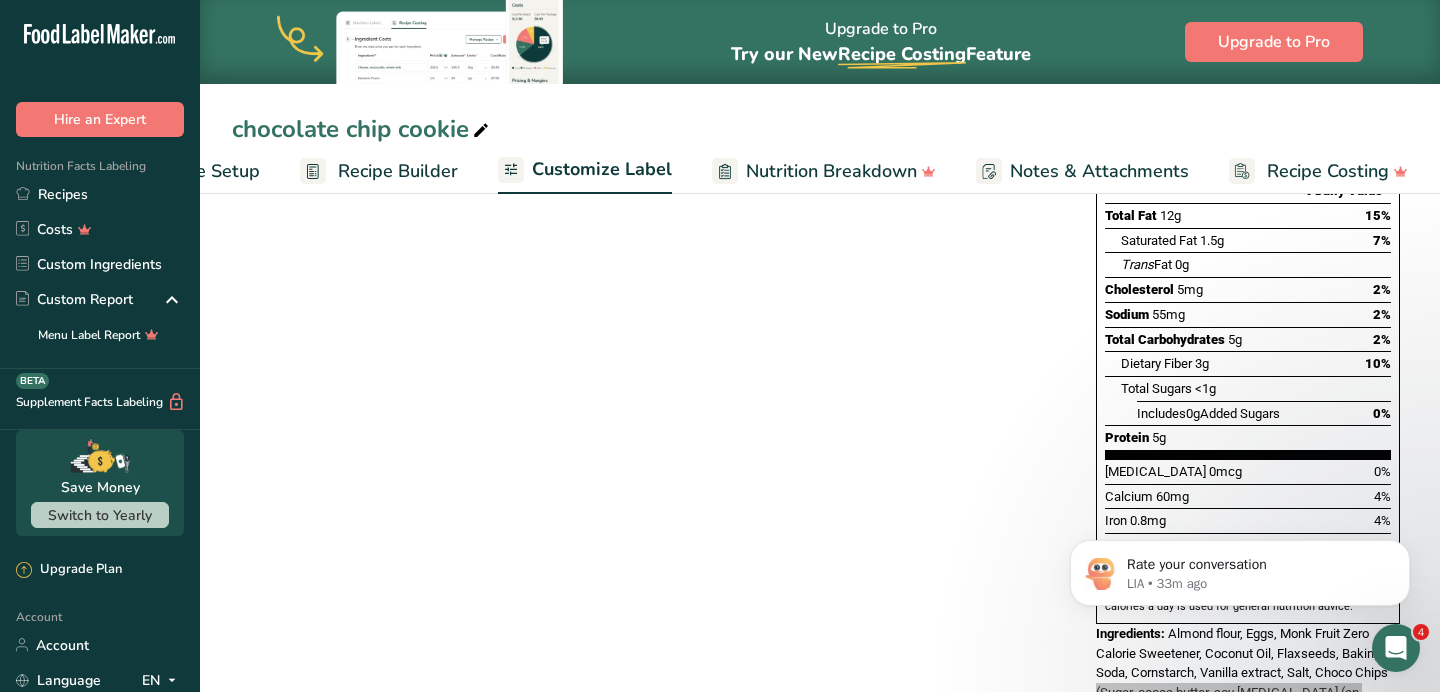 scroll, scrollTop: 0, scrollLeft: 0, axis: both 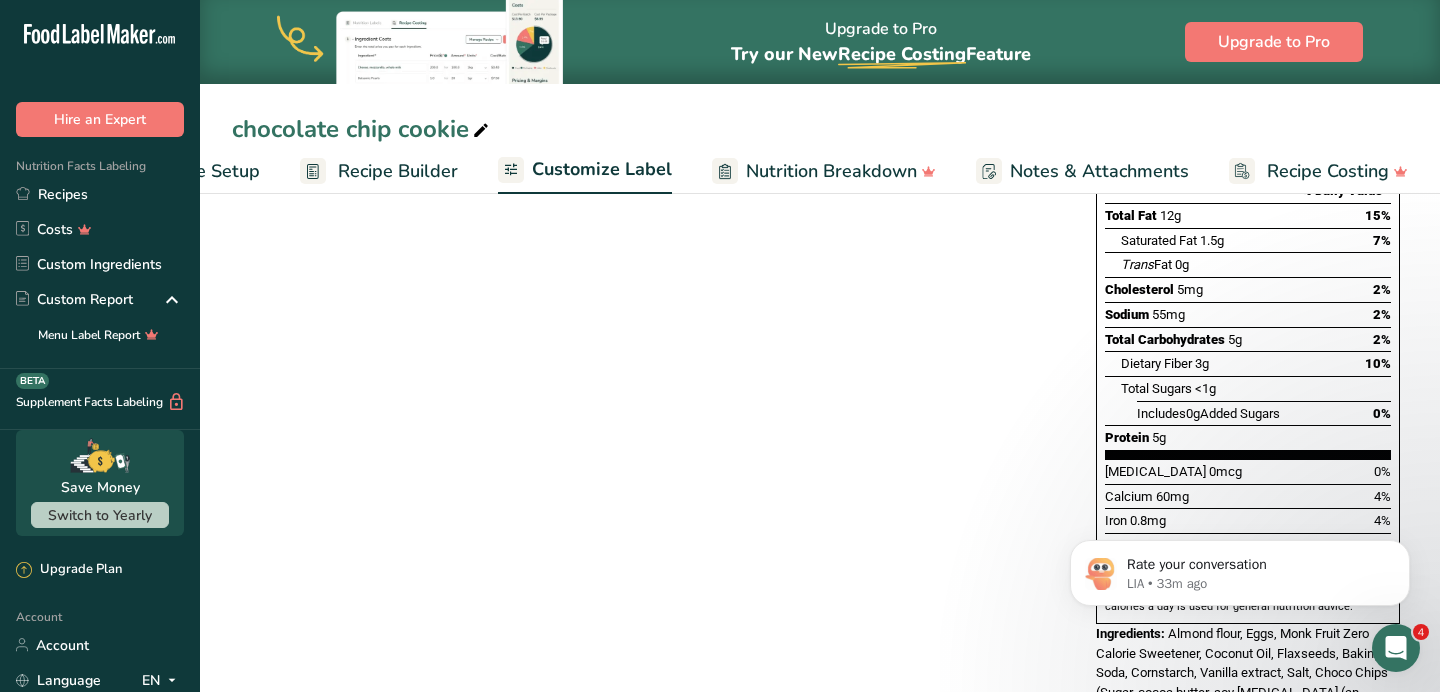 click on "Choose your label style
Standard FDA label
USA (FDA)
Standard FDA label
Tabular FDA label
Linear FDA label
Simplified FDA label
Dual Column FDA label (Per Serving/Per Container)
Dual Column FDA label (As Sold/As Prepared)
Aggregate Standard FDA label
Standard FDA label with Micronutrients listed side-by-side
[GEOGRAPHIC_DATA] (FSA)
UK Mandatory Label "Back of Pack"
UK Traffic Light Label  "Front of Pack"
Canadian (CFIA)
Canadian Standard label
Canadian Dual Column label" at bounding box center (820, 340) 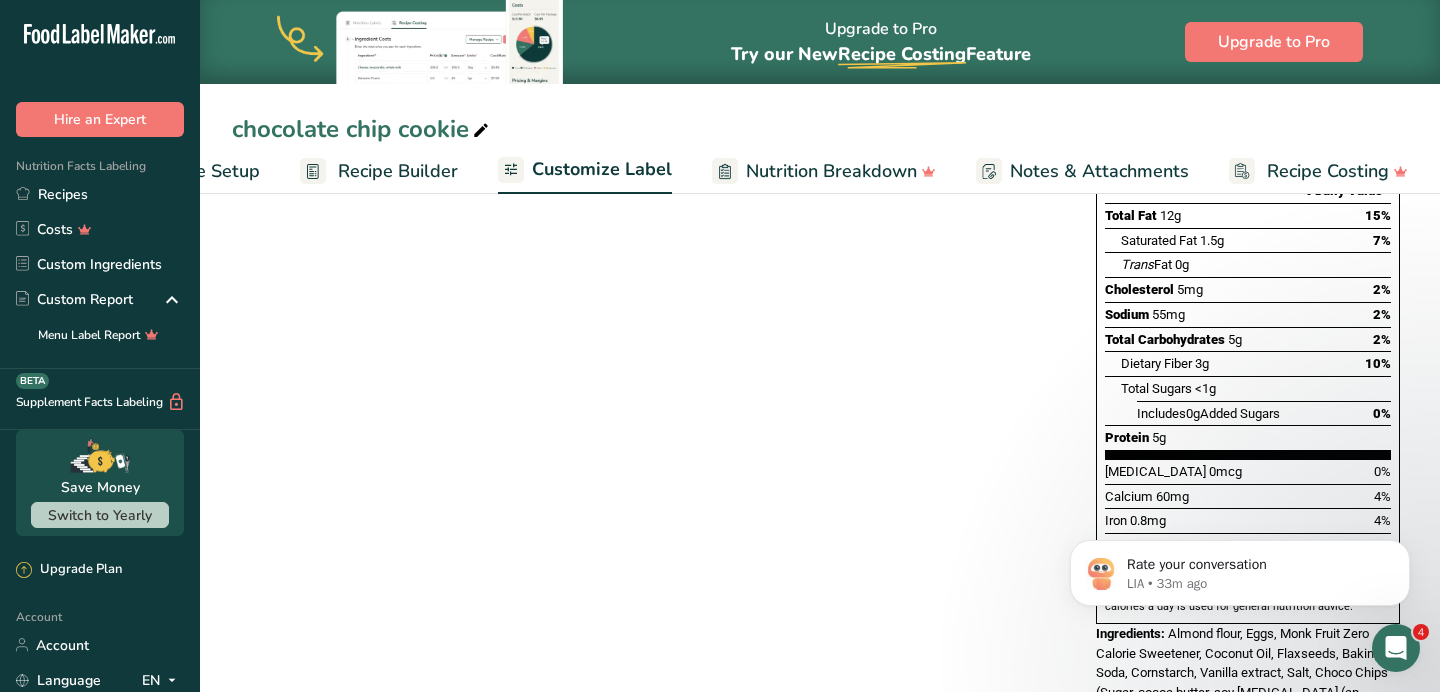 scroll, scrollTop: 472, scrollLeft: 0, axis: vertical 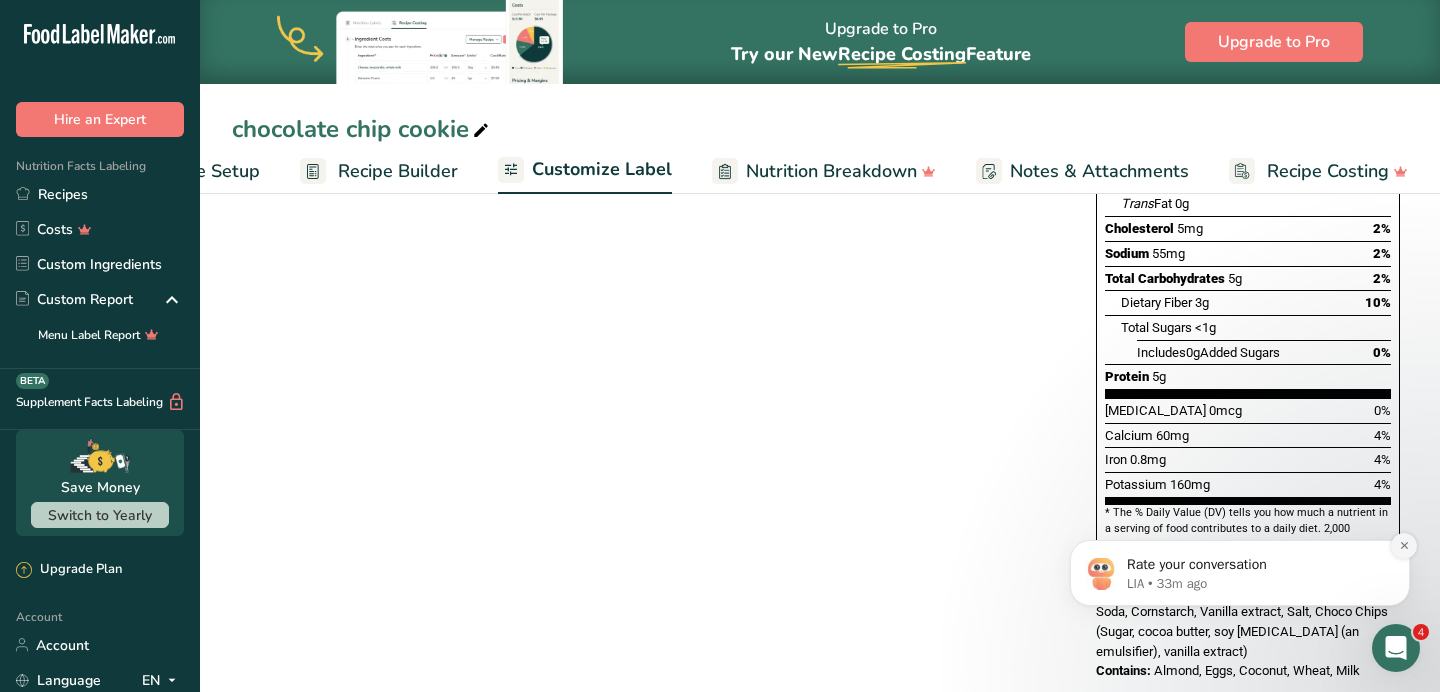 click 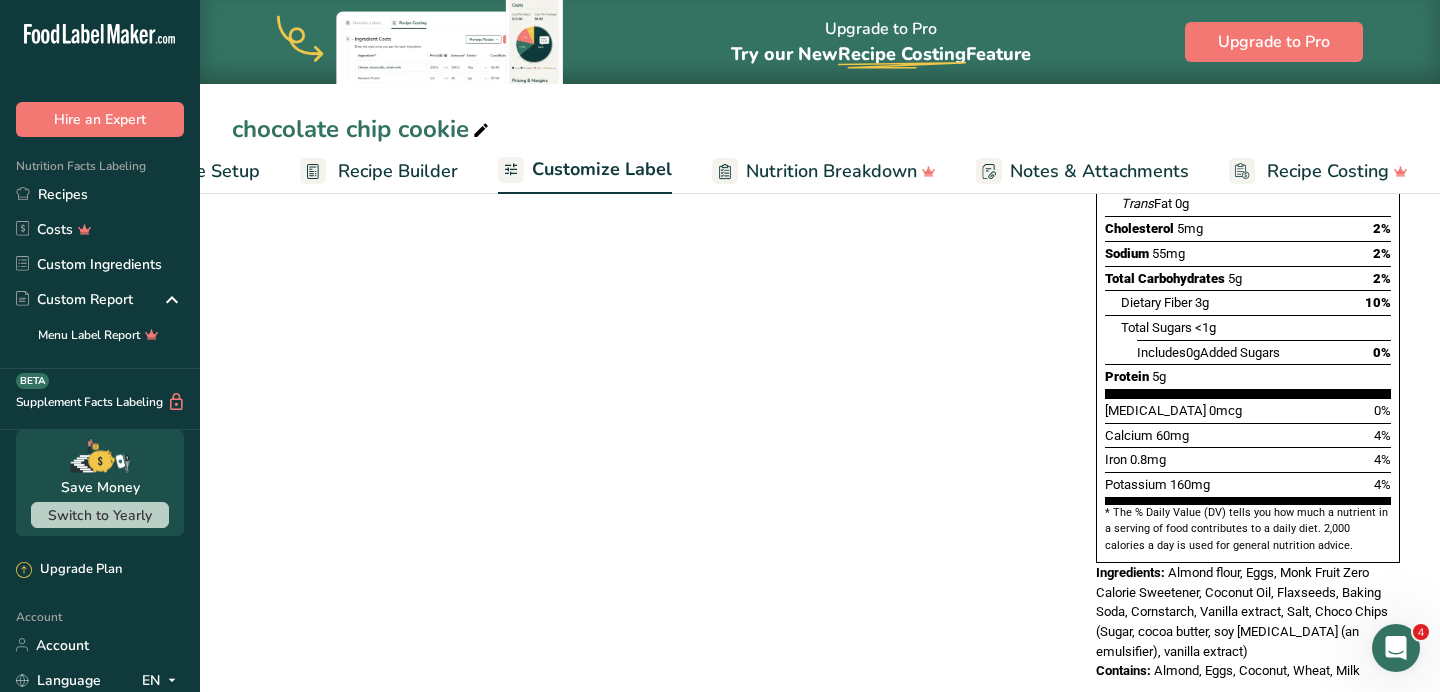 click on "Almond flour, Eggs, Monk Fruit Zero Calorie Sweetener, Coconut Oil, Flaxseeds, Baking Soda, Cornstarch, Vanilla extract, Salt, Choco Chips (Sugar, cocoa butter, soy [MEDICAL_DATA] (an emulsifier), vanilla extract)" at bounding box center (1242, 612) 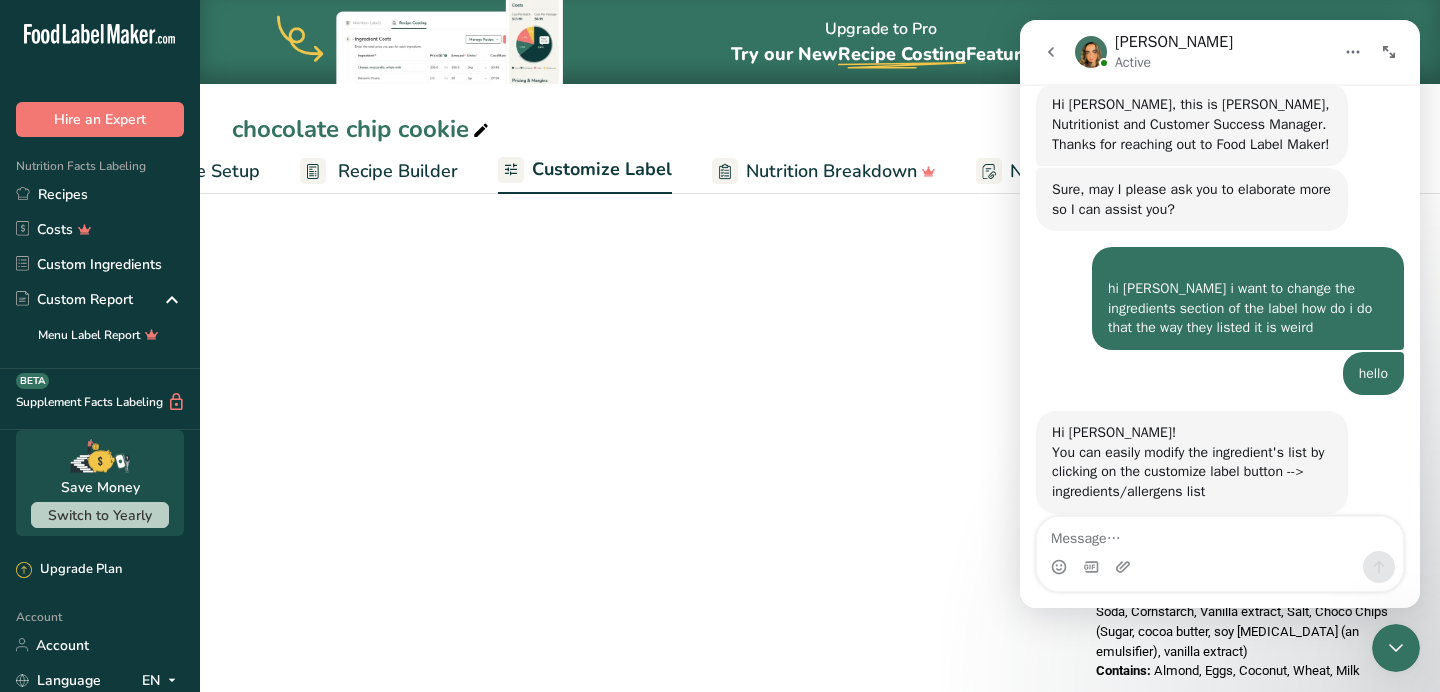 scroll, scrollTop: 467, scrollLeft: 0, axis: vertical 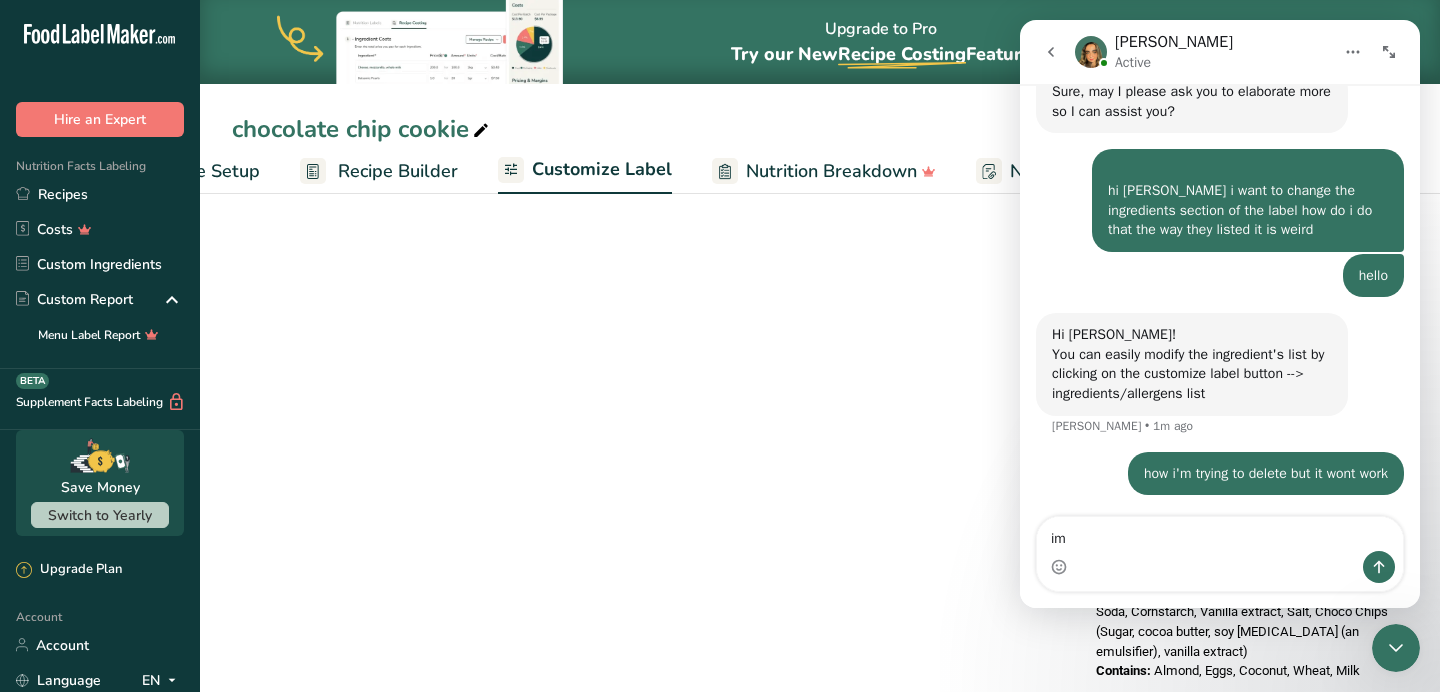 type on "i" 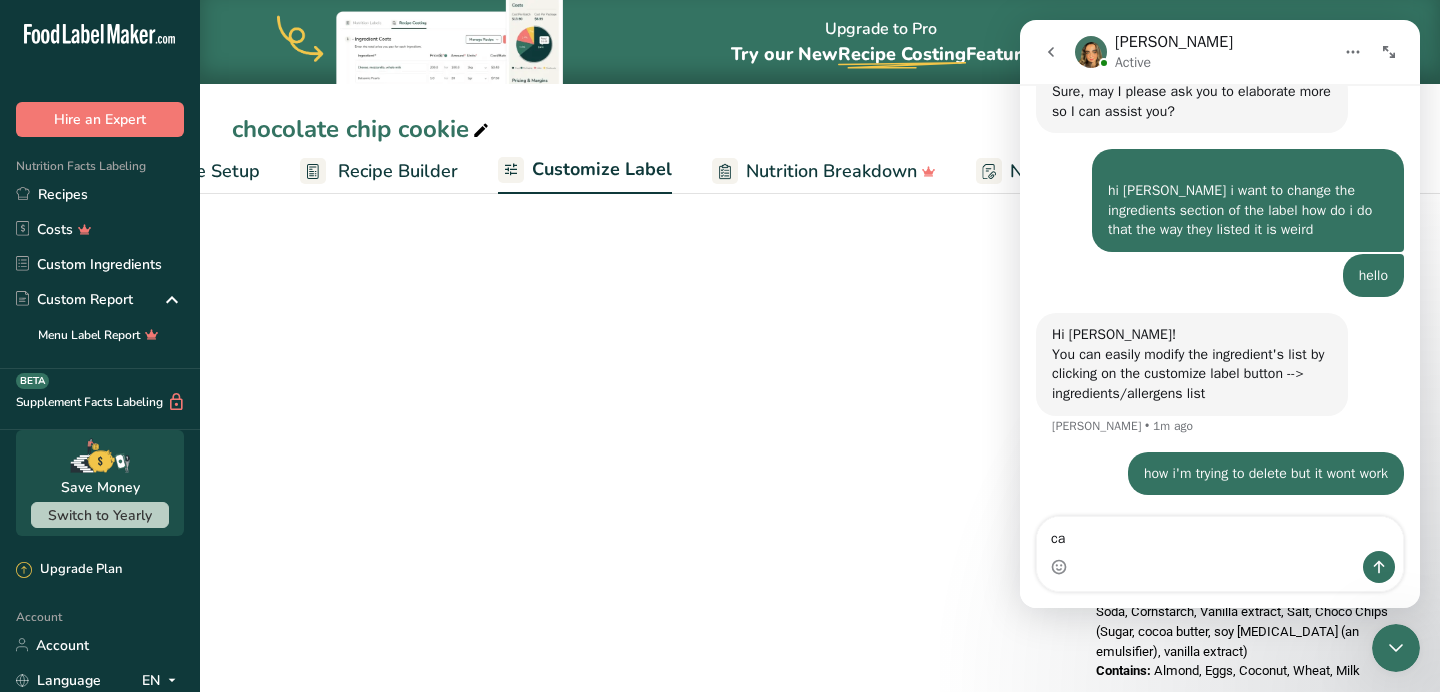 type on "c" 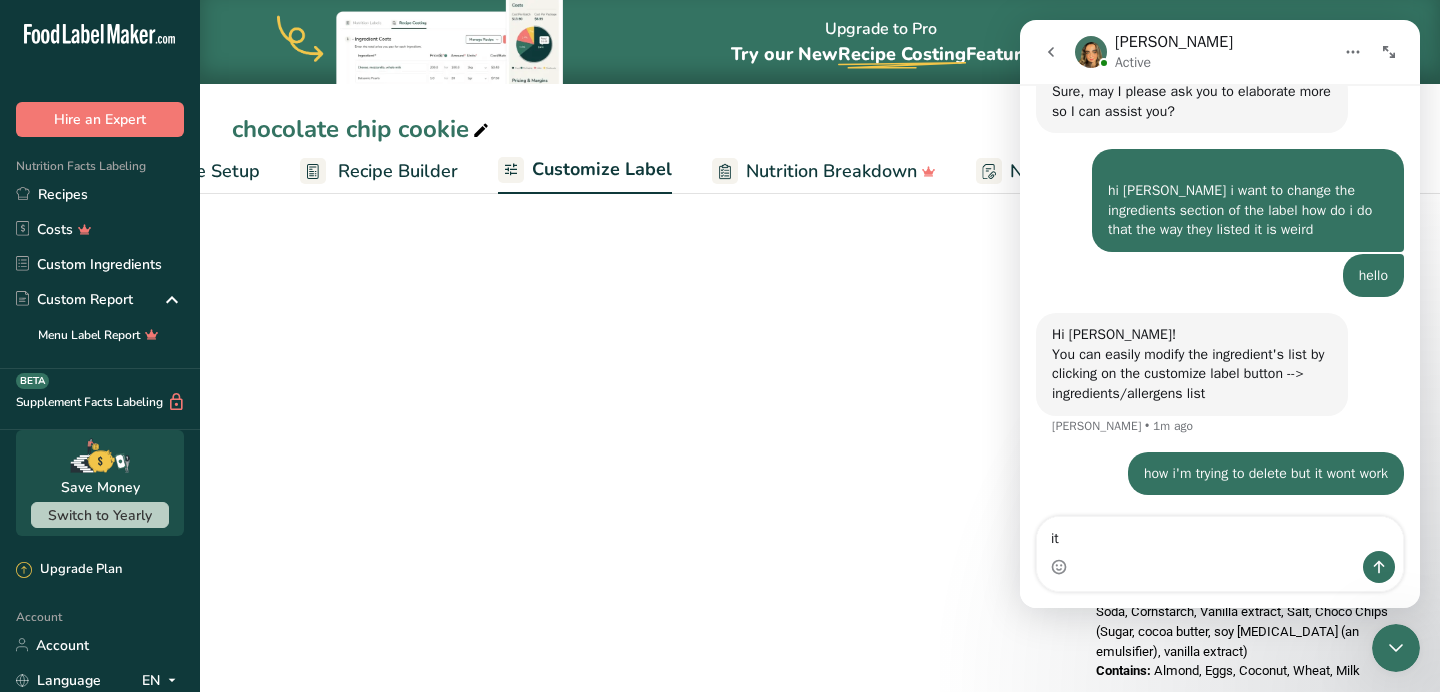 type on "i" 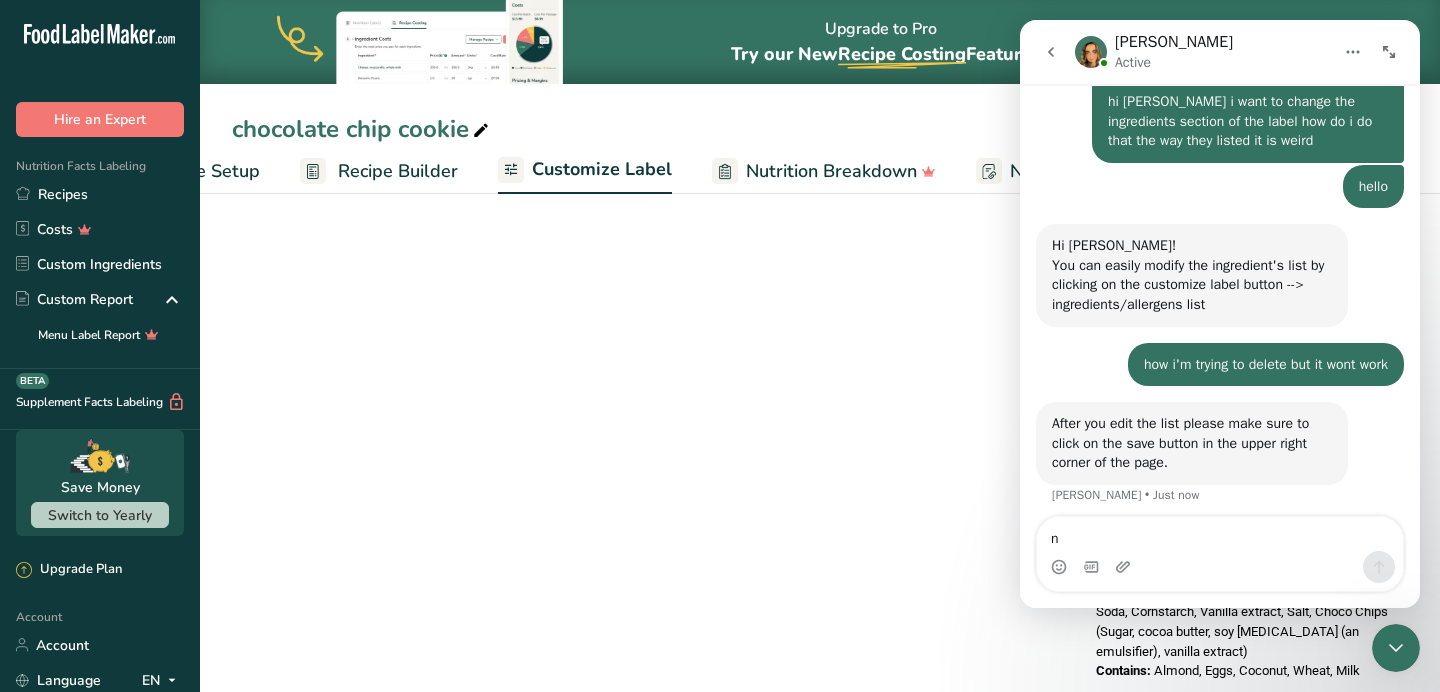 scroll, scrollTop: 566, scrollLeft: 0, axis: vertical 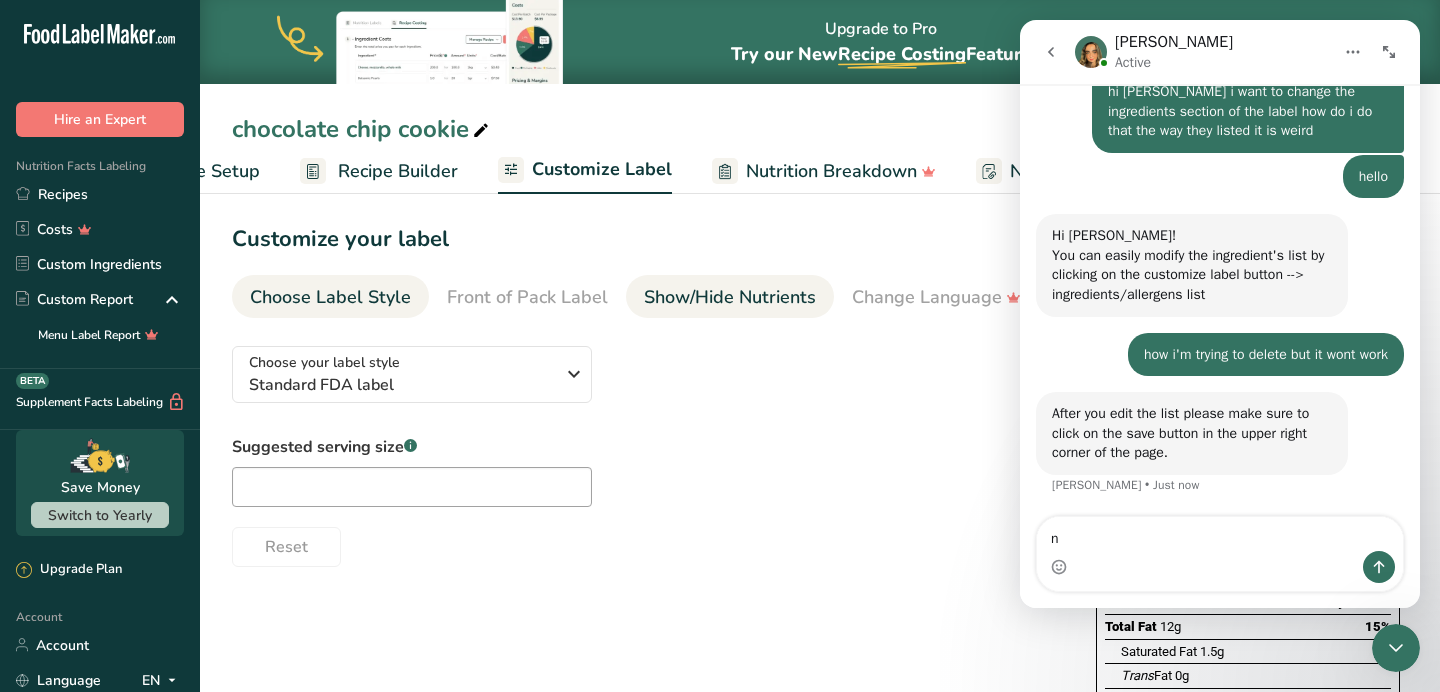 type on "n" 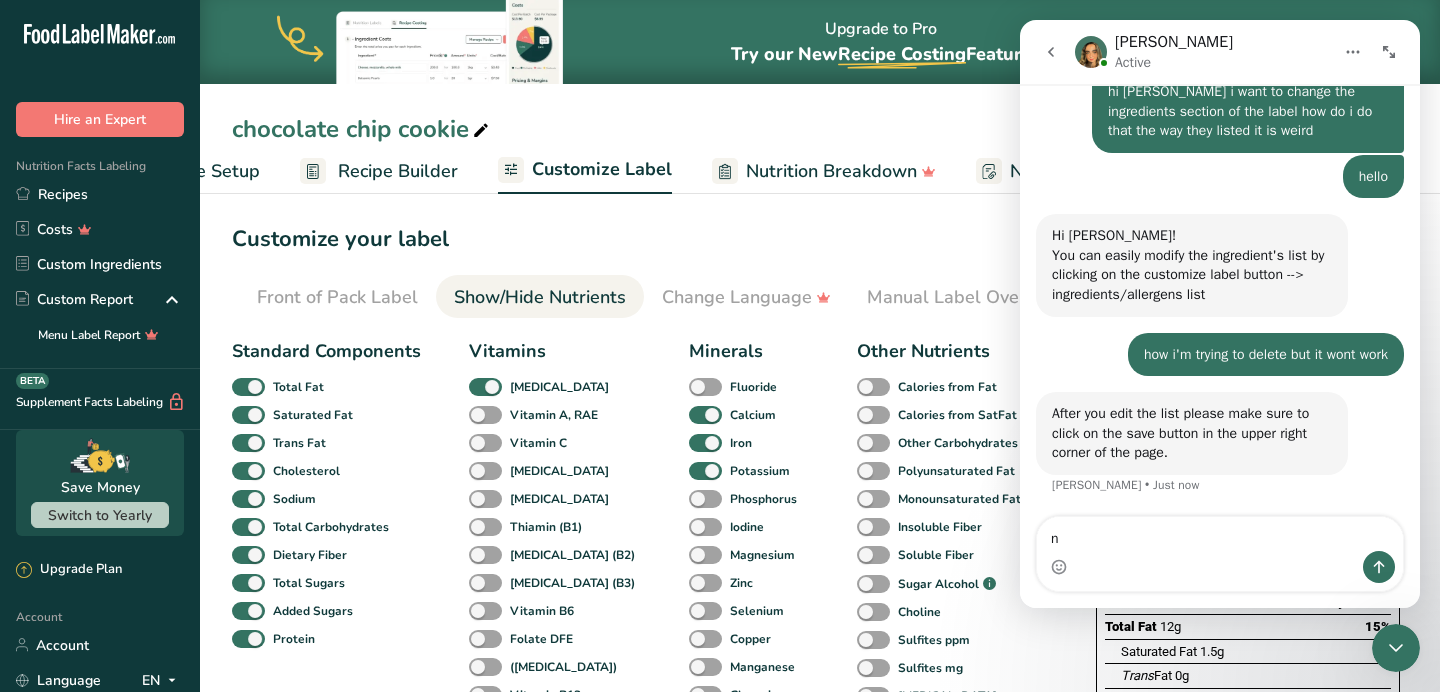 scroll, scrollTop: 0, scrollLeft: 324, axis: horizontal 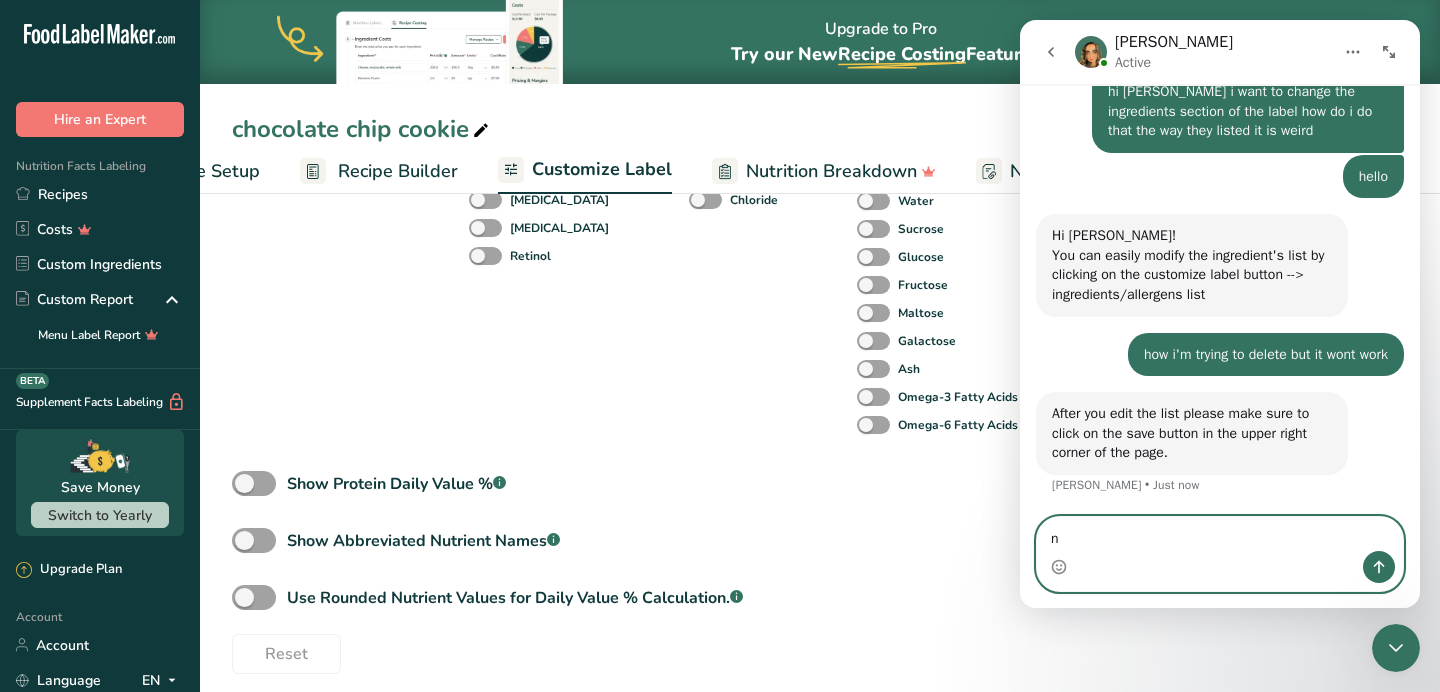 click on "n" at bounding box center (1220, 534) 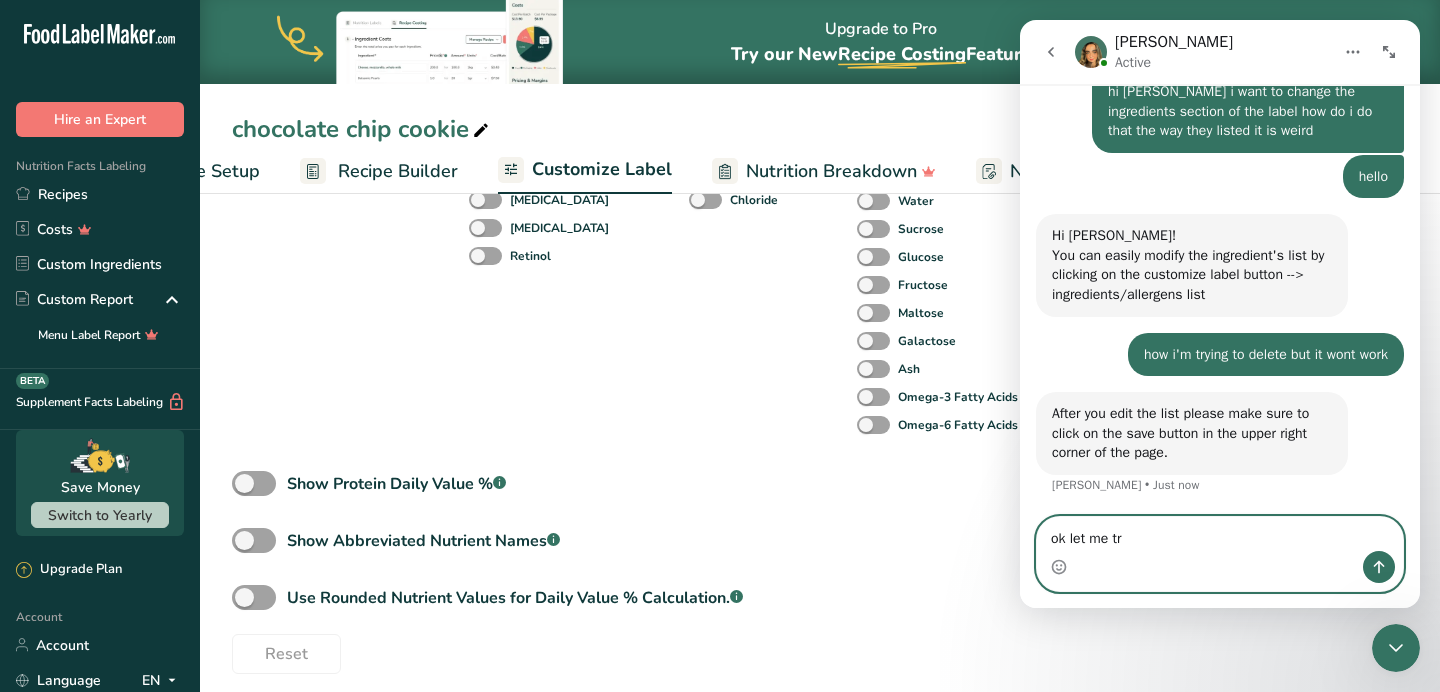 type on "ok let me try" 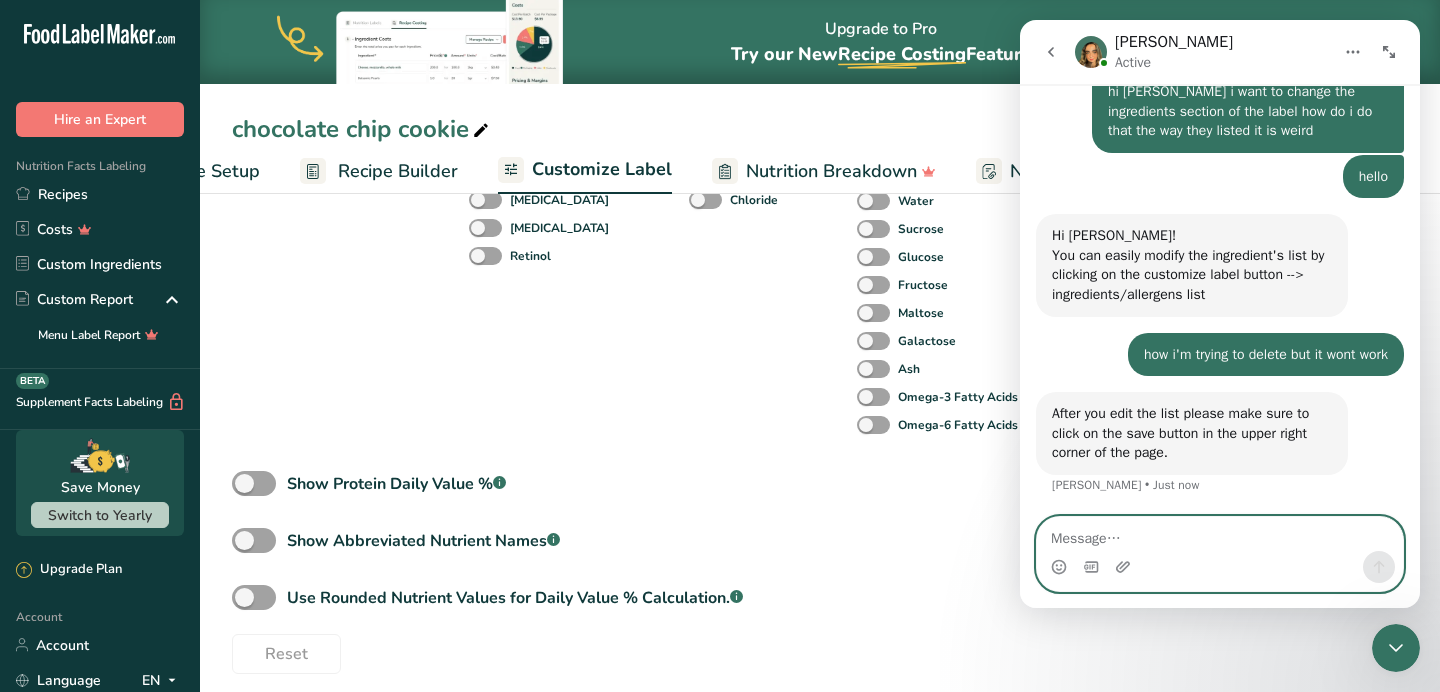 scroll, scrollTop: 625, scrollLeft: 0, axis: vertical 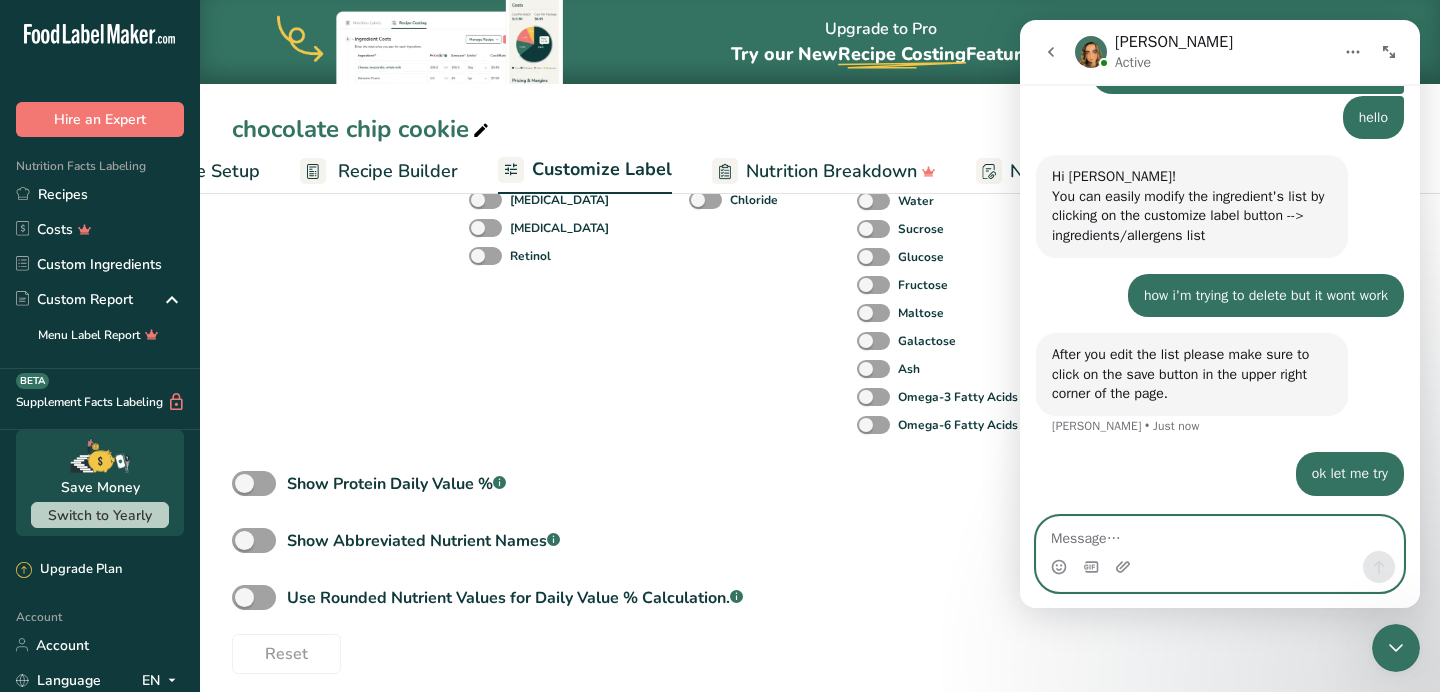 type 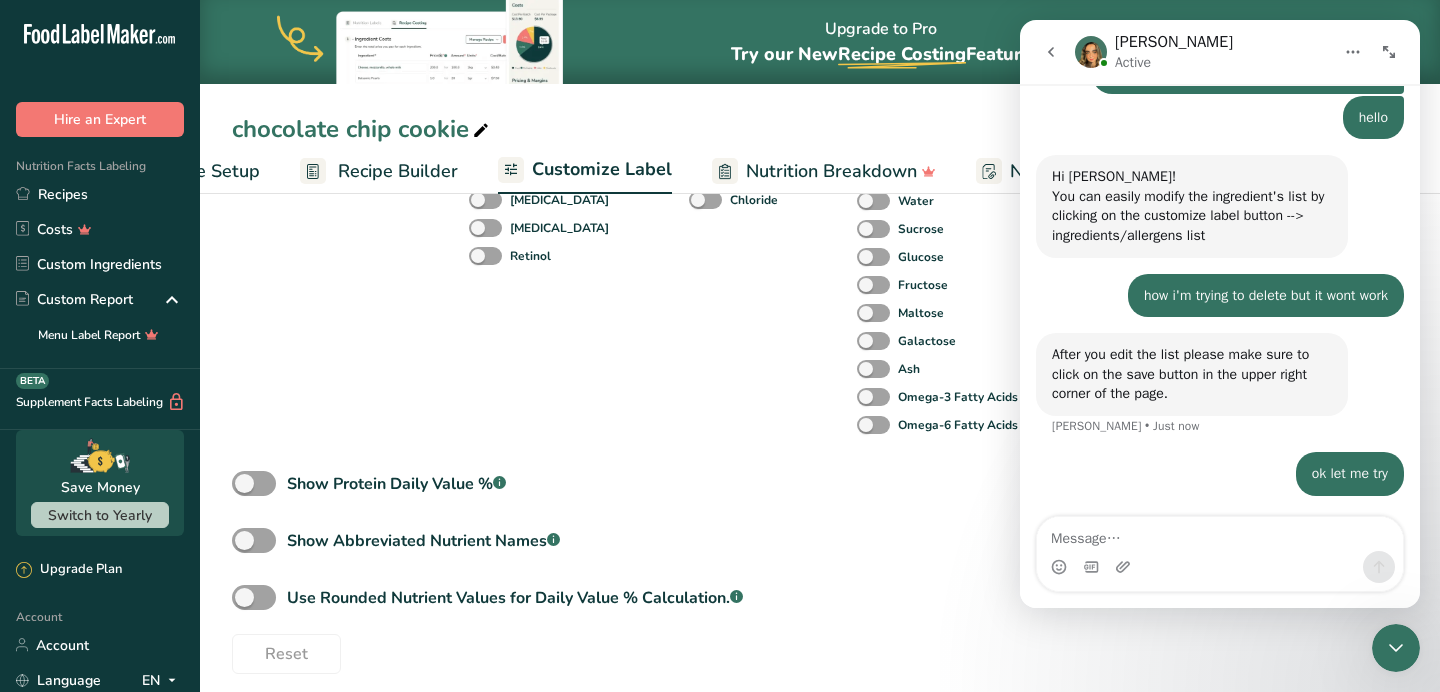 click 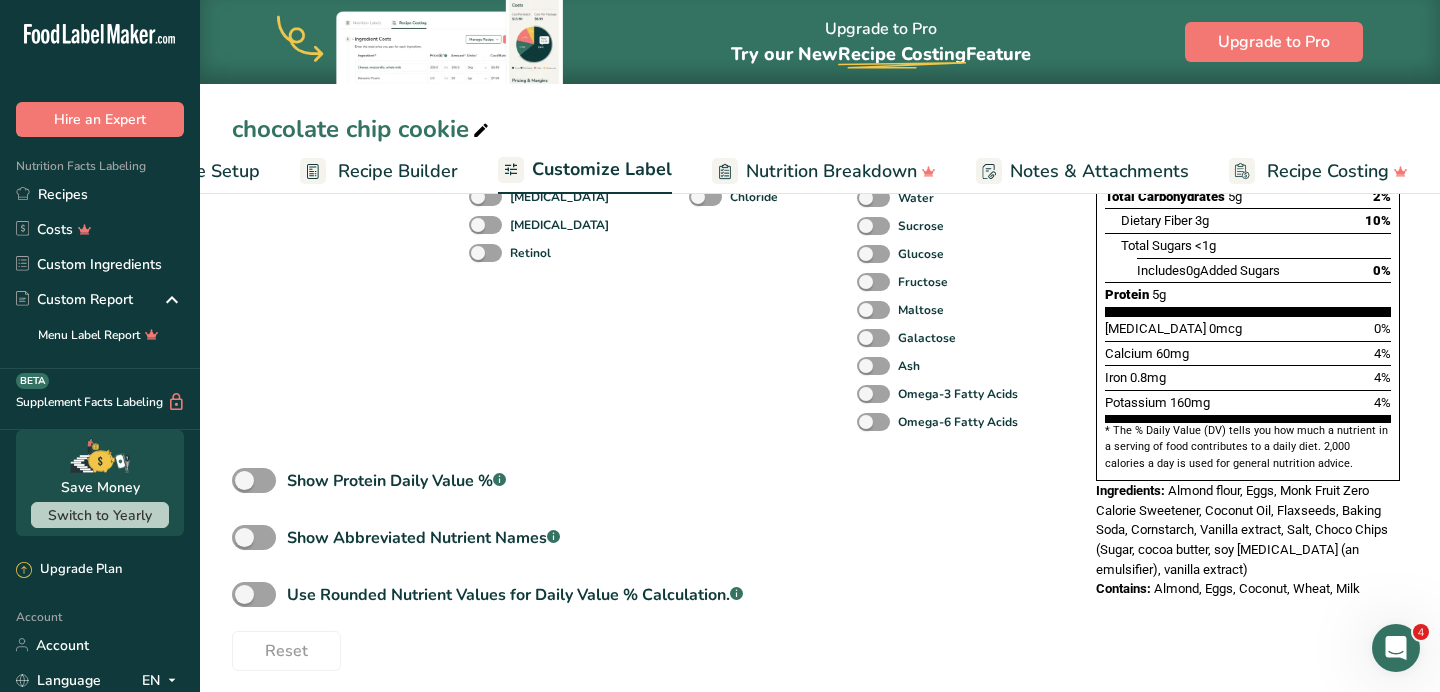 scroll, scrollTop: 570, scrollLeft: 0, axis: vertical 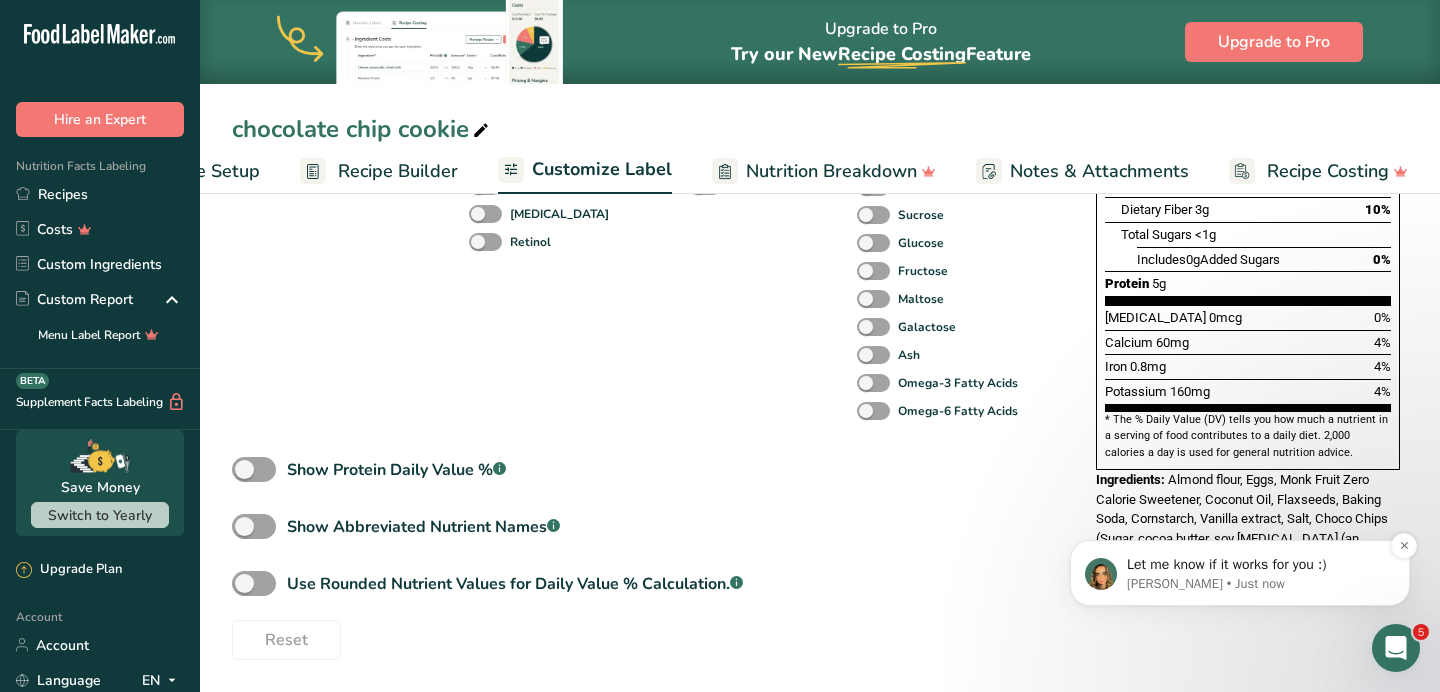 click on "[PERSON_NAME] • Just now" at bounding box center [1256, 584] 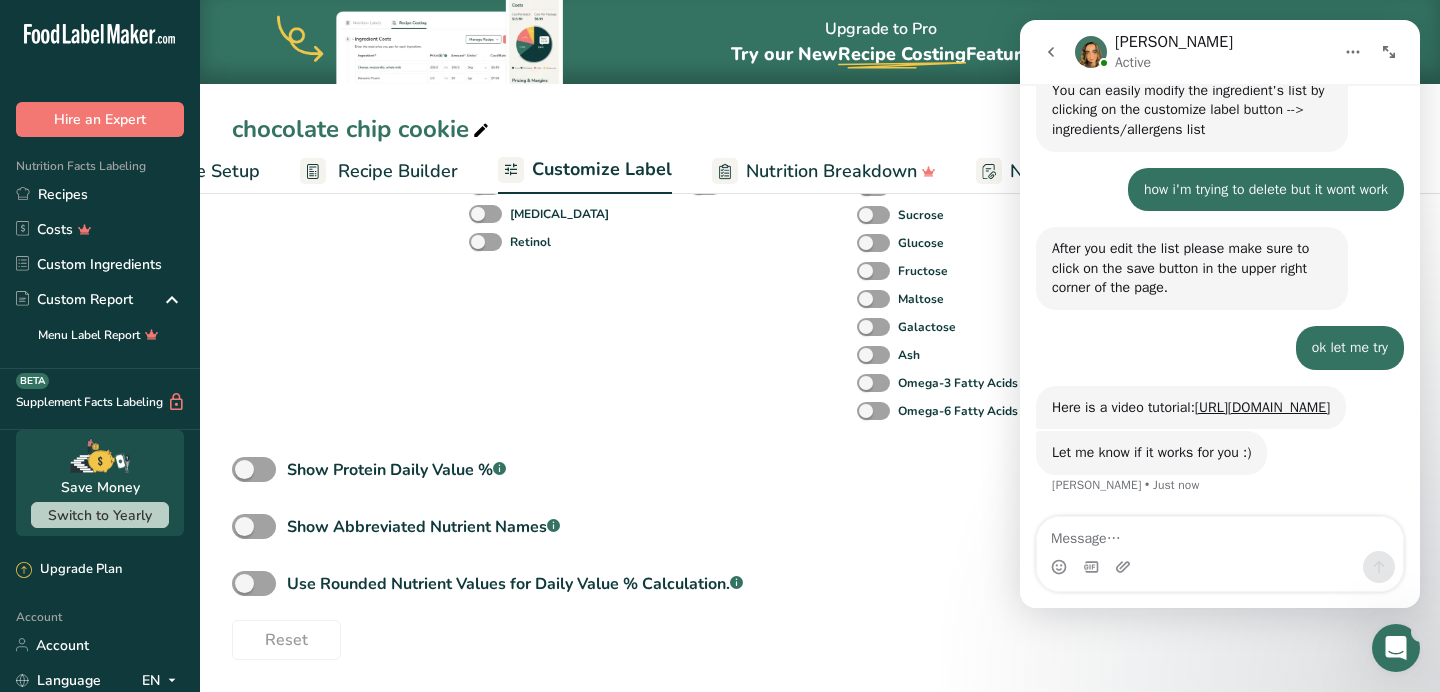 scroll, scrollTop: 0, scrollLeft: 0, axis: both 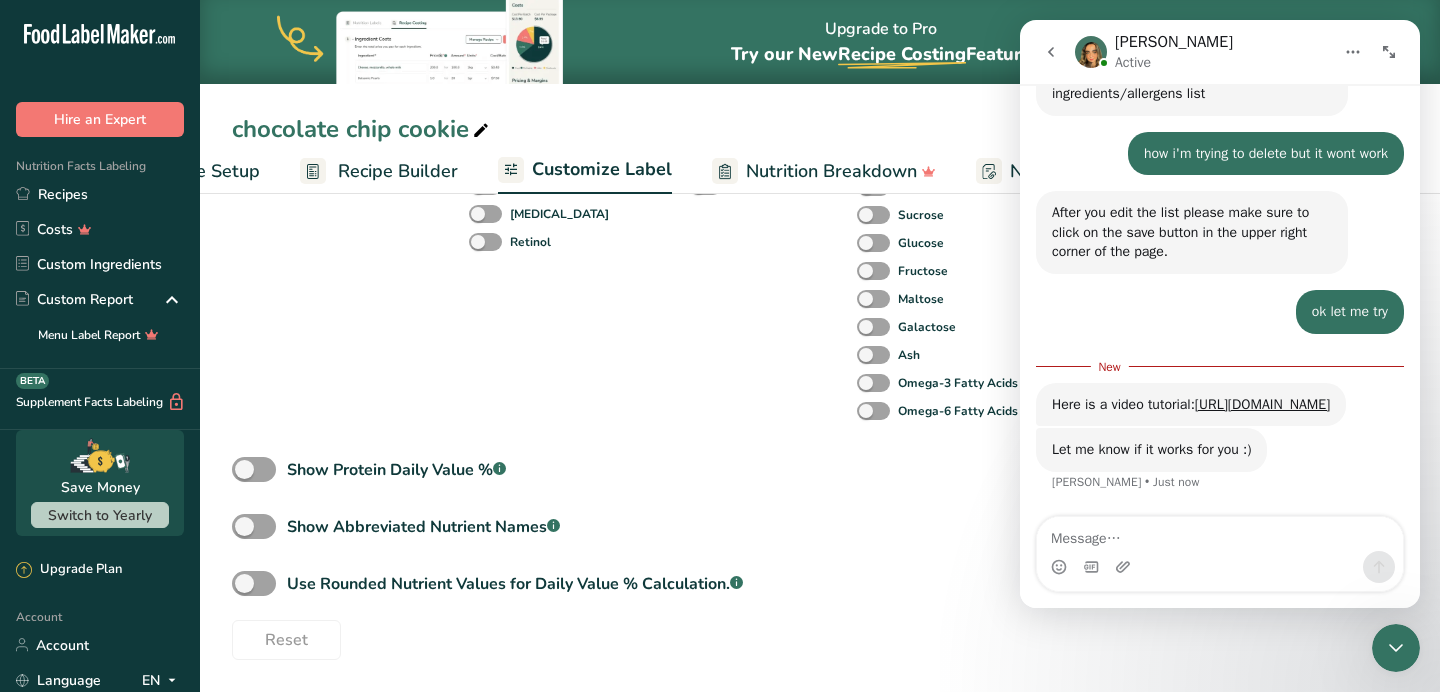 click at bounding box center [1220, 534] 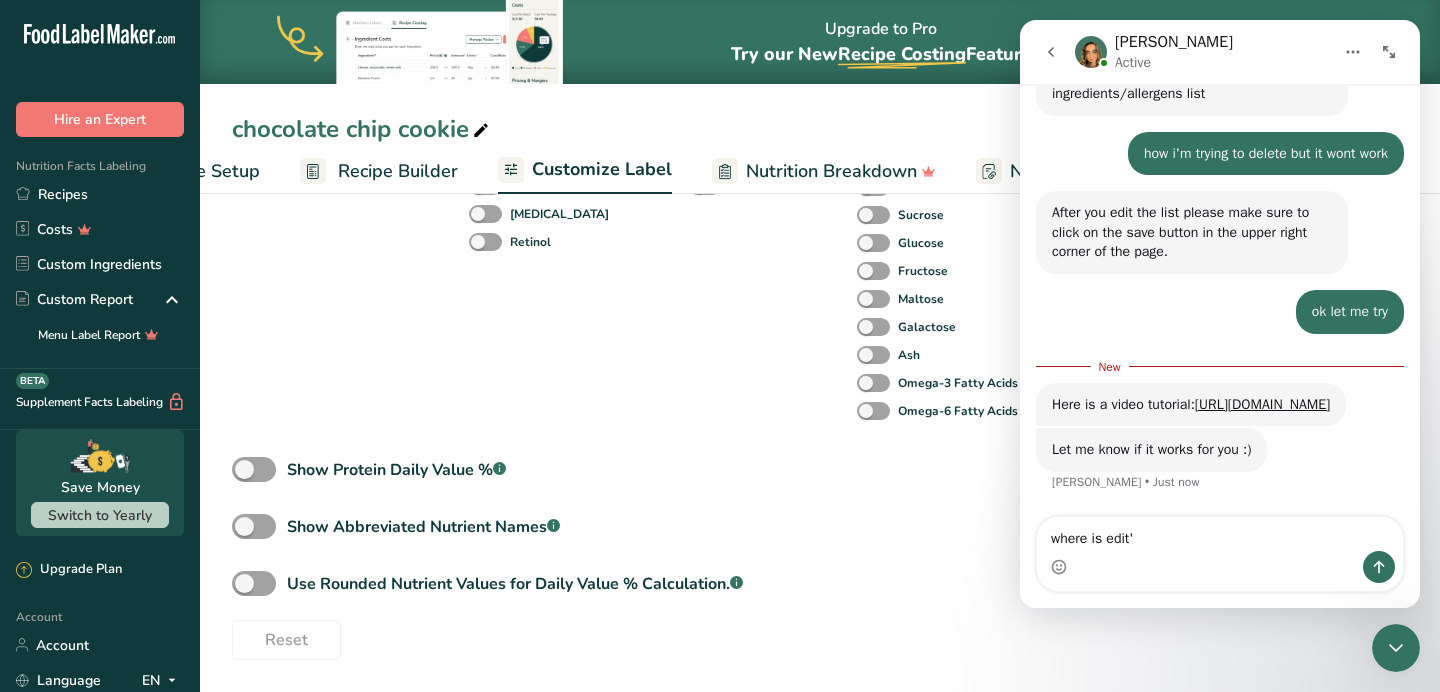 type on "where is edit'?" 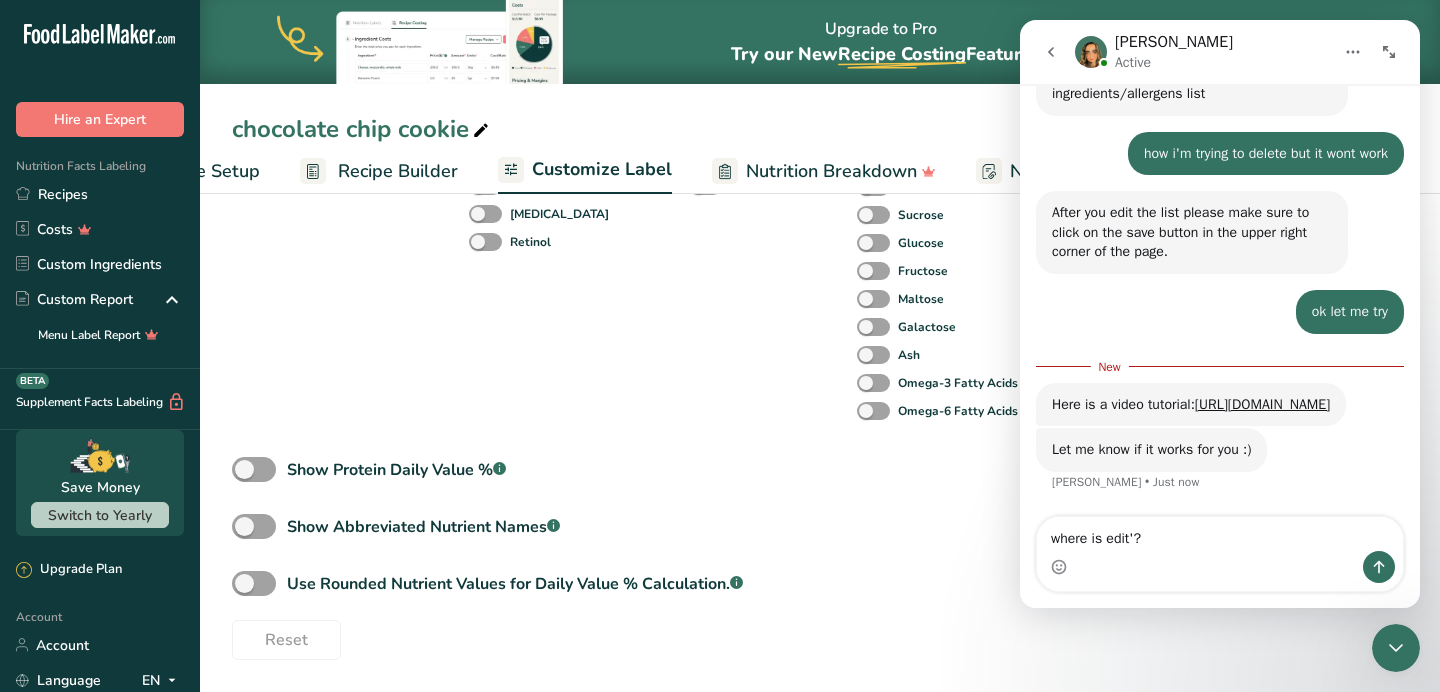 type 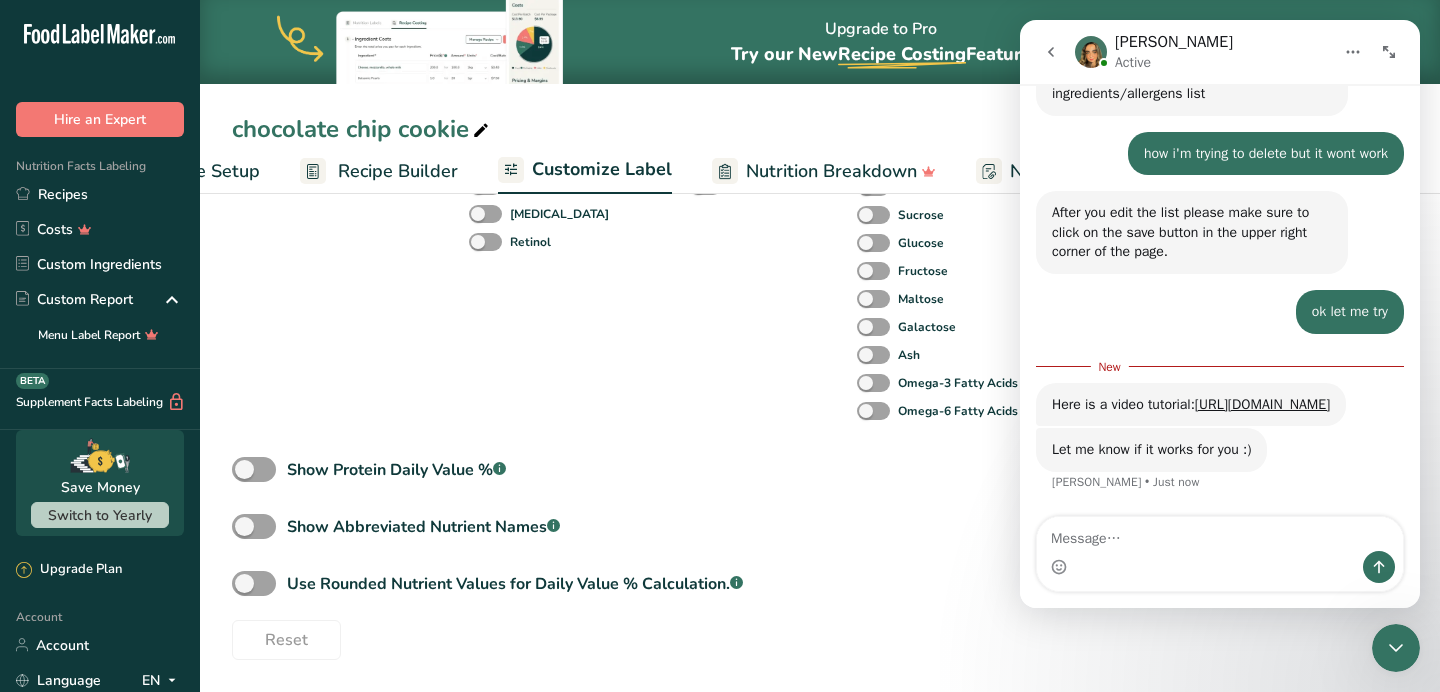 scroll, scrollTop: 810, scrollLeft: 0, axis: vertical 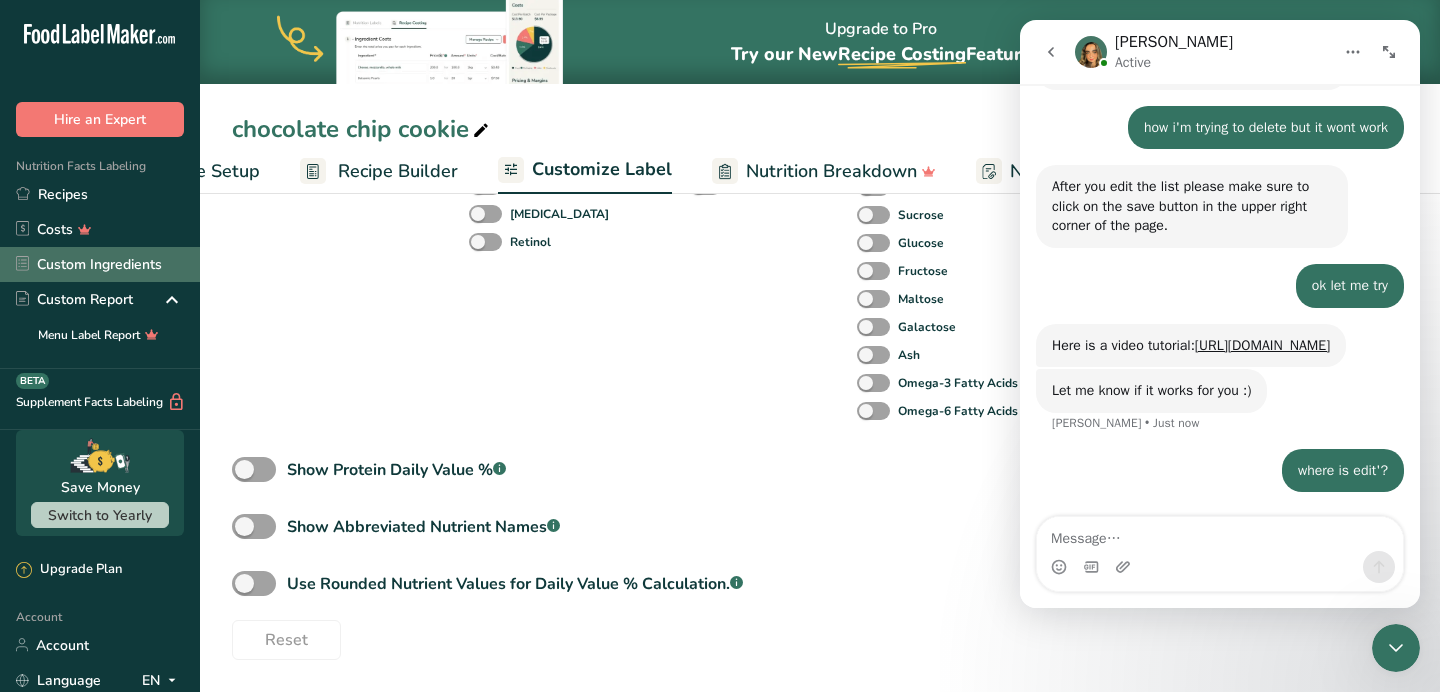 click on "Custom Ingredients" at bounding box center (100, 264) 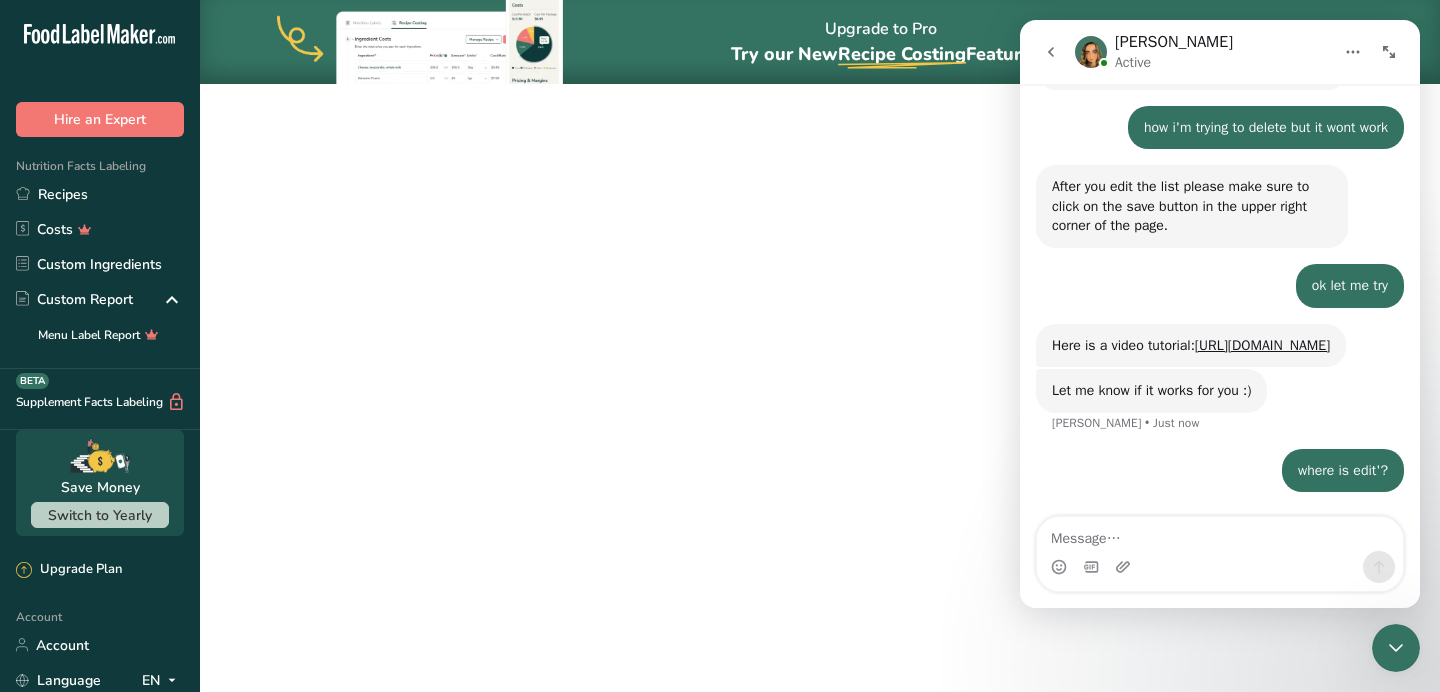 scroll, scrollTop: 0, scrollLeft: 0, axis: both 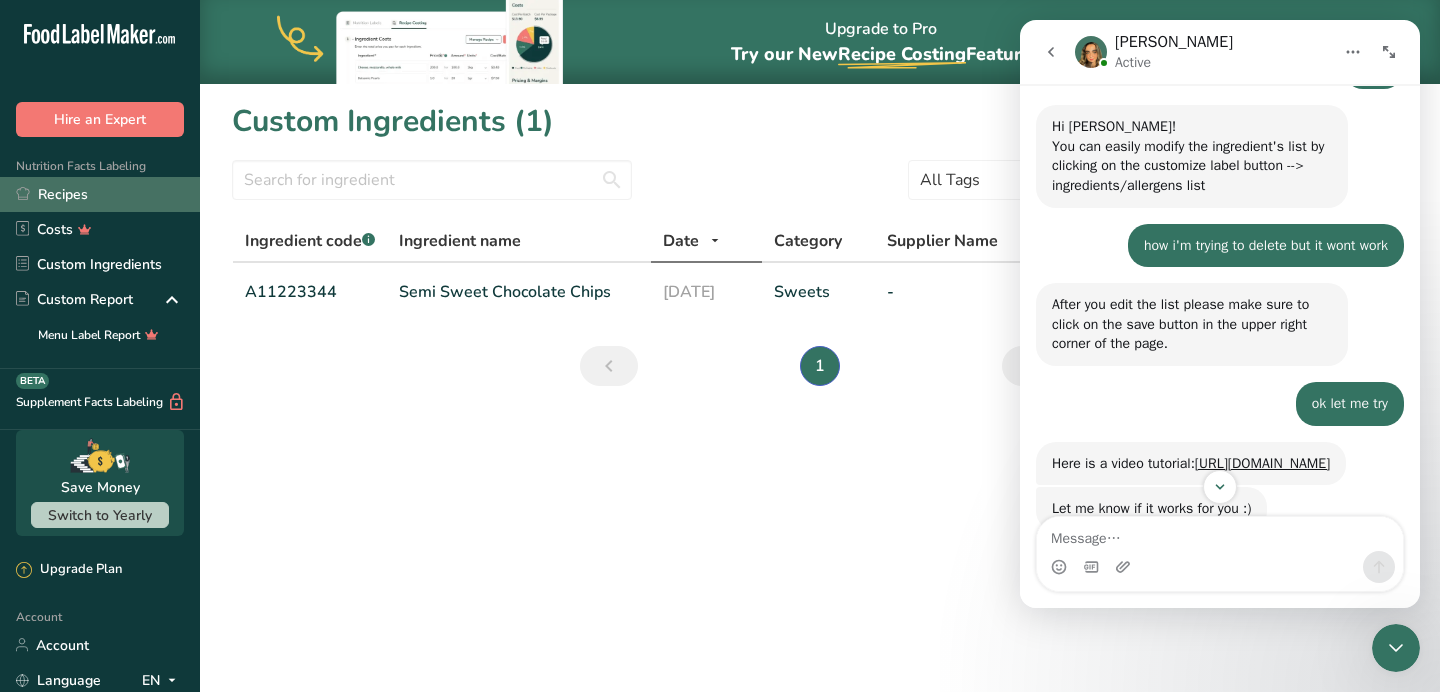 click on "Recipes" at bounding box center (100, 194) 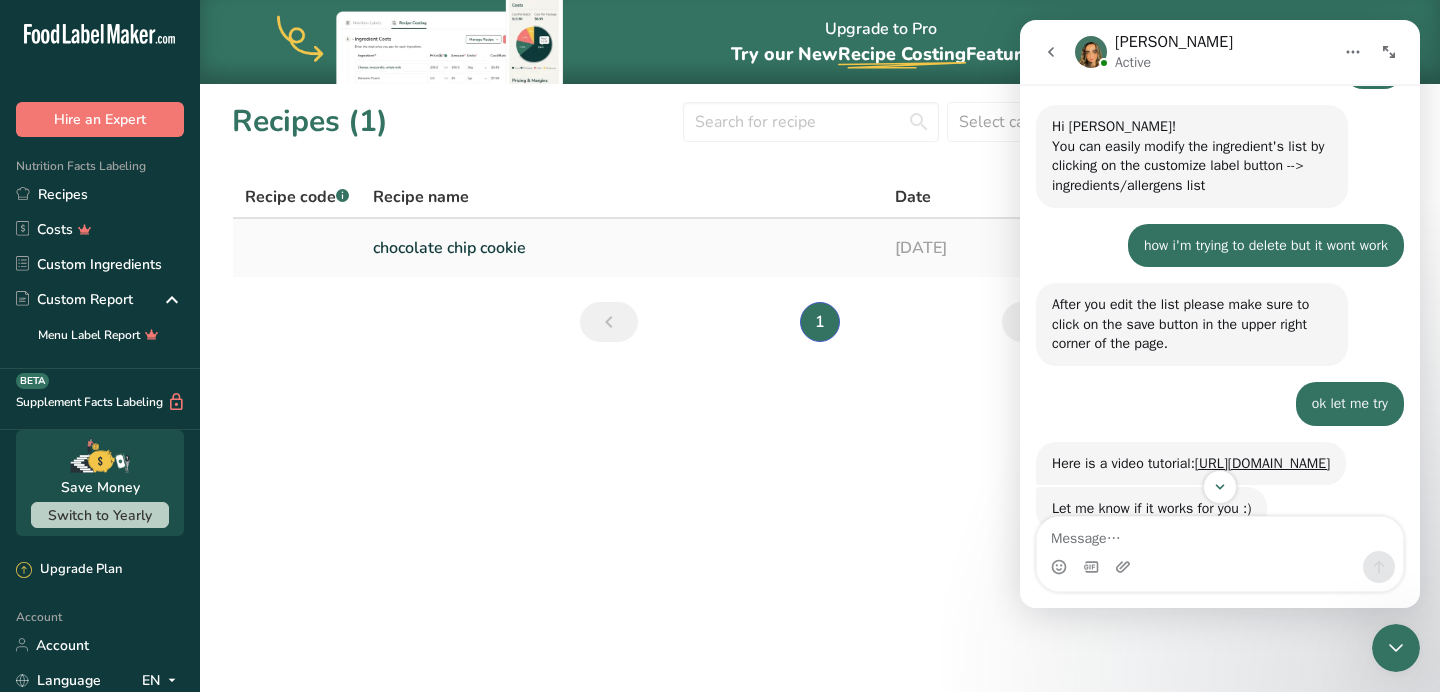 click on "chocolate chip cookie" at bounding box center (622, 248) 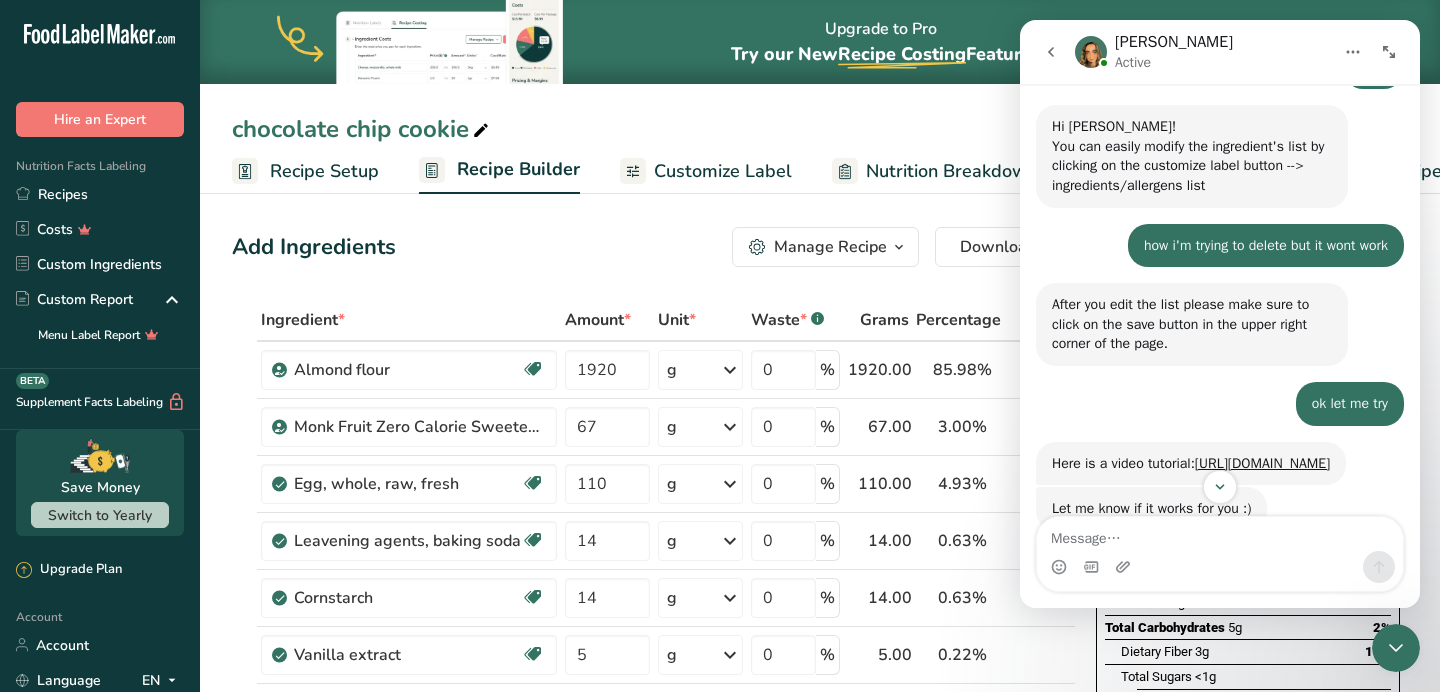 click at bounding box center (633, 171) 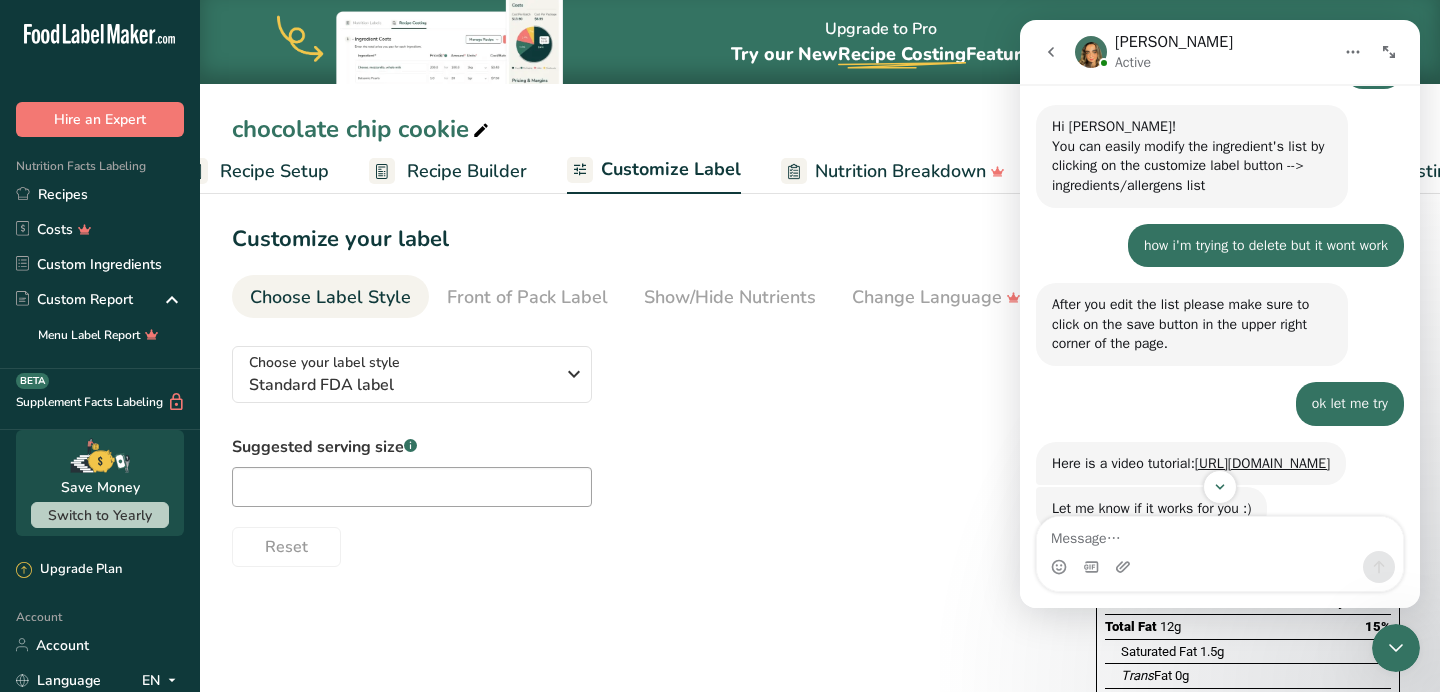 scroll, scrollTop: 0, scrollLeft: 119, axis: horizontal 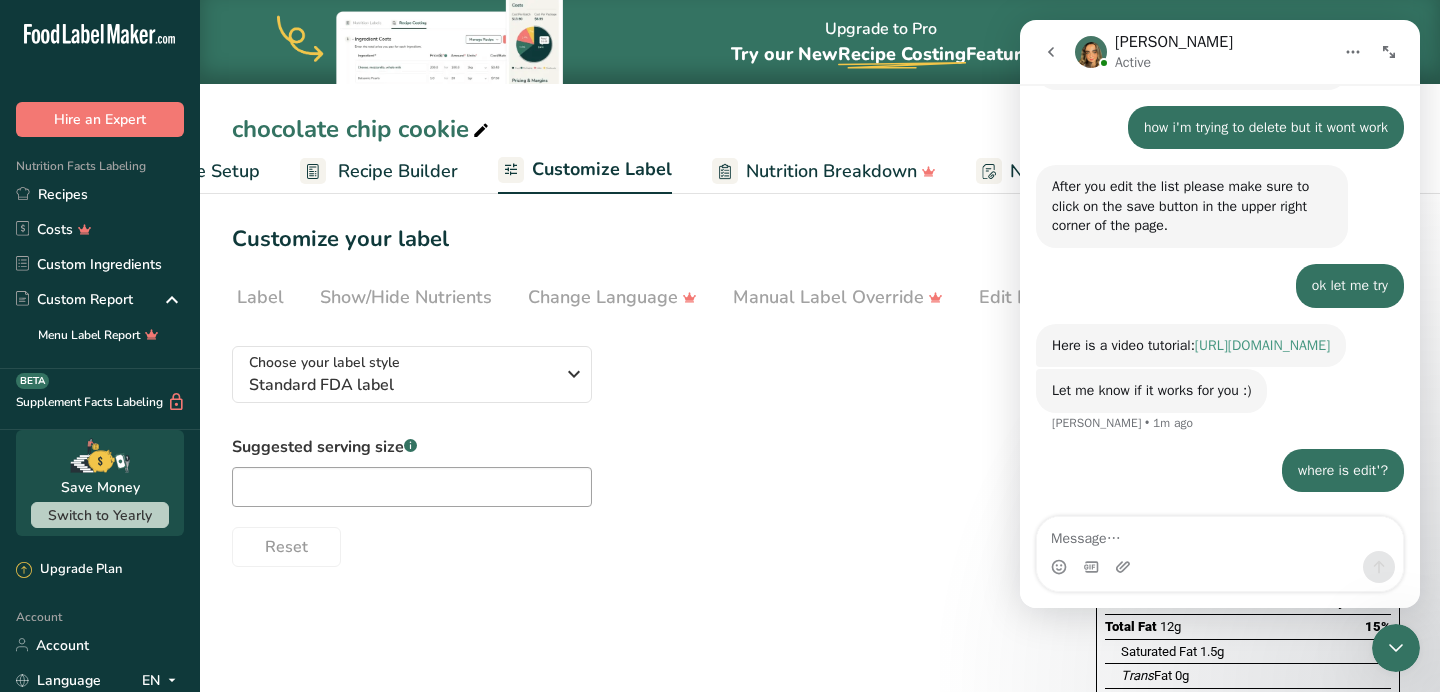 click on "[URL][DOMAIN_NAME]" at bounding box center (1262, 345) 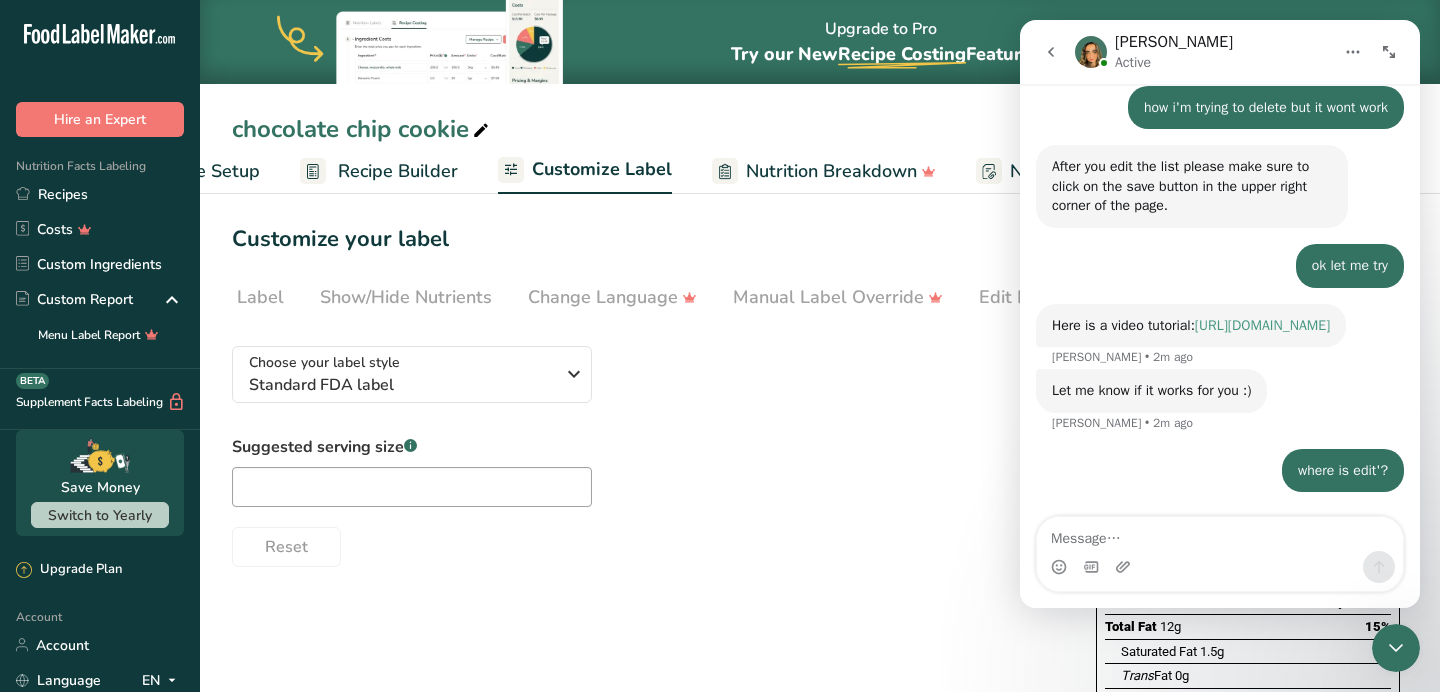 scroll, scrollTop: 830, scrollLeft: 0, axis: vertical 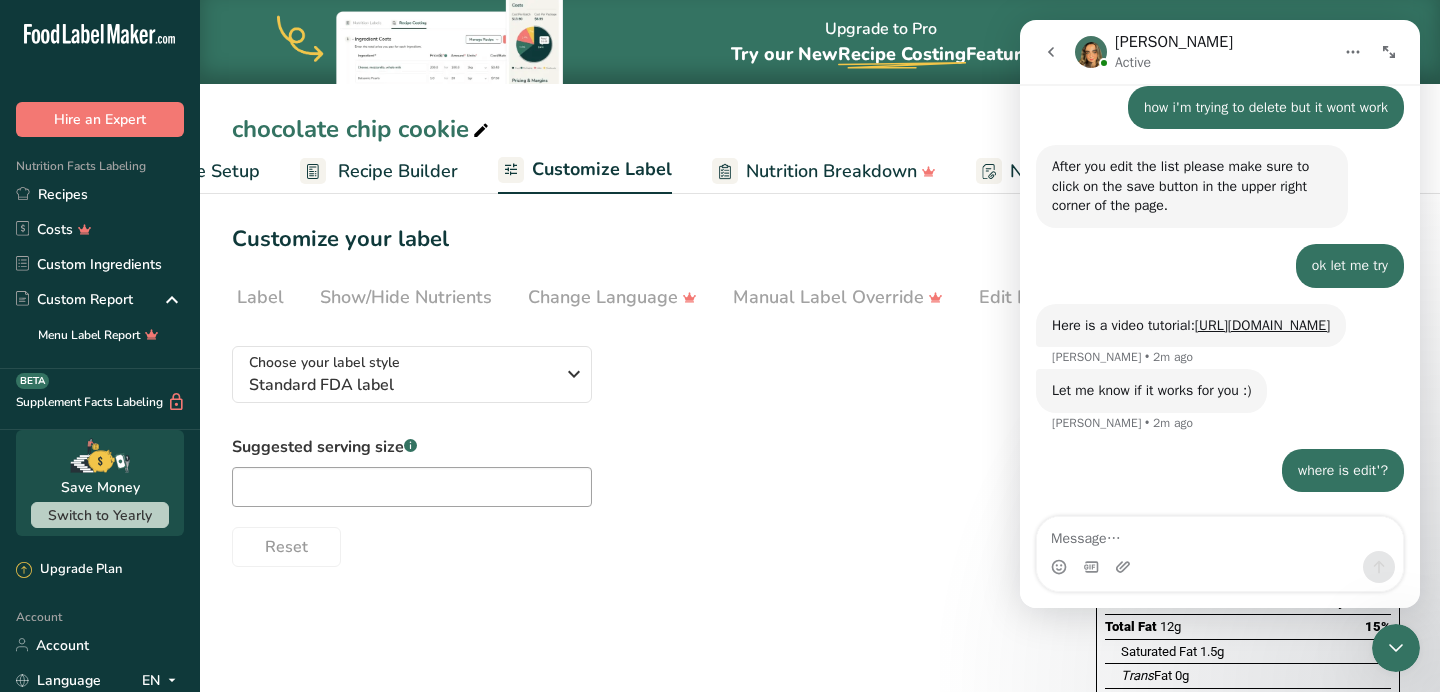 click at bounding box center (1396, 648) 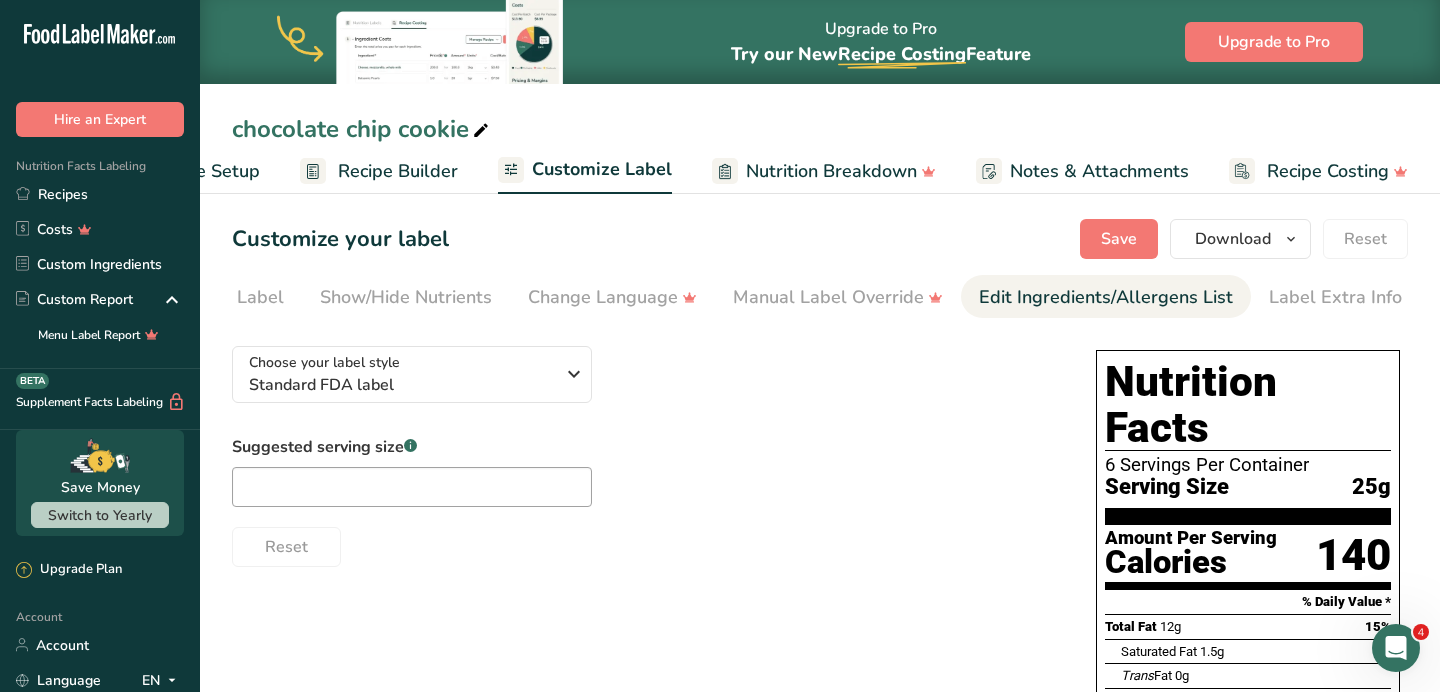 click on "Edit Ingredients/Allergens List" at bounding box center [1106, 297] 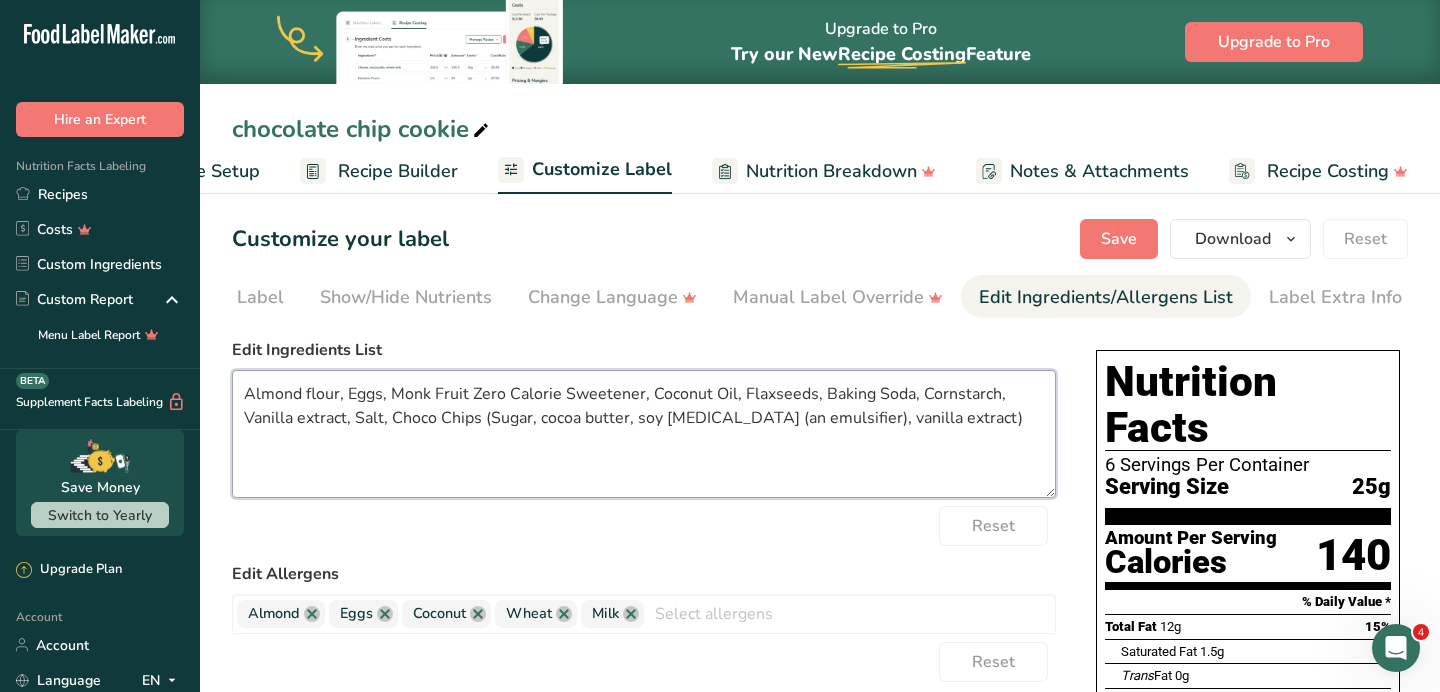 click on "Almond flour, Eggs, Monk Fruit Zero Calorie Sweetener, Coconut Oil, Flaxseeds, Baking Soda, Cornstarch, Vanilla extract, Salt, Choco Chips (Sugar, cocoa butter, soy [MEDICAL_DATA] (an emulsifier), vanilla extract)" at bounding box center (644, 434) 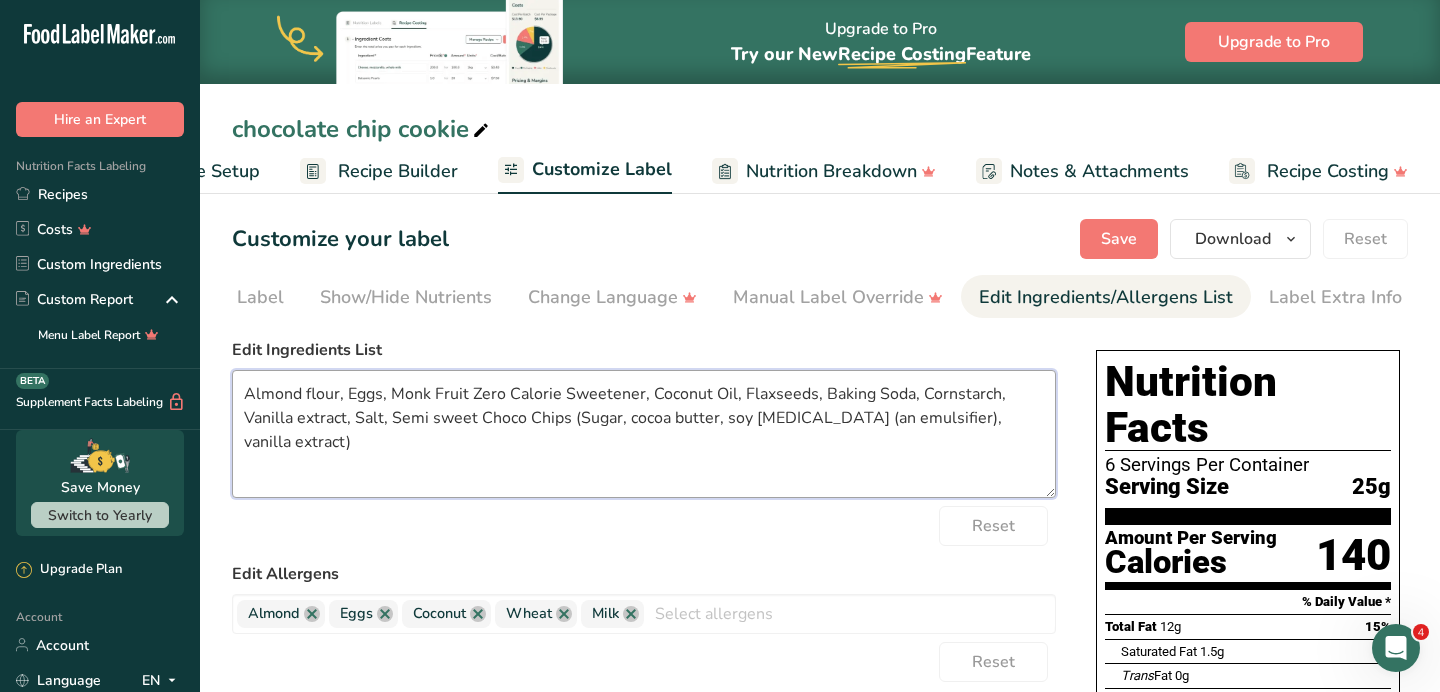 click on "Almond flour, Eggs, Monk Fruit Zero Calorie Sweetener, Coconut Oil, Flaxseeds, Baking Soda, Cornstarch, Vanilla extract, Salt, Semi sweet Choco Chips (Sugar, cocoa butter, soy [MEDICAL_DATA] (an emulsifier), vanilla extract)" at bounding box center [644, 434] 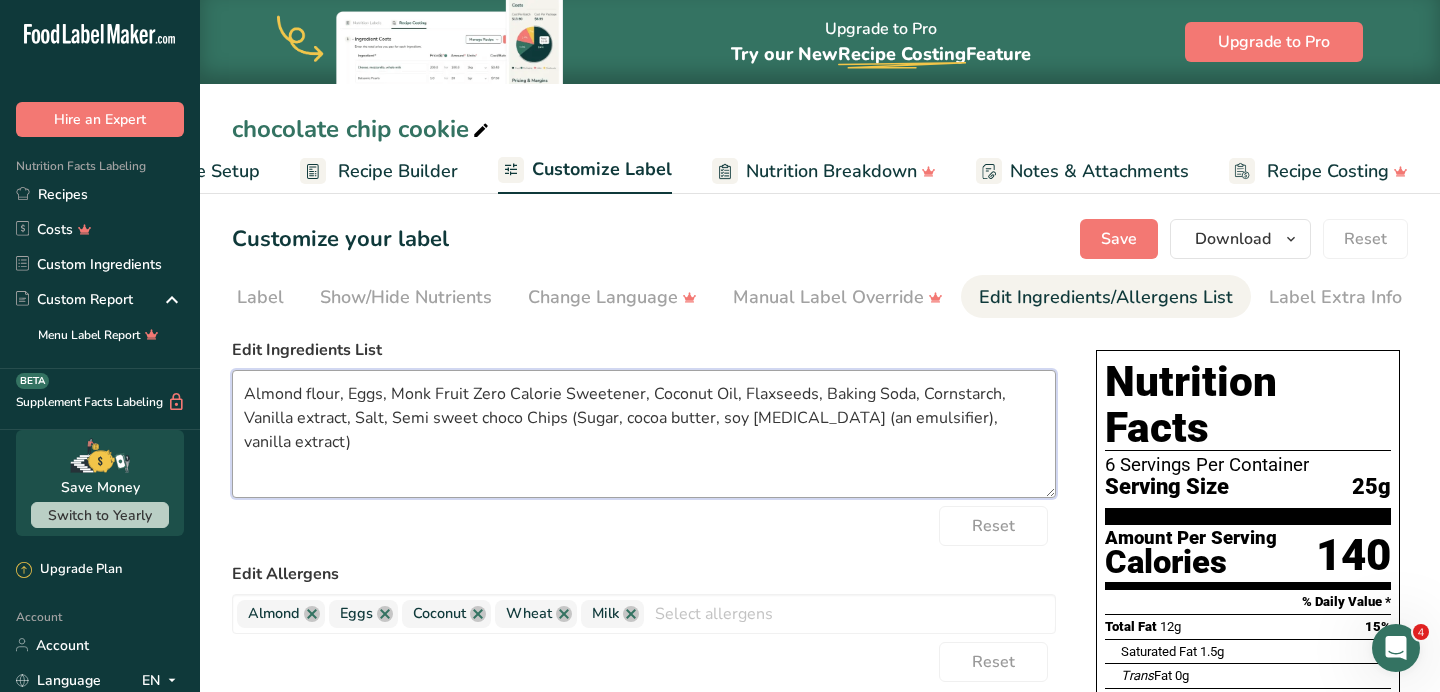 drag, startPoint x: 570, startPoint y: 420, endPoint x: 843, endPoint y: 443, distance: 273.96716 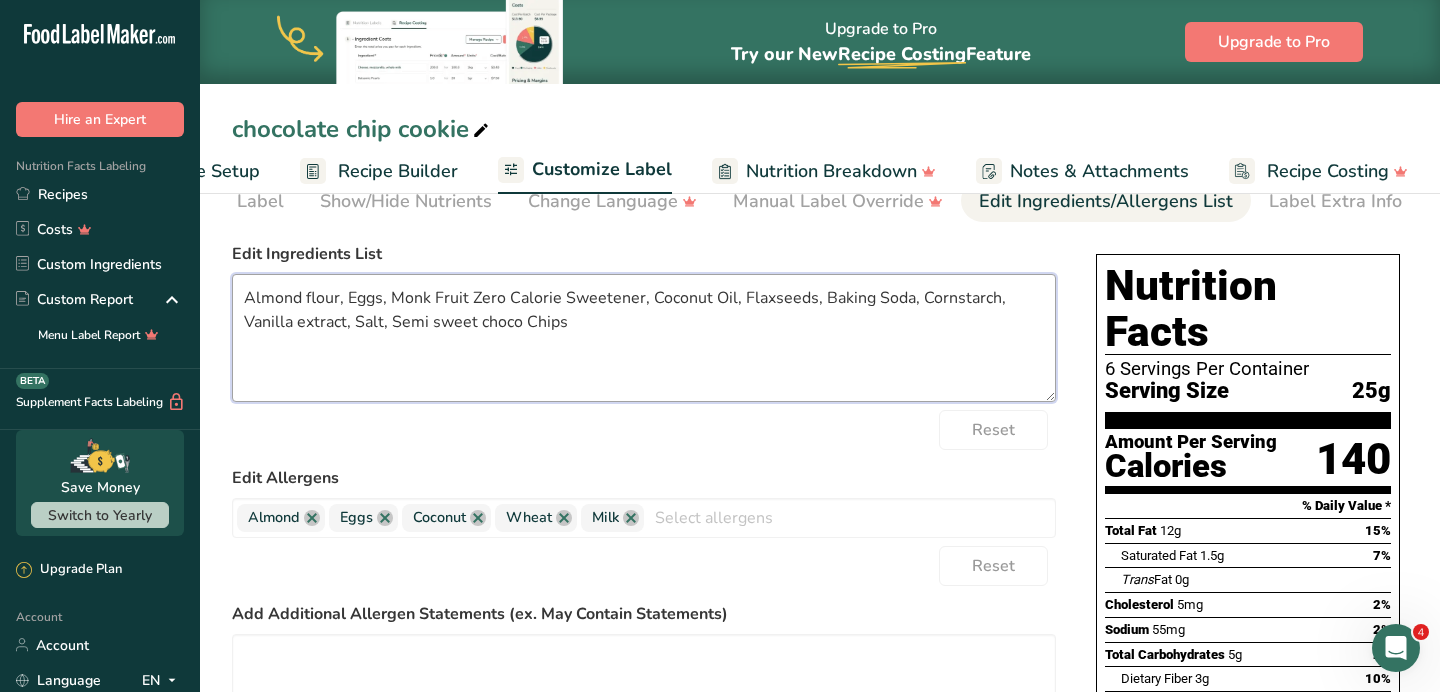scroll, scrollTop: 110, scrollLeft: 0, axis: vertical 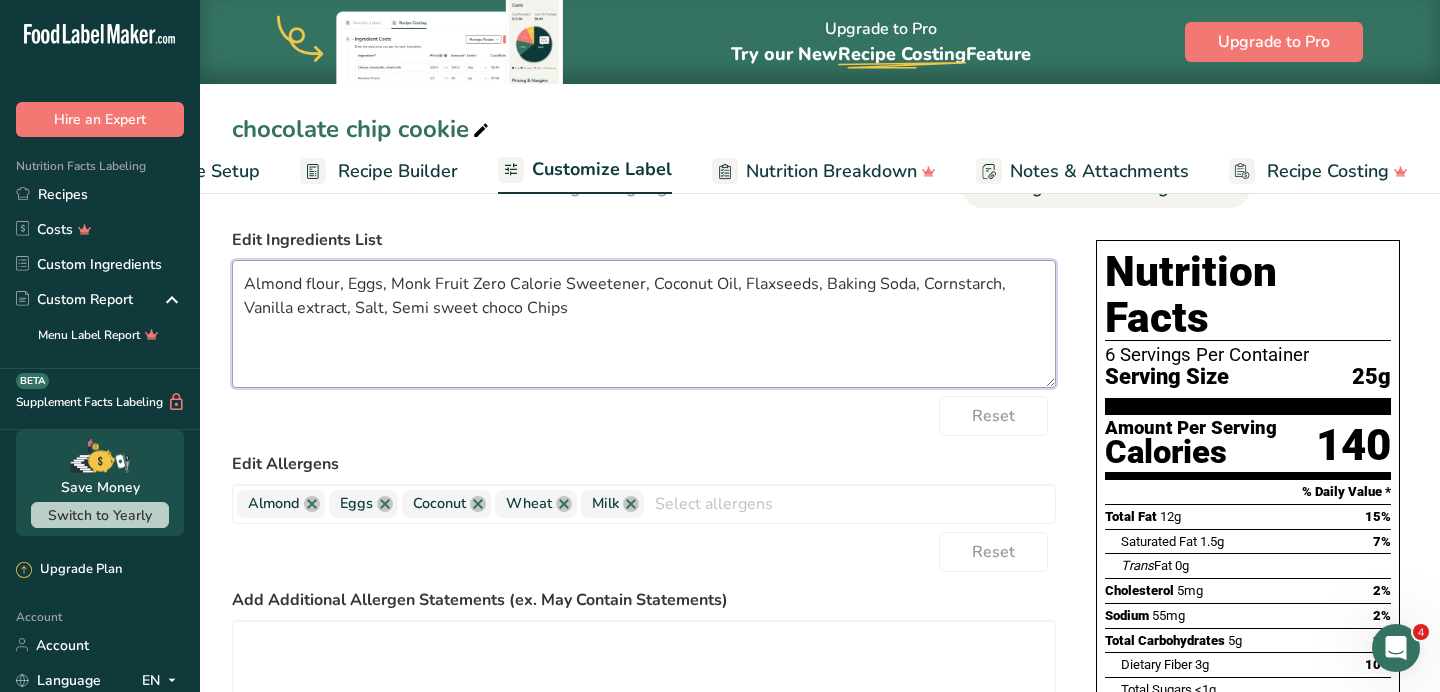 click on "Almond flour, Eggs, Monk Fruit Zero Calorie Sweetener, Coconut Oil, Flaxseeds, Baking Soda, Cornstarch, Vanilla extract, Salt, Semi sweet choco Chips" at bounding box center (644, 324) 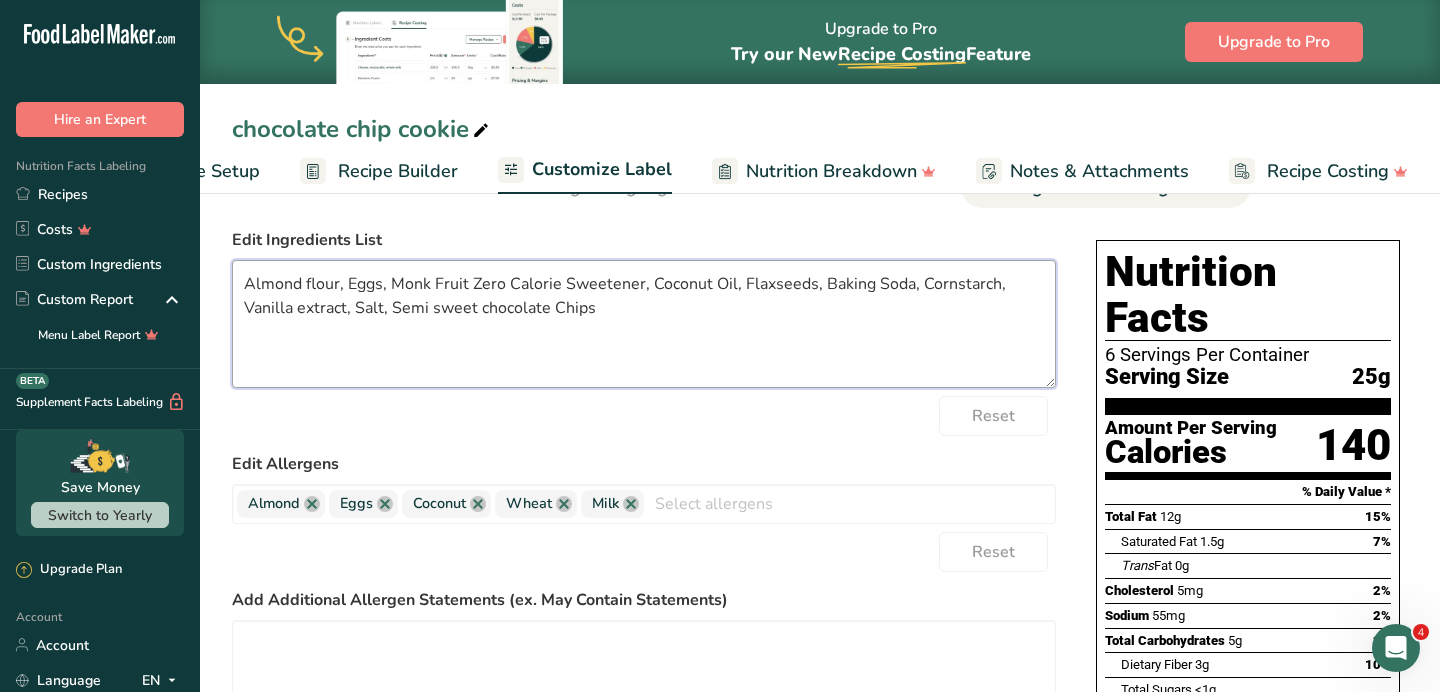 click on "Almond flour, Eggs, Monk Fruit Zero Calorie Sweetener, Coconut Oil, Flaxseeds, Baking Soda, Cornstarch, Vanilla extract, Salt, Semi sweet chocolate Chips" at bounding box center [644, 324] 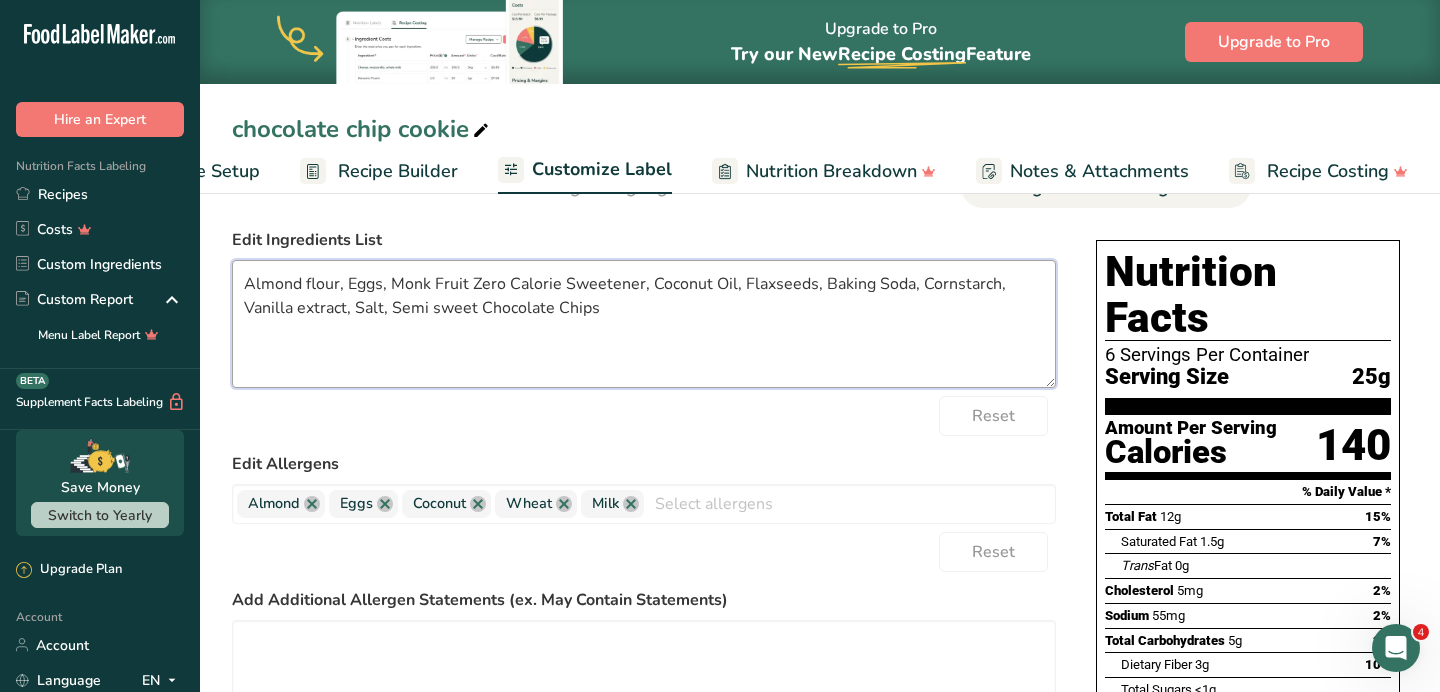 click on "Almond flour, Eggs, Monk Fruit Zero Calorie Sweetener, Coconut Oil, Flaxseeds, Baking Soda, Cornstarch, Vanilla extract, Salt, Semi sweet Chocolate Chips" at bounding box center (644, 324) 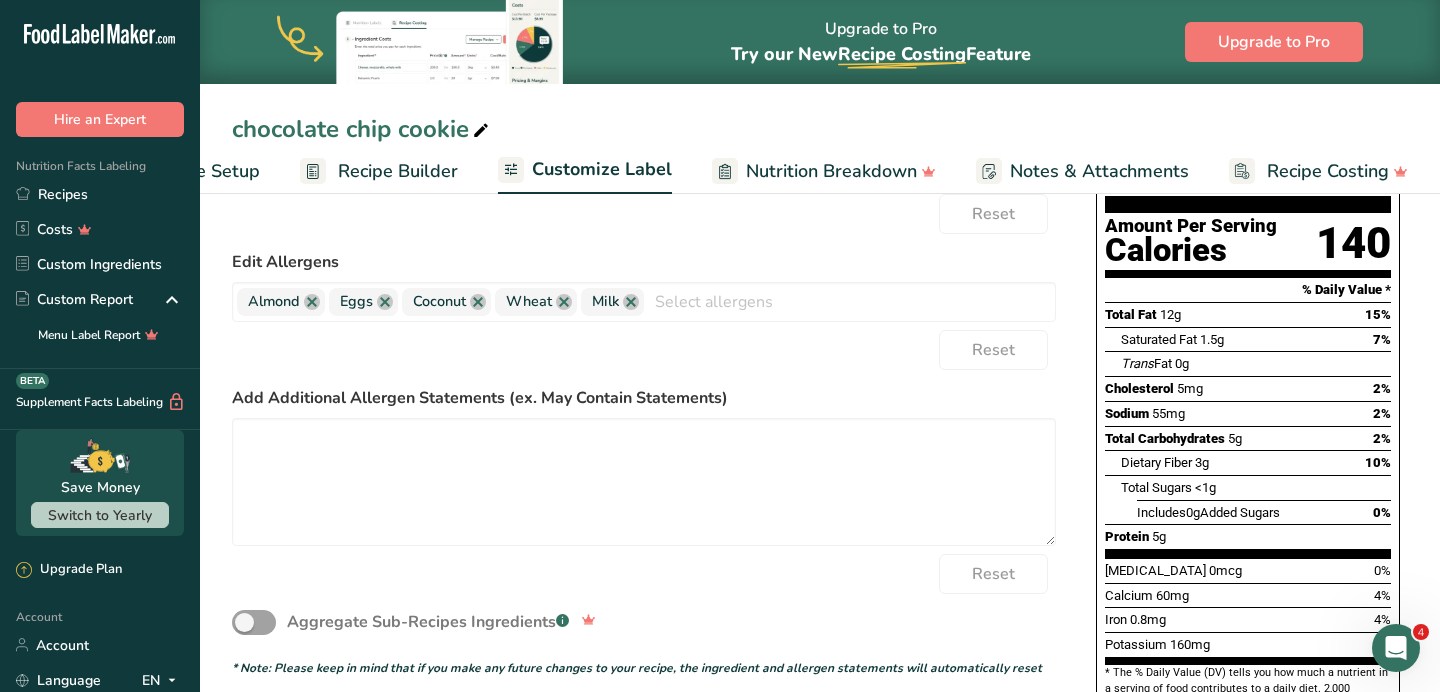 scroll, scrollTop: 317, scrollLeft: 0, axis: vertical 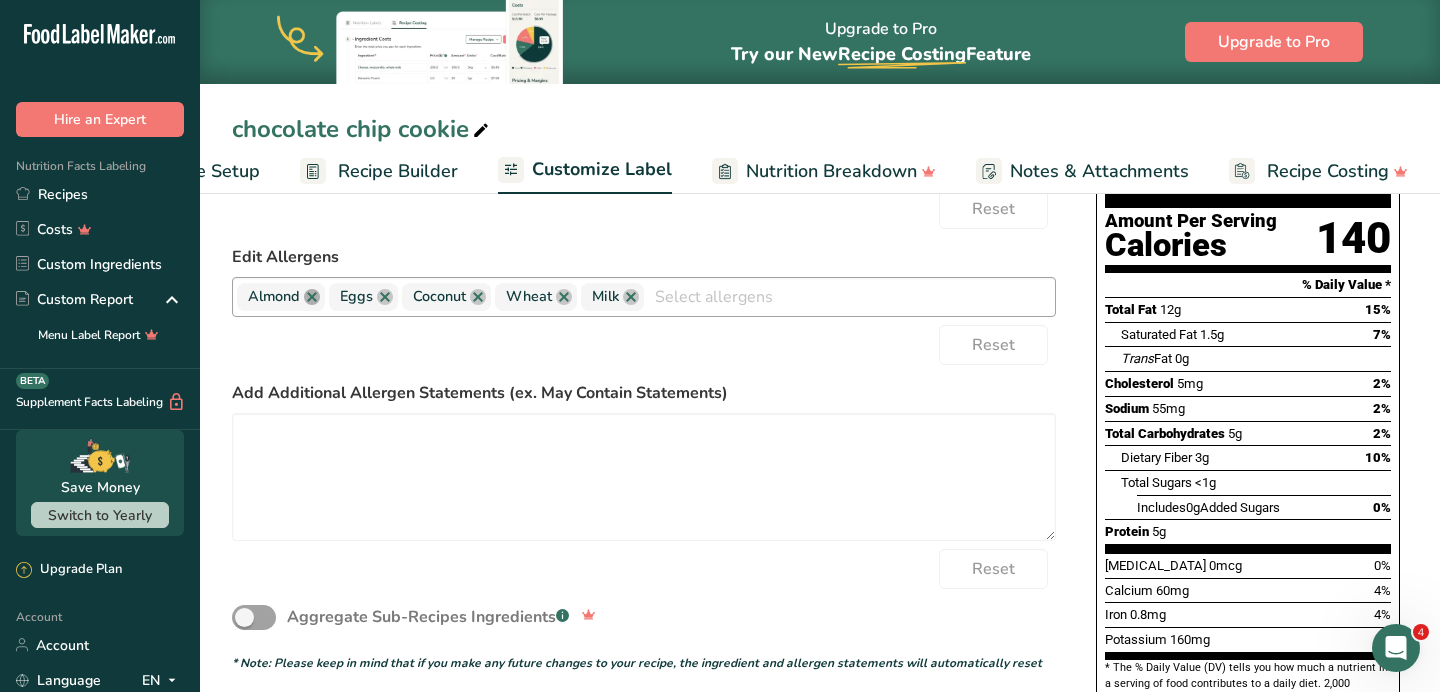 click at bounding box center [312, 297] 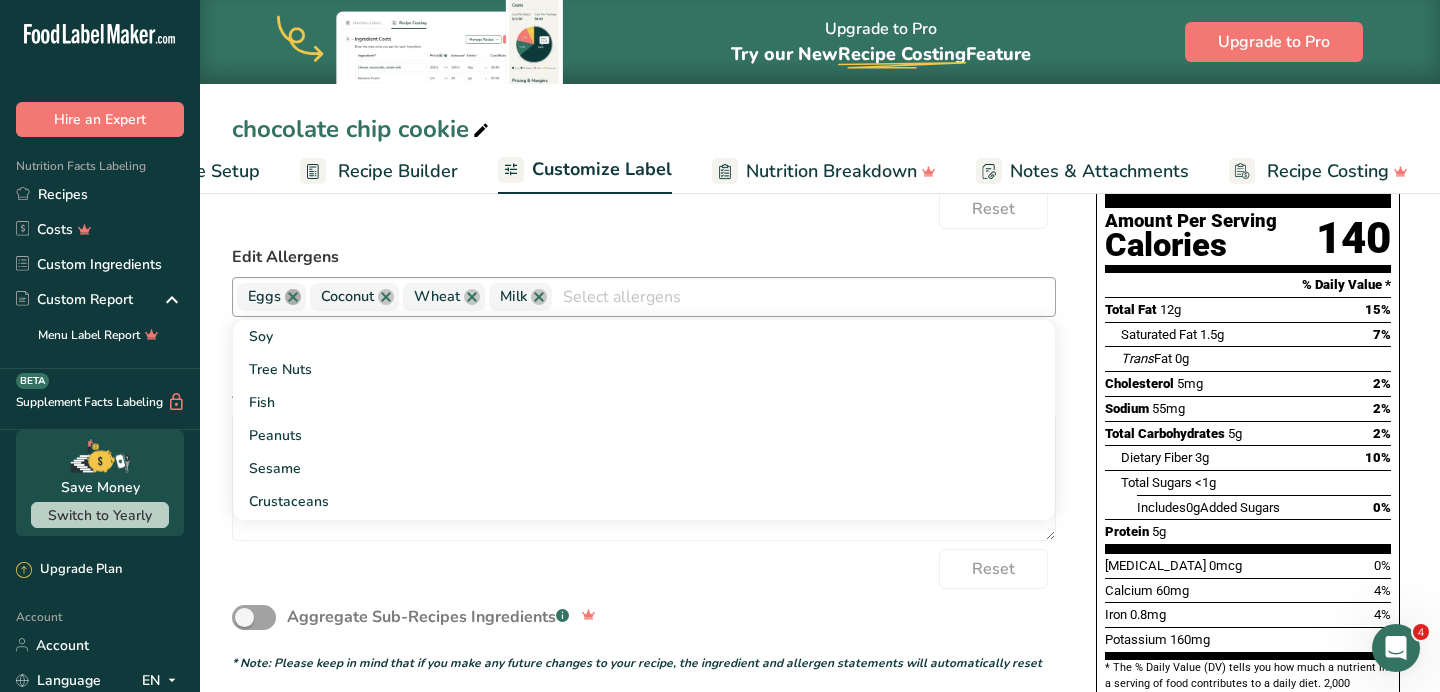 click at bounding box center (293, 297) 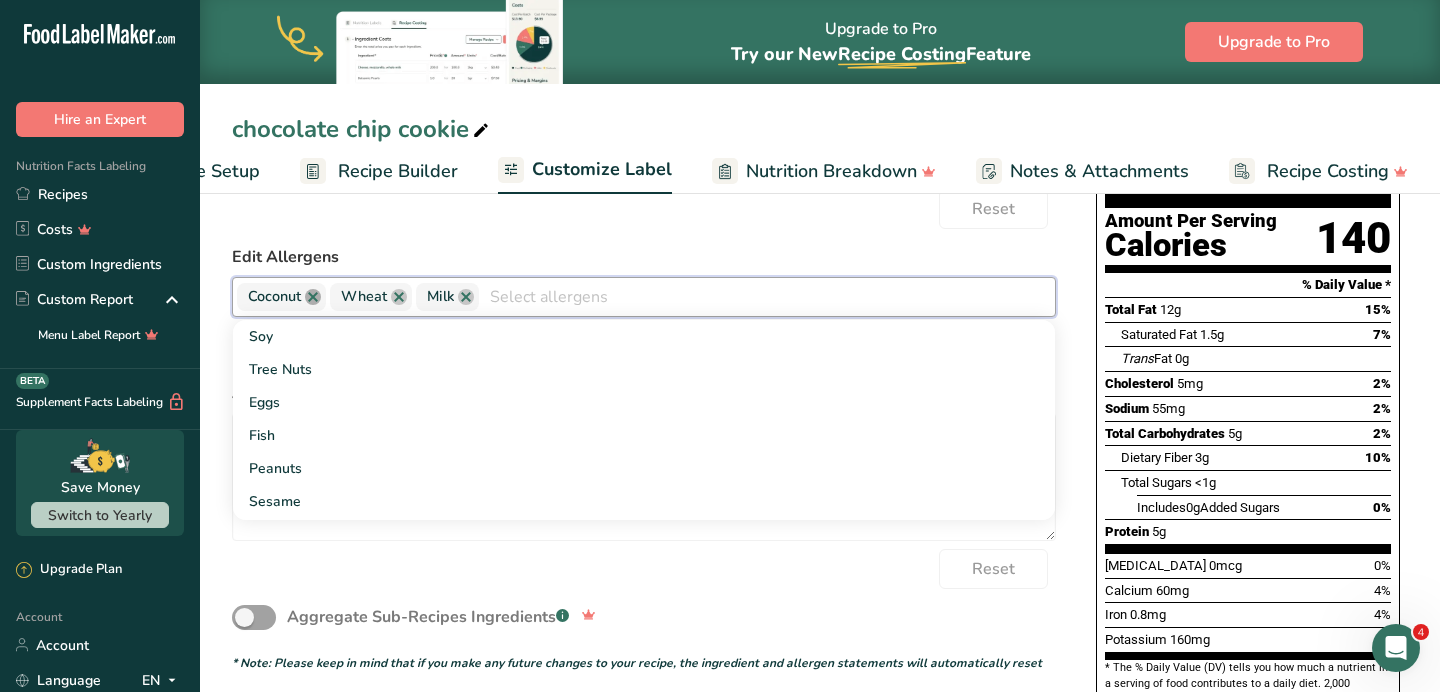 click at bounding box center [313, 297] 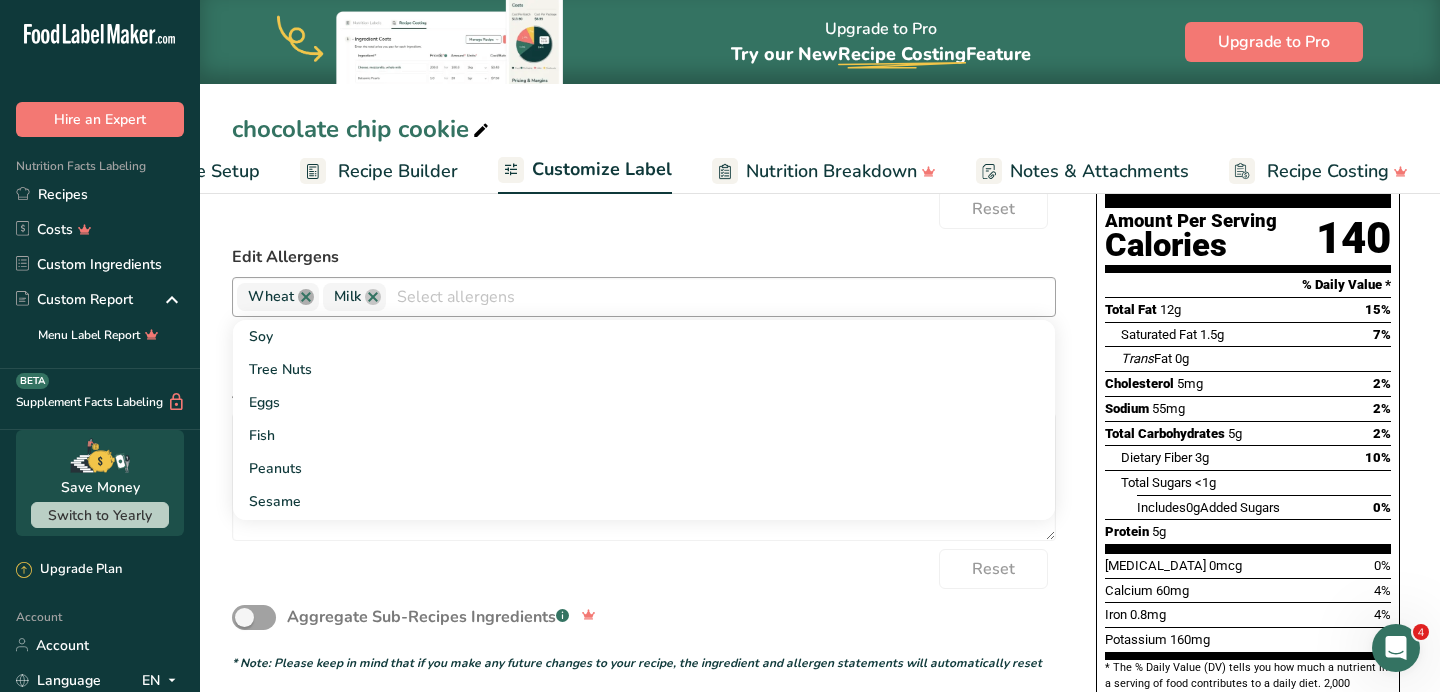 click at bounding box center [306, 297] 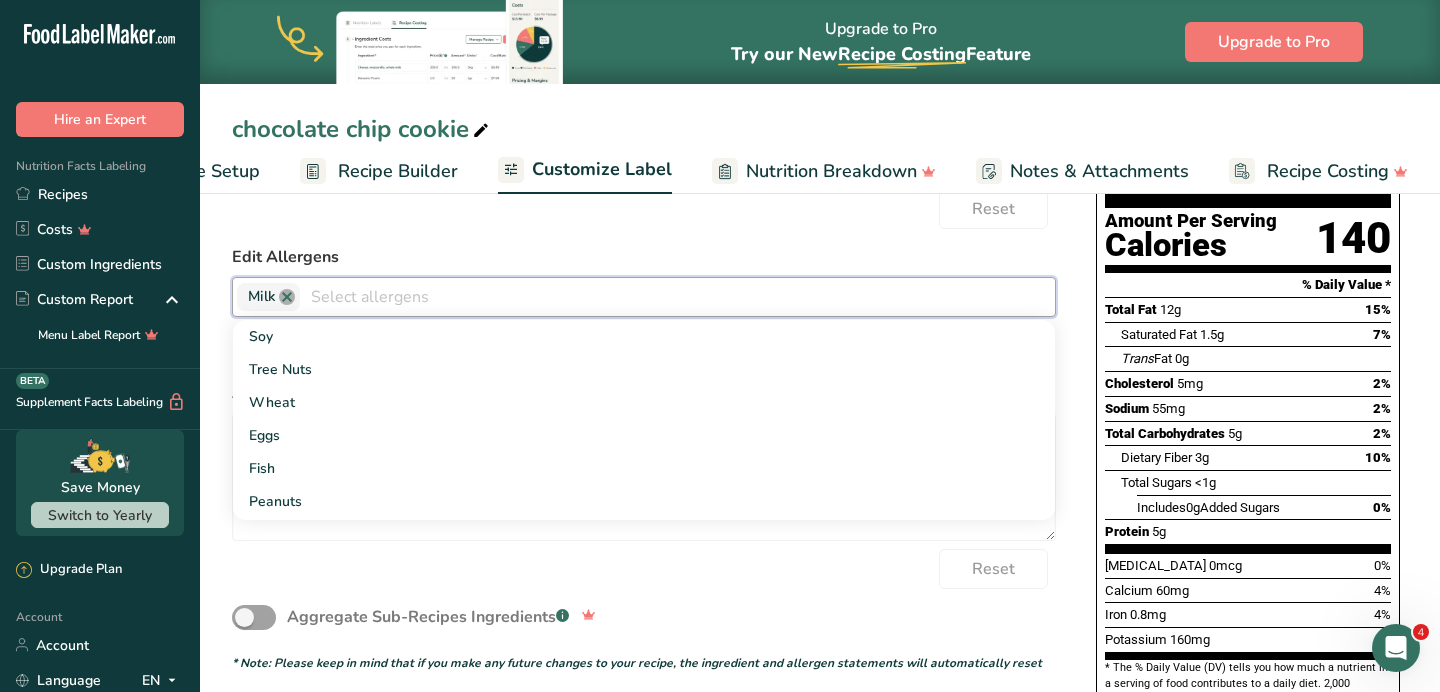 click at bounding box center [287, 297] 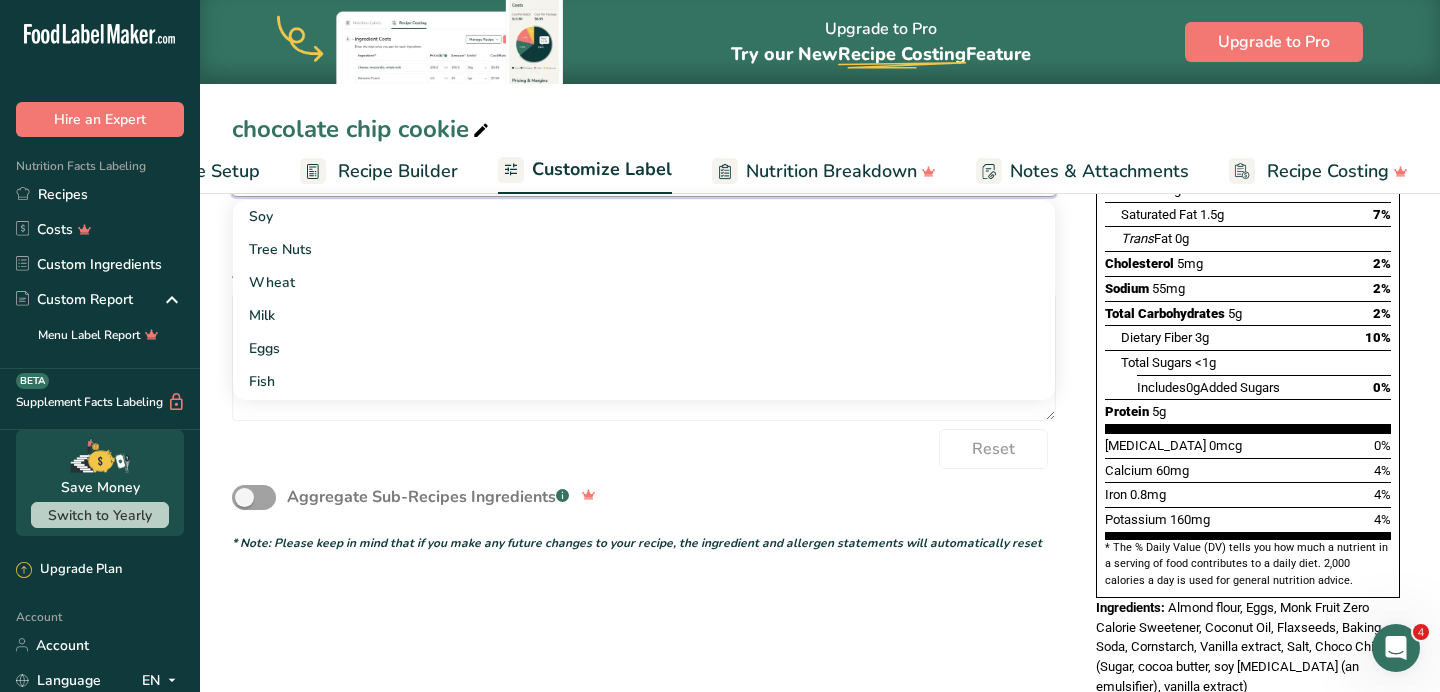 scroll, scrollTop: 463, scrollLeft: 0, axis: vertical 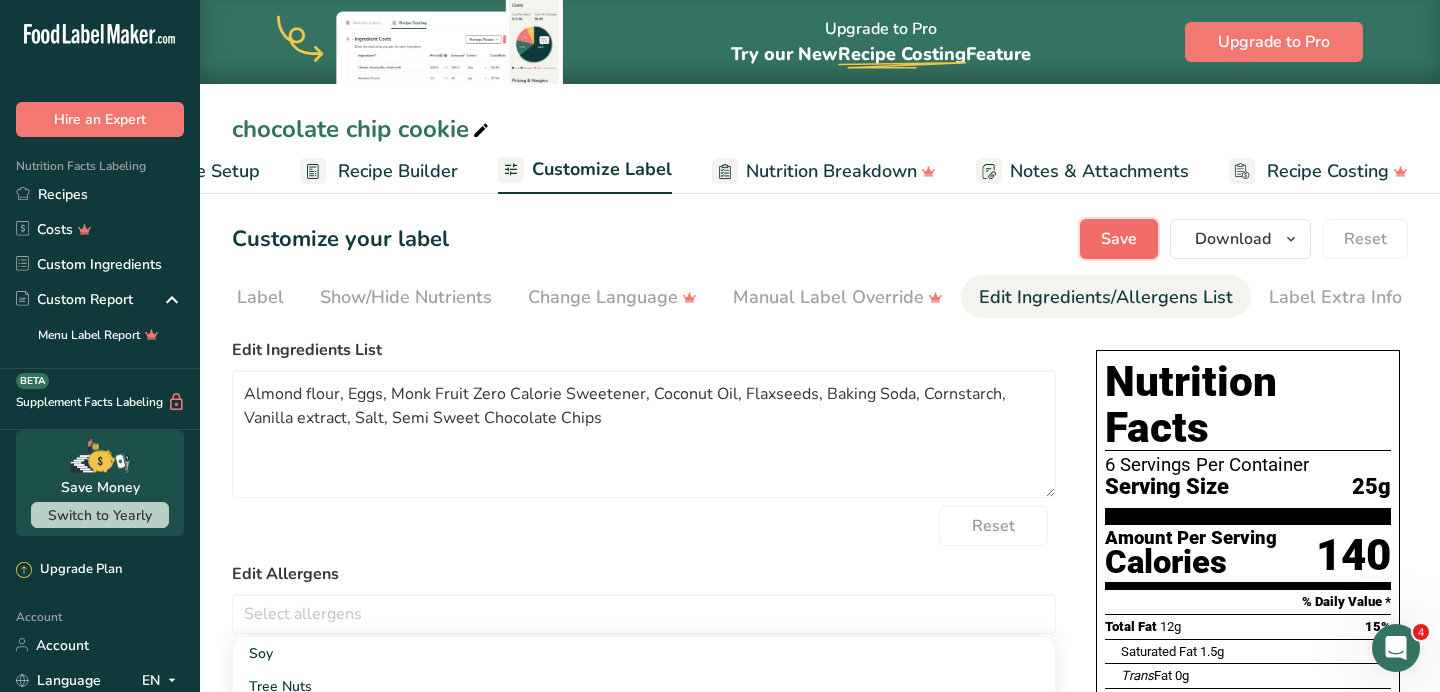 click on "Save" at bounding box center [1119, 239] 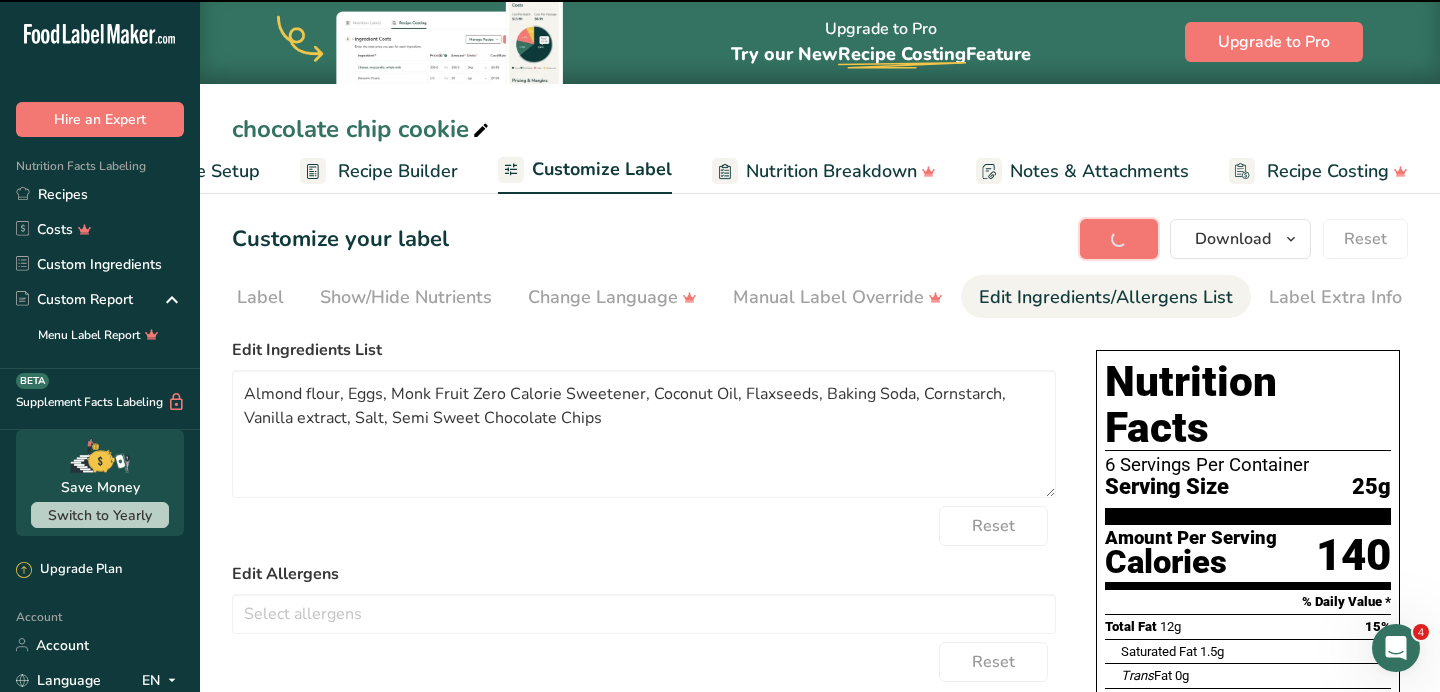 type on "Almond flour, Eggs, Monk Fruit Zero Calorie Sweetener, Coconut Oil, Flaxseeds, Baking Soda, Cornstarch, Vanilla extract, Salt, Semi Sweet Chocolate Chips" 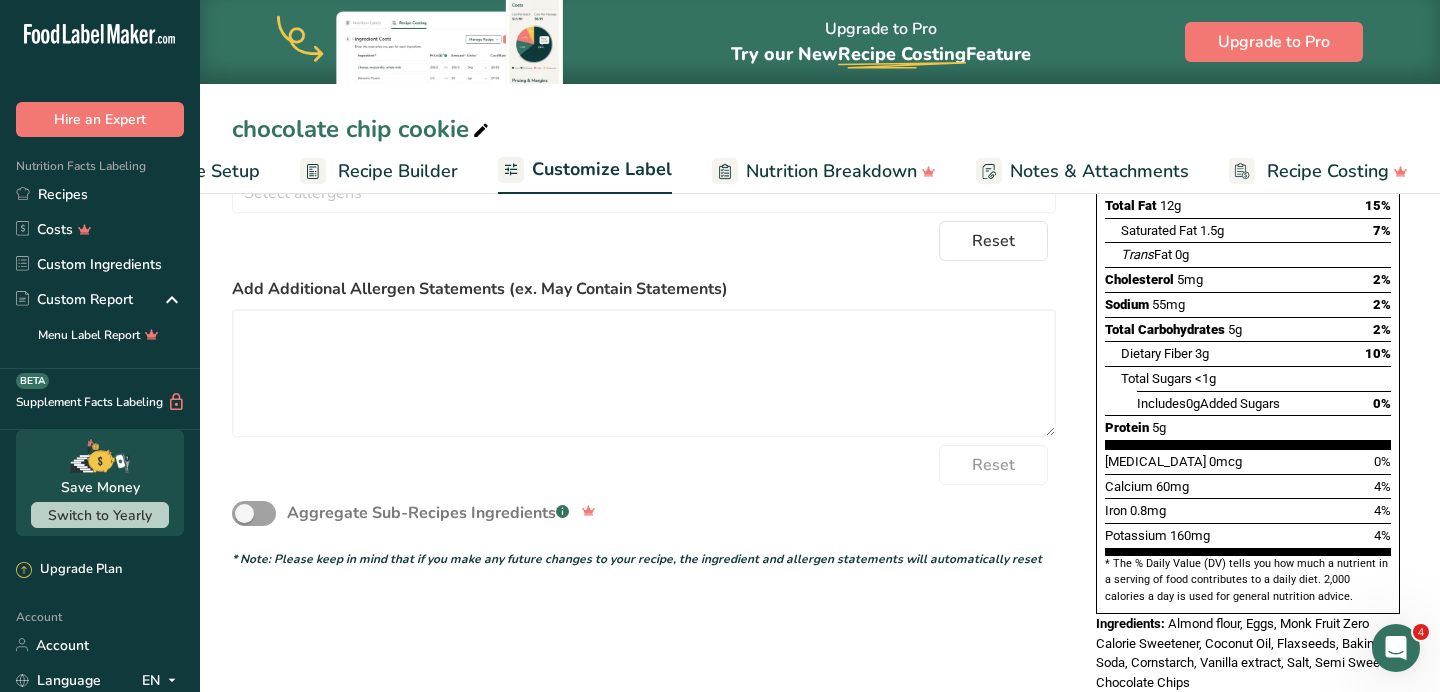 scroll, scrollTop: 433, scrollLeft: 0, axis: vertical 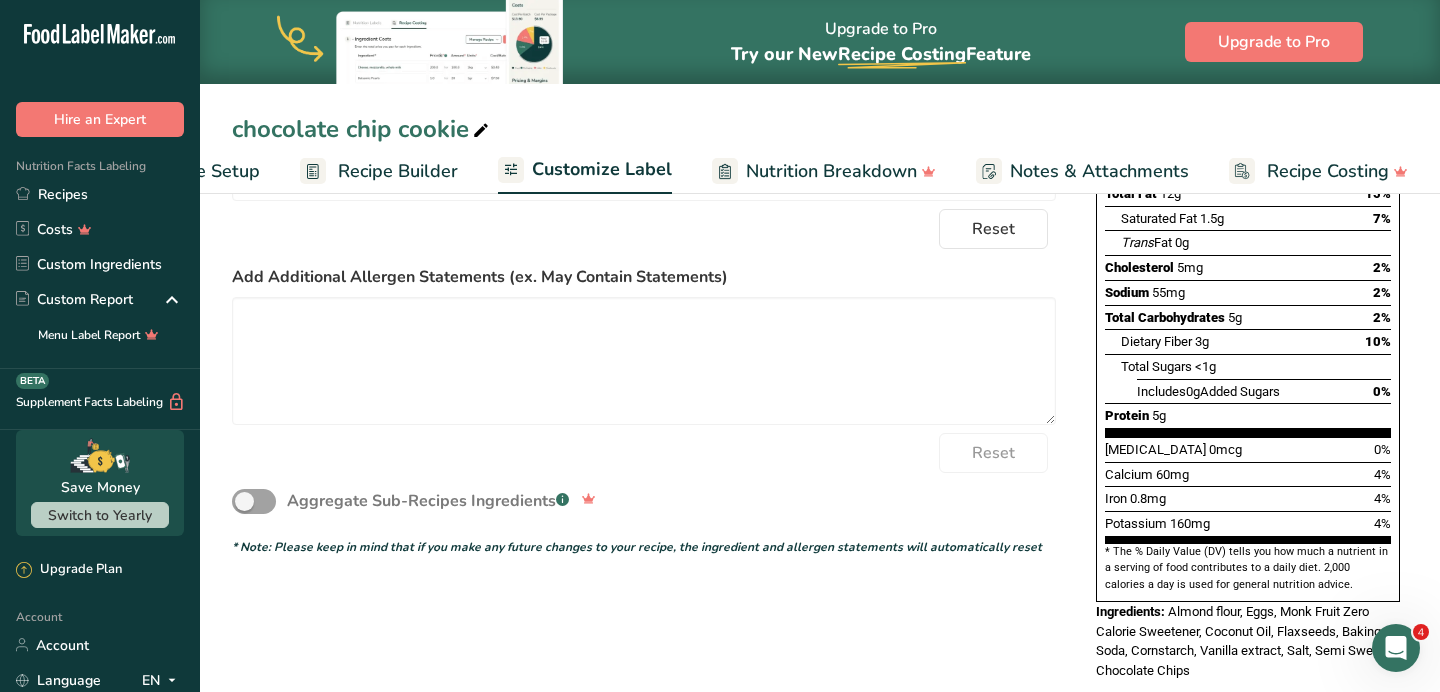 click 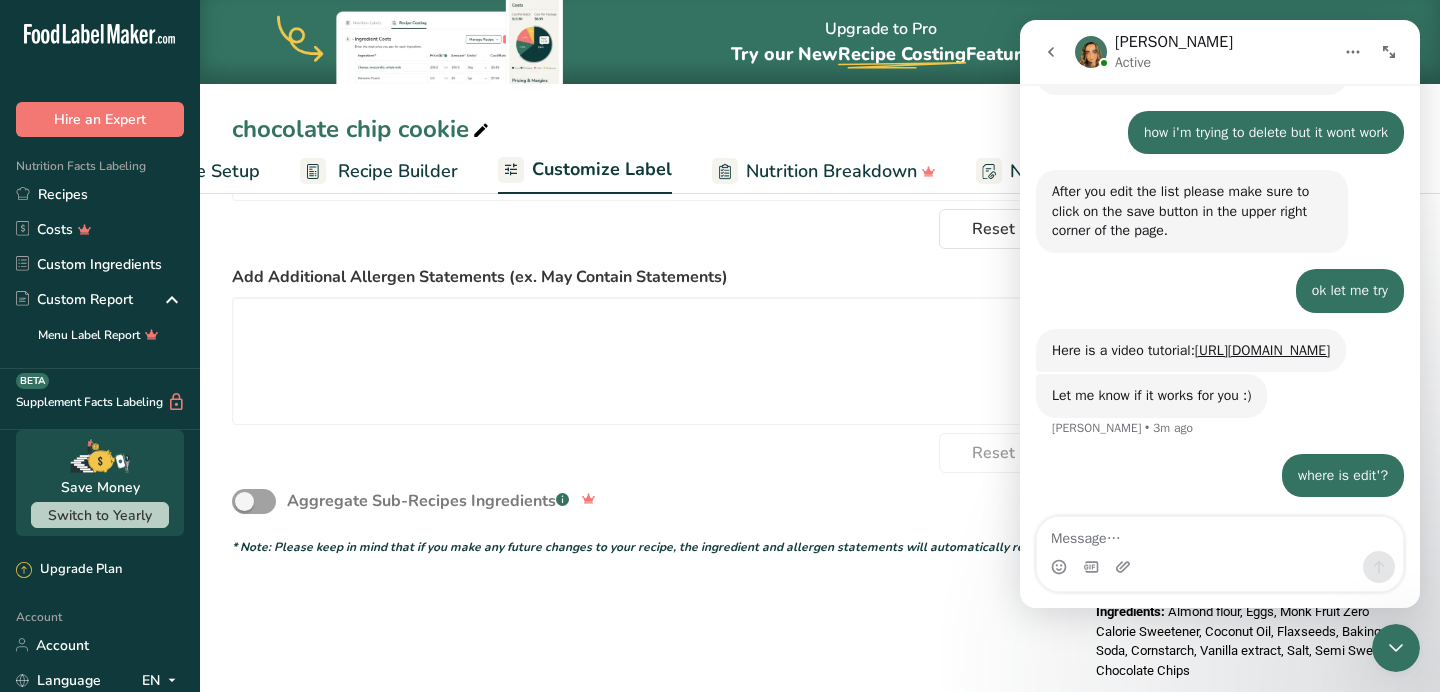 scroll, scrollTop: 810, scrollLeft: 0, axis: vertical 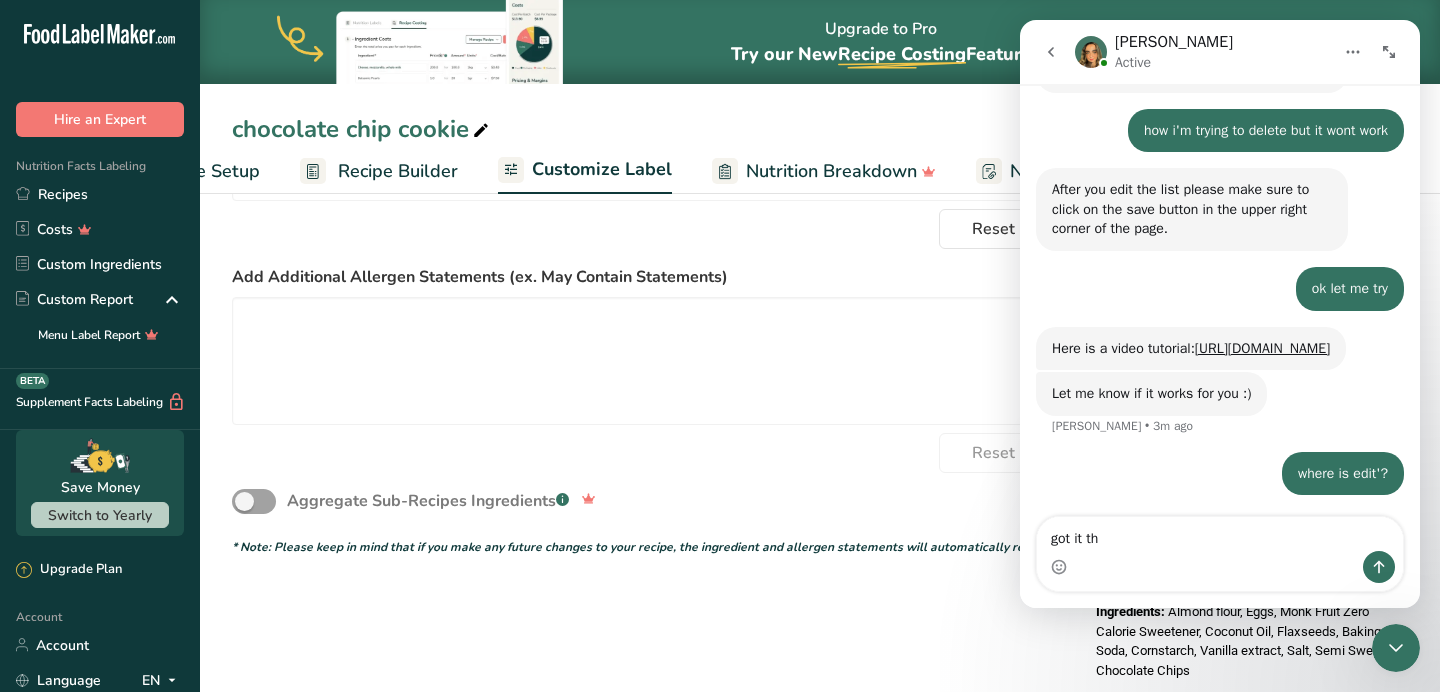 type on "got it thx" 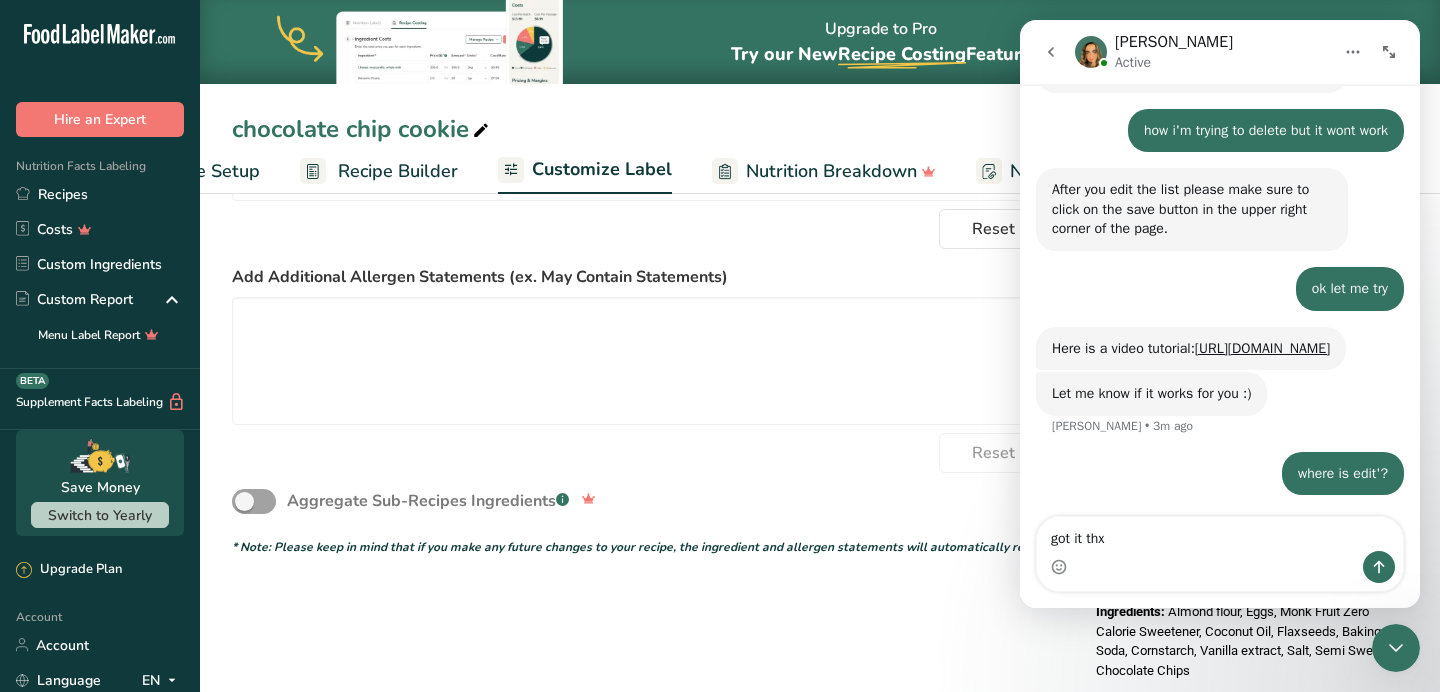 type 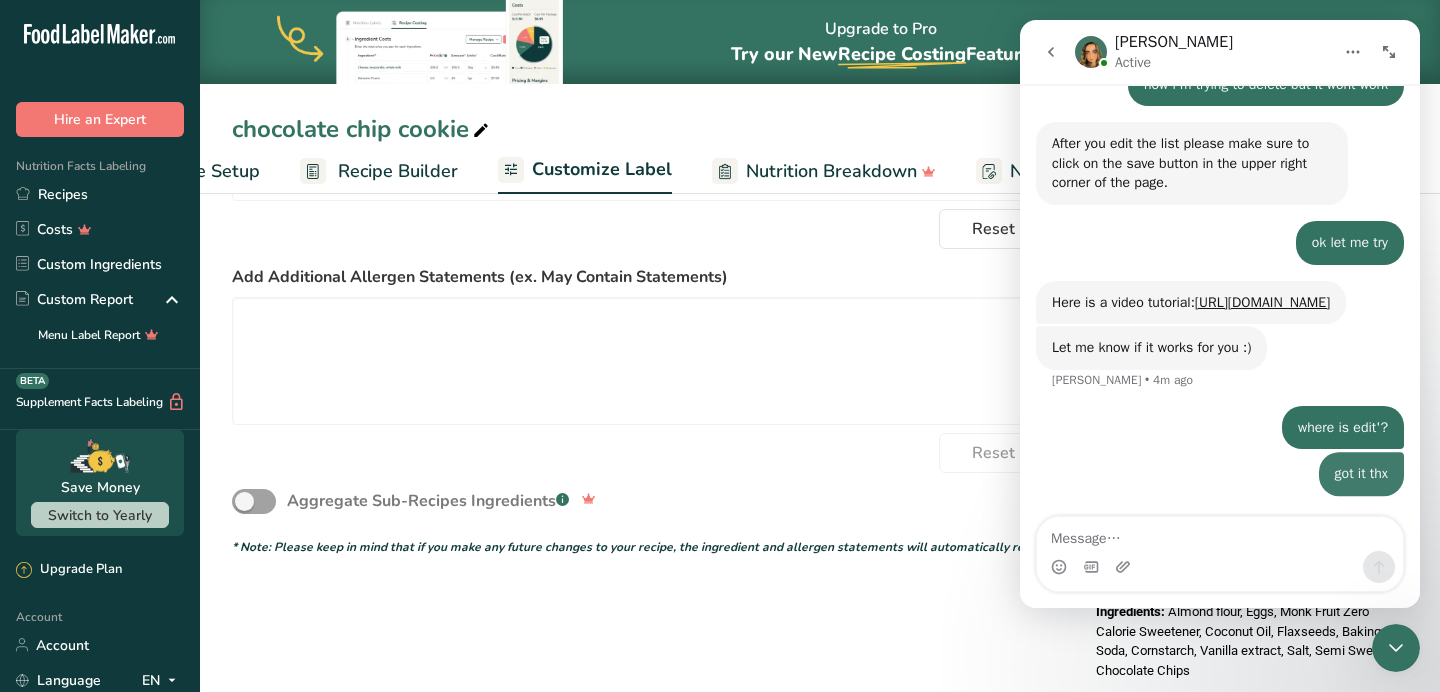 scroll, scrollTop: 855, scrollLeft: 0, axis: vertical 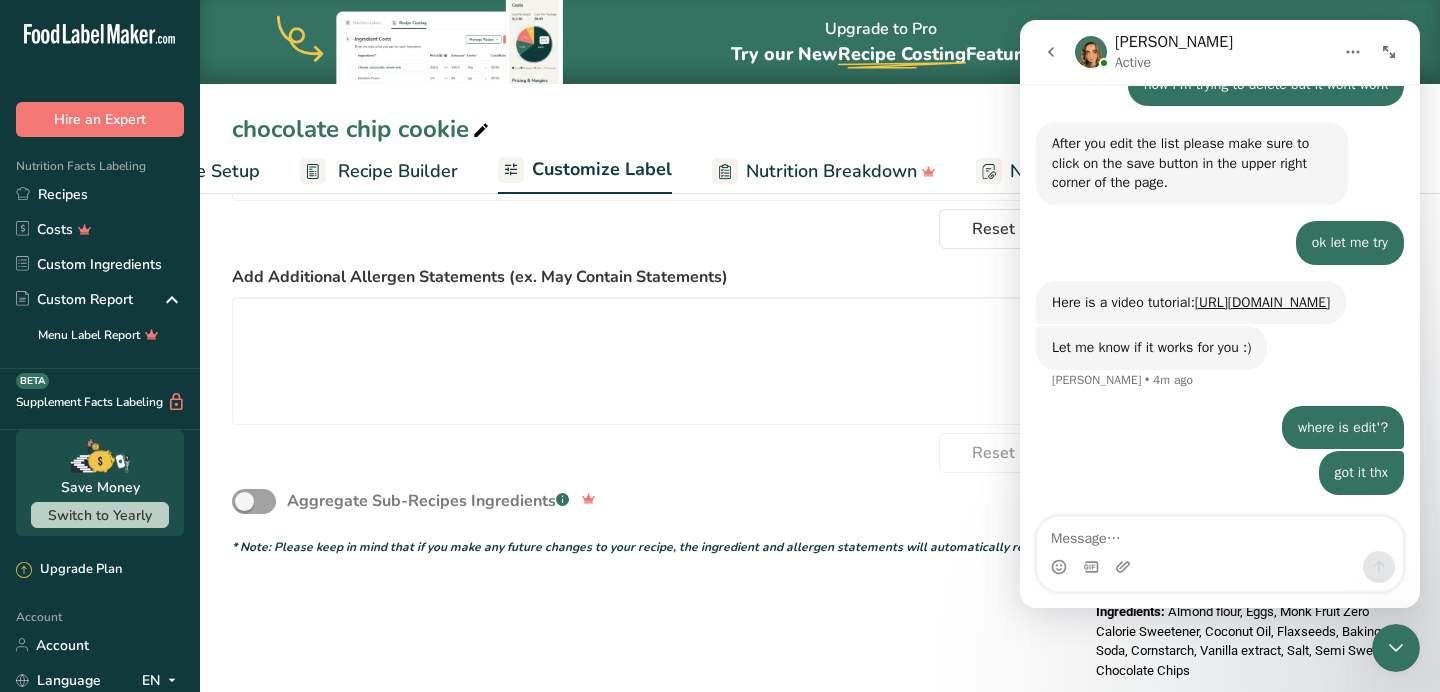 click on "Reset" at bounding box center [644, 453] 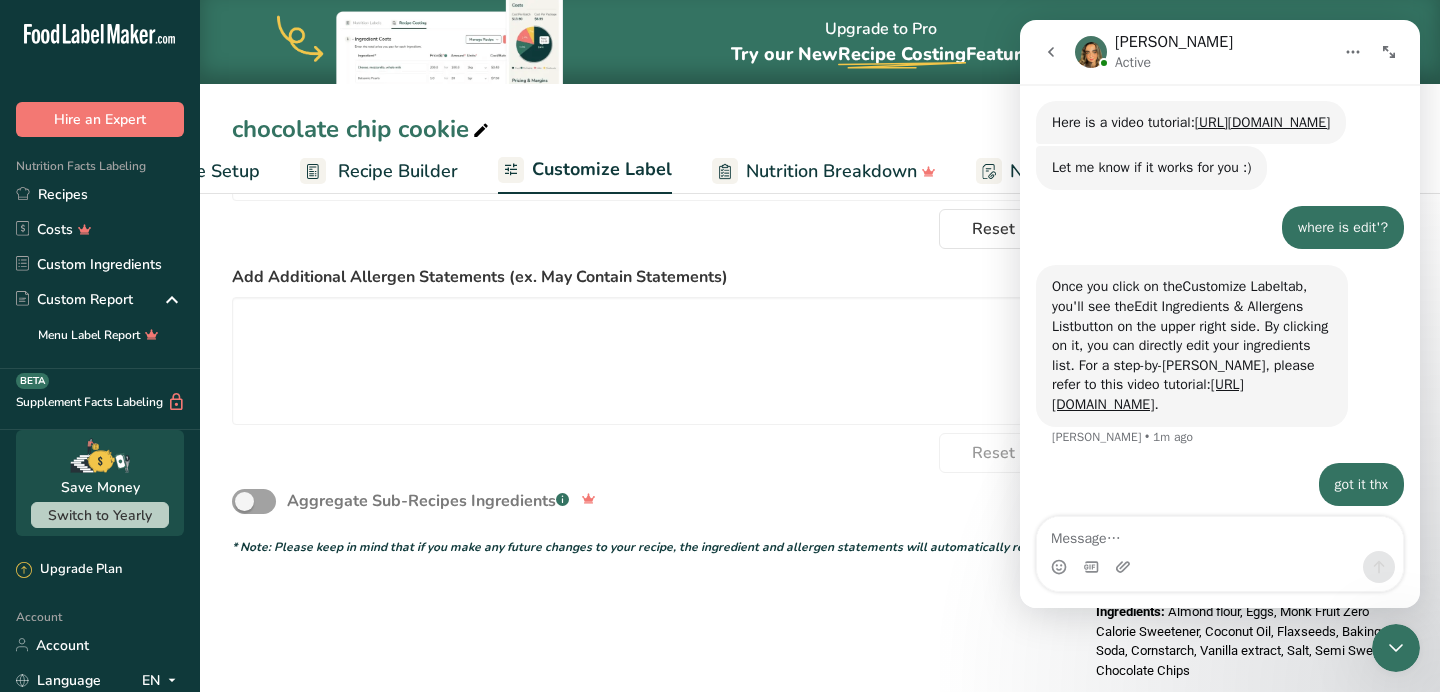 scroll, scrollTop: 1047, scrollLeft: 0, axis: vertical 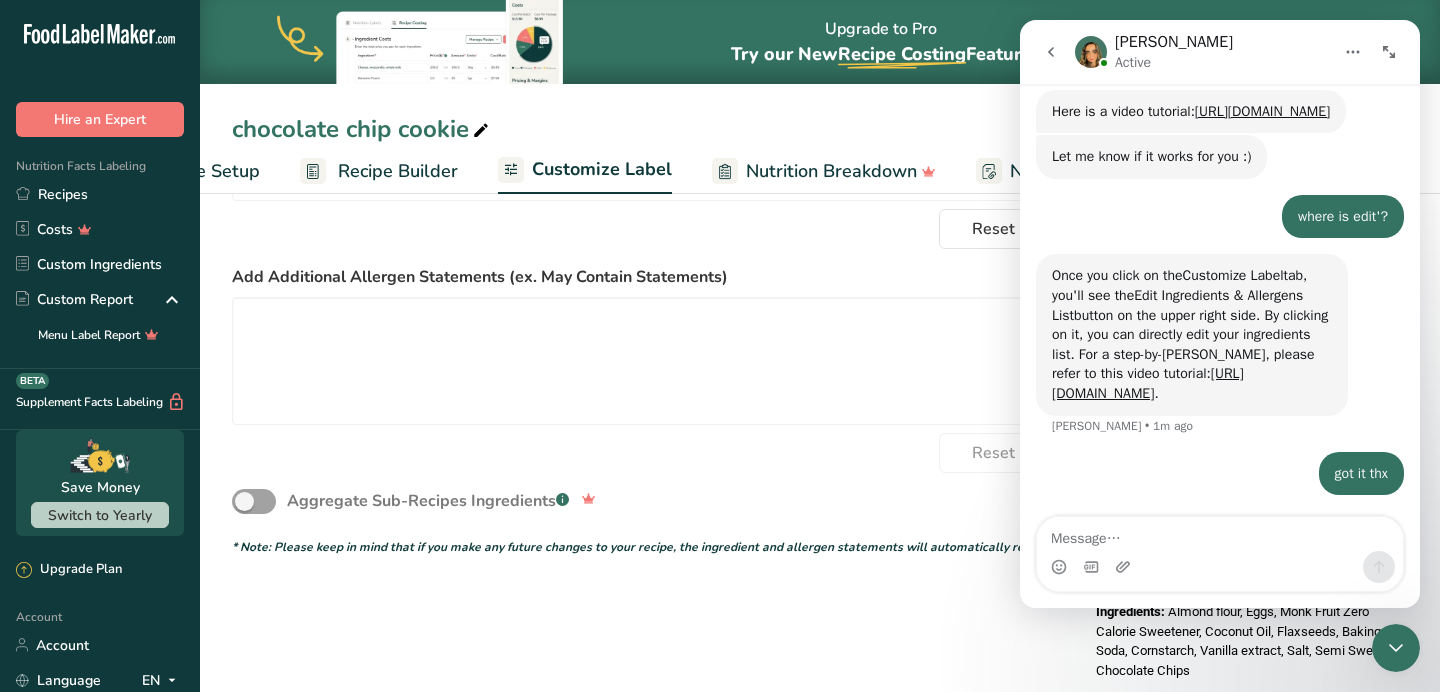 click 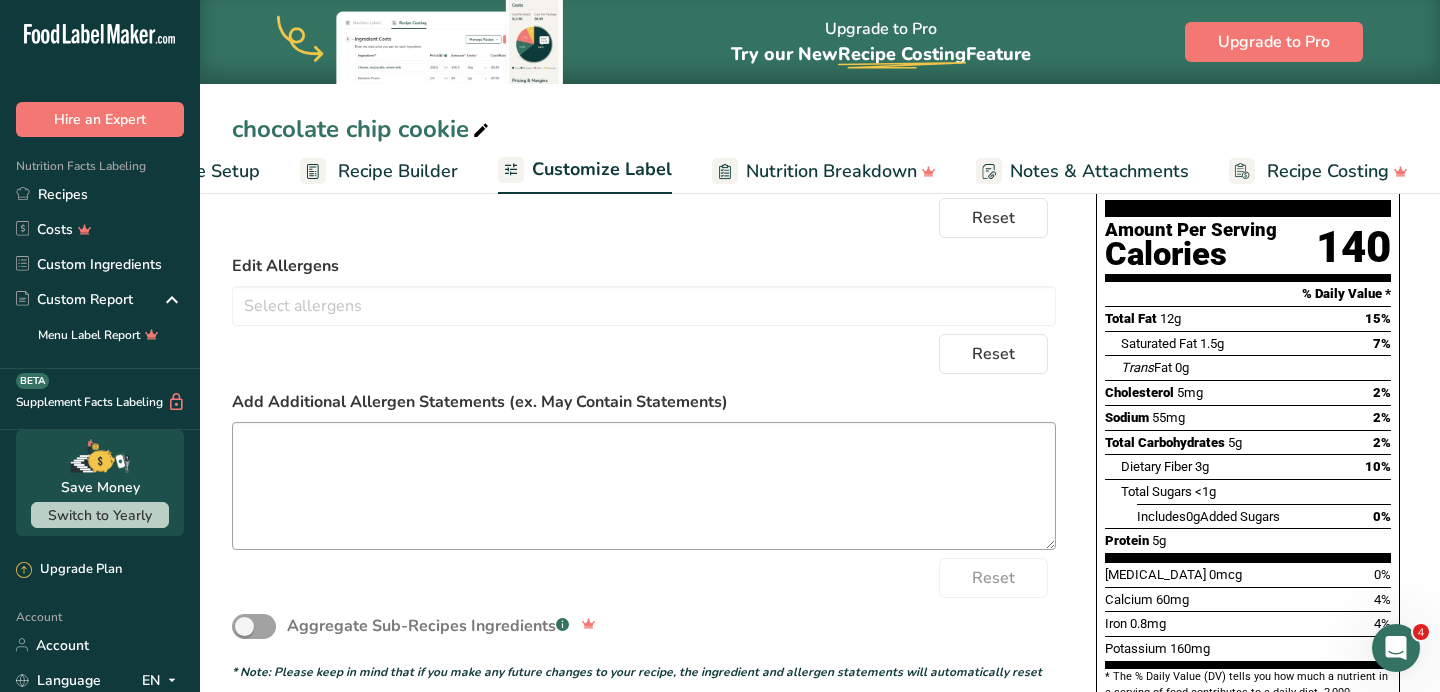 scroll, scrollTop: 0, scrollLeft: 0, axis: both 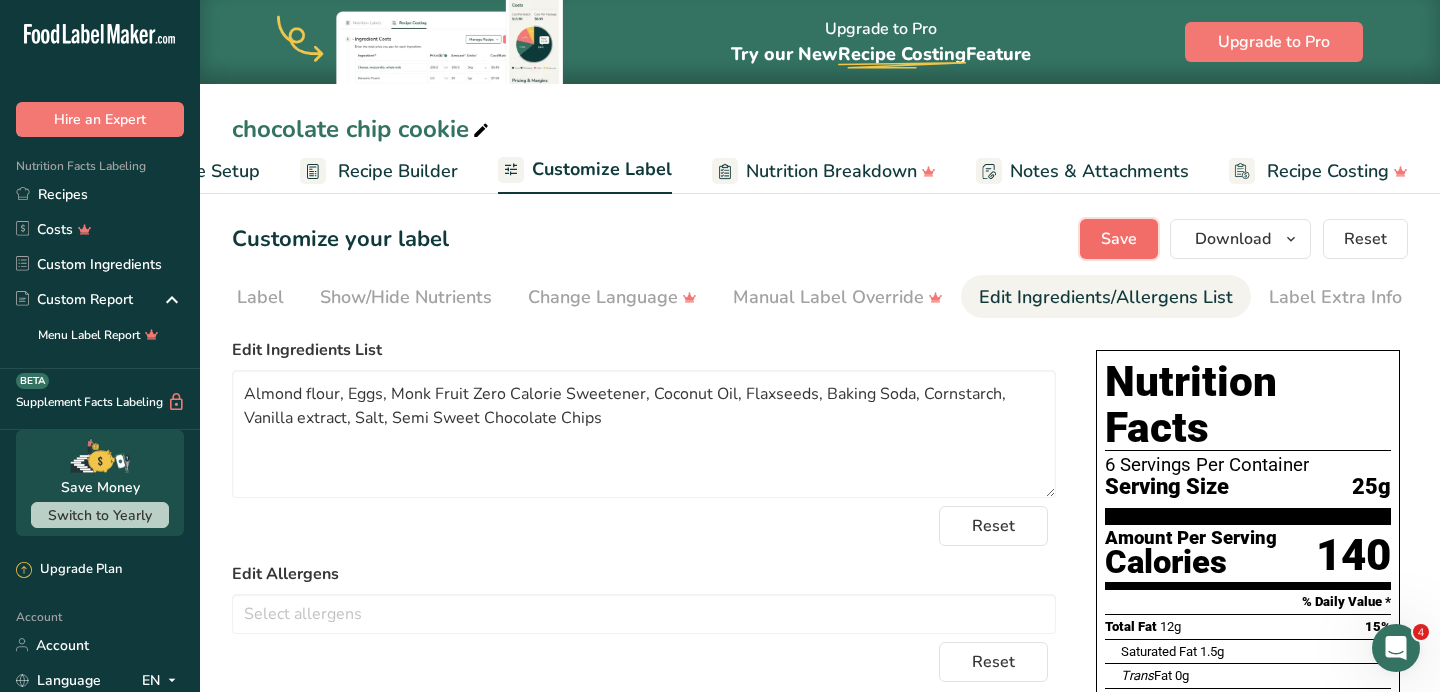 click on "Save" at bounding box center [1119, 239] 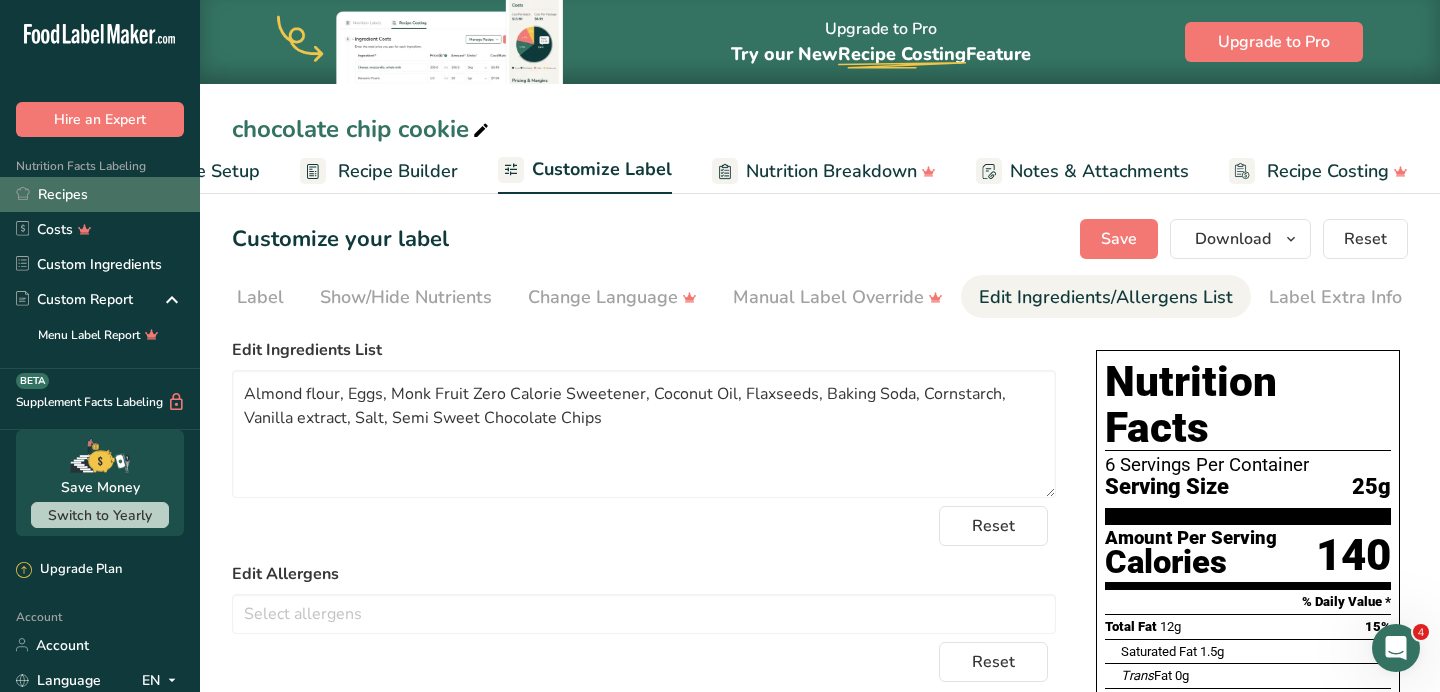 click on "Recipes" at bounding box center [100, 194] 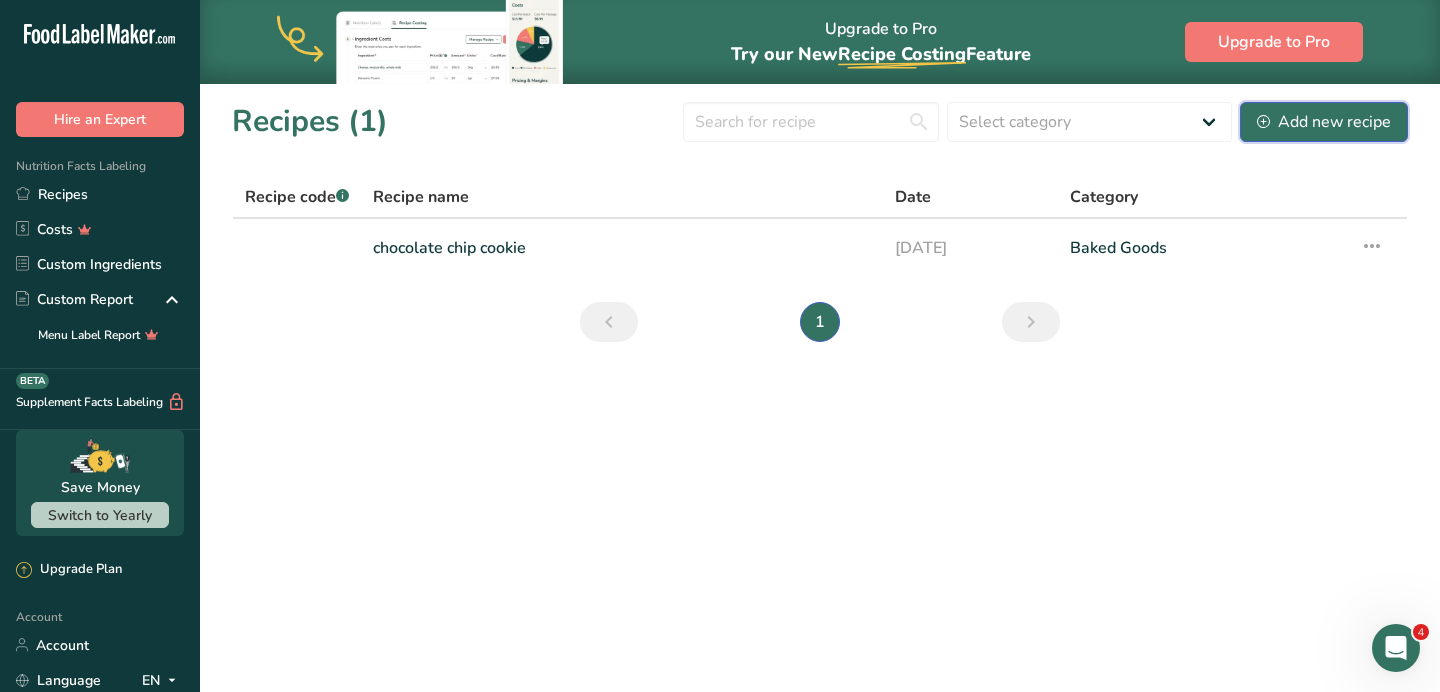 click on "Add new recipe" at bounding box center [1324, 122] 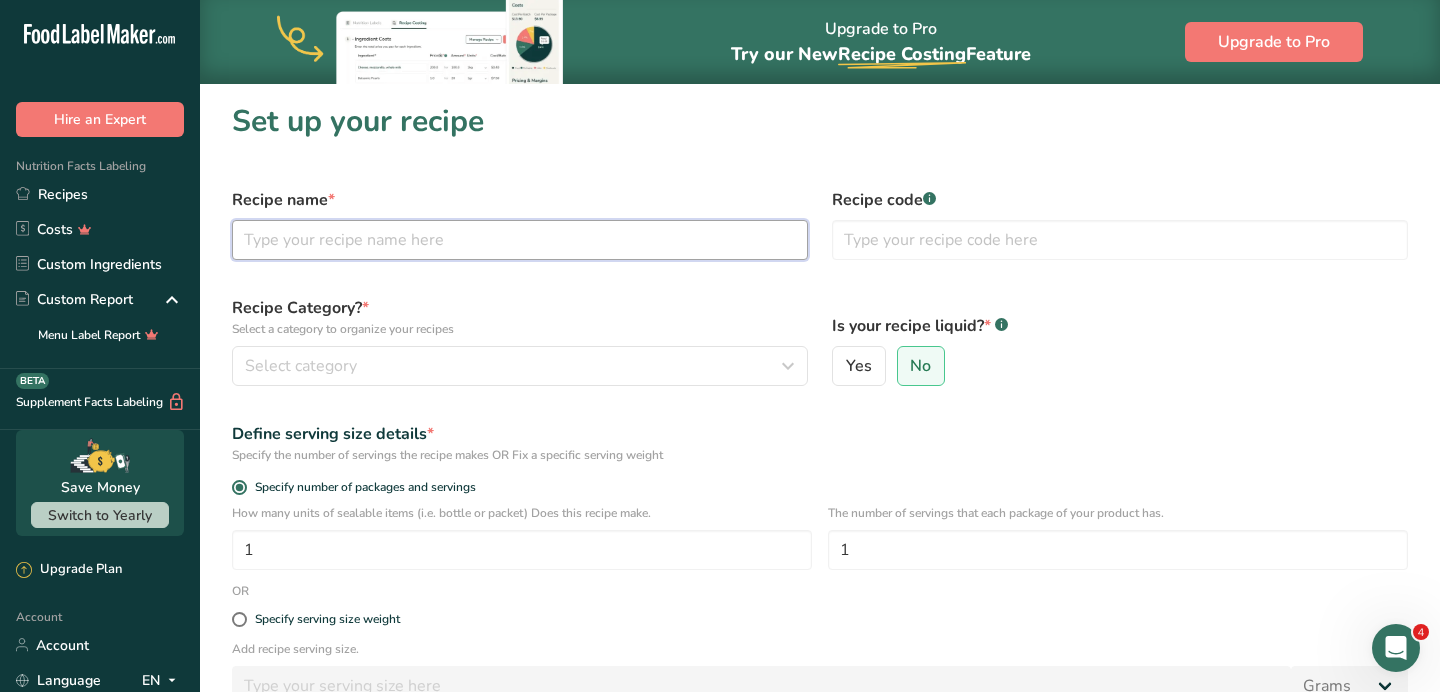 click at bounding box center (520, 240) 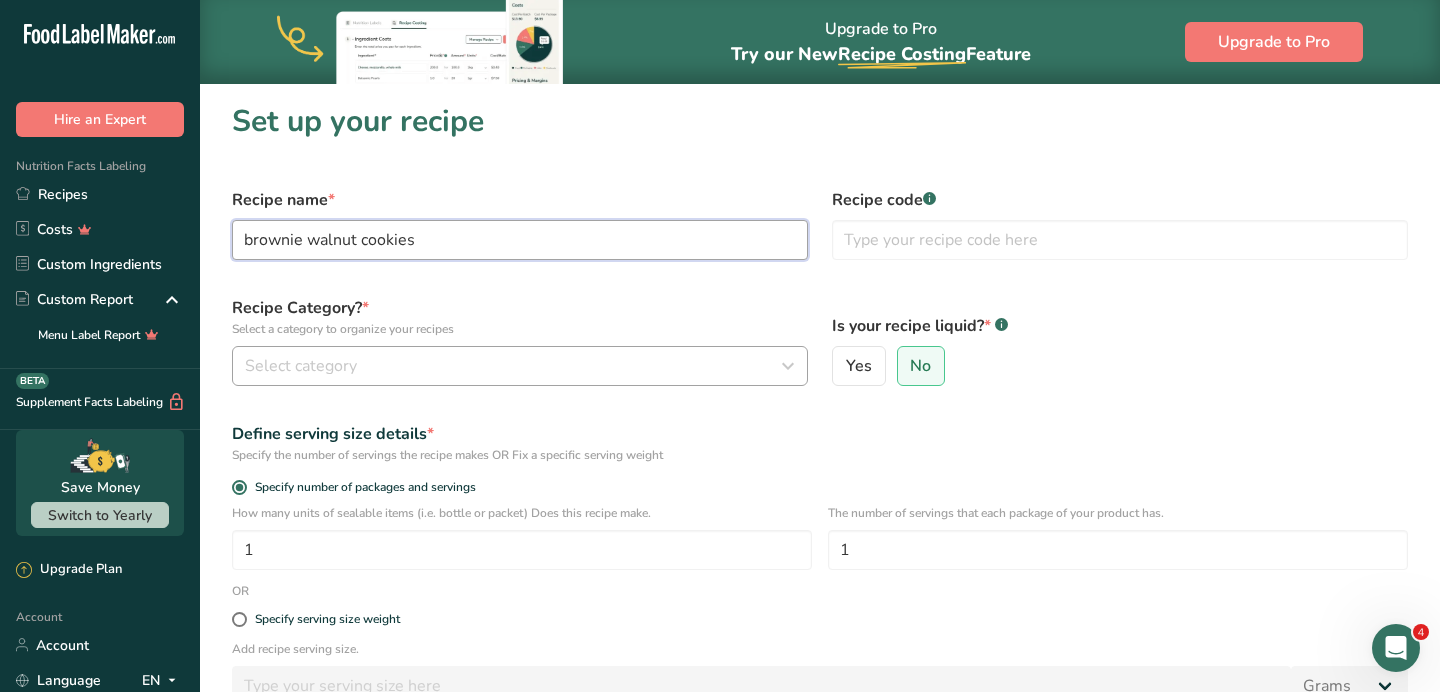 type on "brownie walnut cookies" 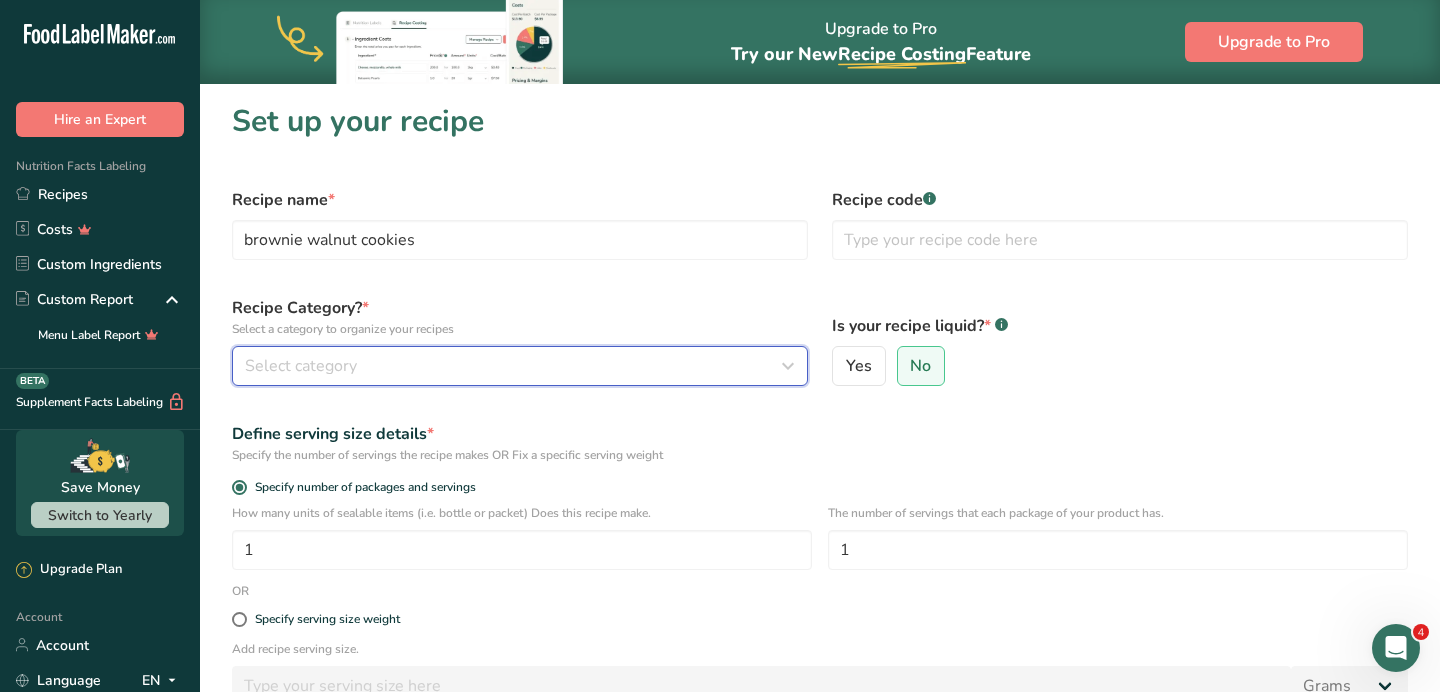 click on "Select category" at bounding box center (514, 366) 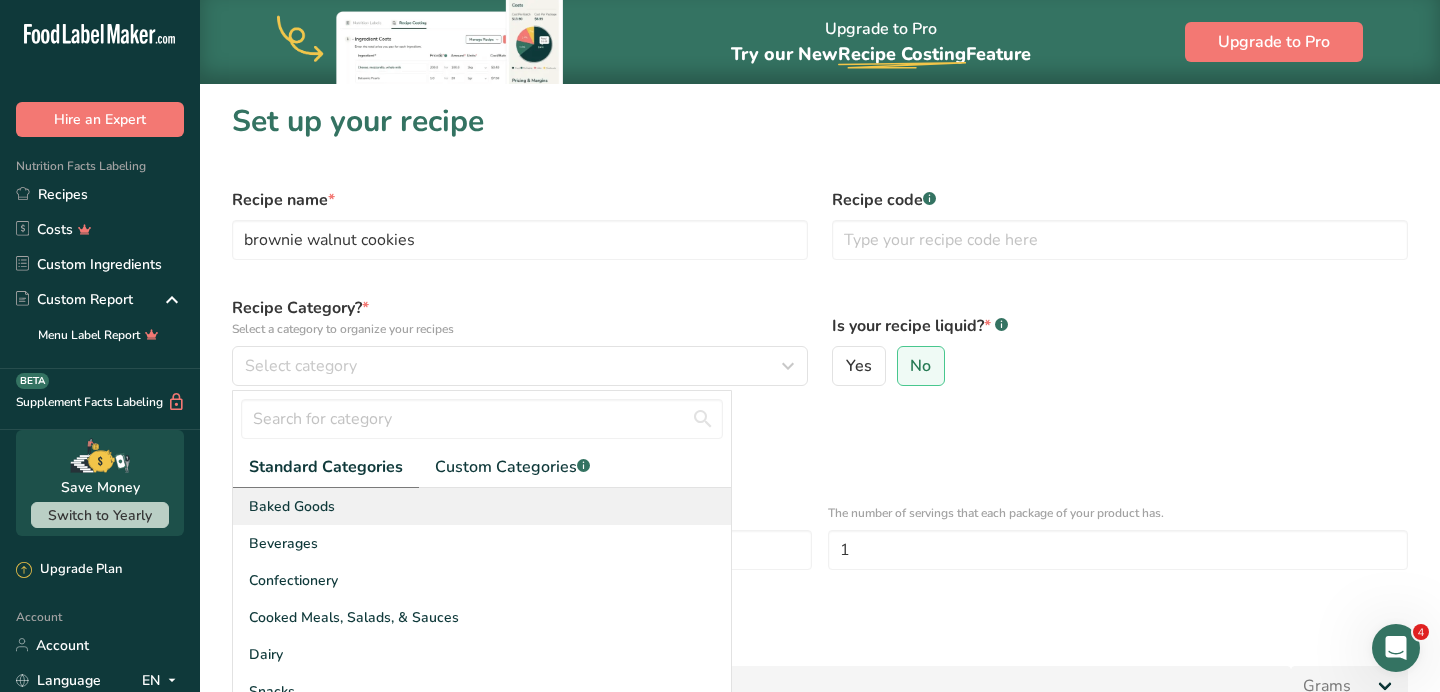 click on "Baked Goods" at bounding box center (482, 506) 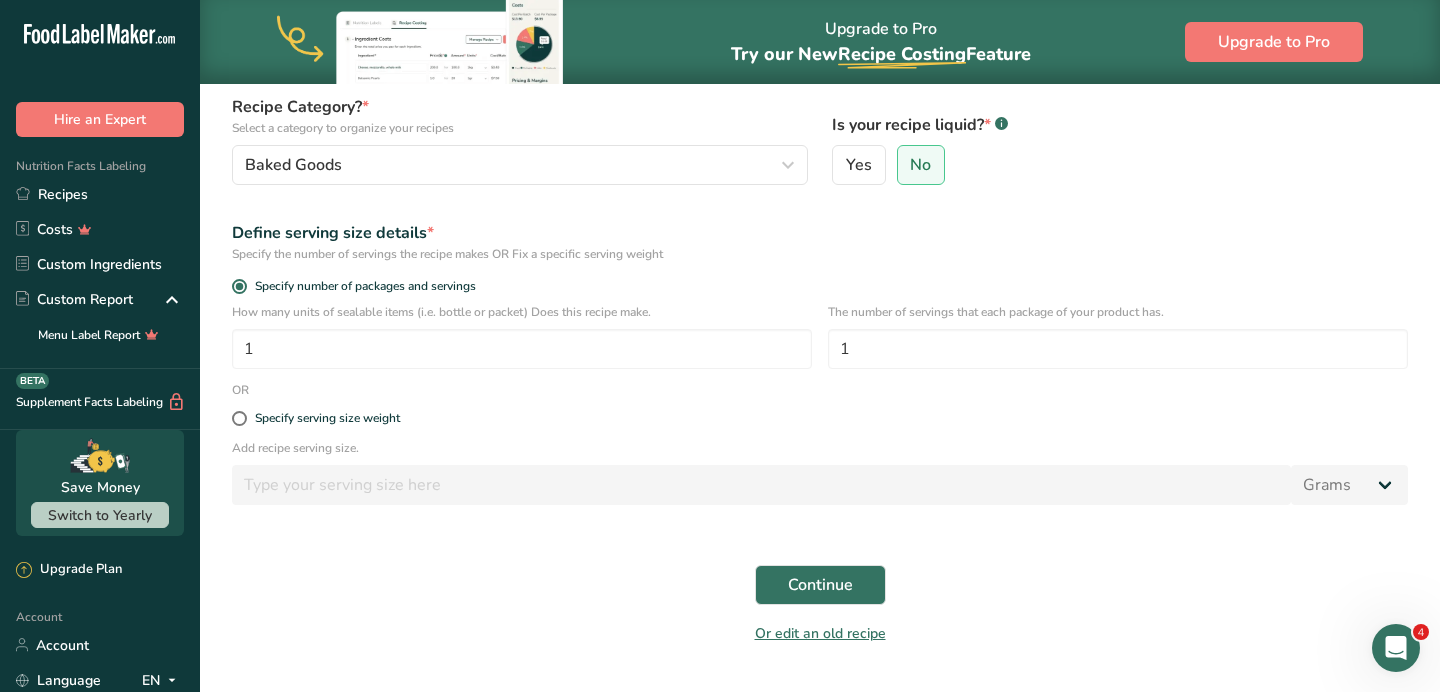 scroll, scrollTop: 202, scrollLeft: 0, axis: vertical 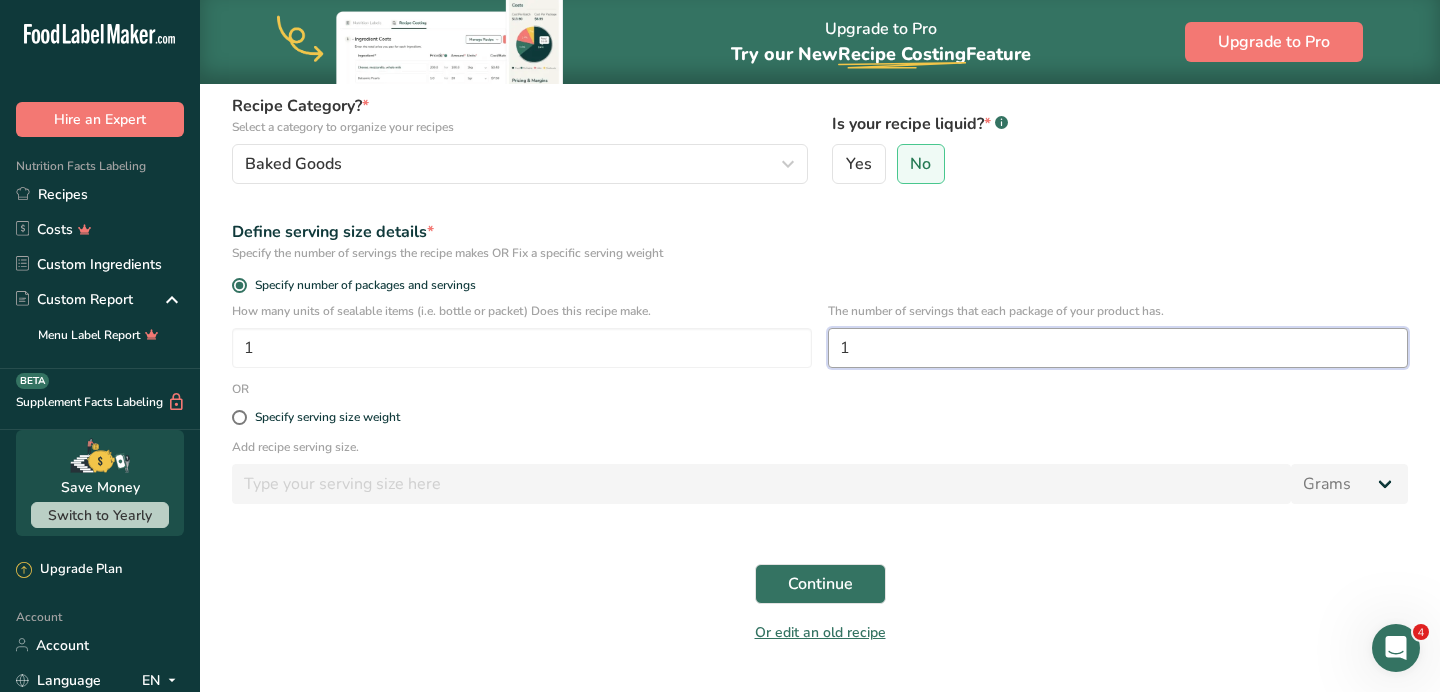 click on "1" at bounding box center (1118, 348) 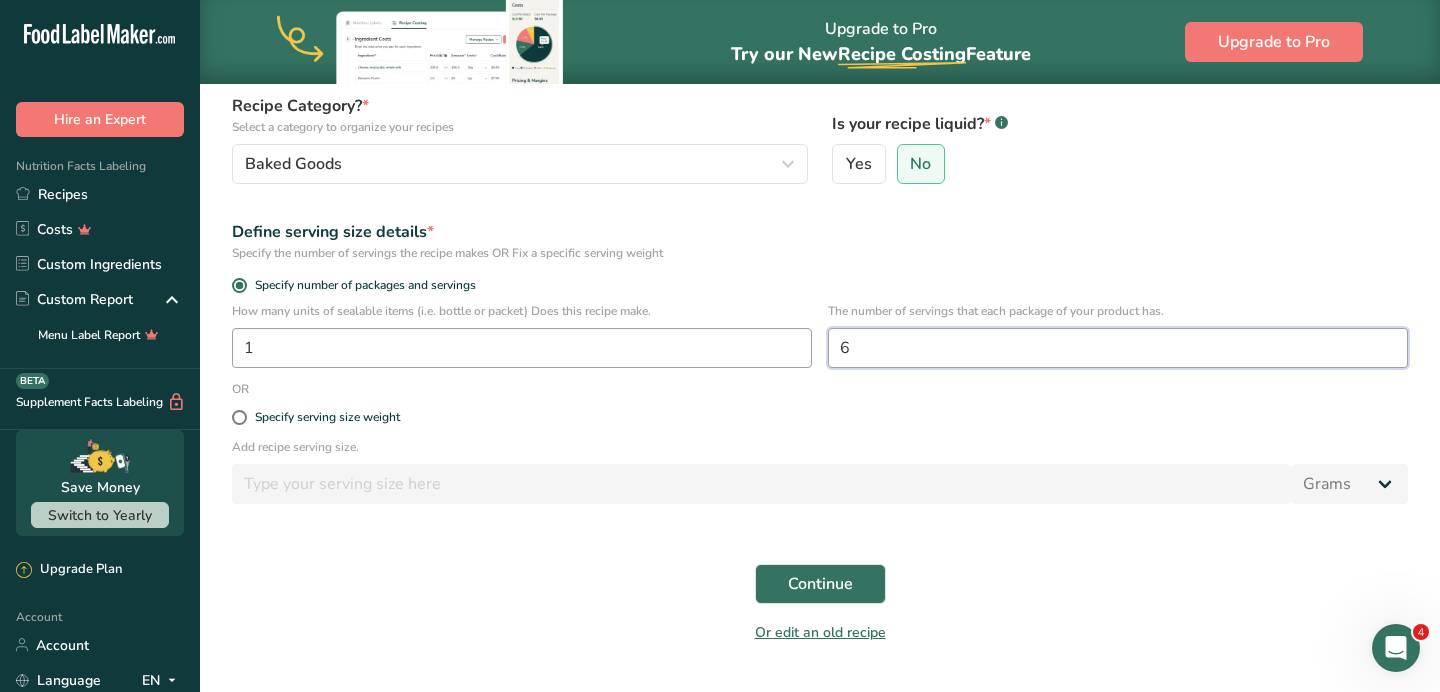 type on "6" 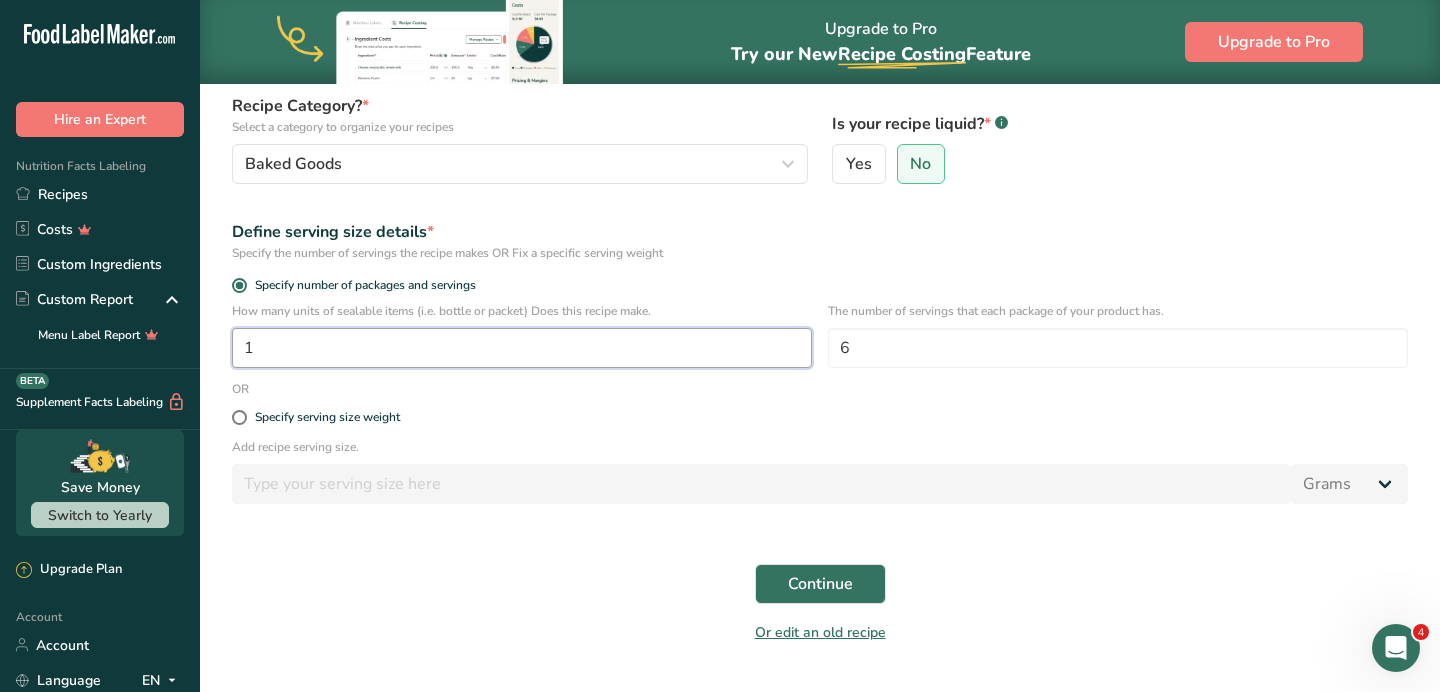 click on "1" at bounding box center [522, 348] 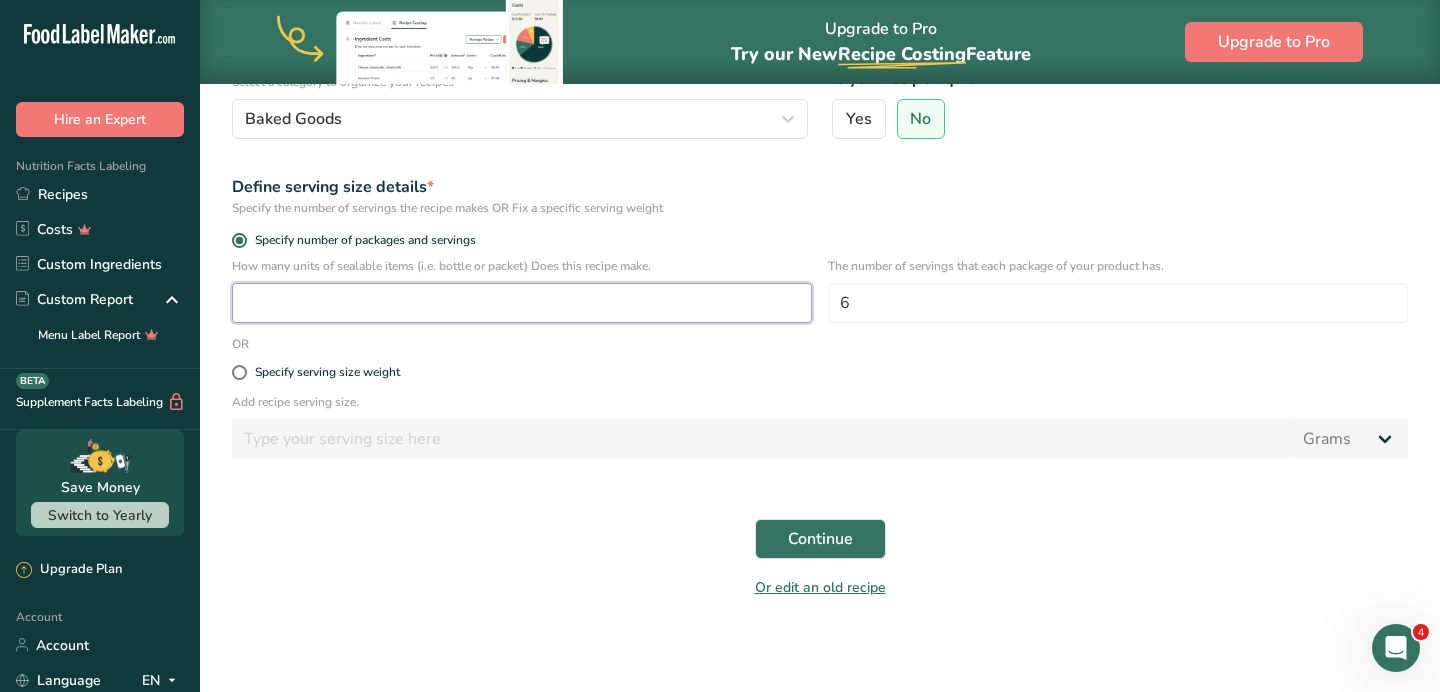 scroll, scrollTop: 250, scrollLeft: 0, axis: vertical 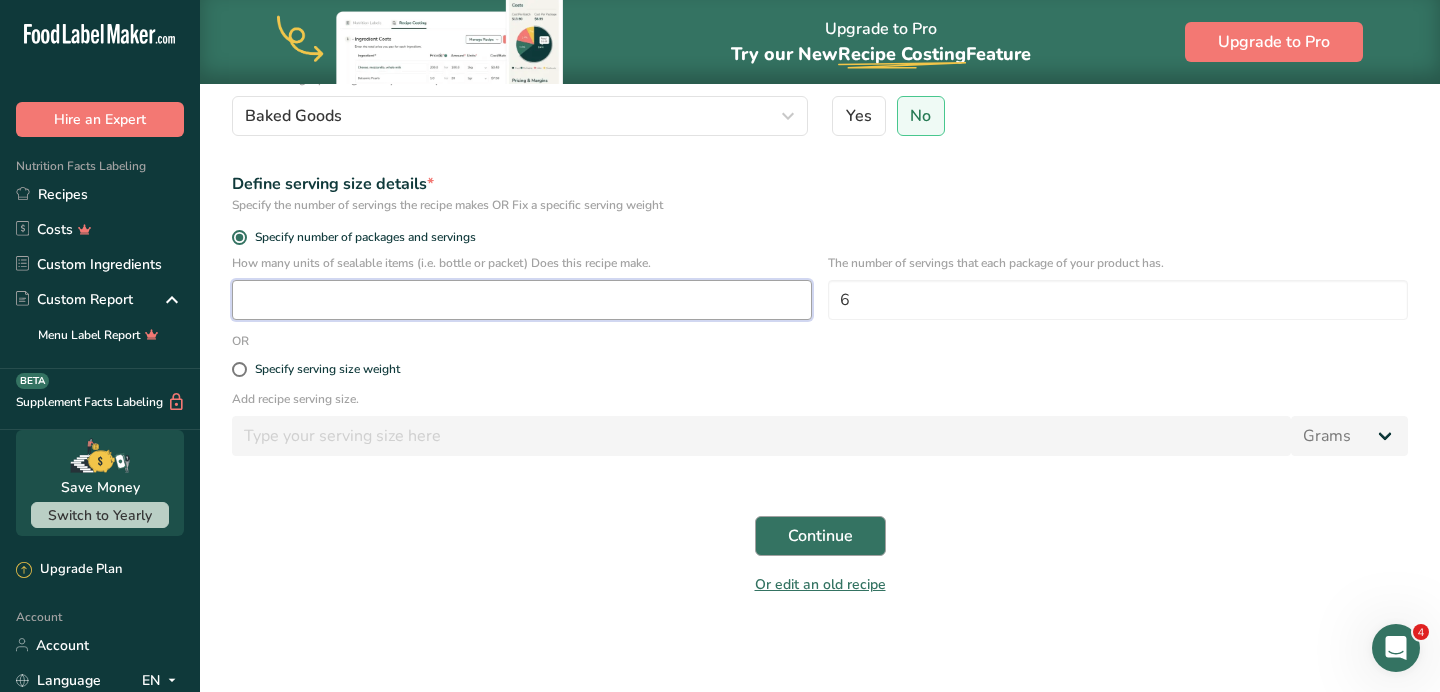 type 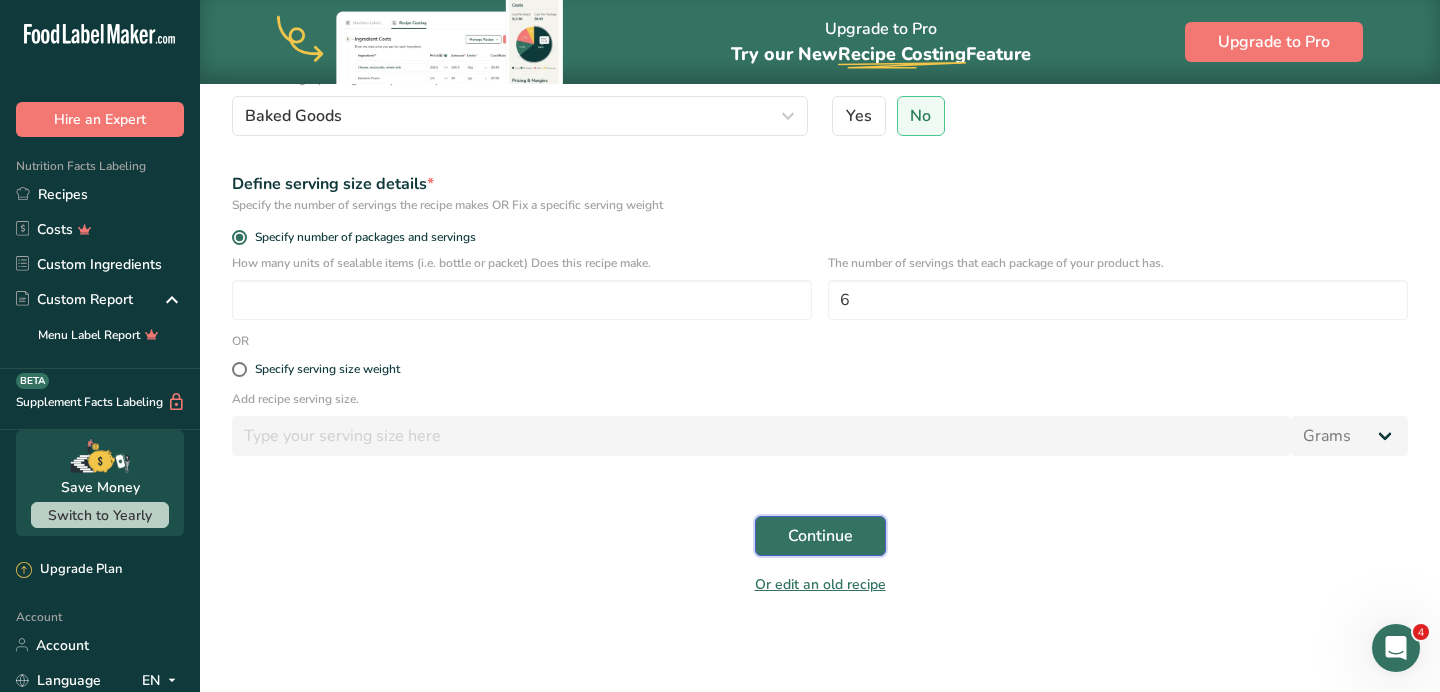 click on "Continue" at bounding box center [820, 536] 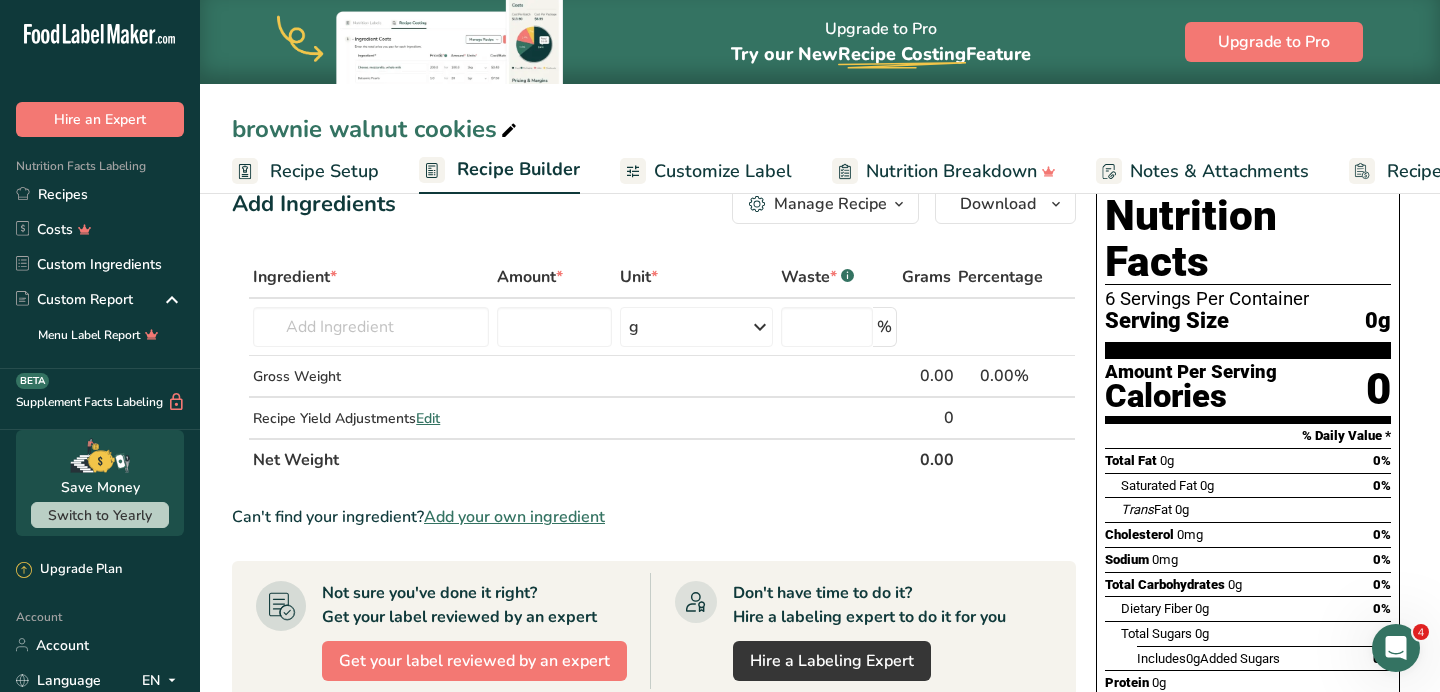 scroll, scrollTop: 33, scrollLeft: 0, axis: vertical 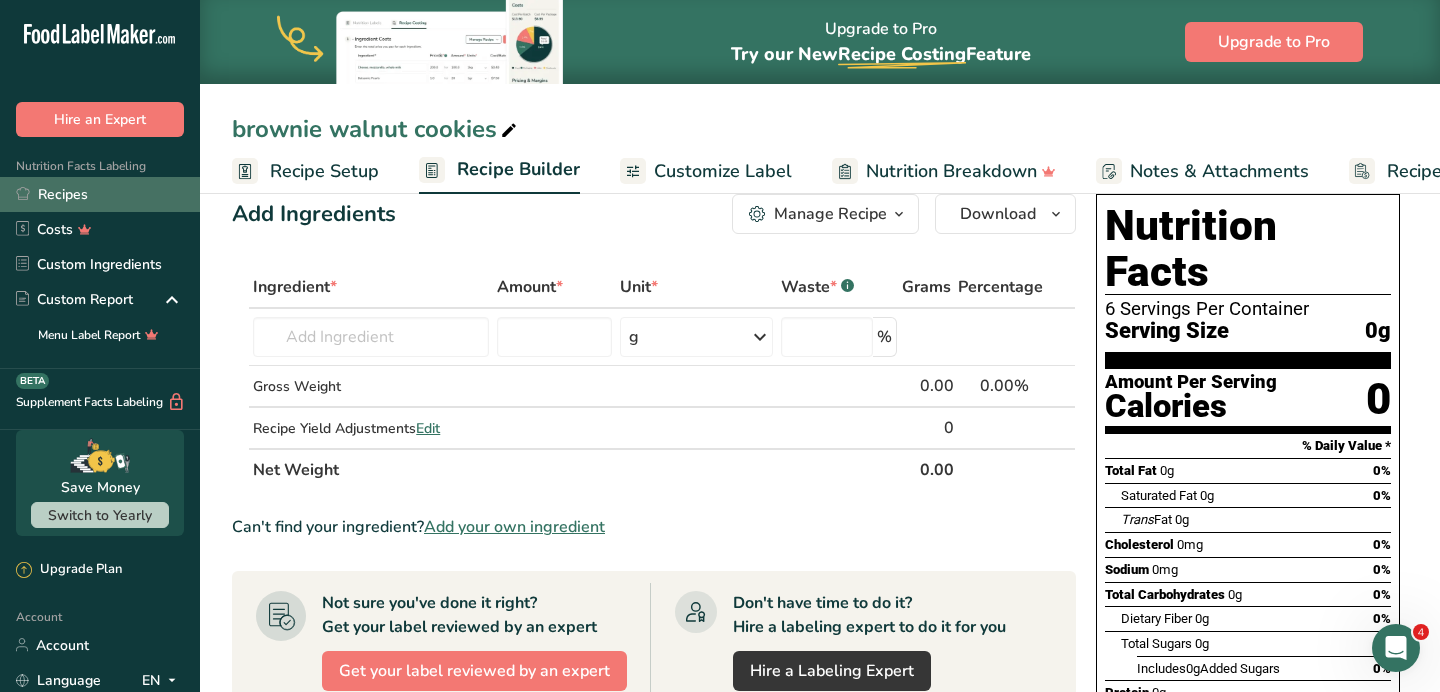 click on "Recipes" at bounding box center (100, 194) 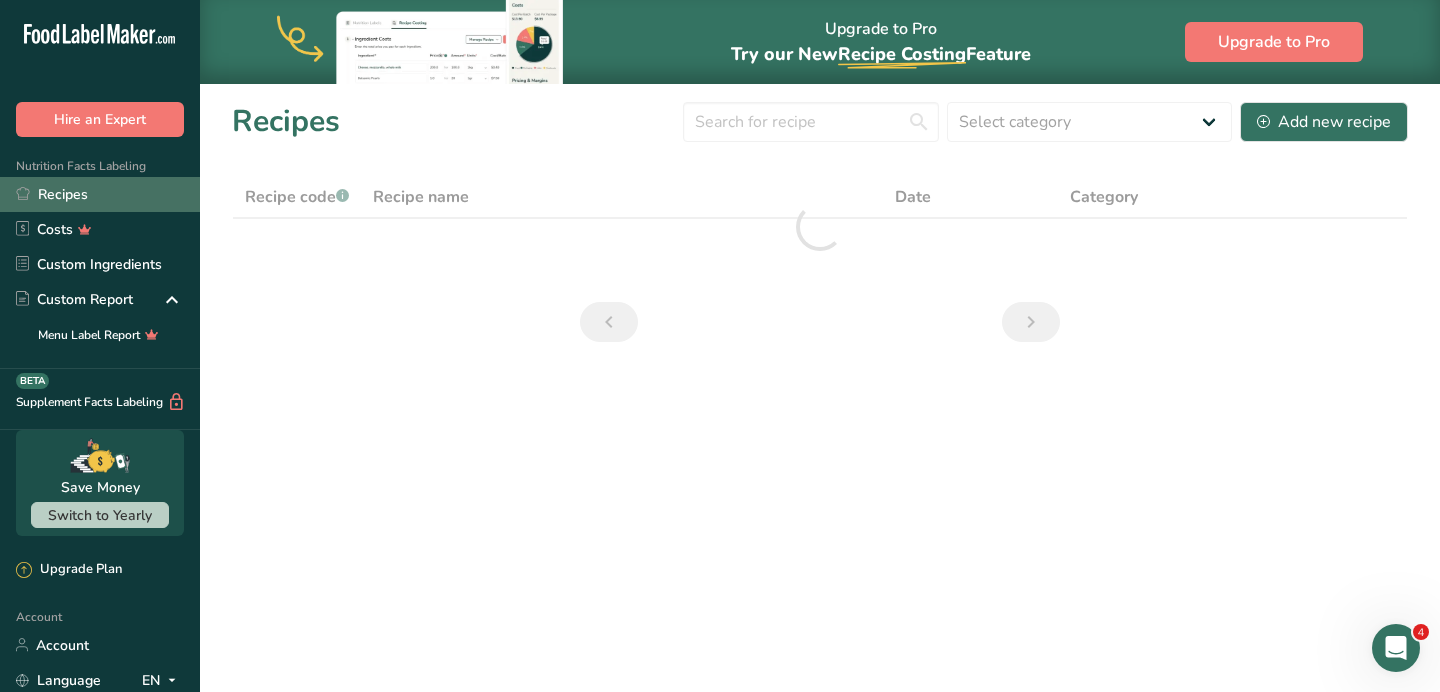 scroll, scrollTop: 0, scrollLeft: 0, axis: both 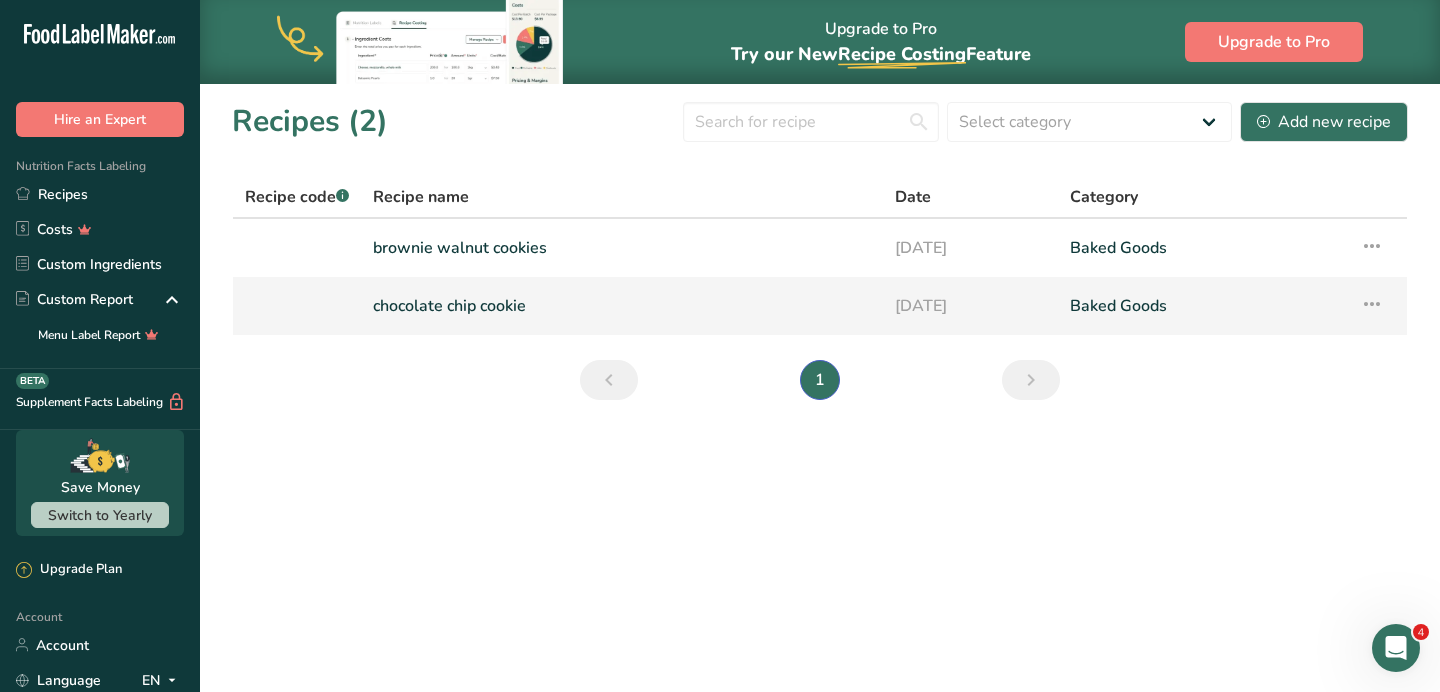 click on "chocolate chip cookie" at bounding box center (622, 306) 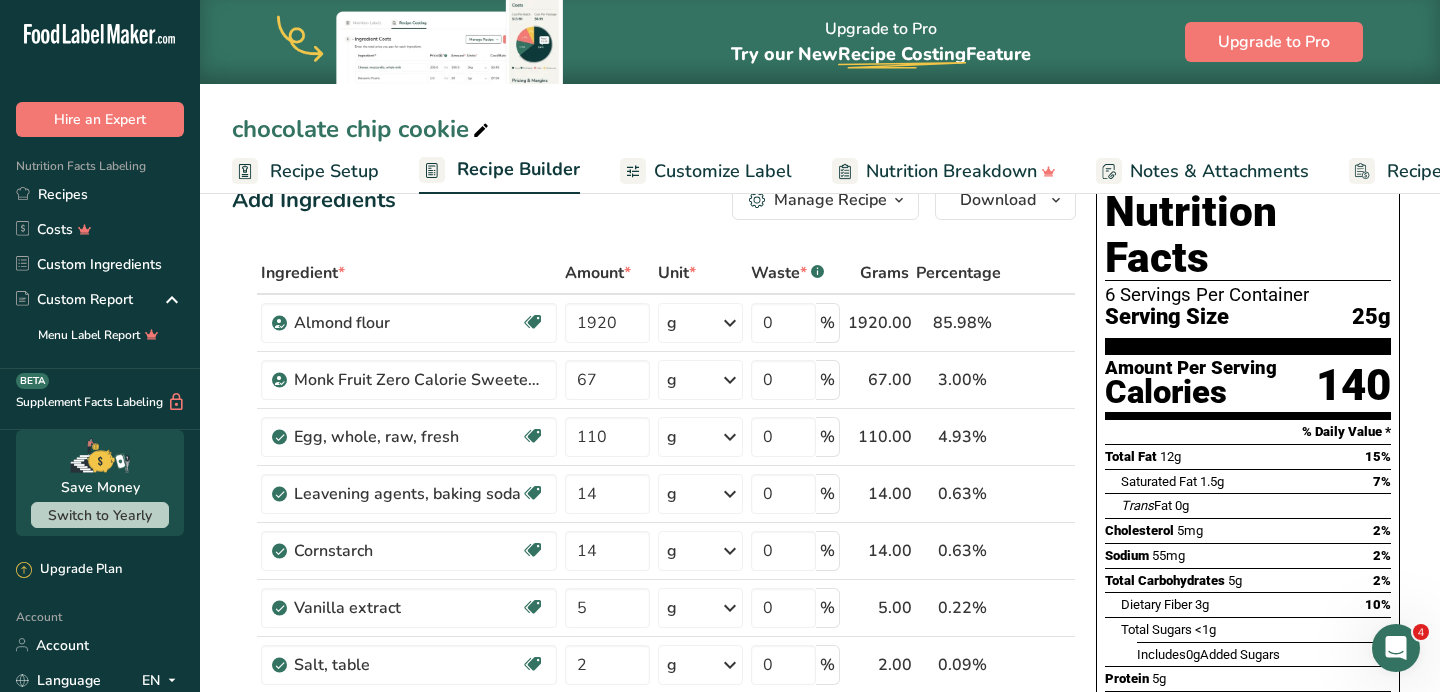 scroll, scrollTop: 0, scrollLeft: 0, axis: both 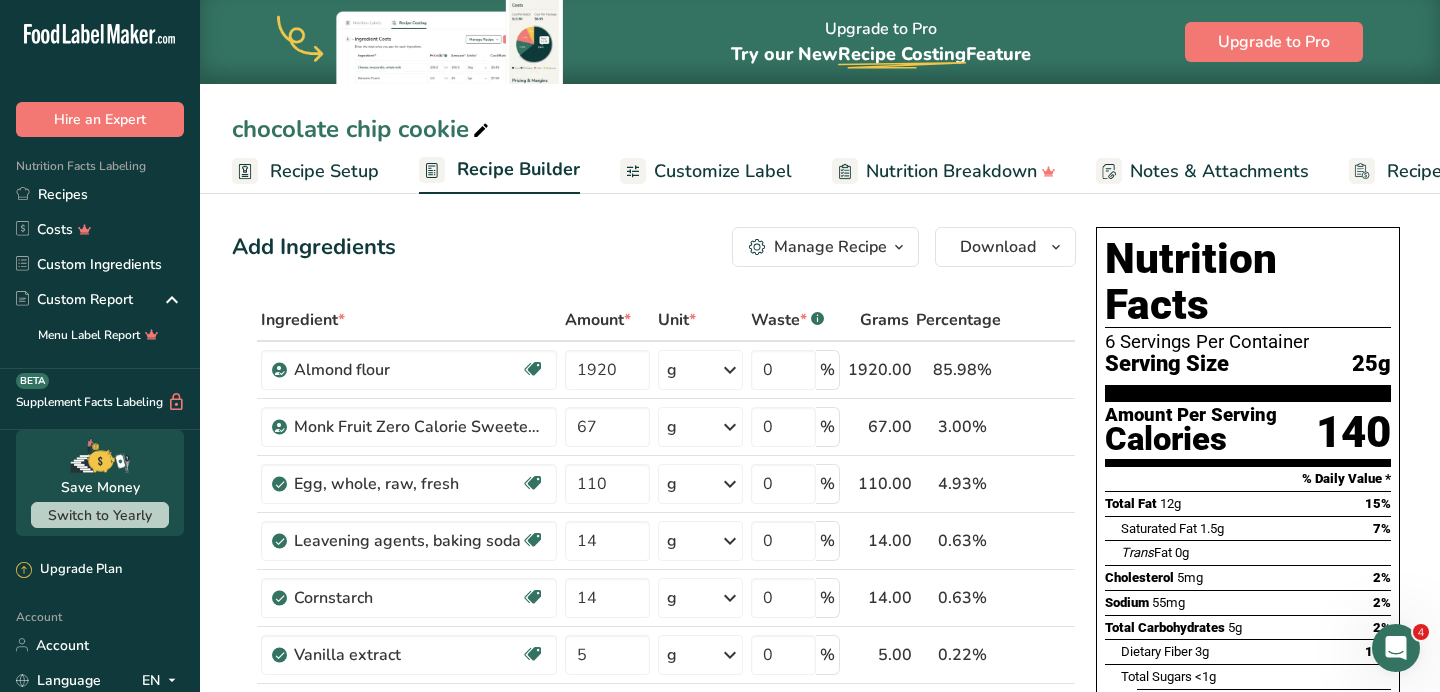 click on "Recipe Setup" at bounding box center [324, 171] 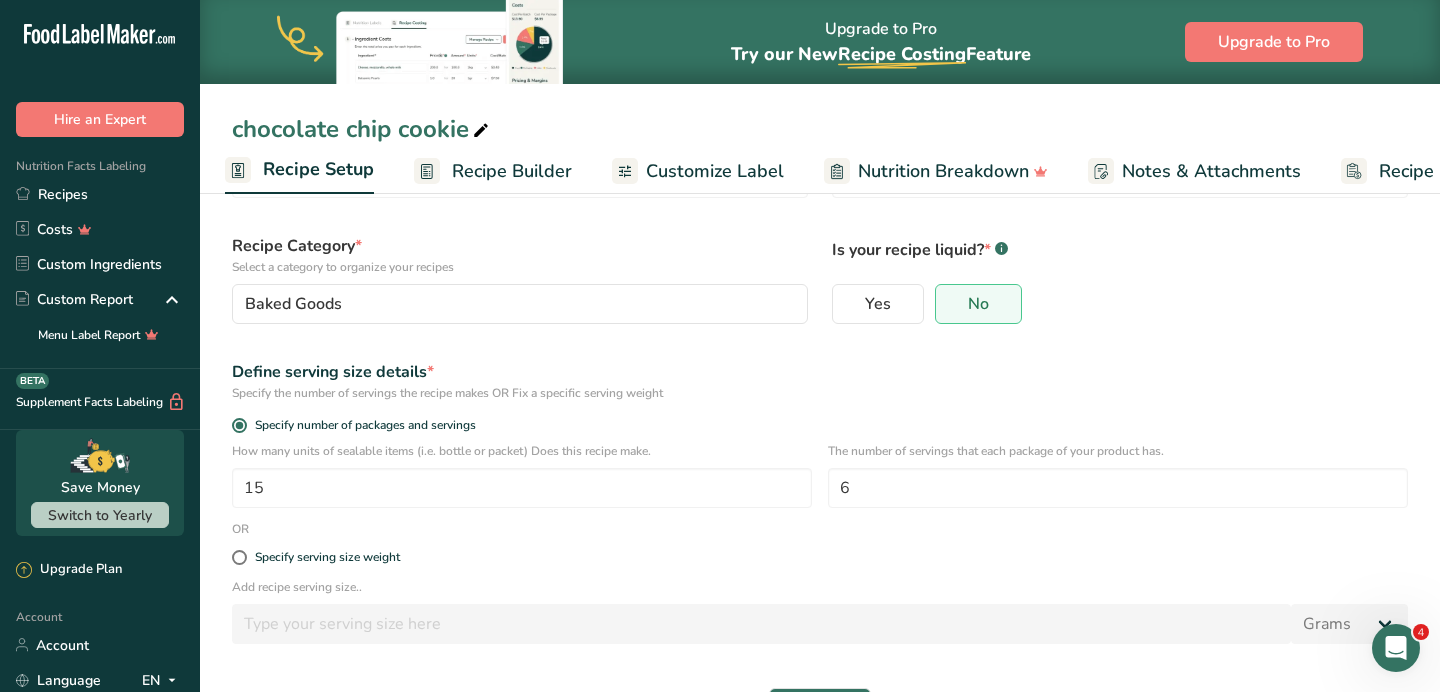 scroll, scrollTop: 128, scrollLeft: 0, axis: vertical 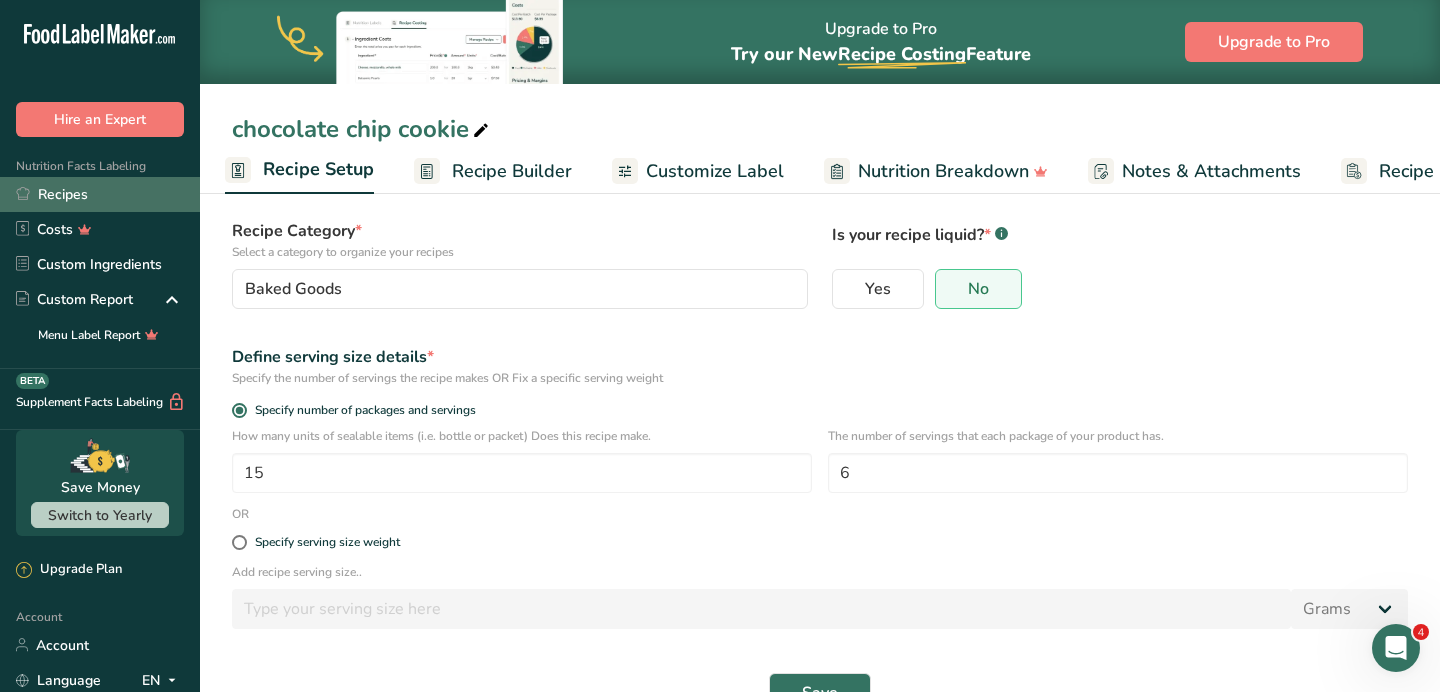 click on "Recipes" at bounding box center [100, 194] 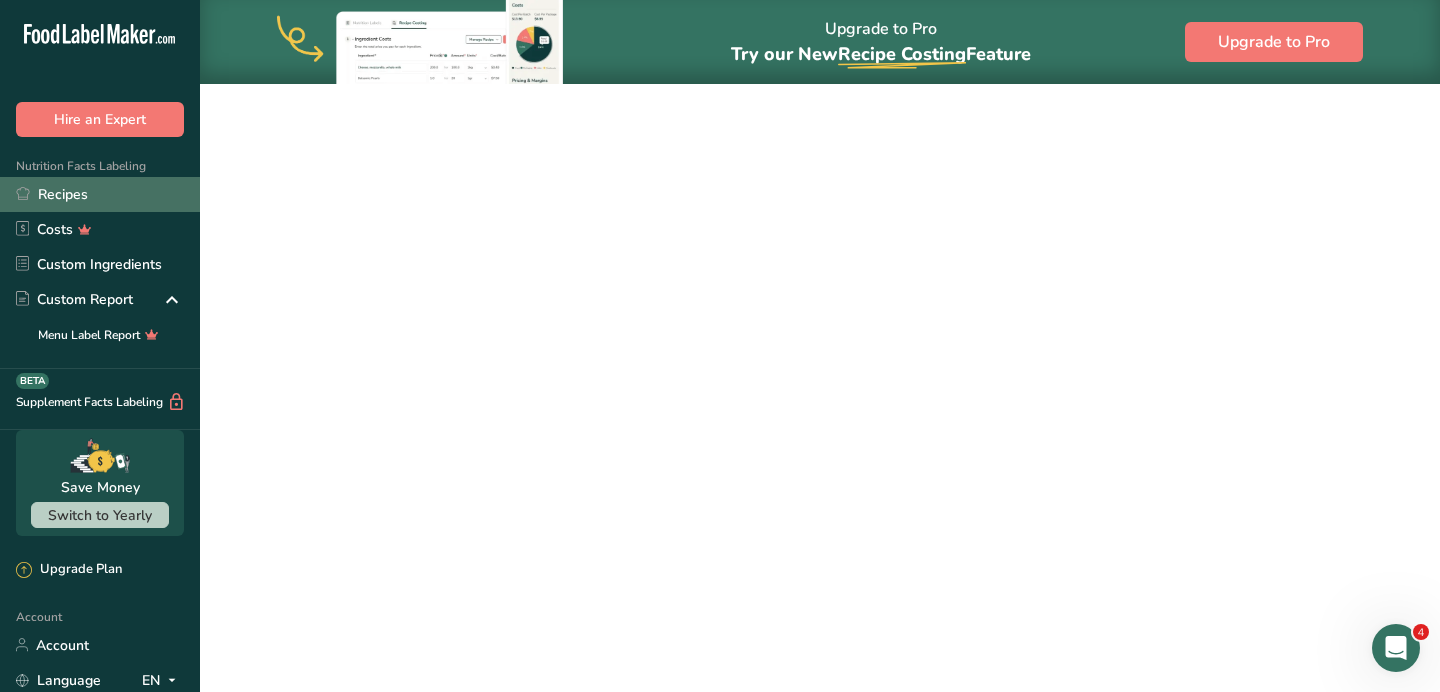 scroll, scrollTop: 0, scrollLeft: 0, axis: both 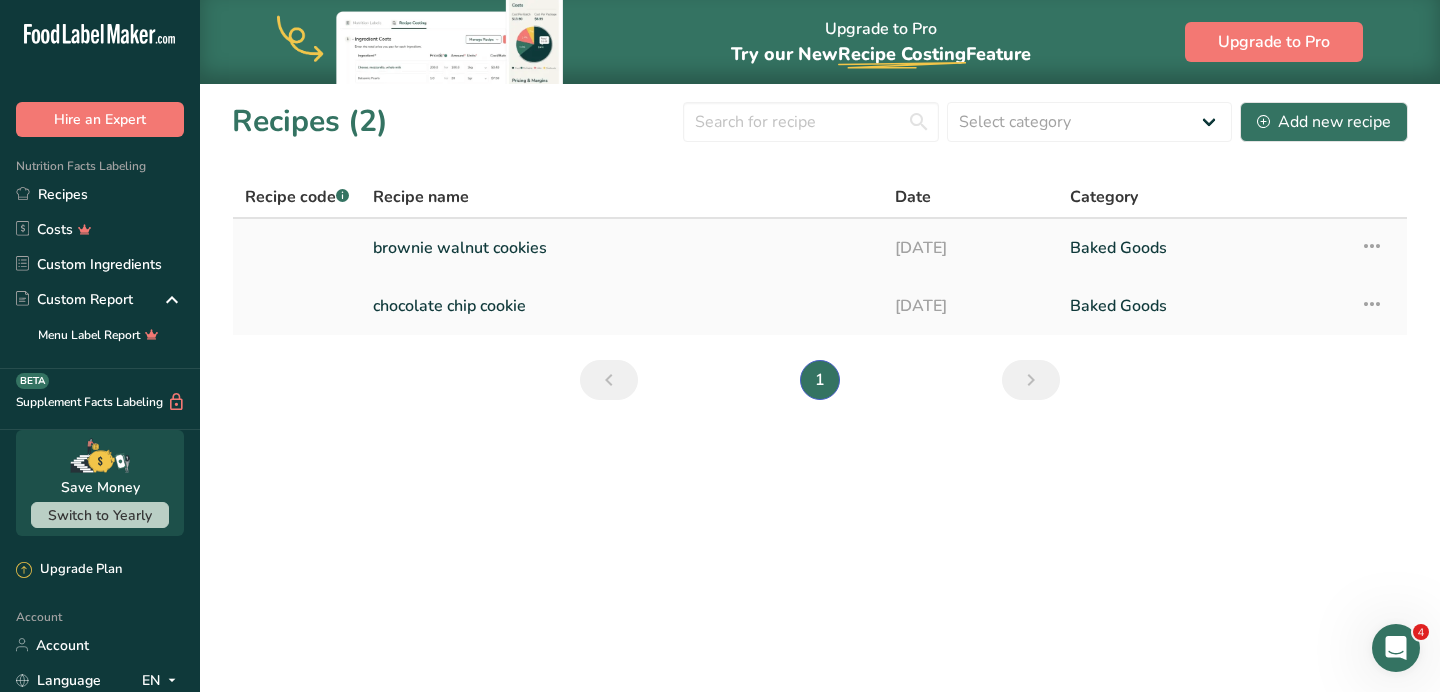click on "brownie walnut cookies" at bounding box center (622, 248) 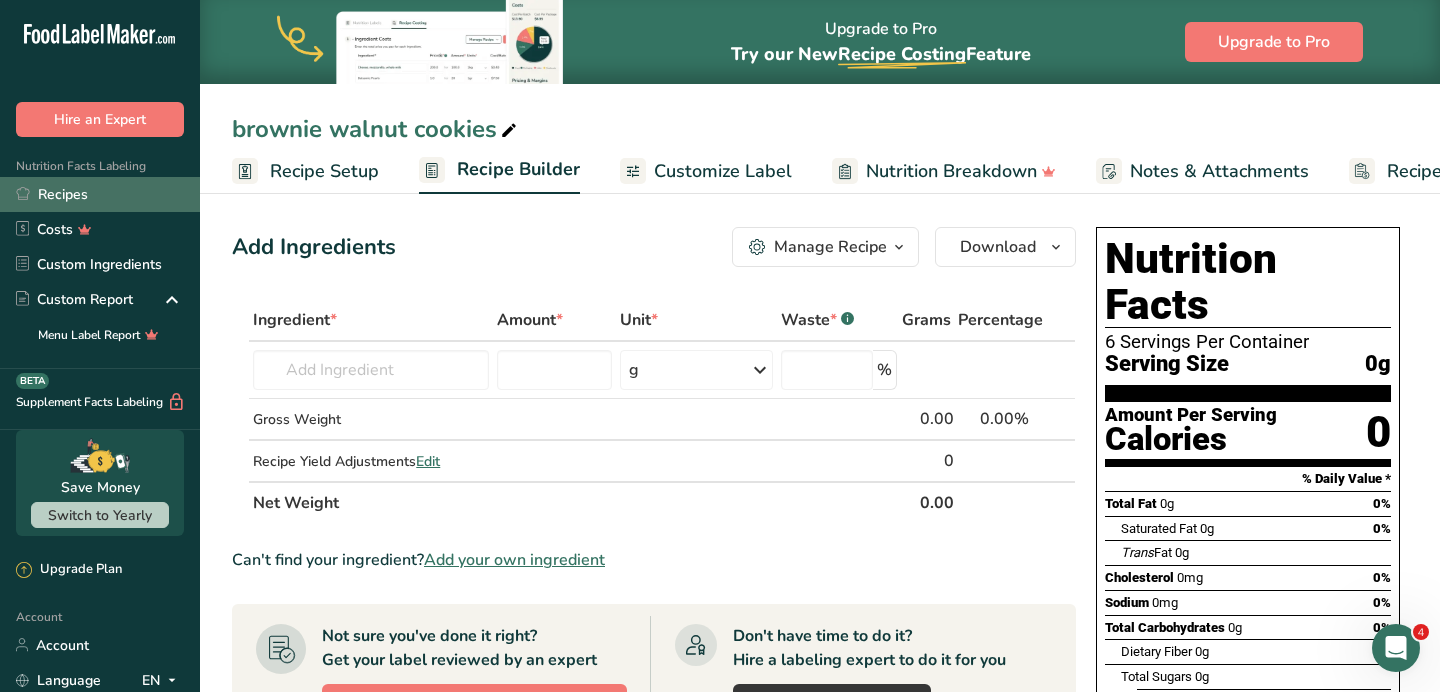 click on "Recipes" at bounding box center [100, 194] 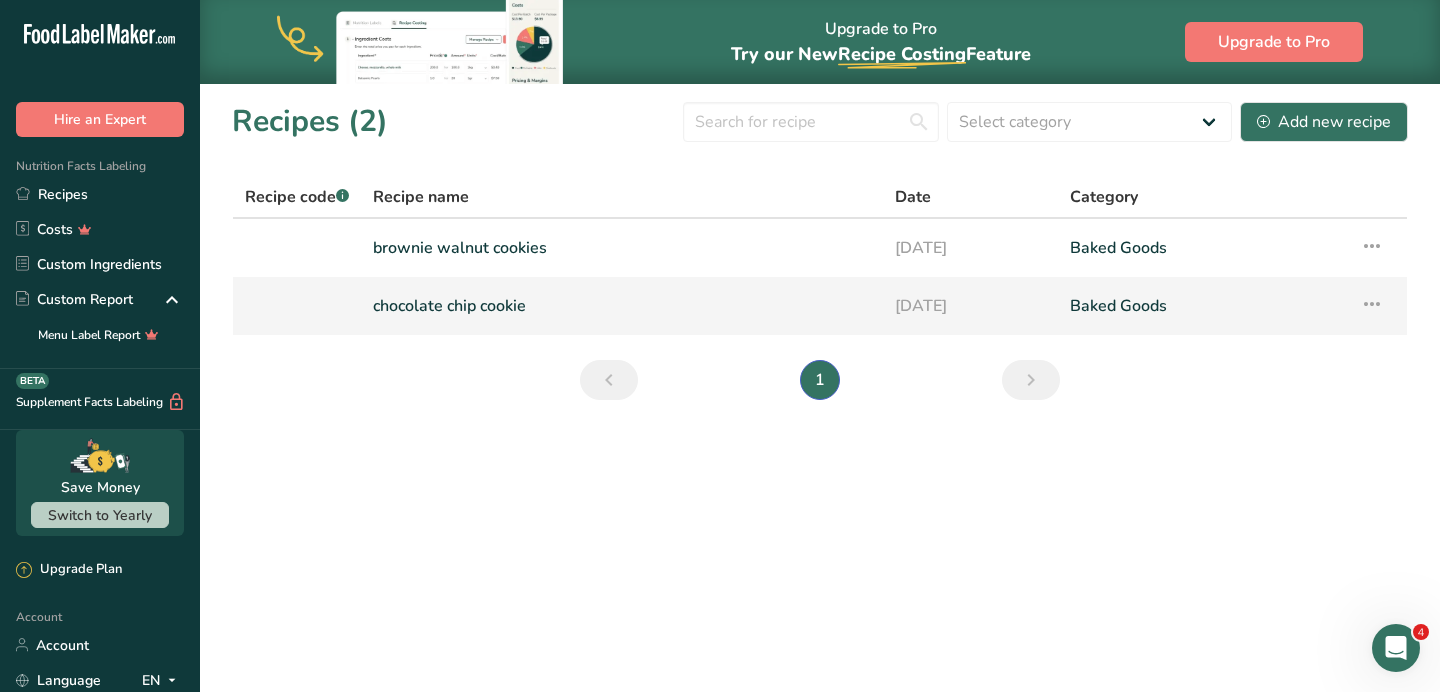 click on "chocolate chip cookie" at bounding box center [622, 306] 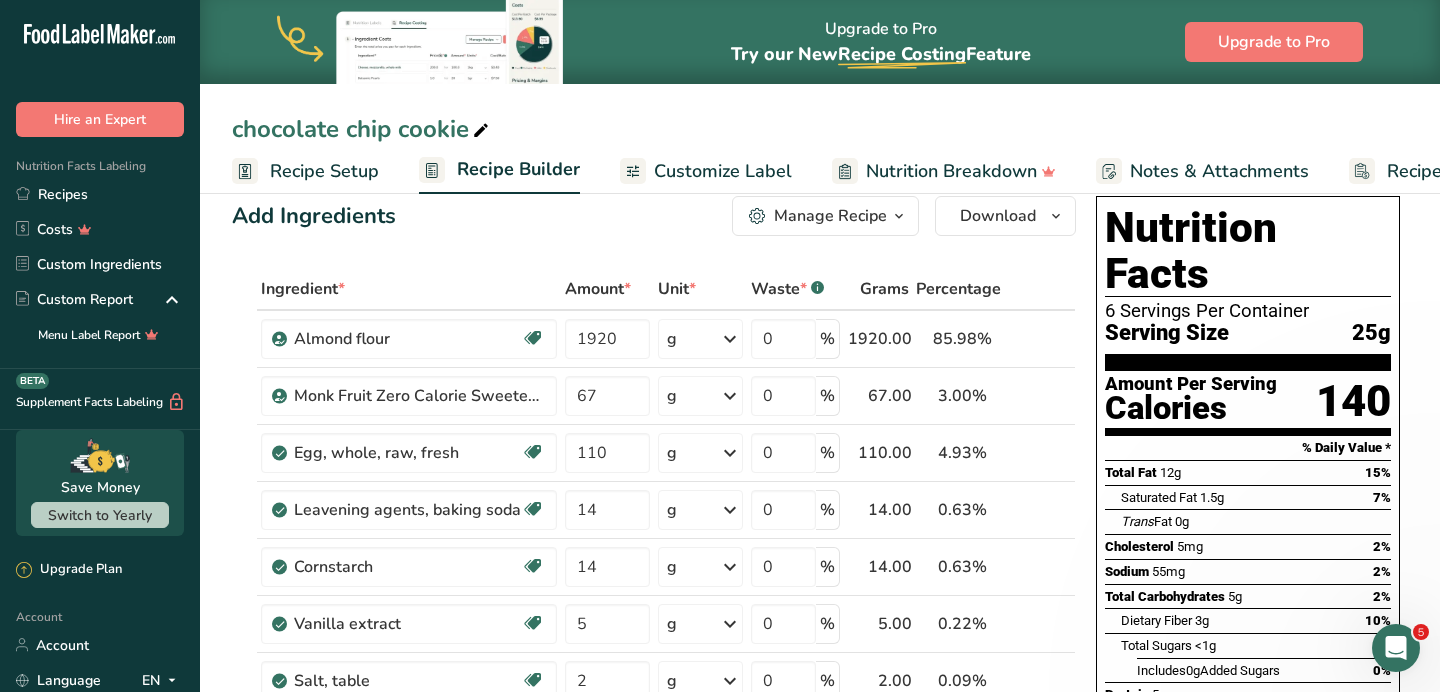 scroll, scrollTop: 54, scrollLeft: 0, axis: vertical 